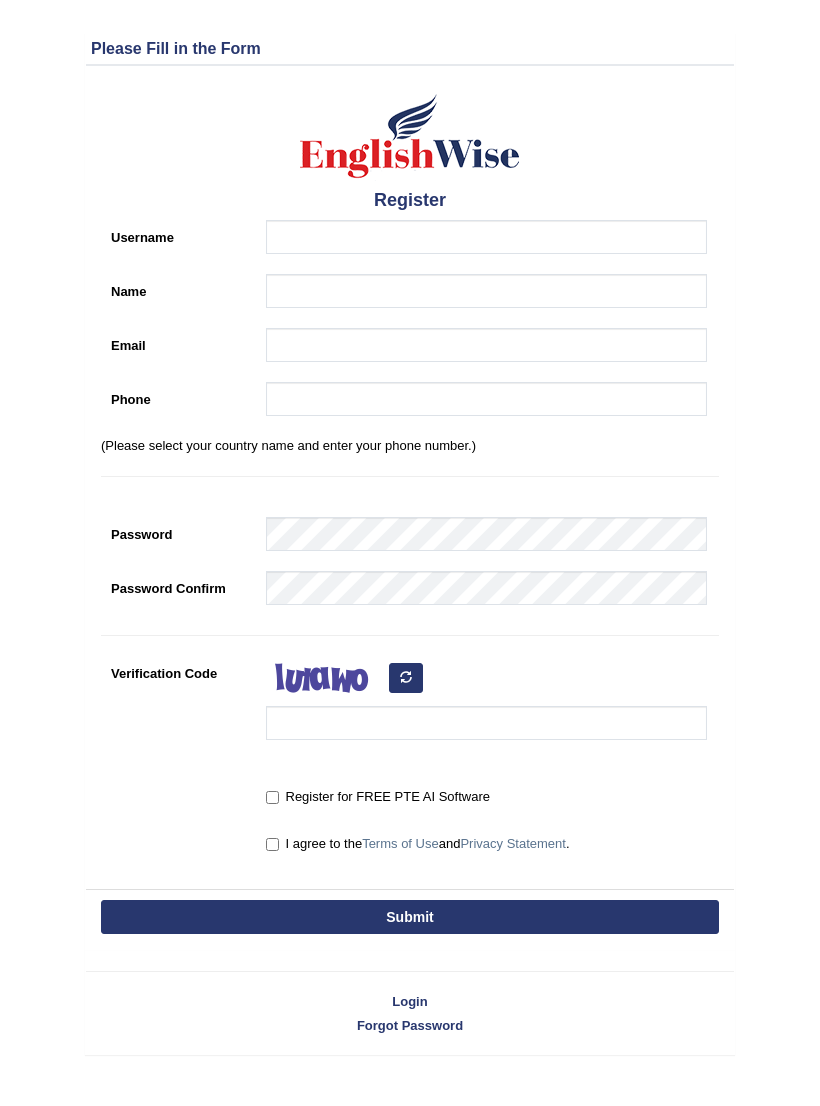 scroll, scrollTop: 0, scrollLeft: 0, axis: both 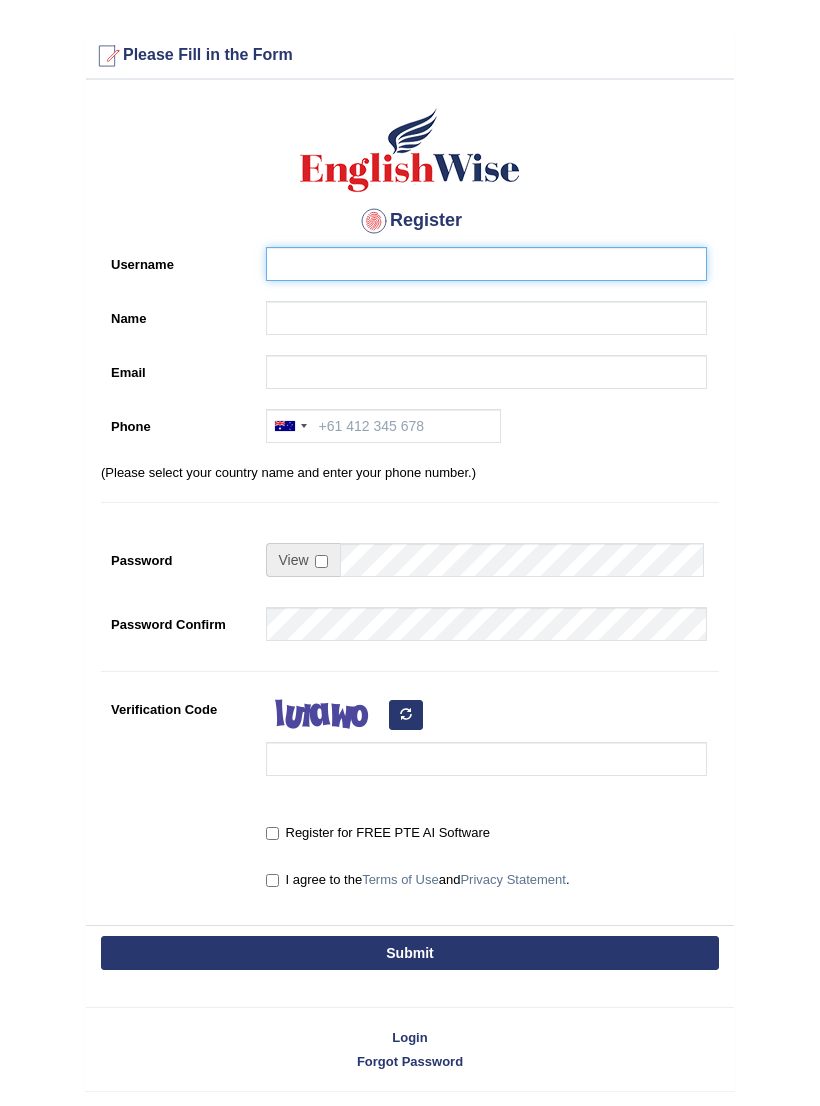 click on "Username" at bounding box center (486, 264) 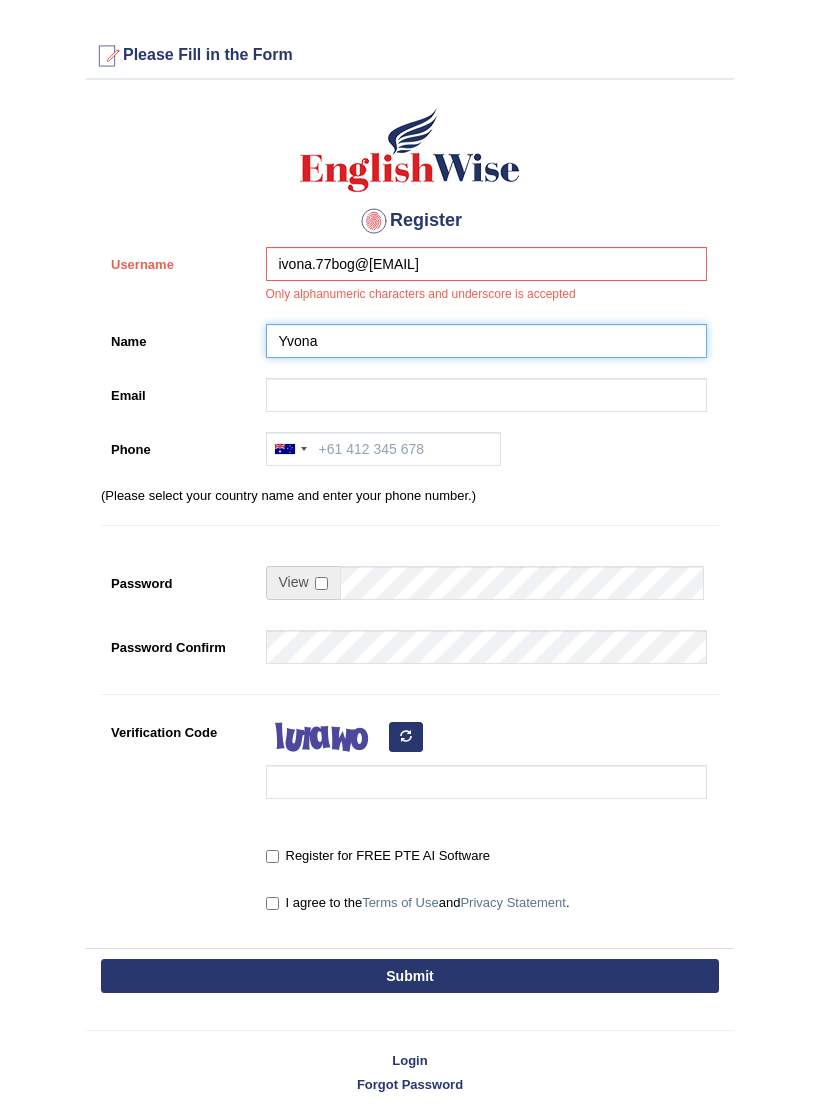 type on "Yvona" 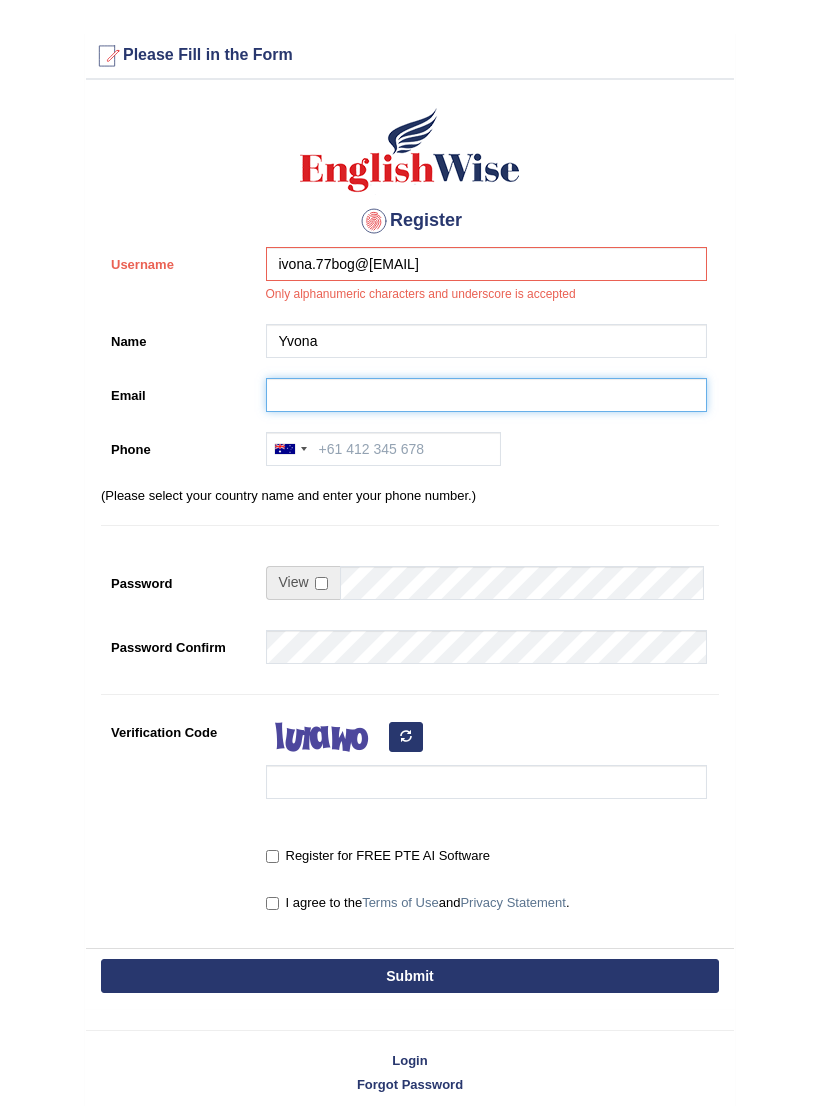 click on "Email" at bounding box center (486, 395) 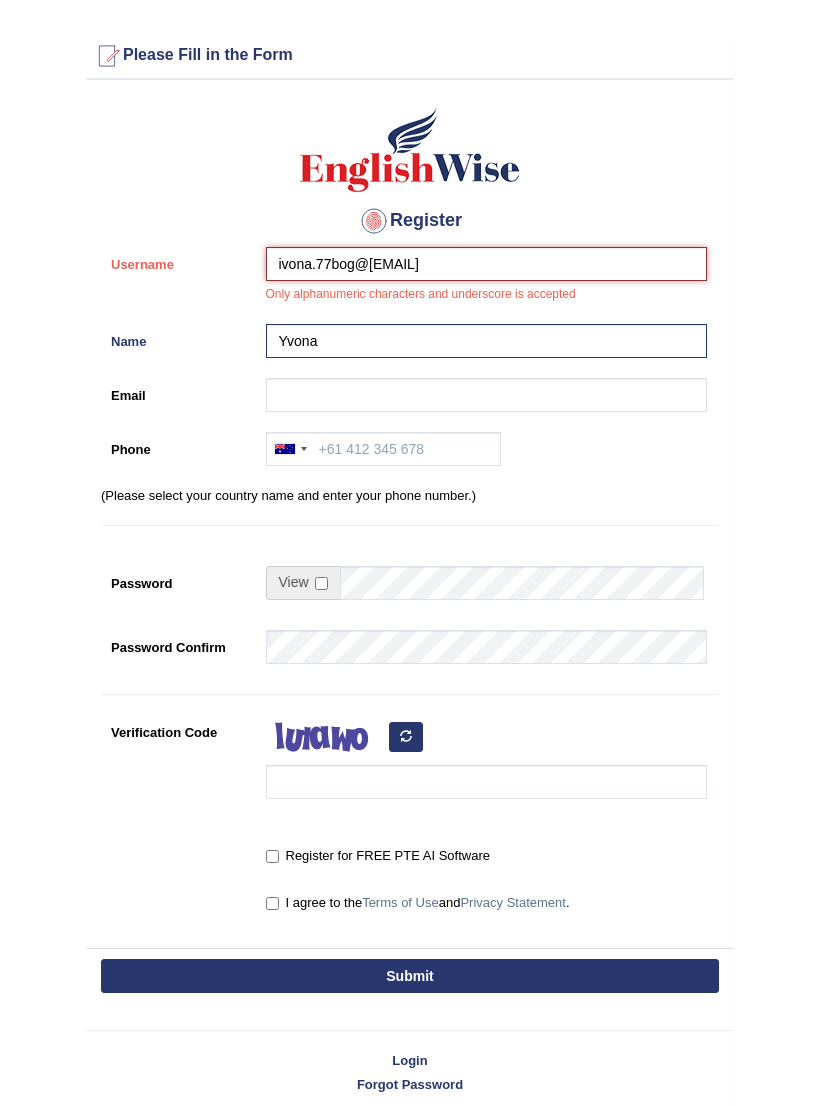 click on "ivona.77bog@gmail.com" at bounding box center [486, 264] 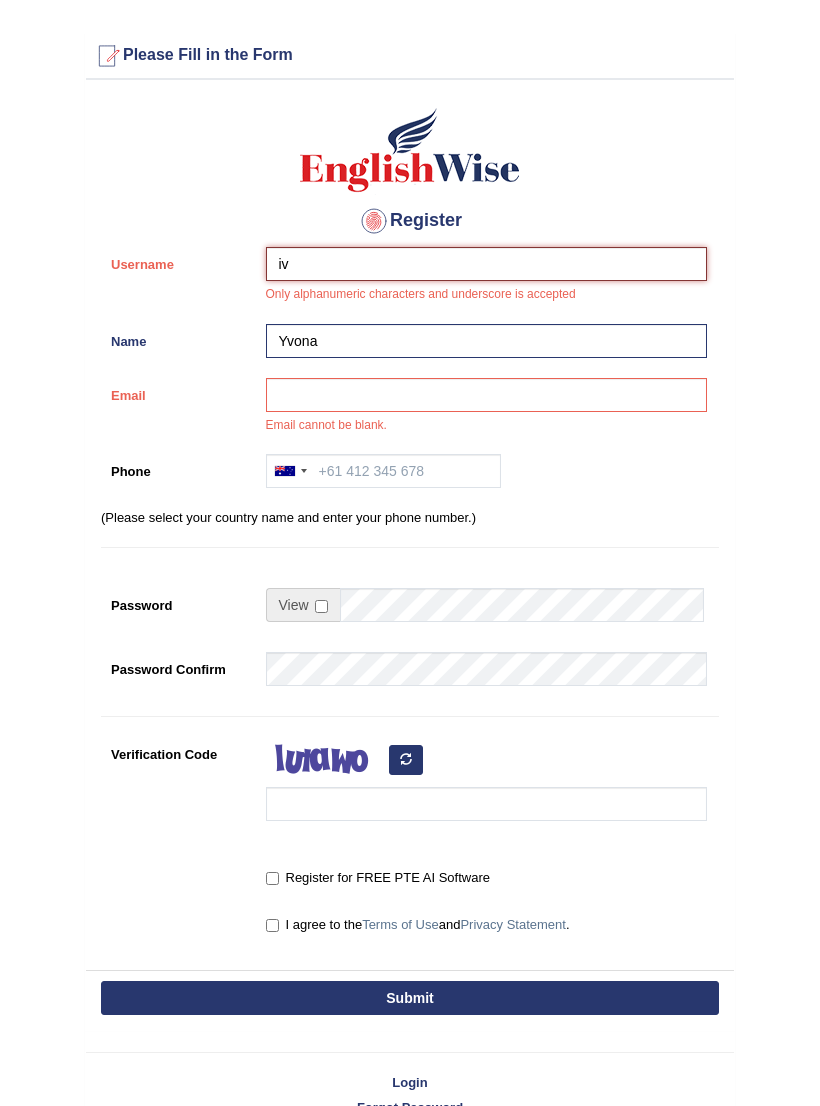 type on "i" 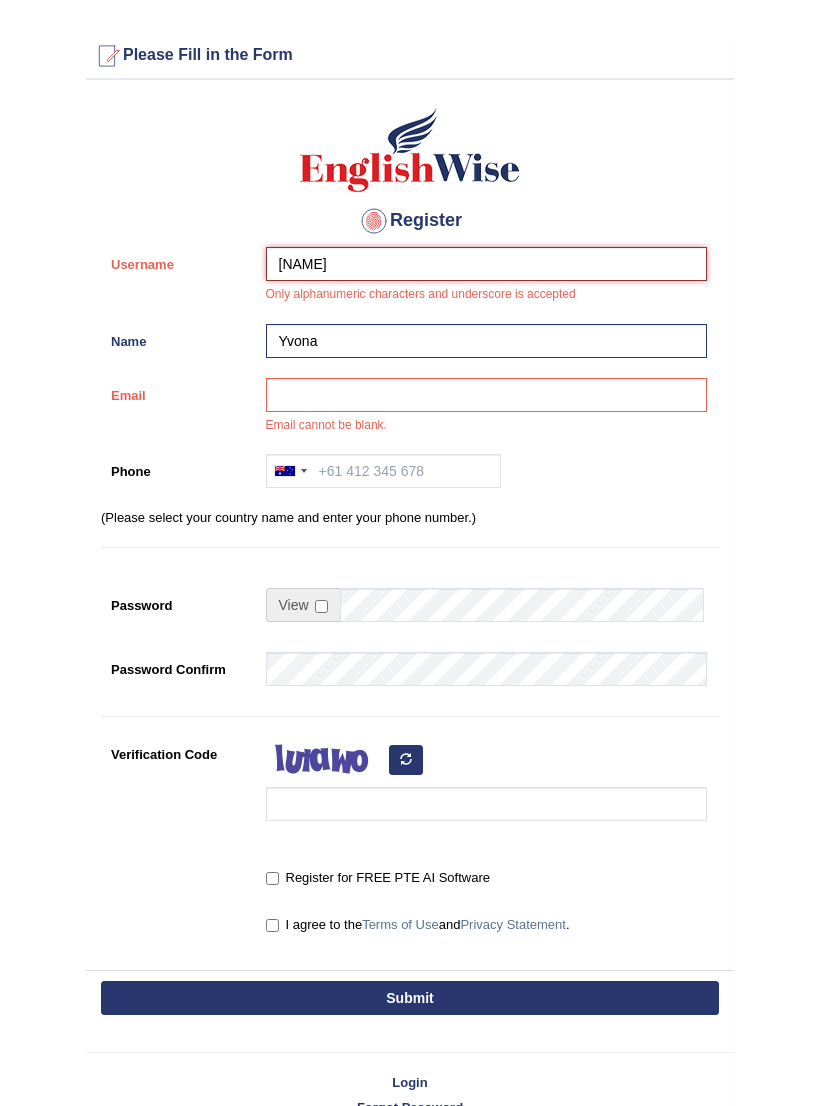 type on "Y" 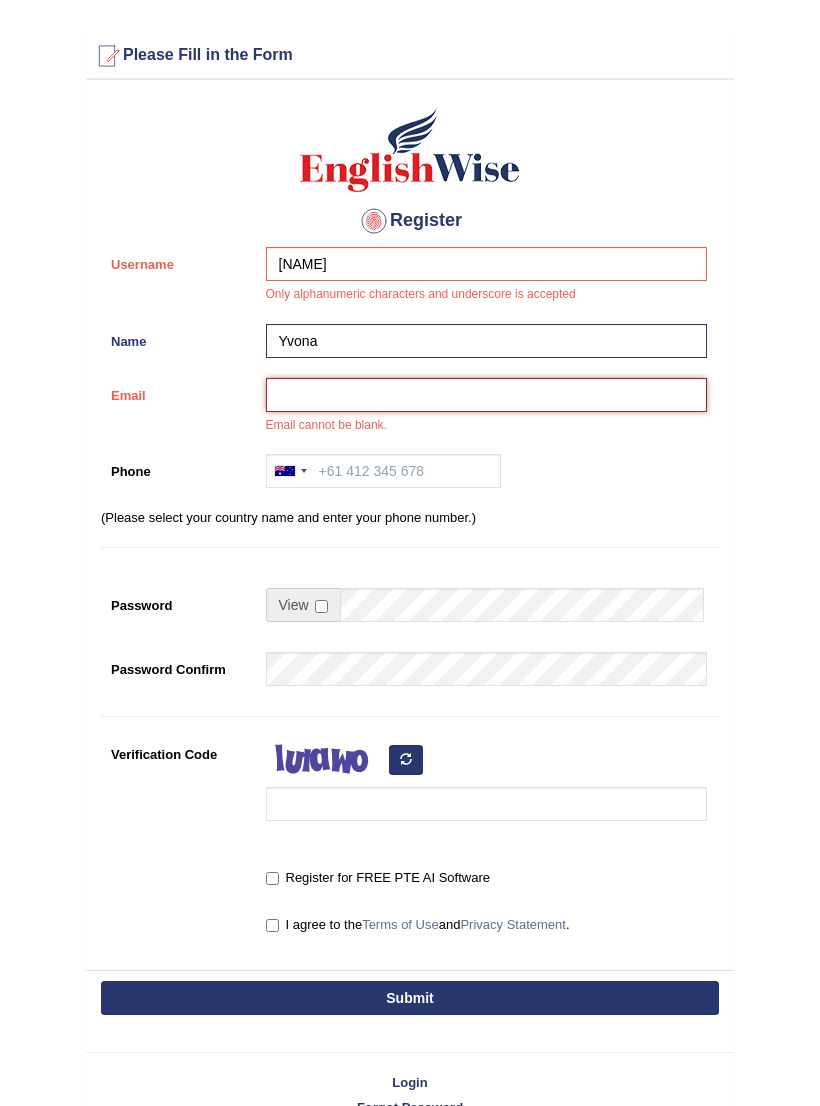 click on "Email" at bounding box center (486, 395) 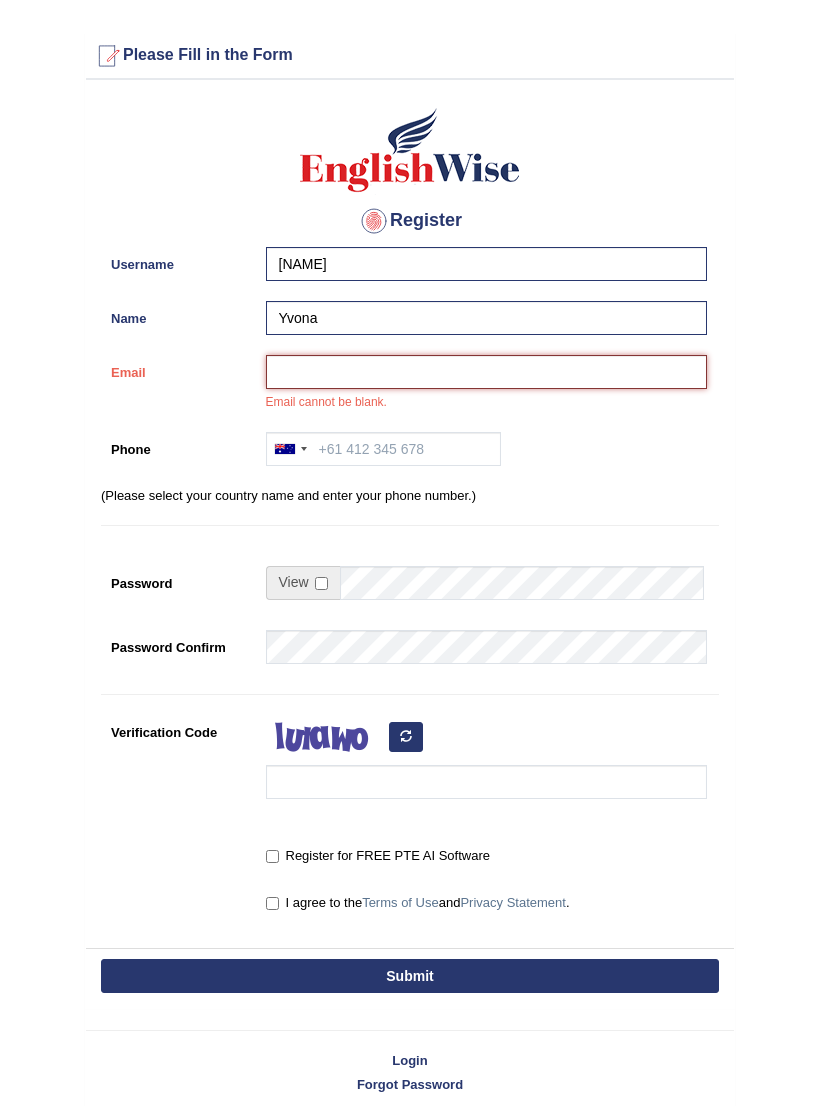 type on "ivona.77bog@gmail.com" 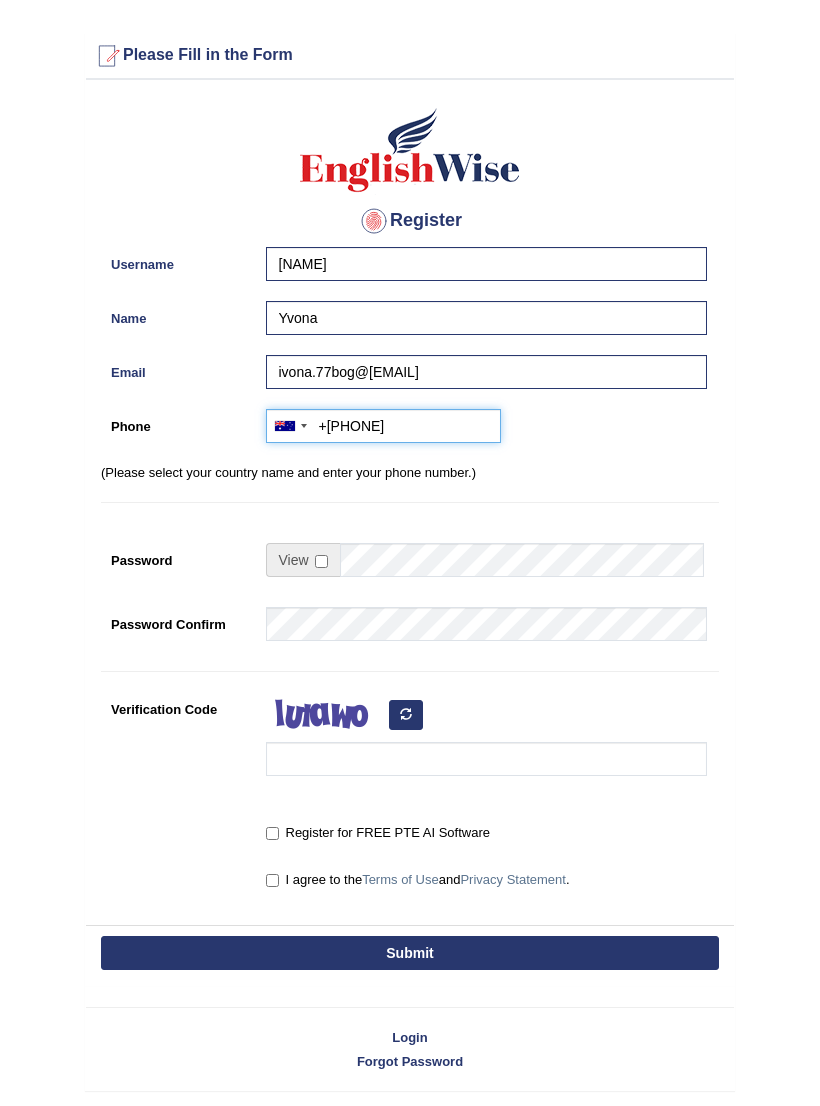 type on "+61490526768" 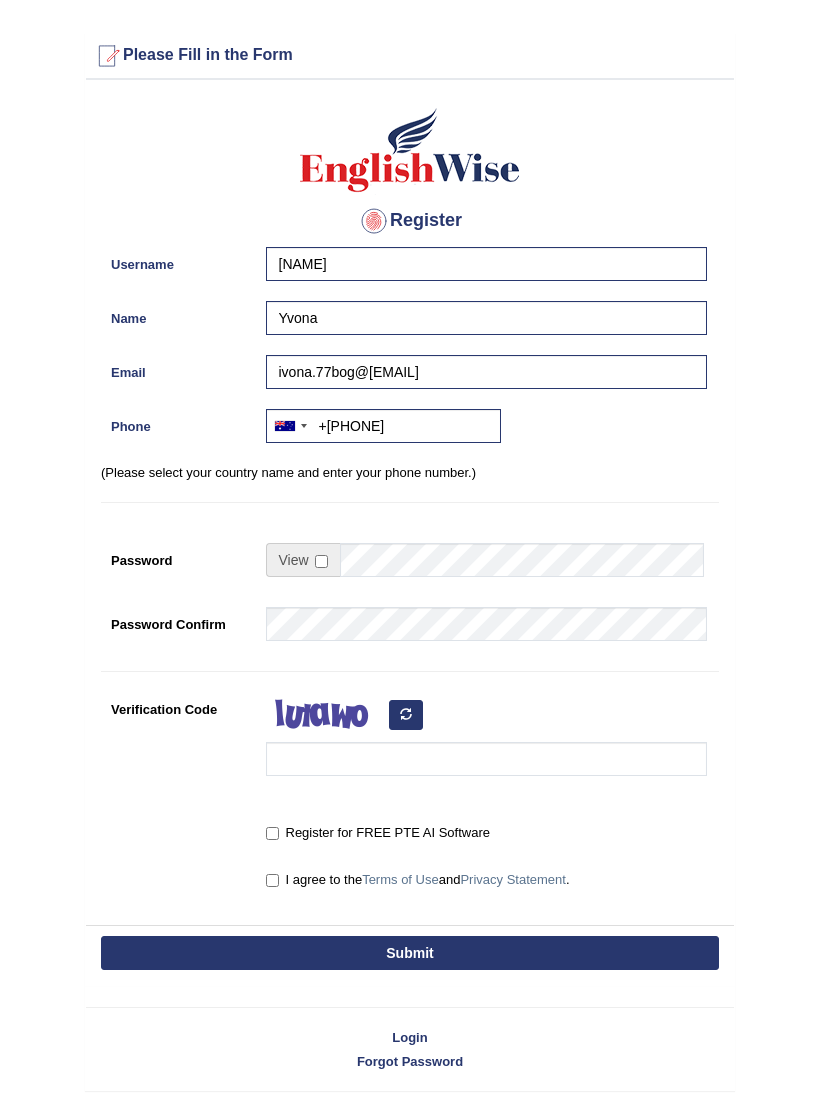click on "Register
Username
Ivona
Name
Yvona
Email
ivona.77bog@gmail.com
Phone
Australia +61 India (भारत) +91 New Zealand +64 United States +1 Canada +1 United Arab Emirates (‫الإمارات العربية المتحدة‬‎) +971 Saudi Arabia (‫المملكة العربية السعودية‬‎) +966 Bahrain (‫البحرين‬‎) +973 Afghanistan (‫افغانستان‬‎) +93 Albania (Shqipëri) +355 Algeria (‫الجزائر‬‎) +213 American Samoa +1 Andorra +376 Angola +244 Anguilla +1 Antigua and Barbuda +1 Argentina +54 Armenia (Հայաստան) +374 Aruba +297 Australia +61 Austria (Österreich) +43 Azerbaijan (Azərbaycan) +994 Bahamas +1 Bahrain (‫البحرين‬‎) +973 Bangladesh (বাংলাদেশ) +880 Barbados +1 Belarus (Беларусь) +375 Belgium (België) +32 Belize +501 Benin (Bénin) +229 Bermuda +1 Bhutan (འབྲུག) +975 Bolivia +591 Bosnia and Herzegovina (Босна и Херцеговина) +387" at bounding box center [410, 507] 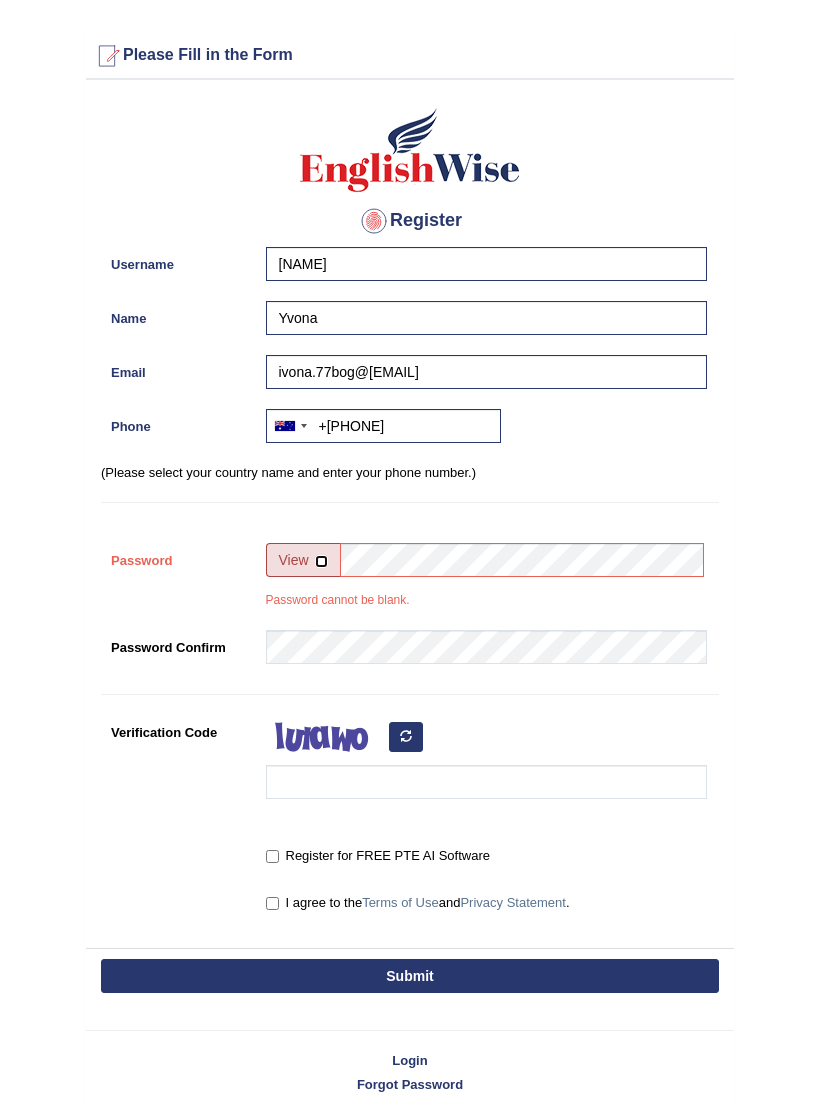 click at bounding box center (321, 561) 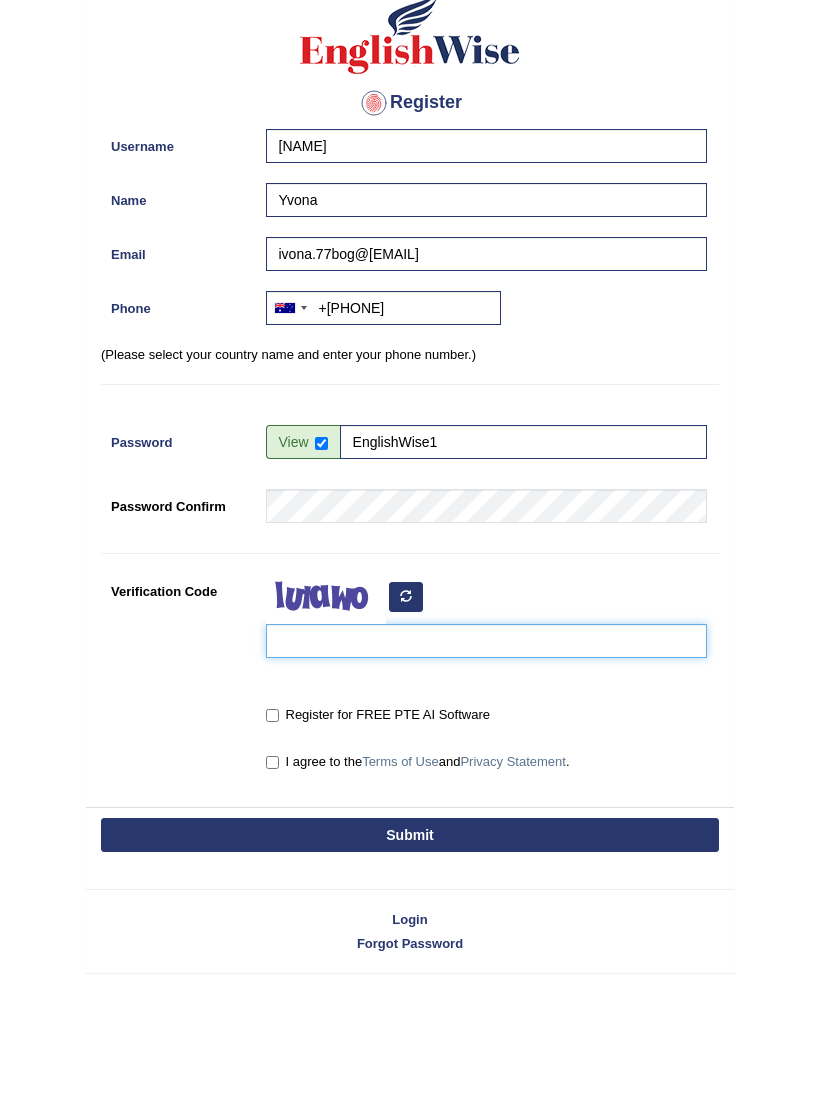 click on "Verification Code" at bounding box center (486, 759) 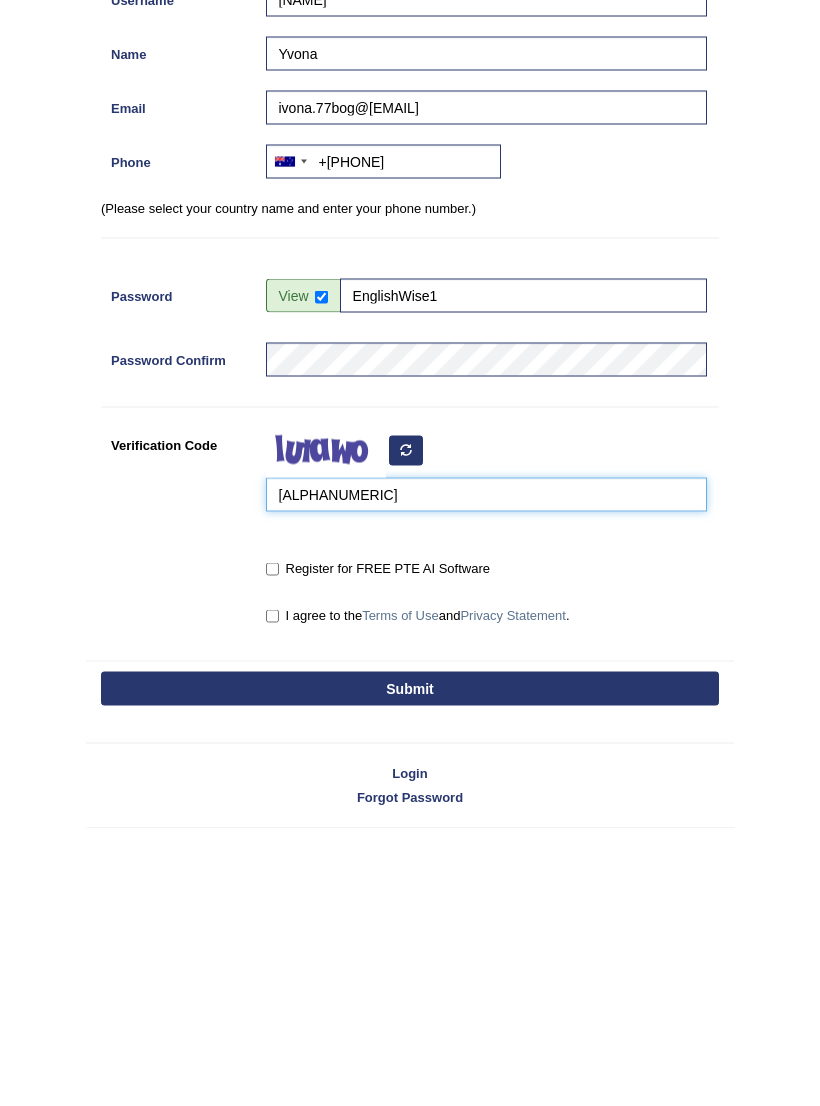 type on "yqxmuib" 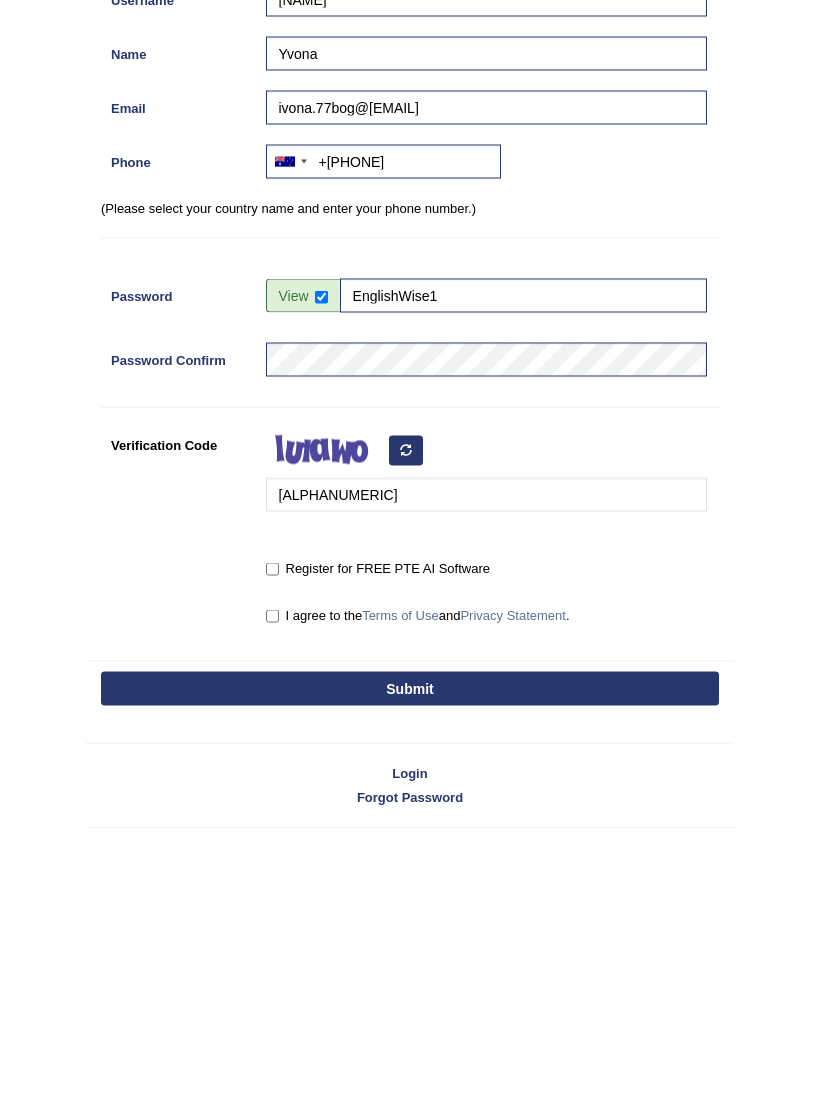 click on "Register for FREE PTE AI Software" at bounding box center [378, 833] 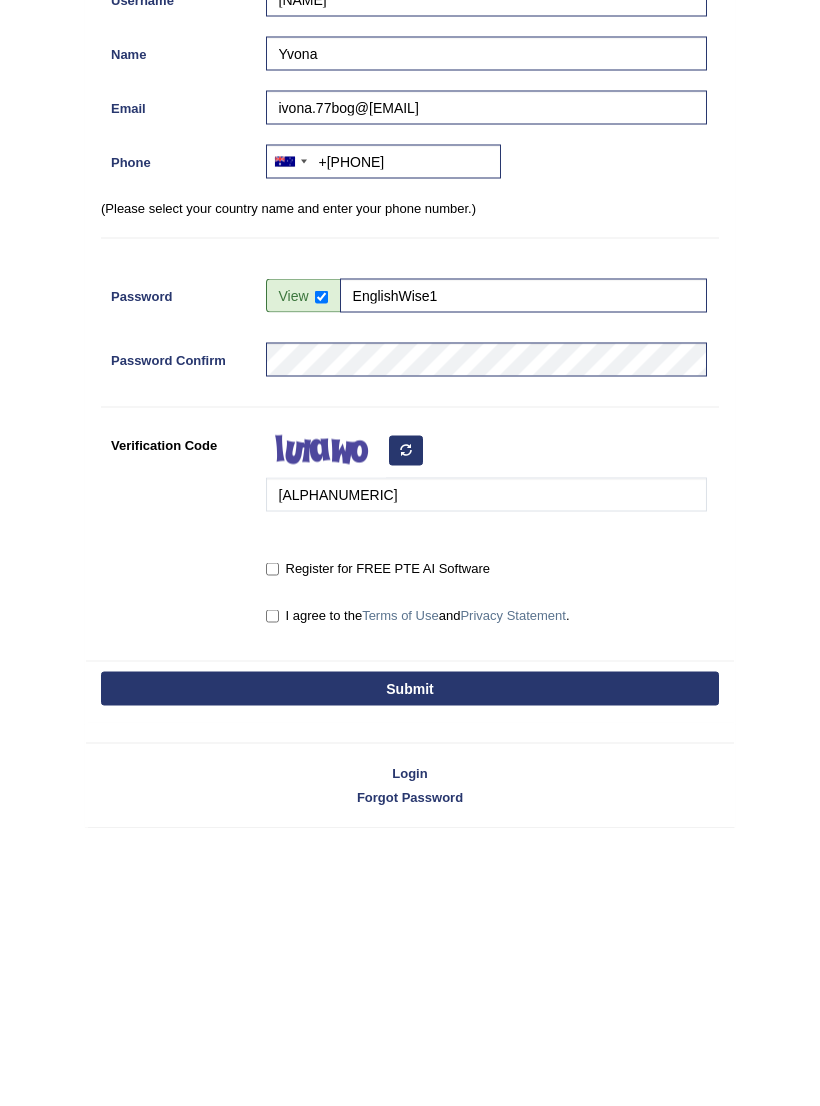 click on "Register for FREE PTE AI Software" at bounding box center (272, 833) 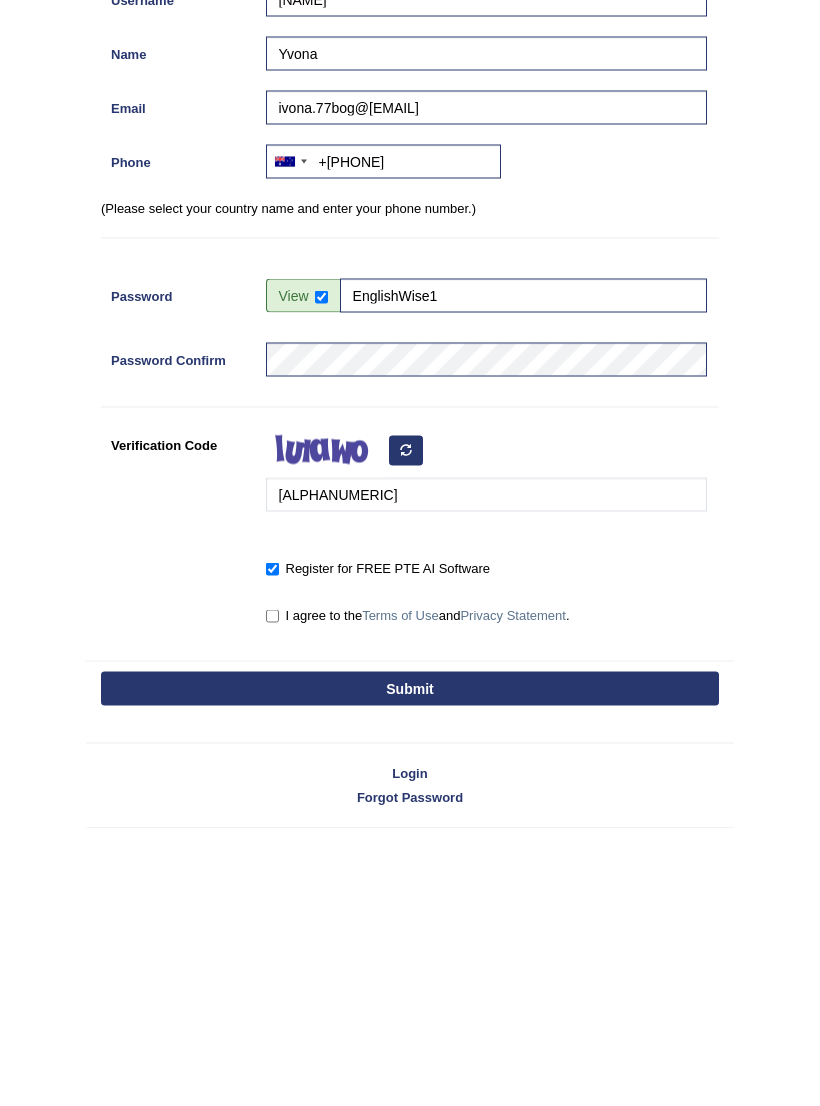 scroll, scrollTop: 35, scrollLeft: 0, axis: vertical 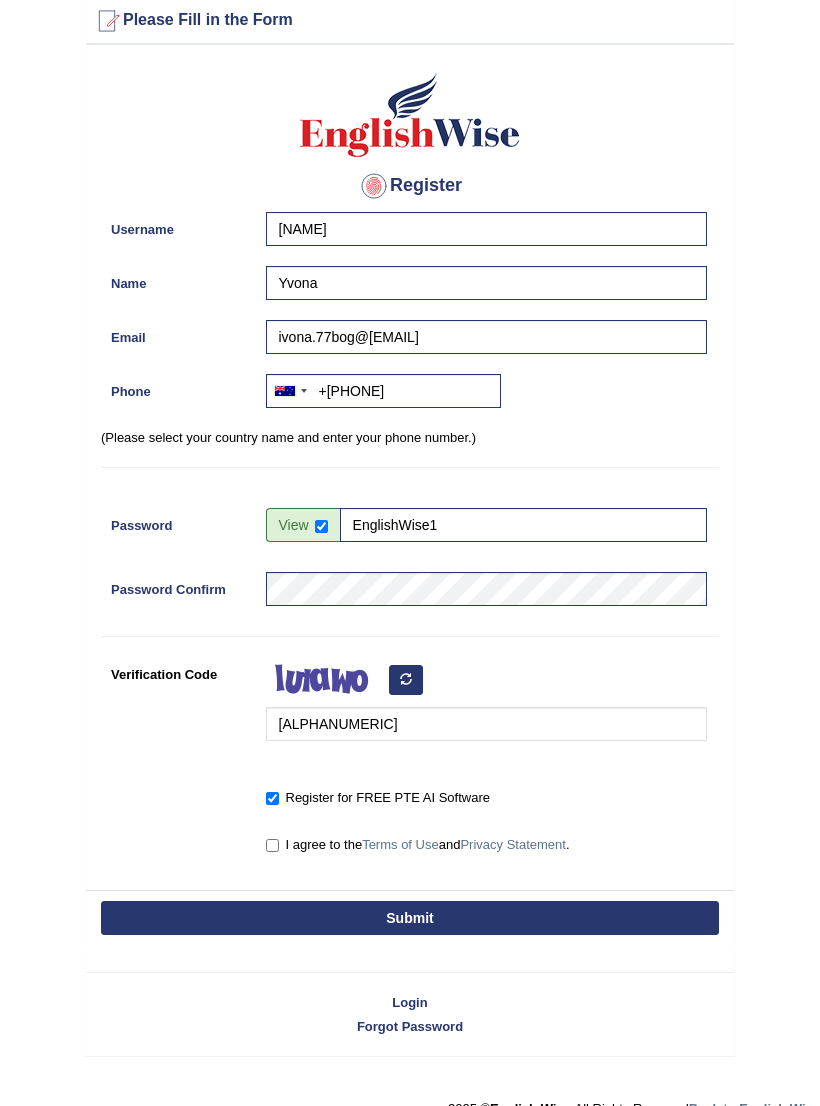 click on "Register for FREE PTE AI Software" at bounding box center (272, 798) 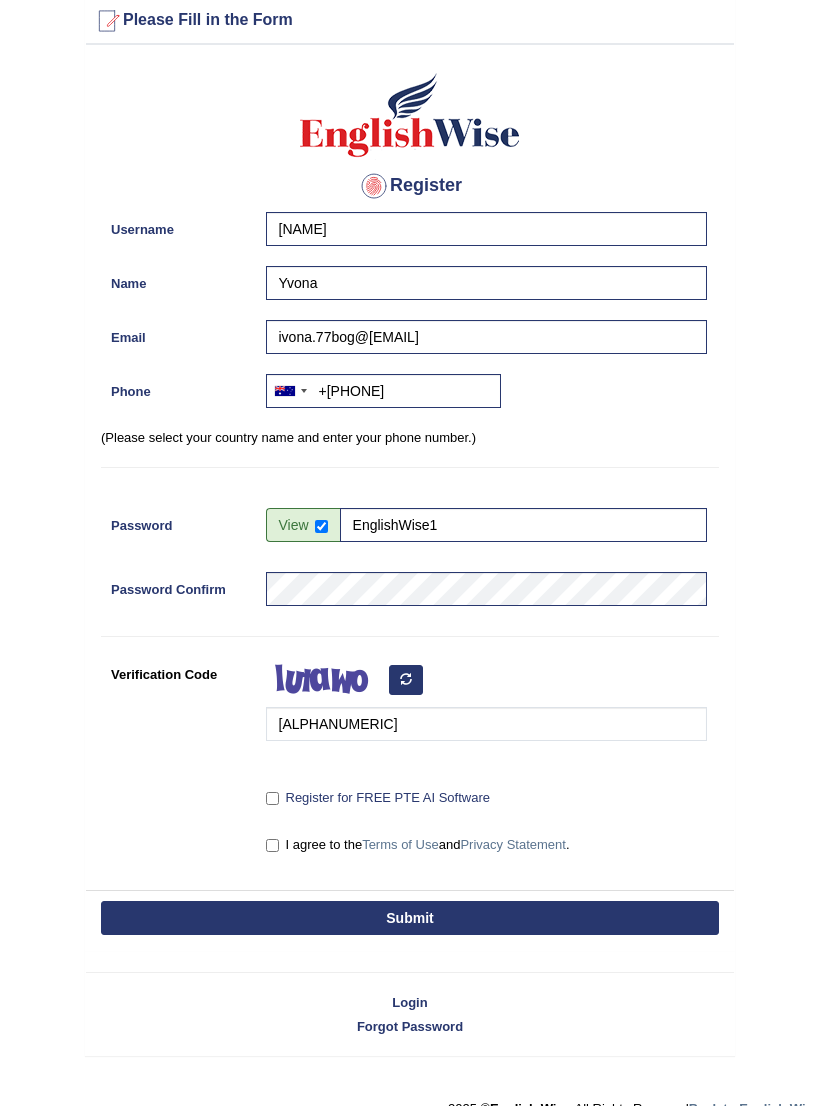 click on "I agree to the  Terms of Use  and  Privacy Statement ." at bounding box center [272, 845] 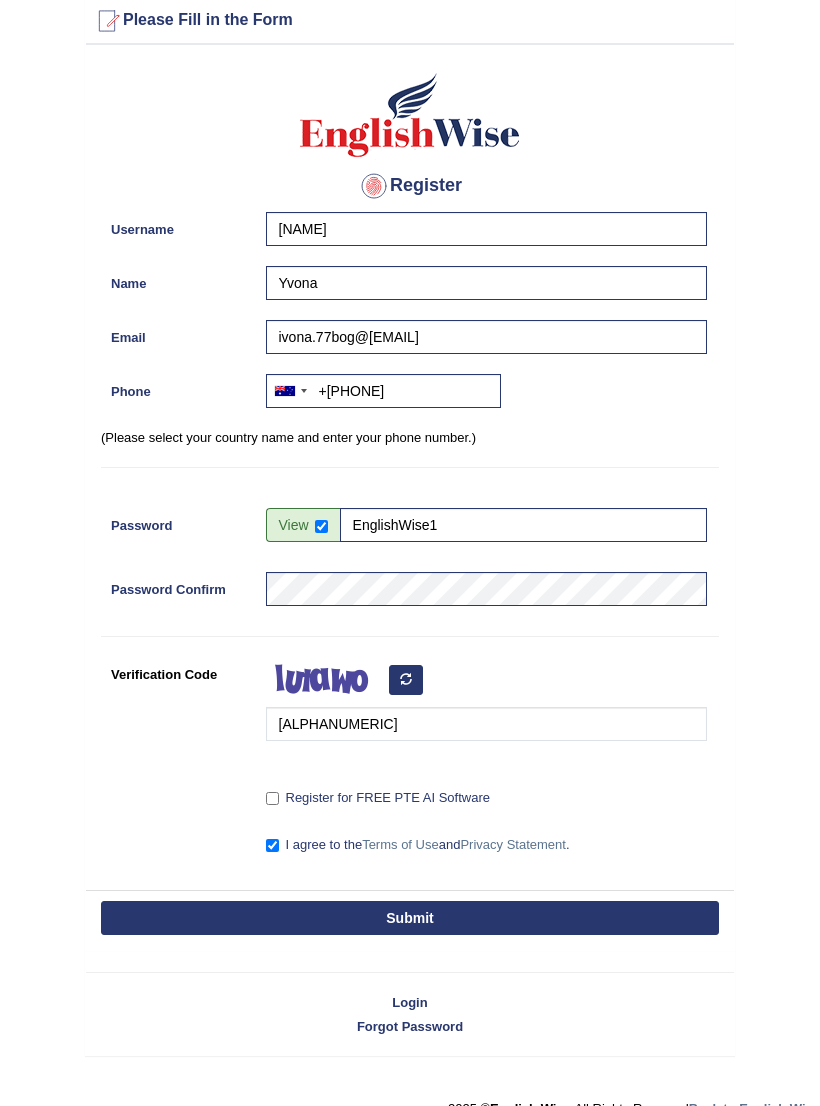 click on "Submit" at bounding box center (410, 918) 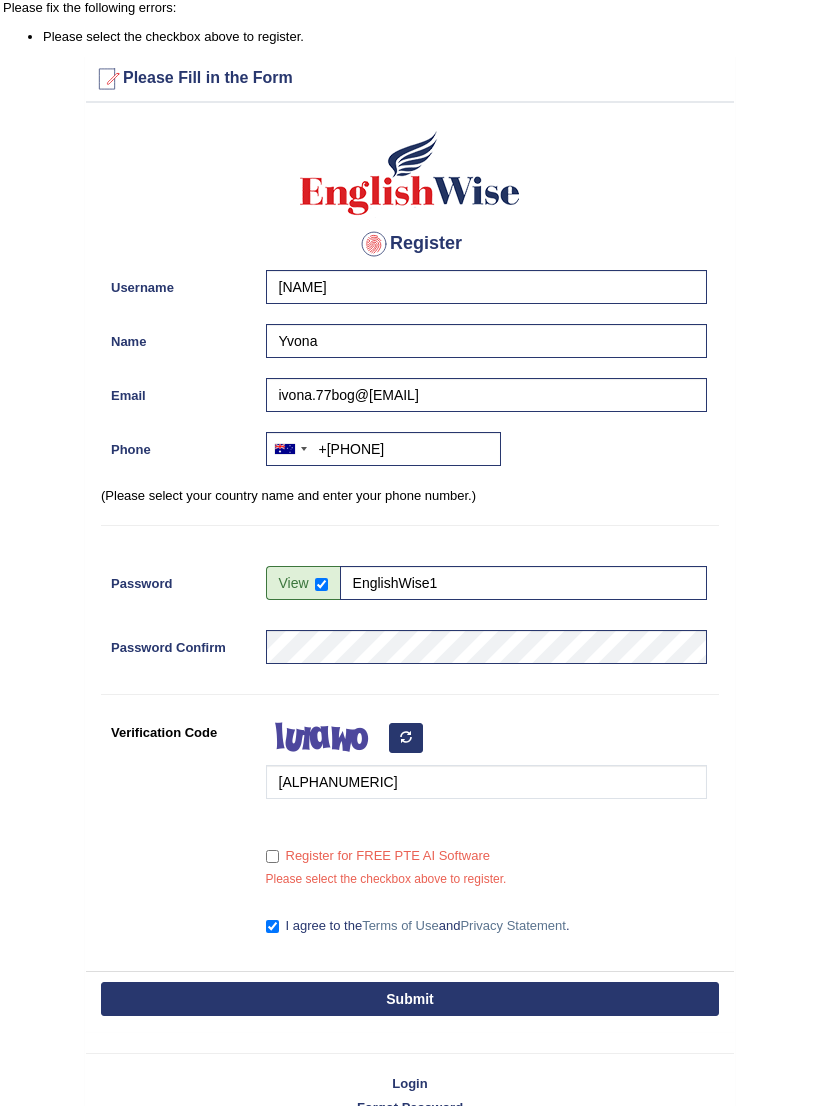 click on "Register for FREE PTE AI Software" at bounding box center (378, 856) 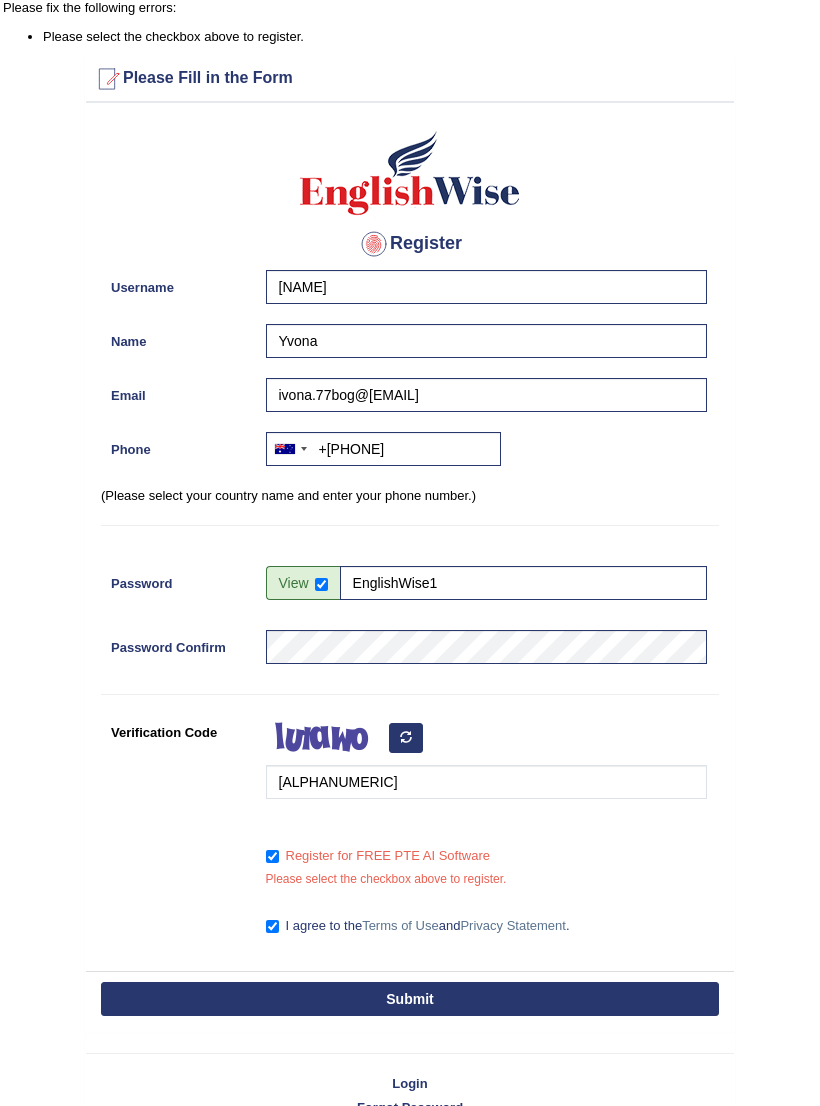 click on "Submit" at bounding box center (410, 999) 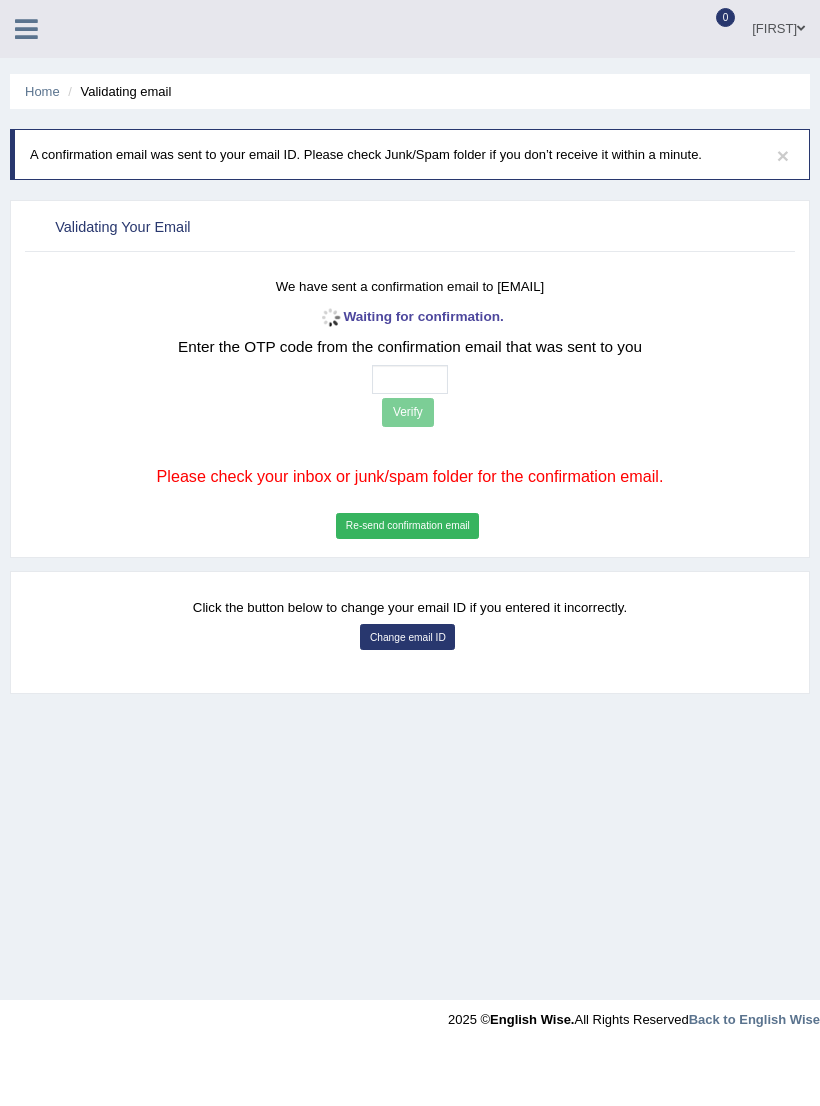 scroll, scrollTop: 0, scrollLeft: 0, axis: both 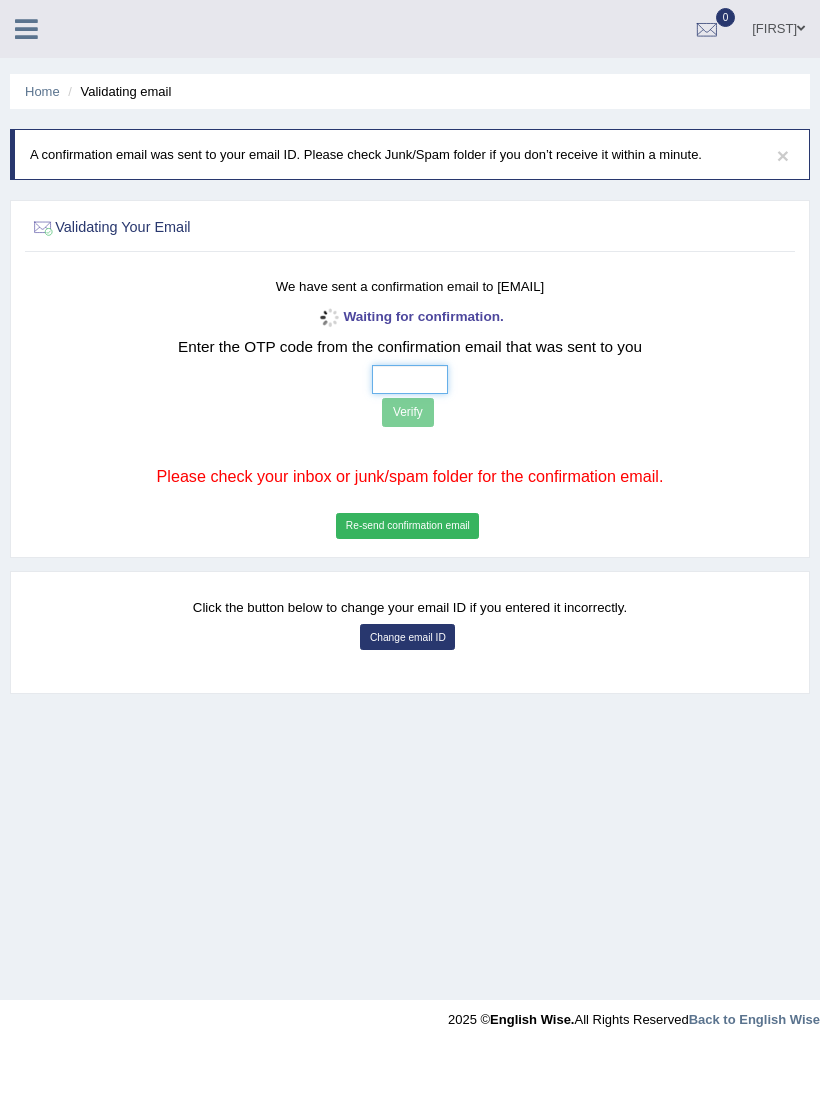 click at bounding box center (410, 379) 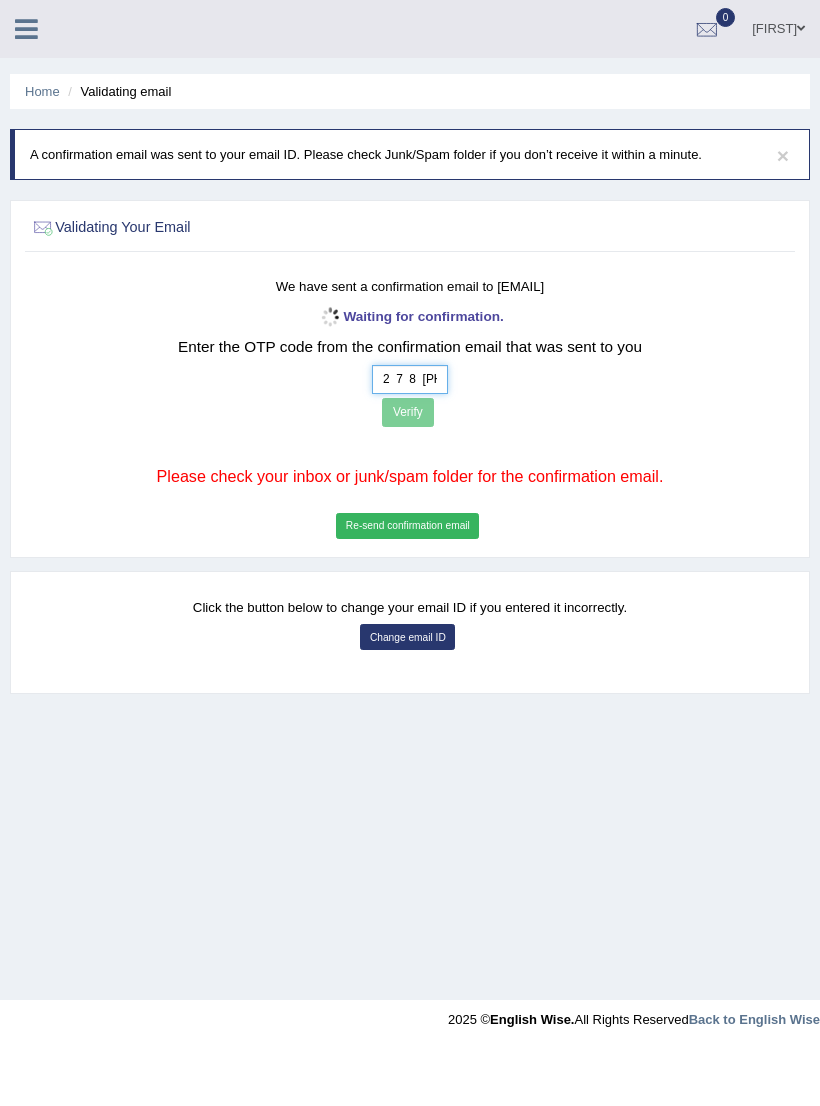type on "2  7  8  0" 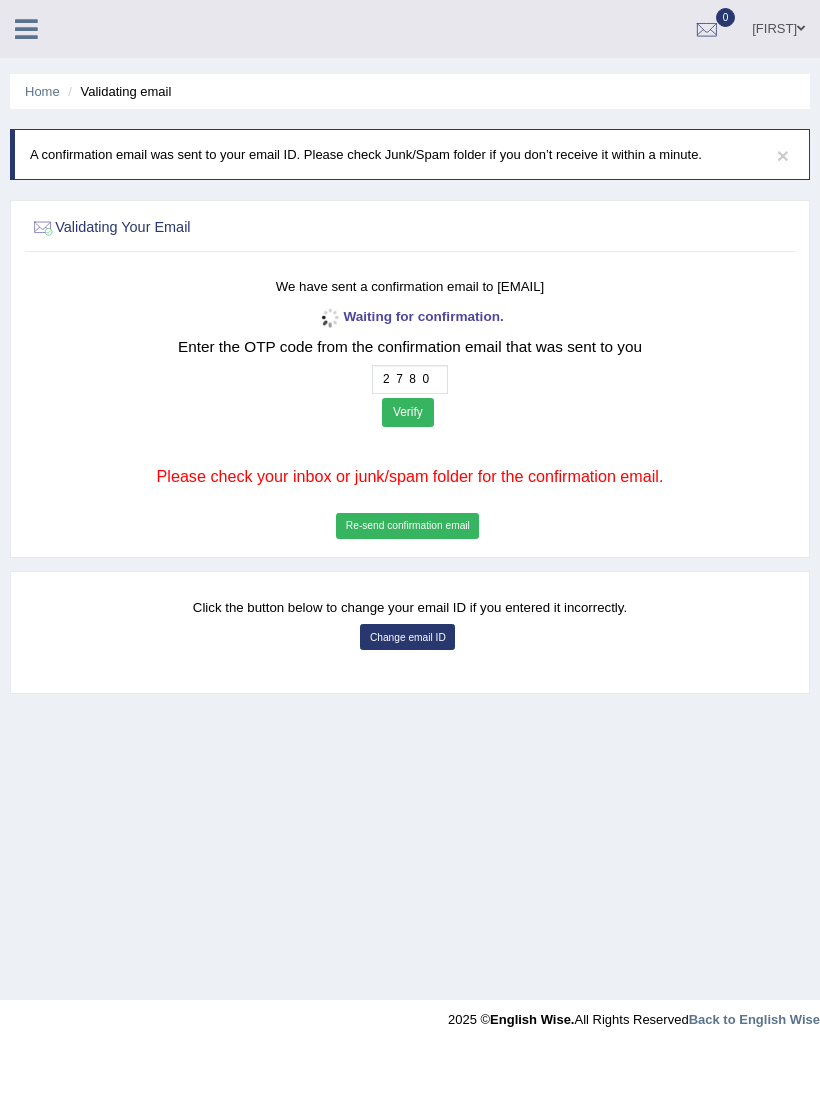 click on "Verify" at bounding box center [408, 412] 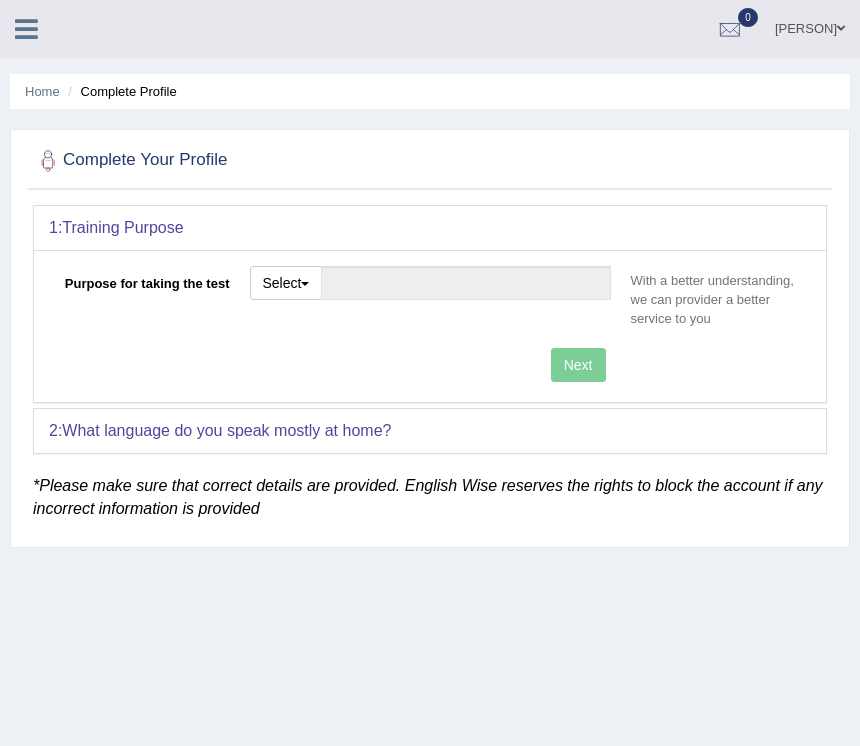 scroll, scrollTop: 0, scrollLeft: 0, axis: both 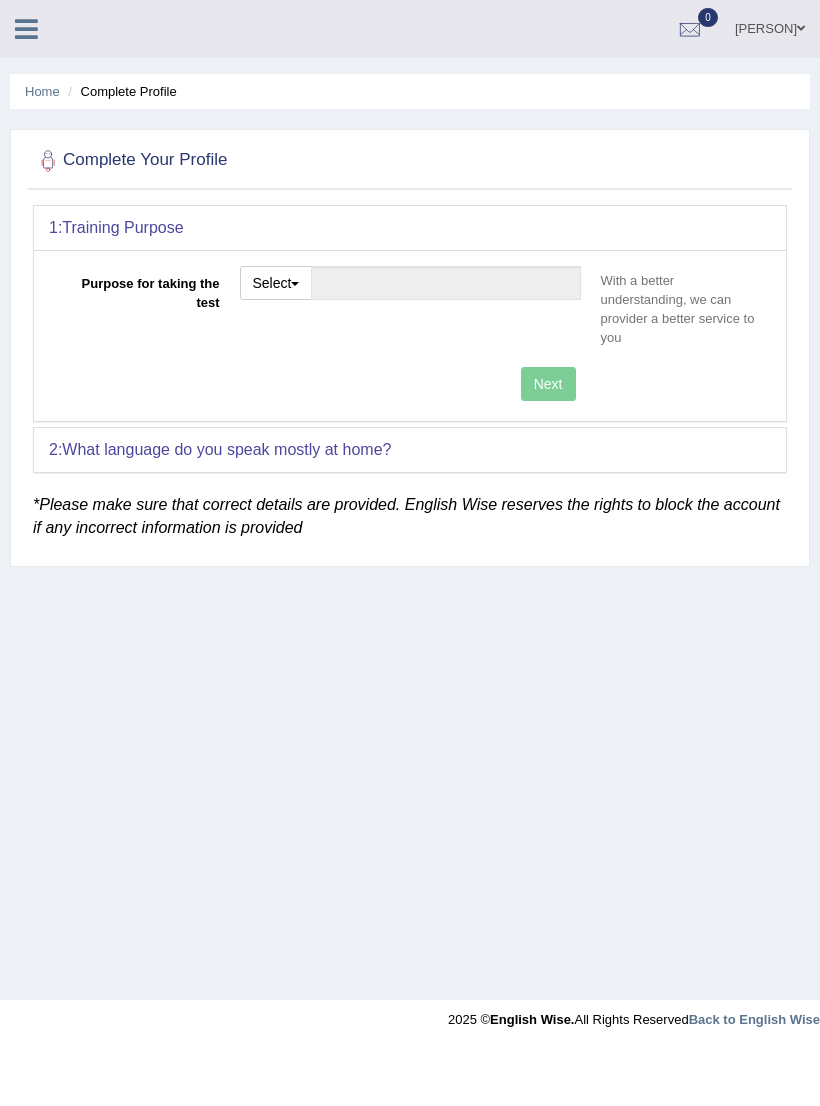 click on "Purpose for taking the test
Select
Student Visa
Permanent Residency
Nursing
Other
With a better understanding, we can provider a better service to you
Target Score
Please select the correct value
50 (6 bands)
58 (6.5 bands)
65 (7 bands)
79 (8 bands)
Next" at bounding box center [410, 335] 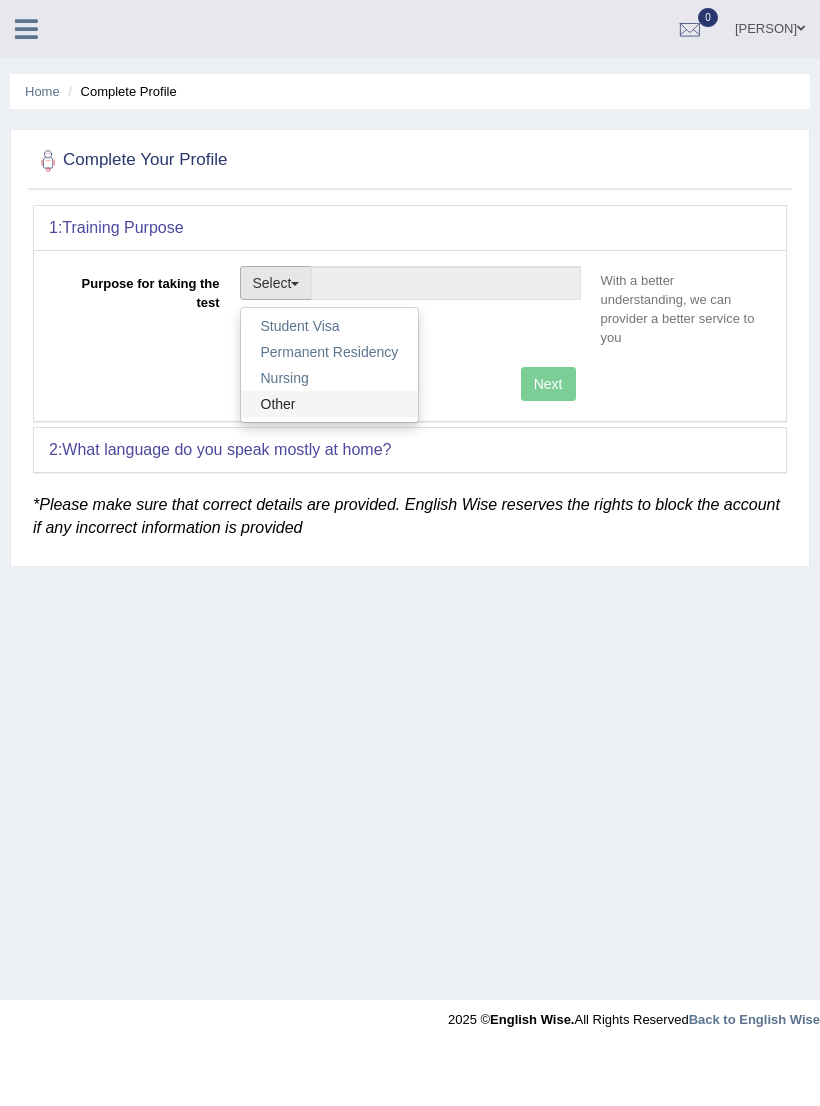 click on "Other" at bounding box center [330, 404] 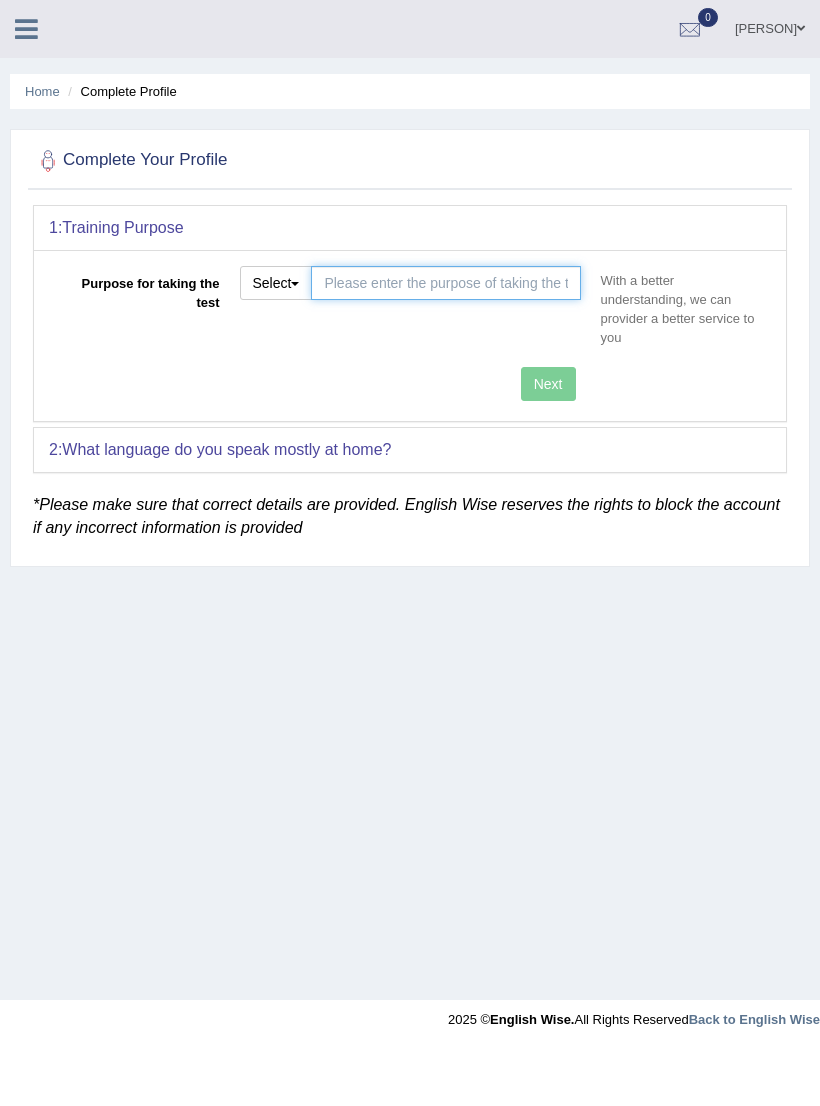click on "Purpose for taking the test" at bounding box center (445, 283) 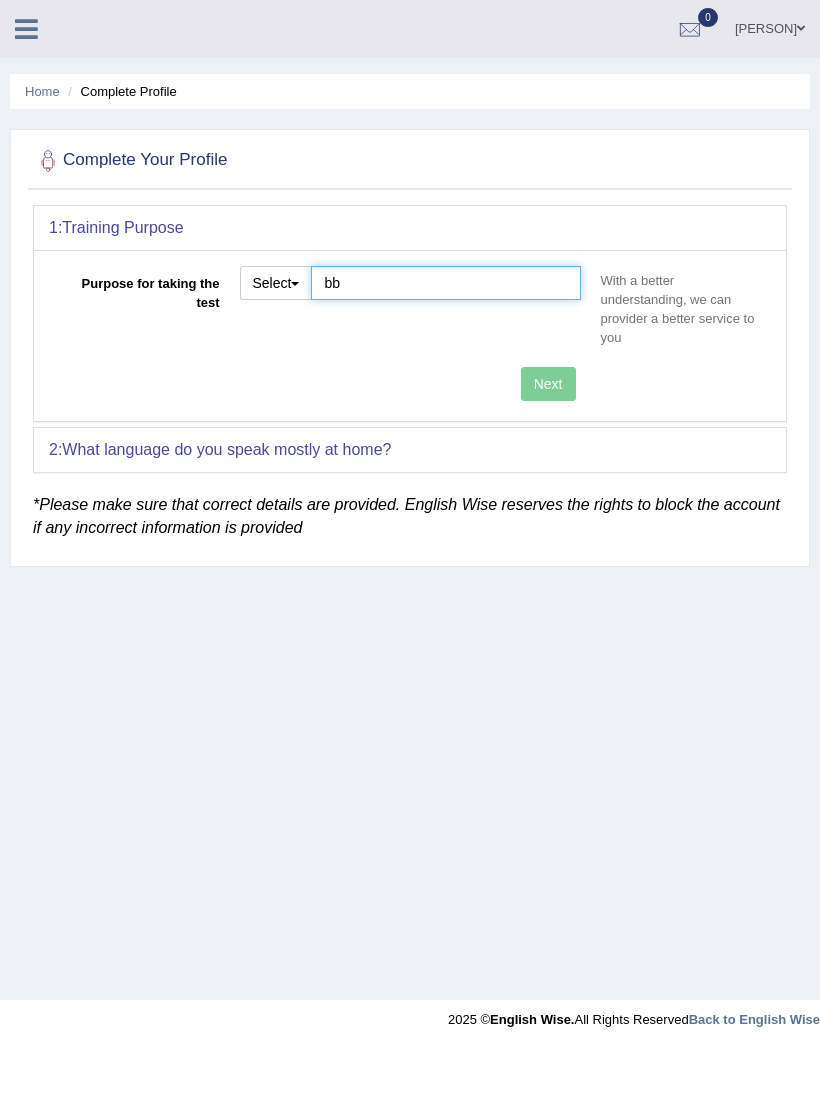 type on "b" 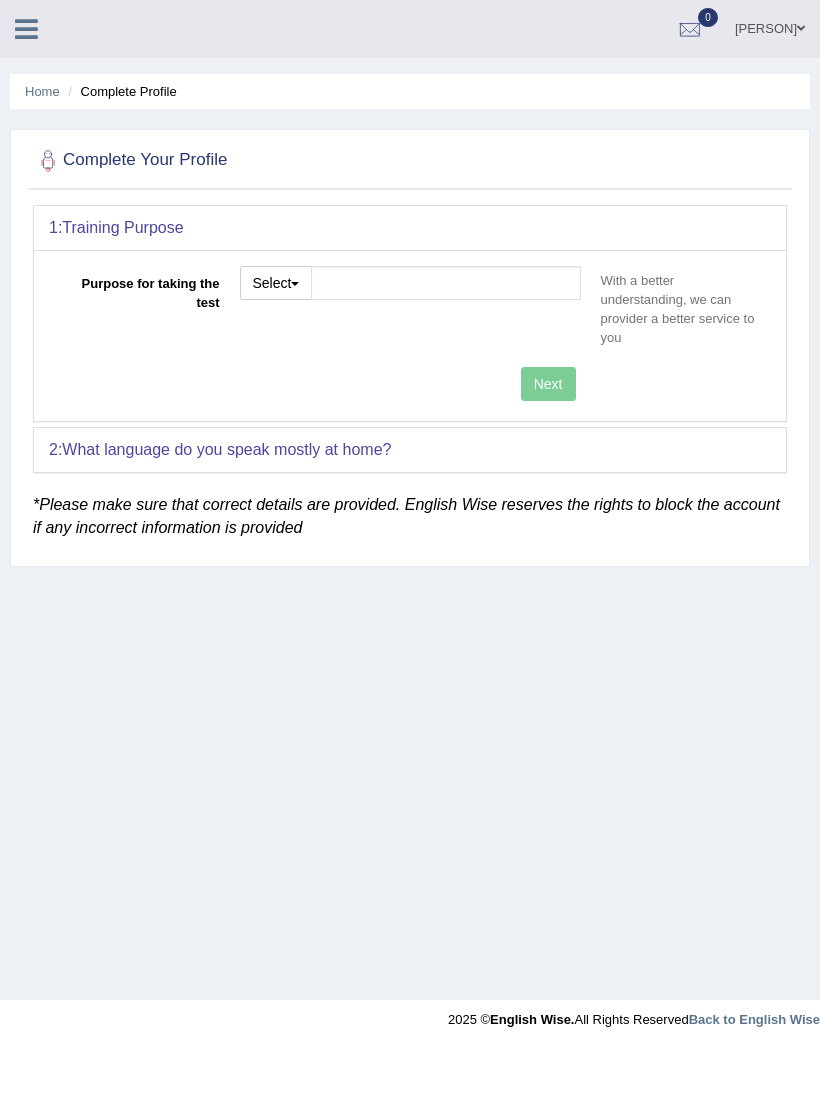 click on "Next" at bounding box center [320, 386] 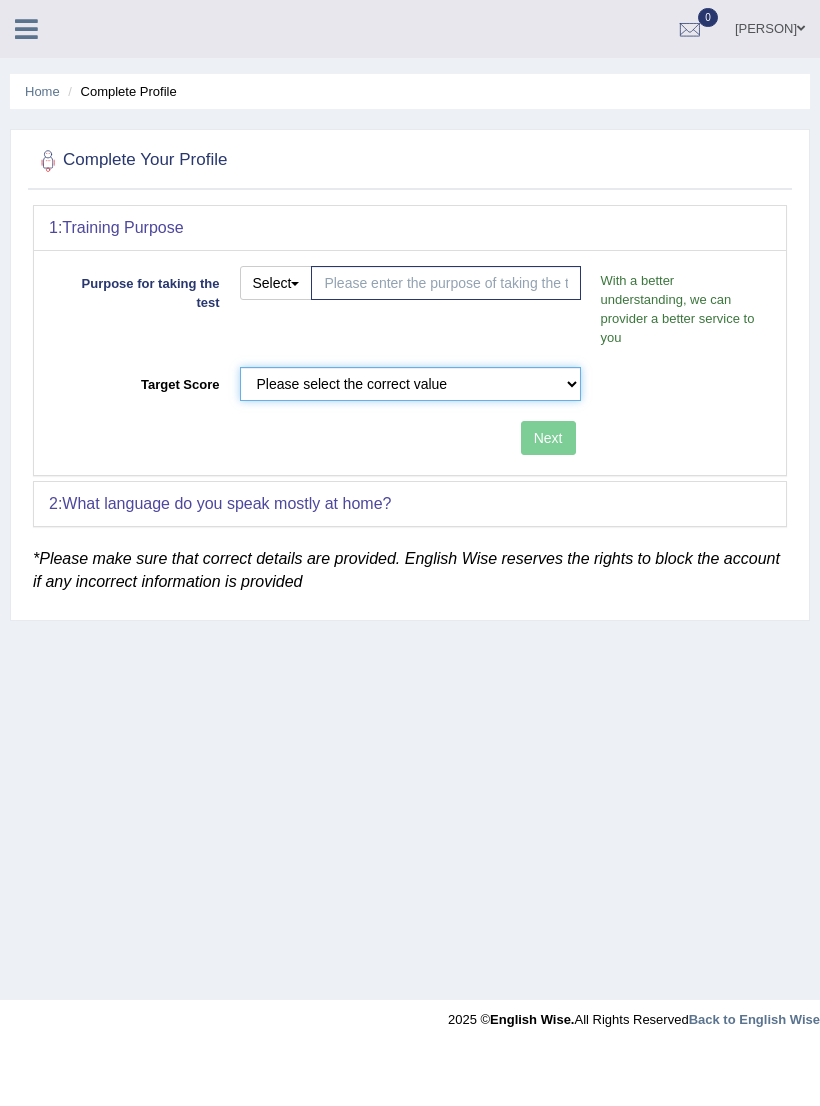 click on "Please select the correct value
50 (6 bands)
58 (6.5 bands)
65 (7 bands)
79 (8 bands)" at bounding box center (410, 384) 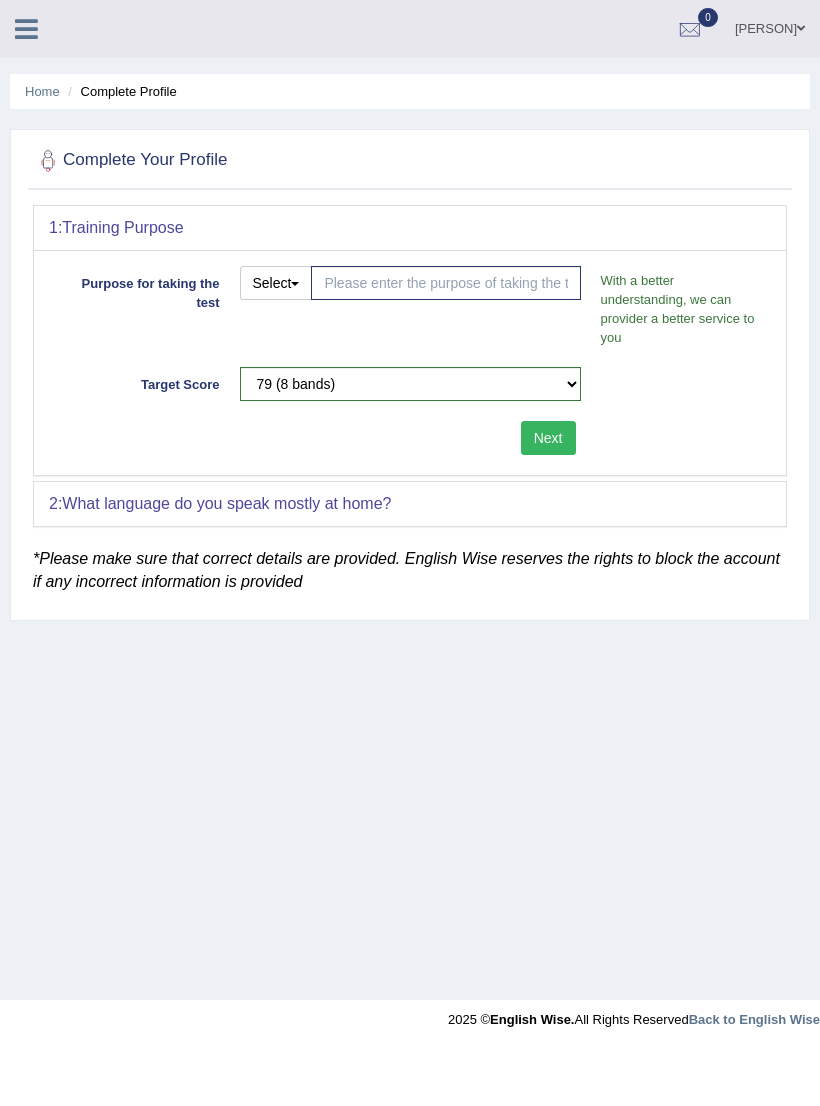 click on "Next" at bounding box center [548, 438] 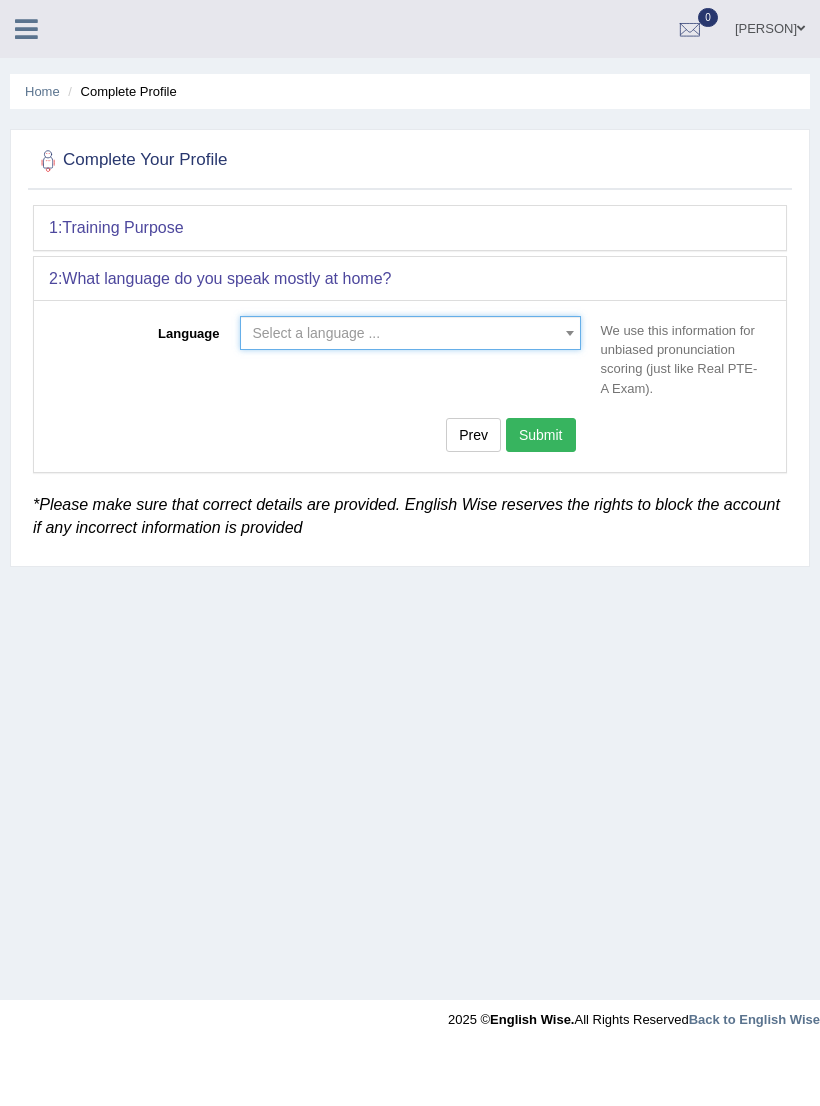 click at bounding box center [570, 333] 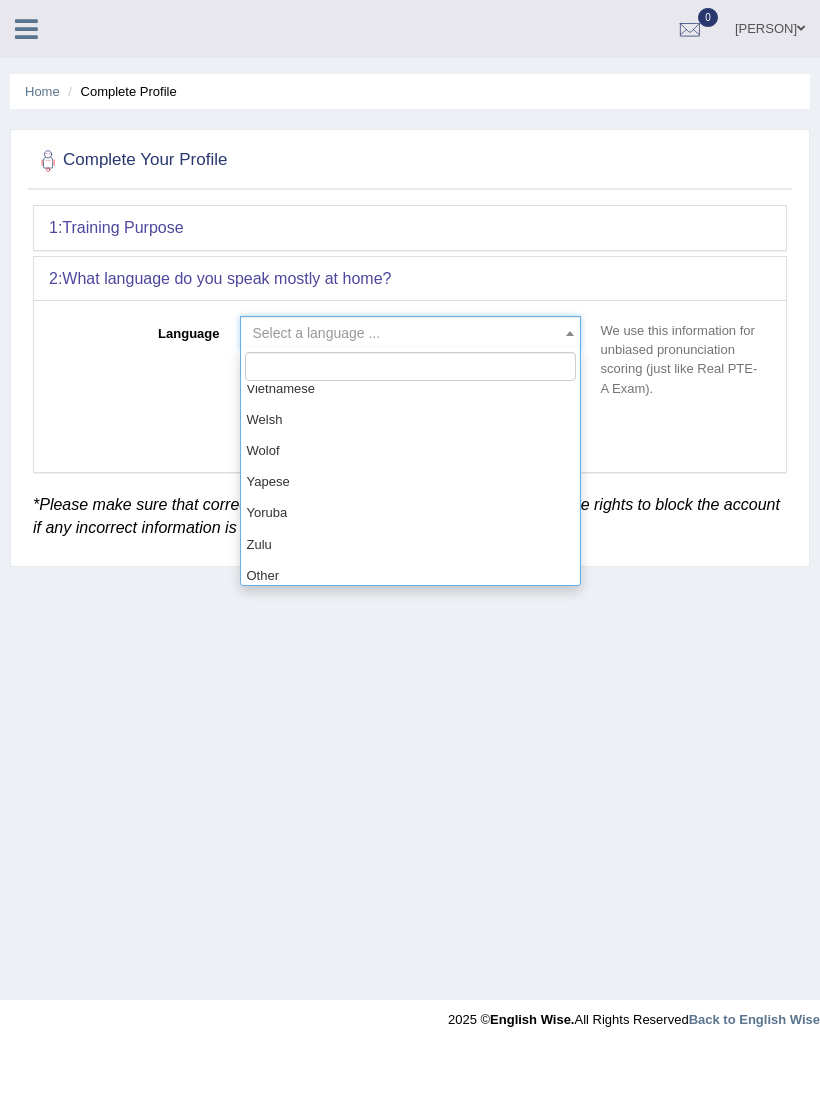 scroll, scrollTop: 1691, scrollLeft: 0, axis: vertical 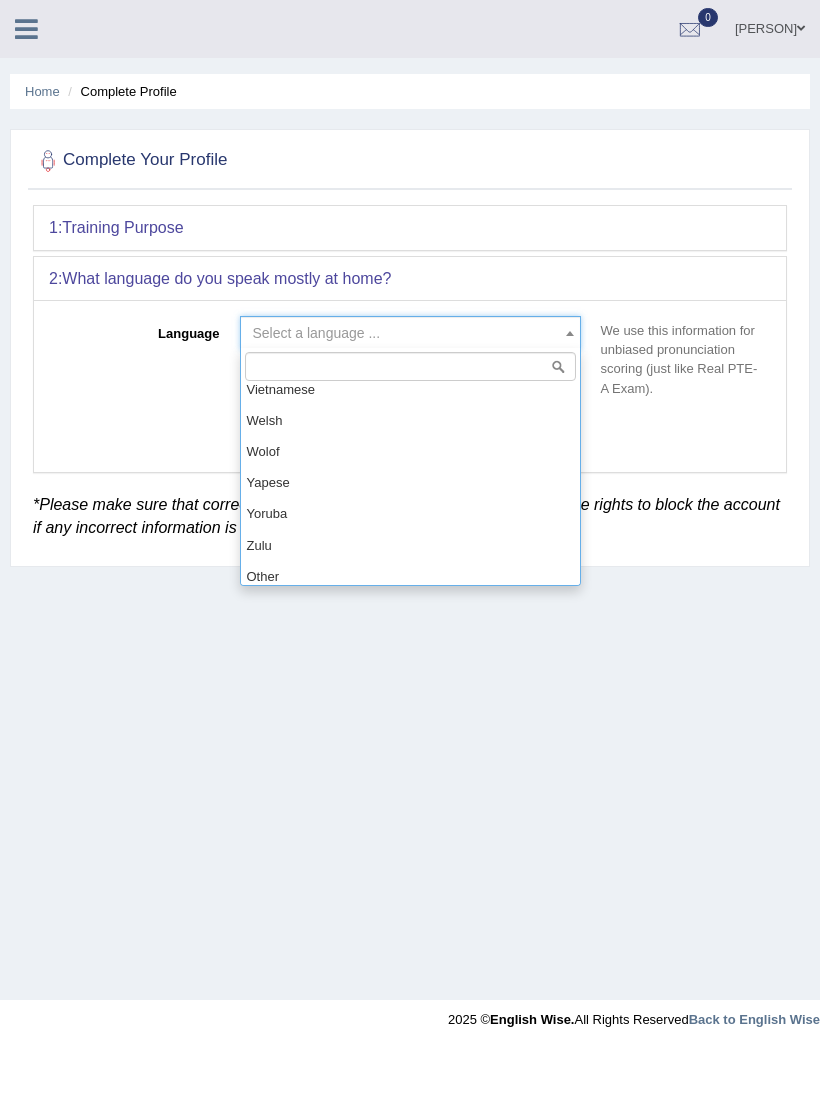 select on "Other" 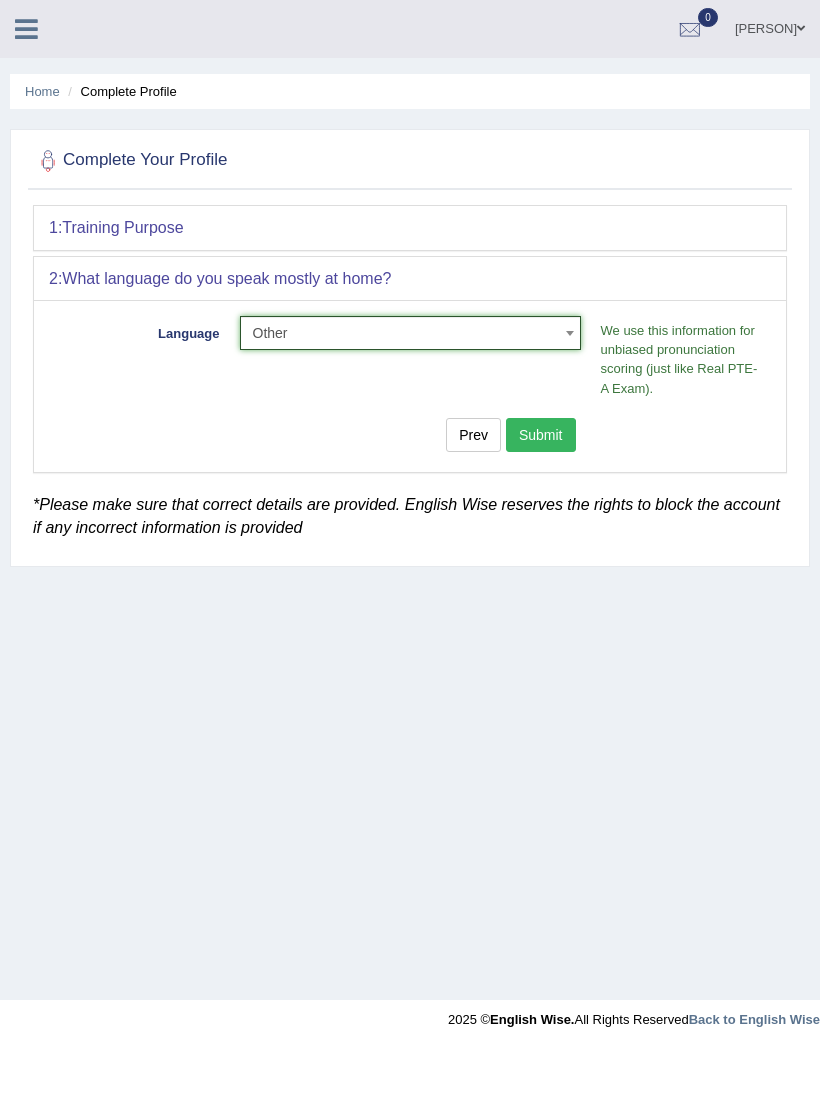 click on "Submit" at bounding box center [541, 435] 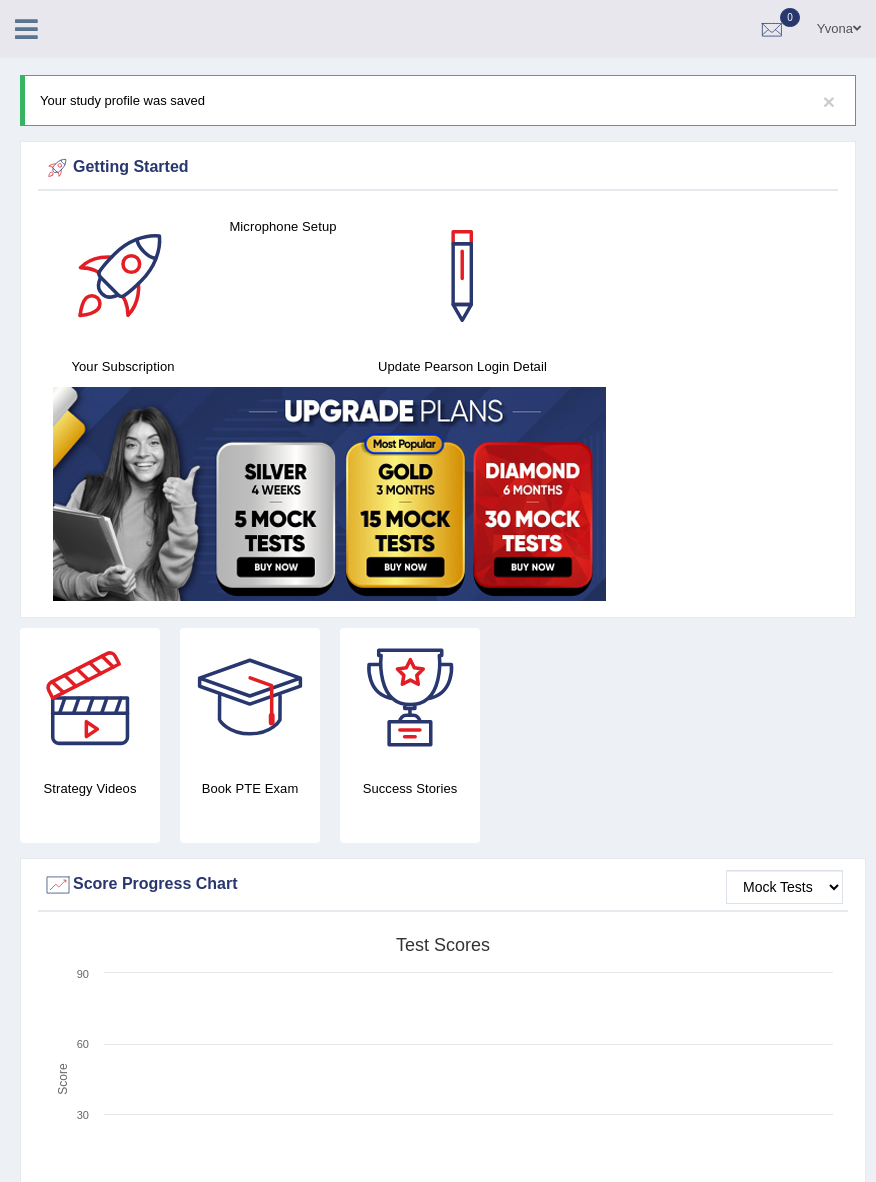 scroll, scrollTop: 5, scrollLeft: 0, axis: vertical 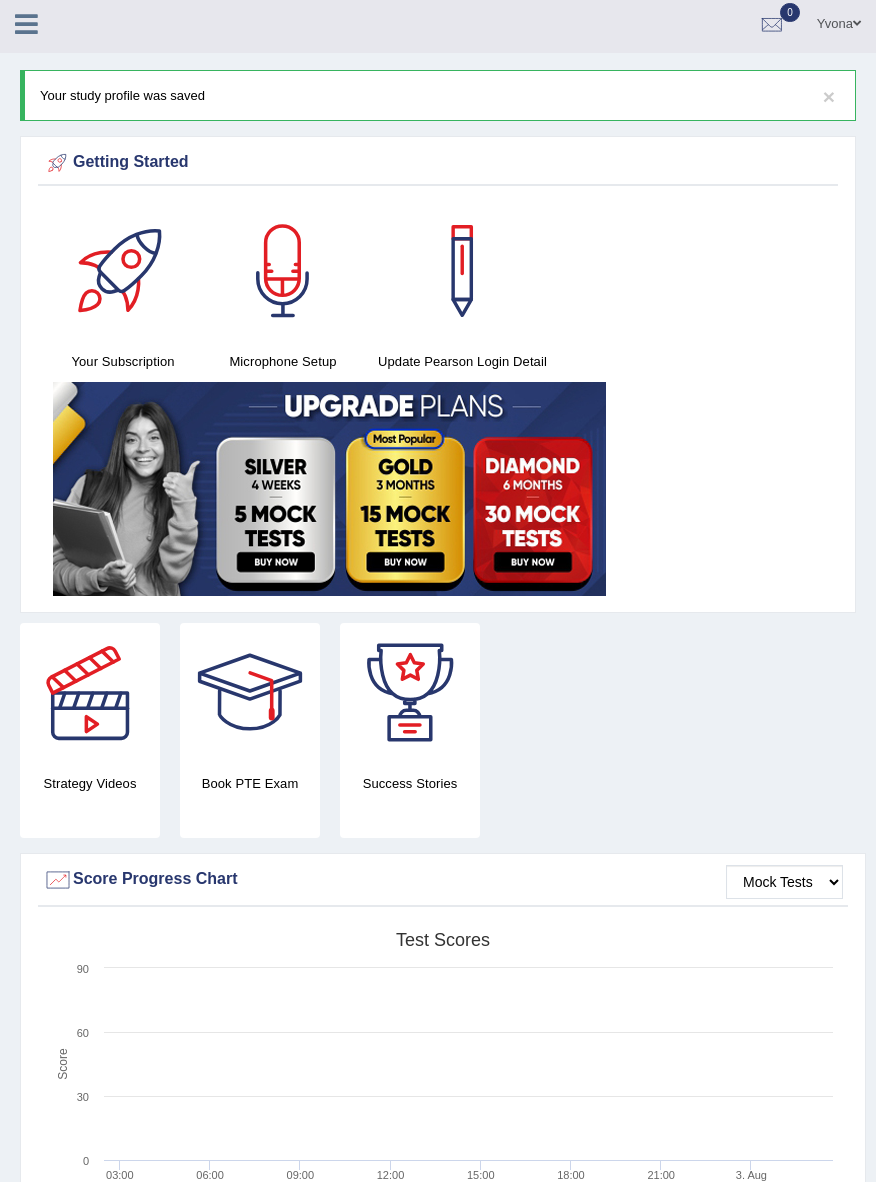 click at bounding box center [26, 24] 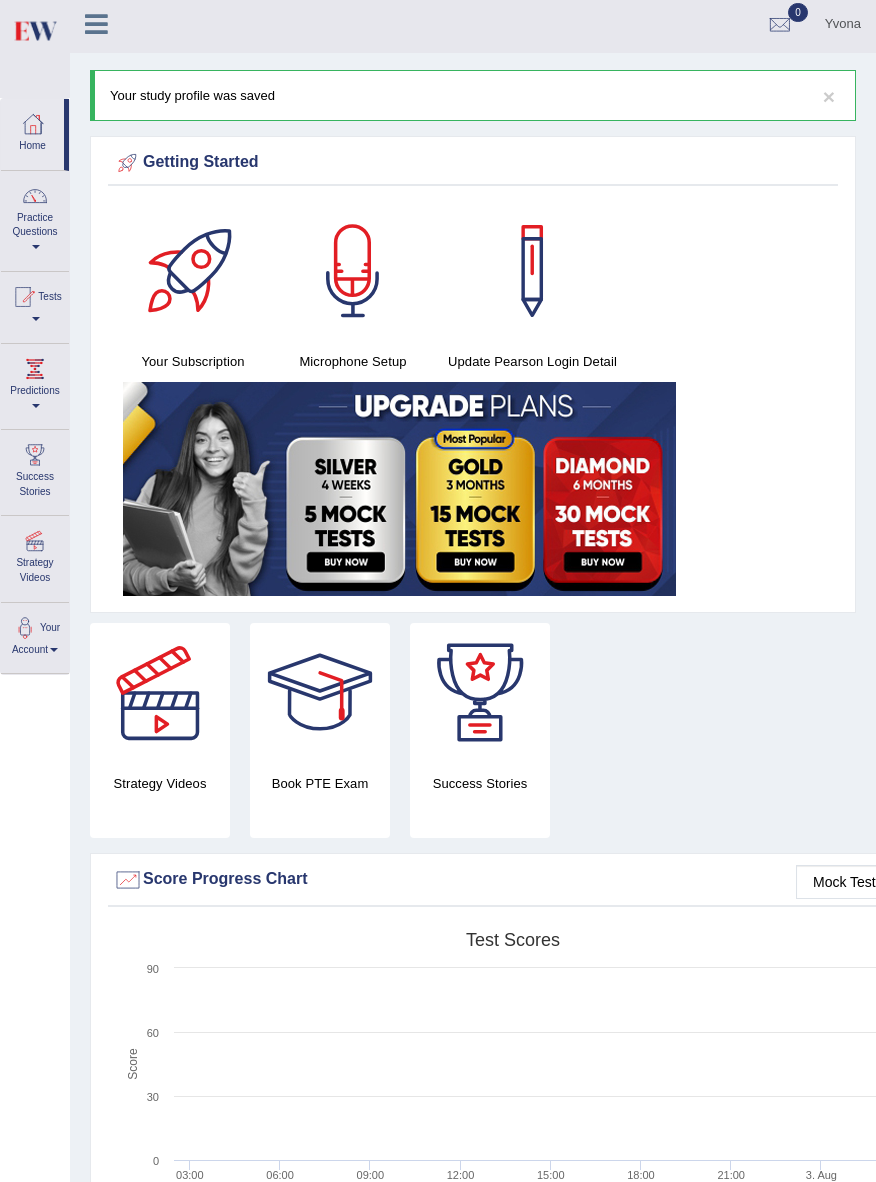 click at bounding box center [35, 196] 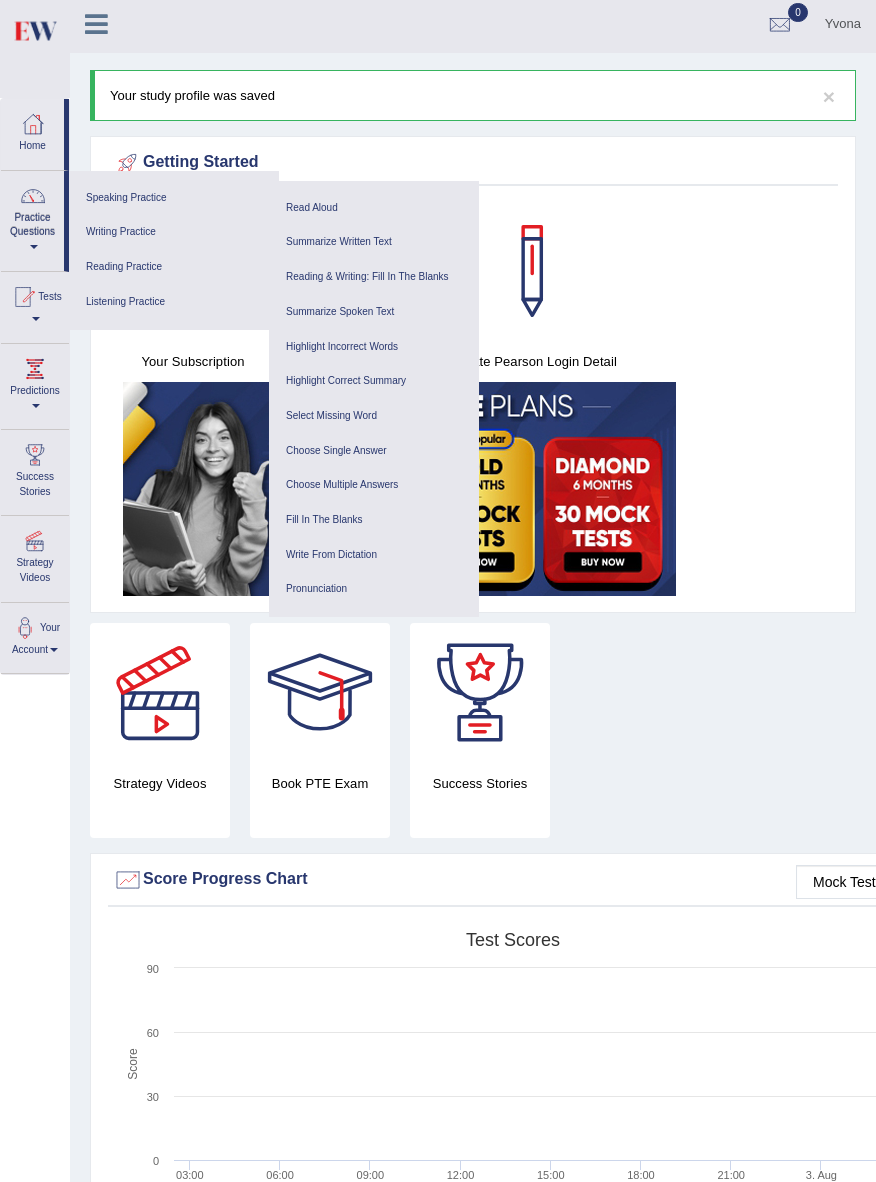 click on "Listening Practice" at bounding box center (174, 302) 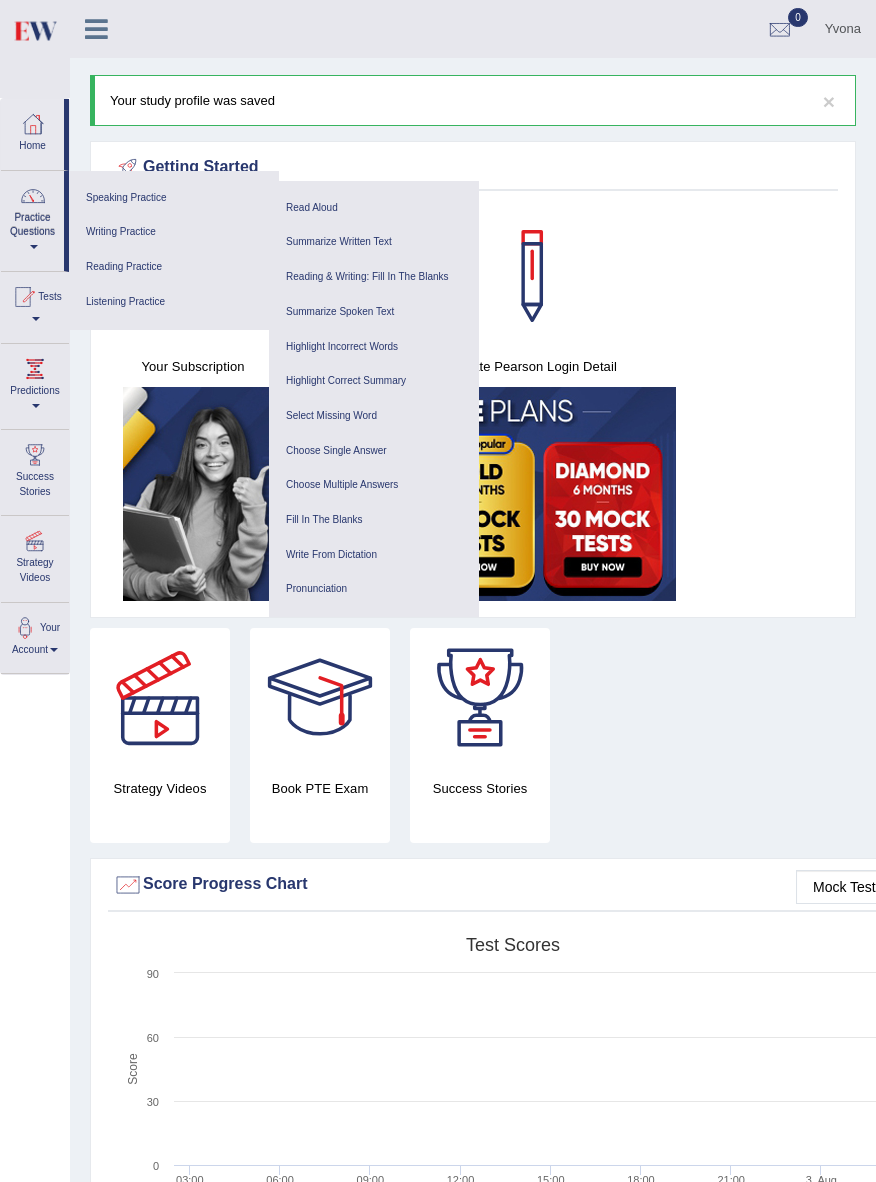 click on "Listening Practice" at bounding box center [174, 302] 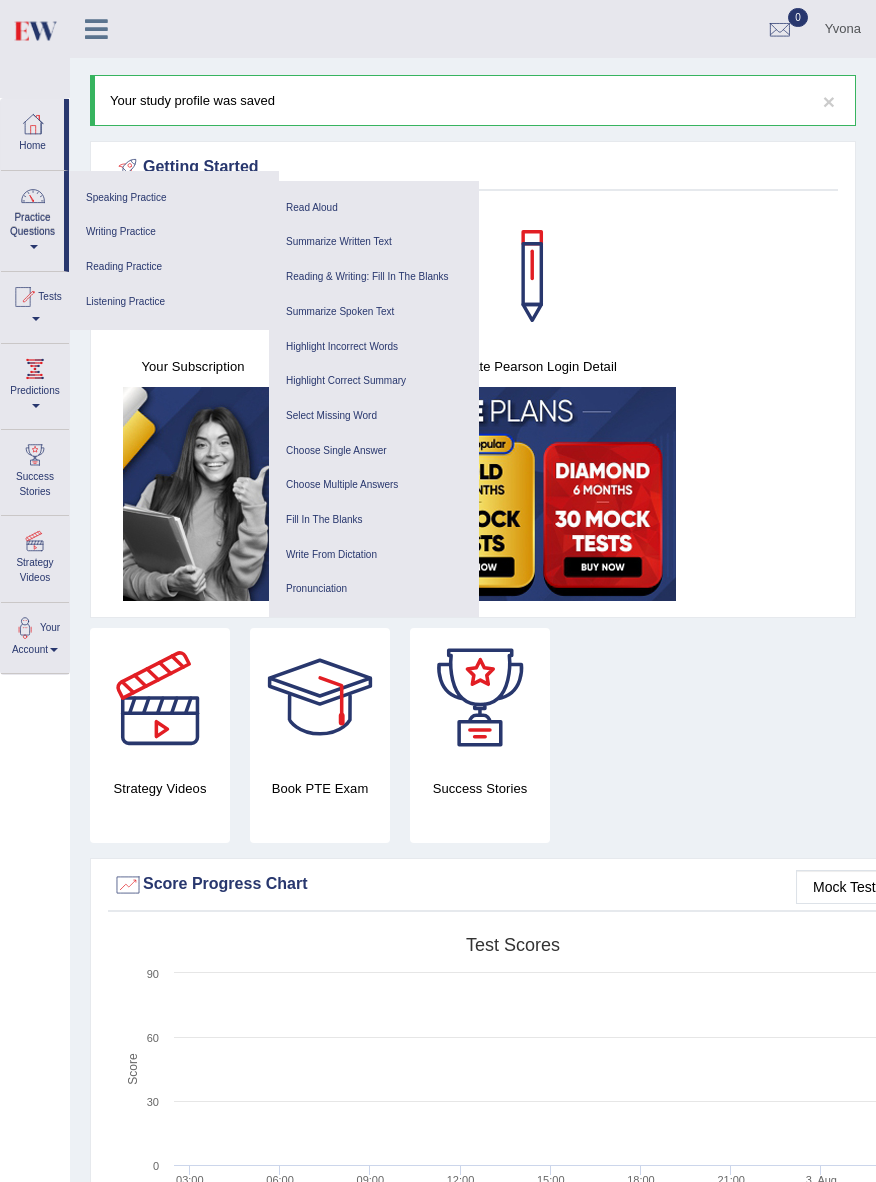 click on "Summarize Spoken Text" at bounding box center [374, 312] 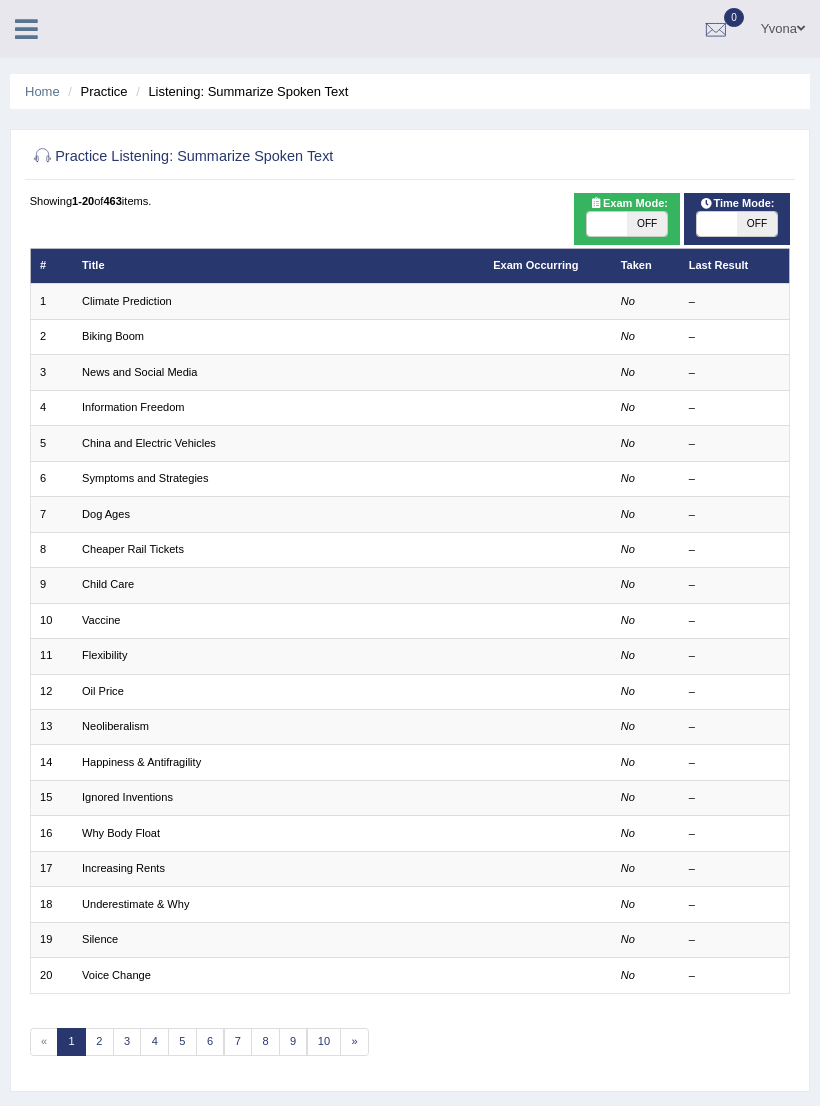 scroll, scrollTop: 0, scrollLeft: 0, axis: both 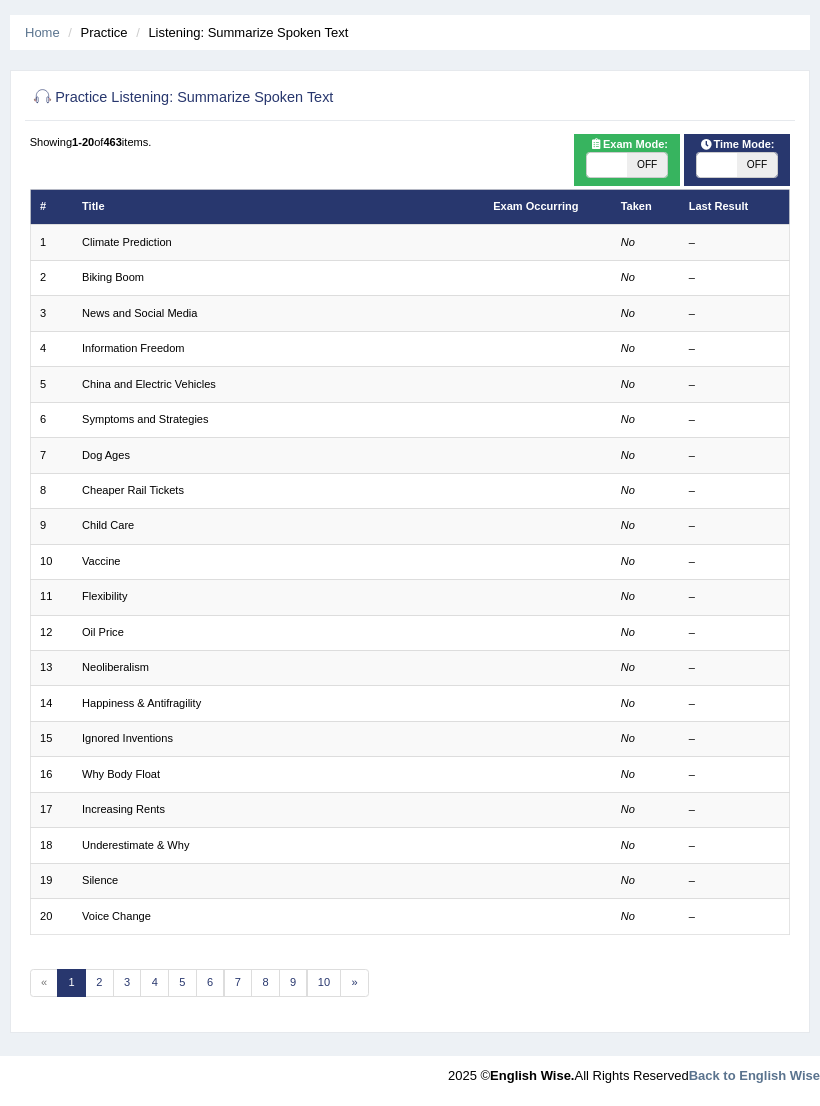 click on "10" at bounding box center [324, 983] 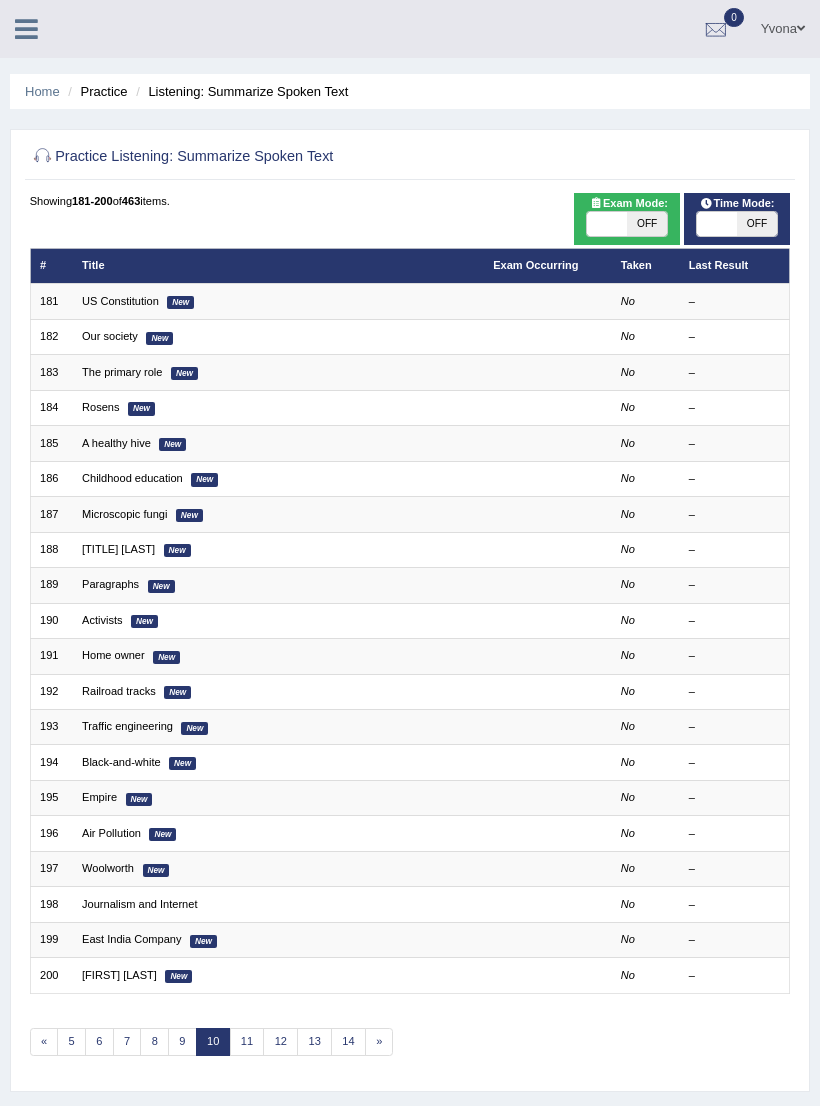 scroll, scrollTop: 0, scrollLeft: 0, axis: both 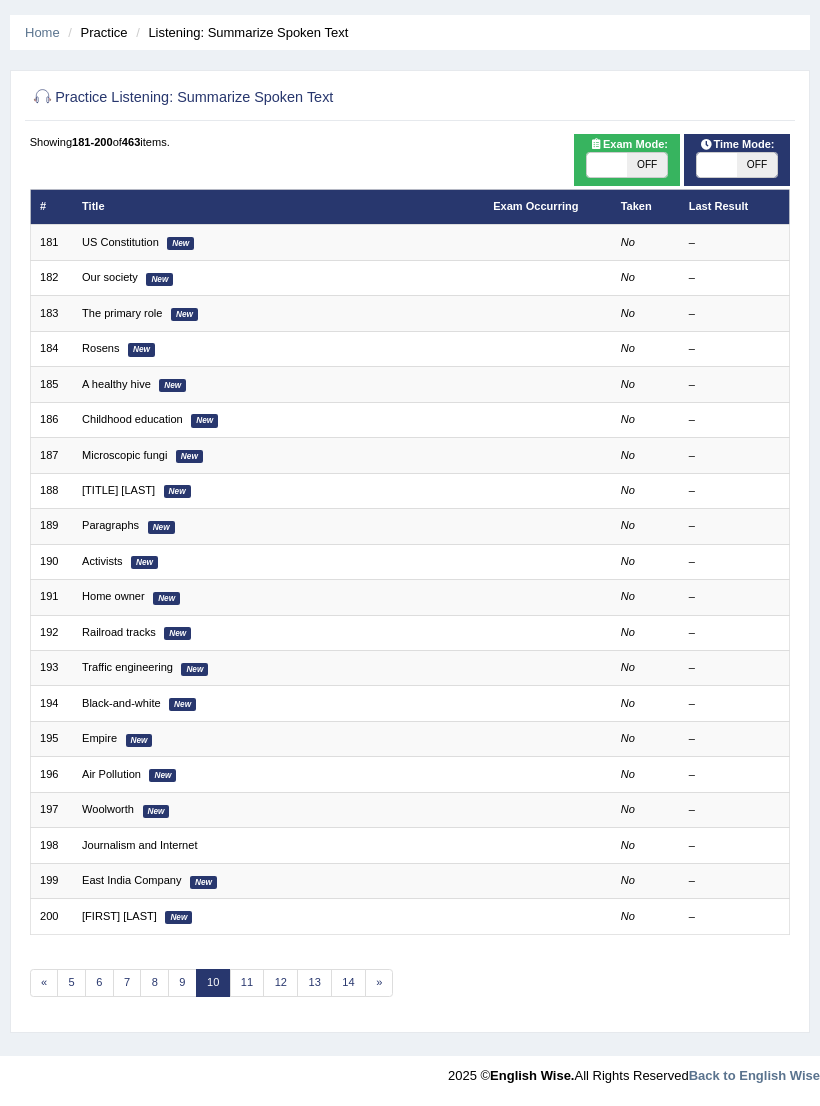 click on "«" at bounding box center (44, 983) 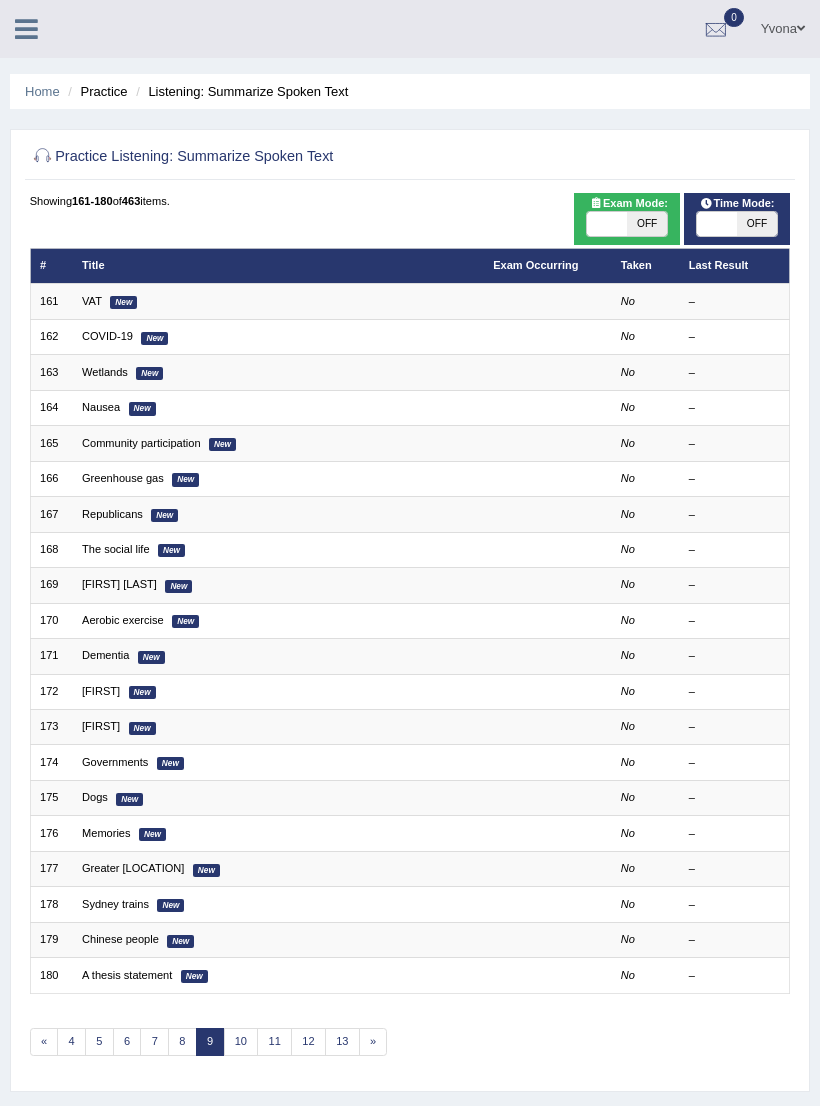 scroll, scrollTop: 0, scrollLeft: 0, axis: both 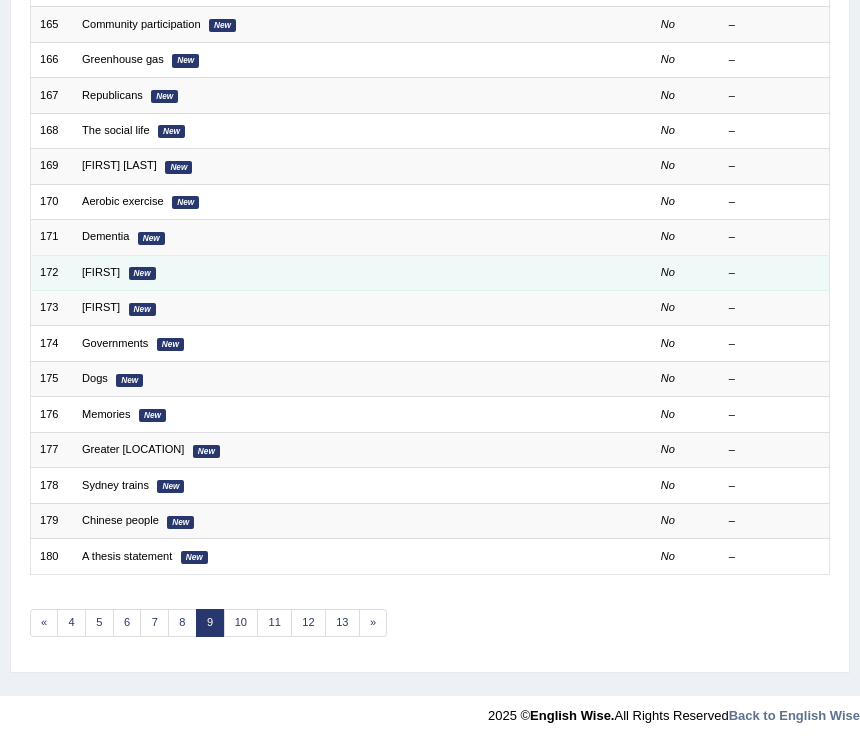 click on "New" at bounding box center [142, 273] 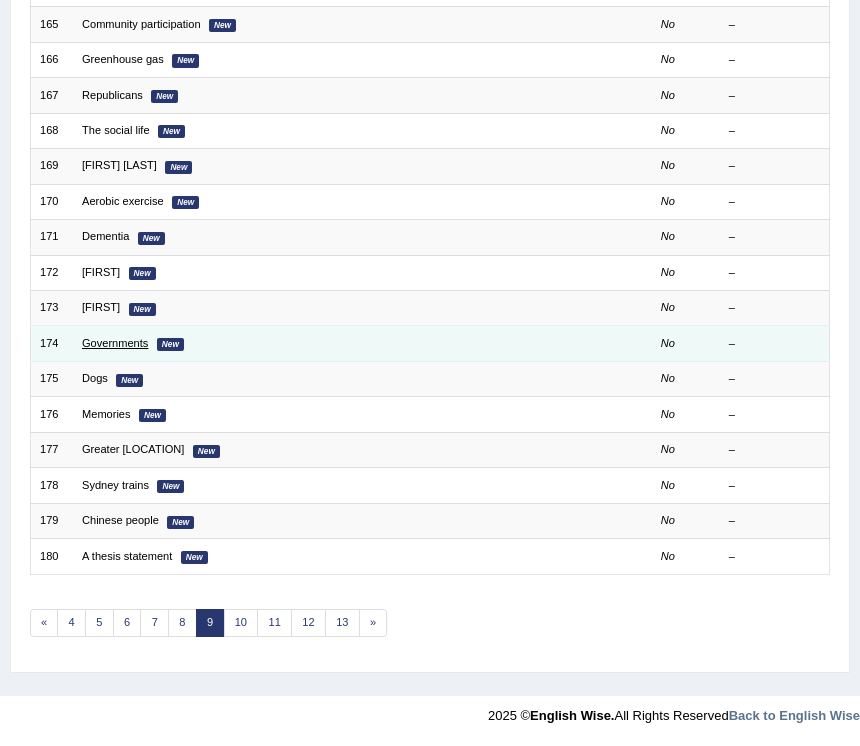 click on "Governments" at bounding box center (115, 343) 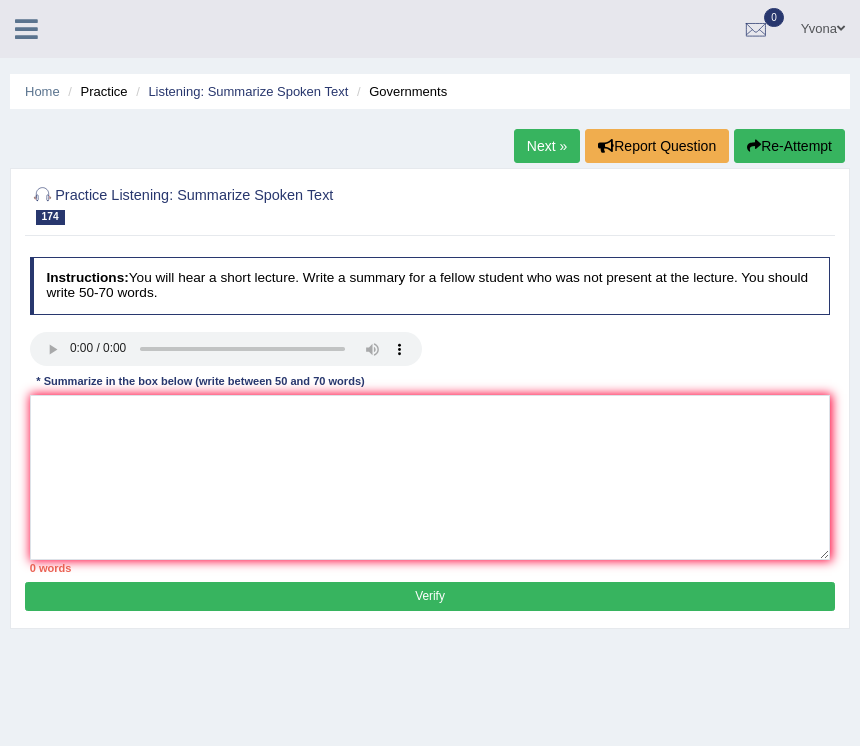 scroll, scrollTop: 0, scrollLeft: 0, axis: both 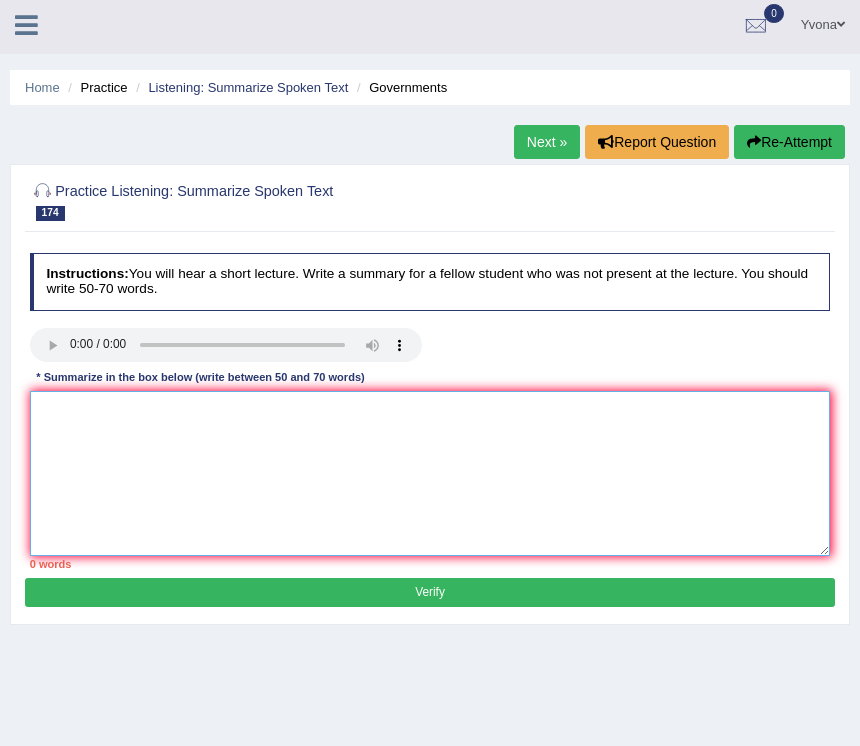 click at bounding box center (430, 473) 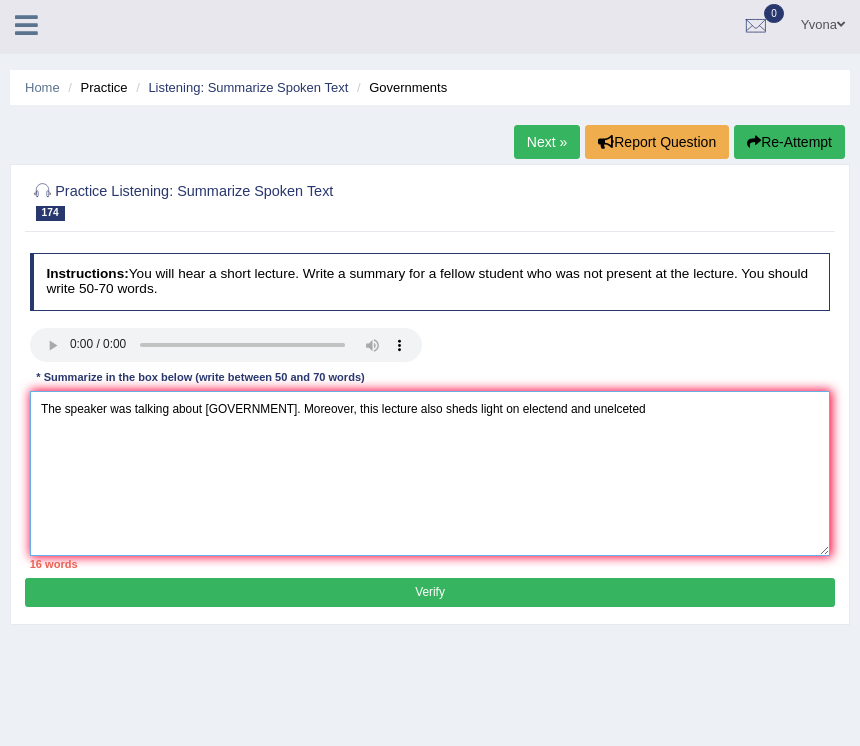click on "The speaker was talking about [GOVERNMENT]. Moreover, this lecture also sheds light on electend and unelceted" at bounding box center [430, 473] 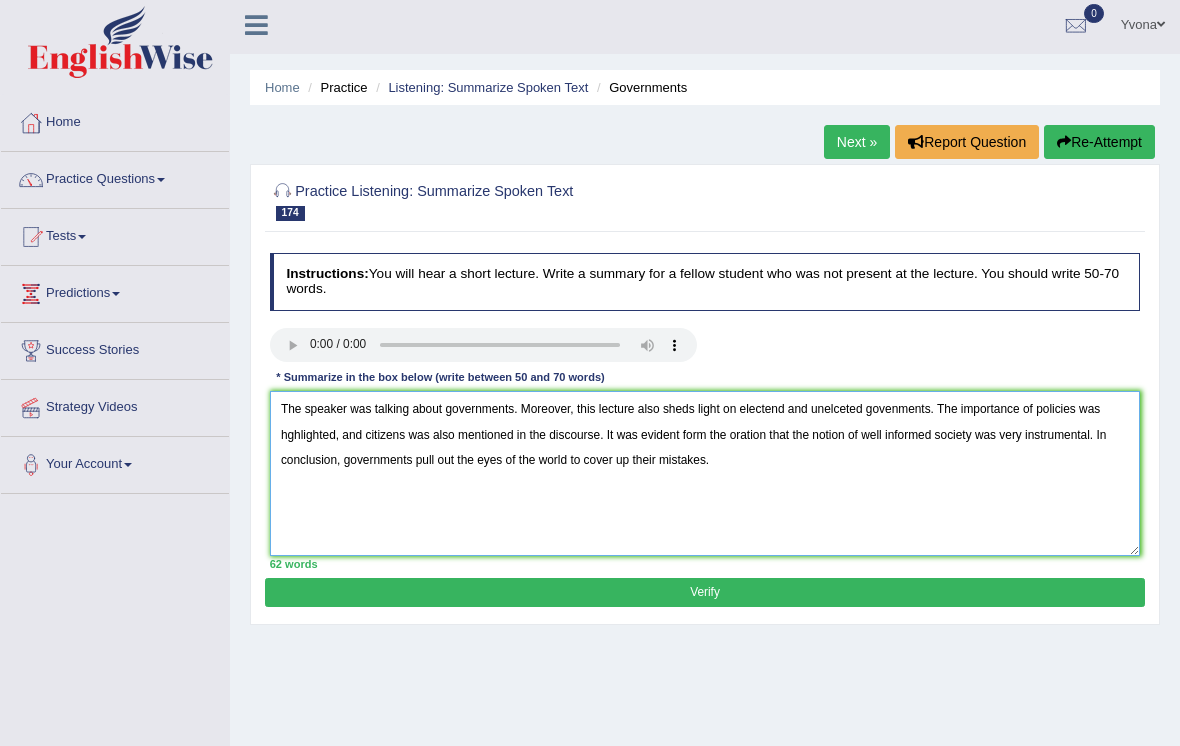 type on "The speaker was talking about governments. Moreover, this lecture also sheds light on electend and unelceted govenments. The importance of policies was hghlighted, and citizens was also mentioned in the discourse. It was evident form the oration that the notion of well informed society was very instrumental. In conclusion, governments pull out the eyes of the world to cover up their mistakes." 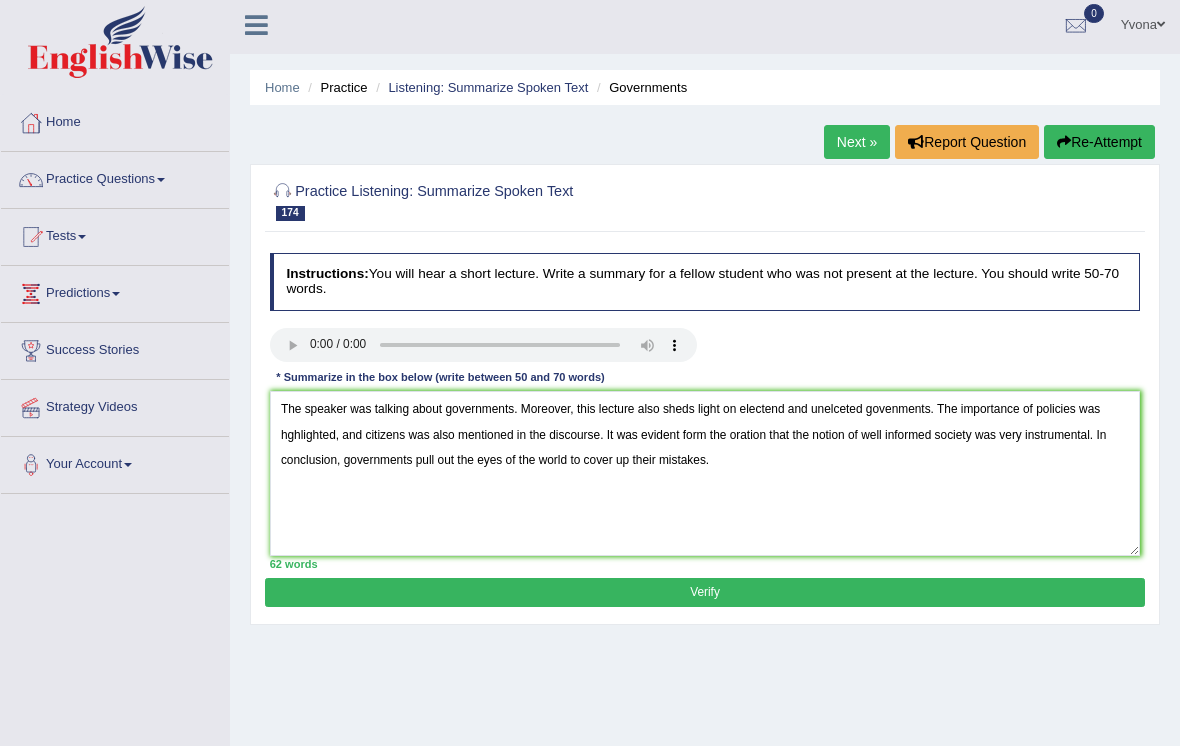 click on "Verify" at bounding box center [704, 592] 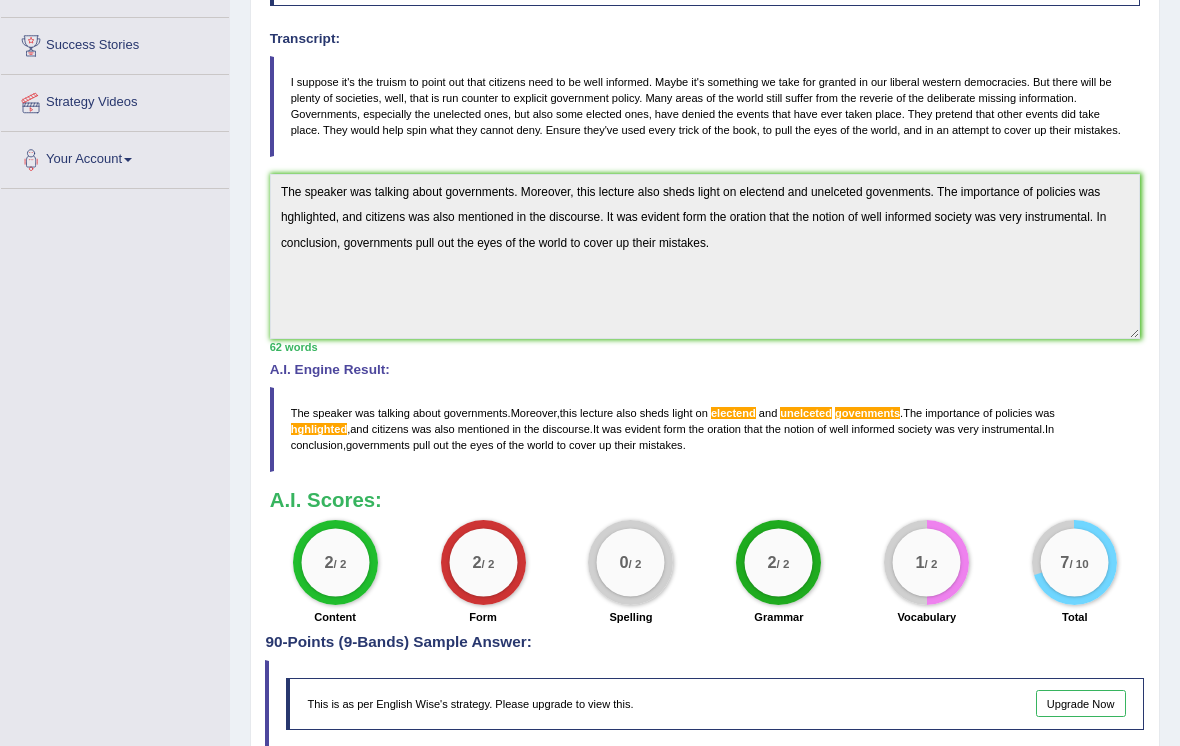 scroll, scrollTop: 311, scrollLeft: 0, axis: vertical 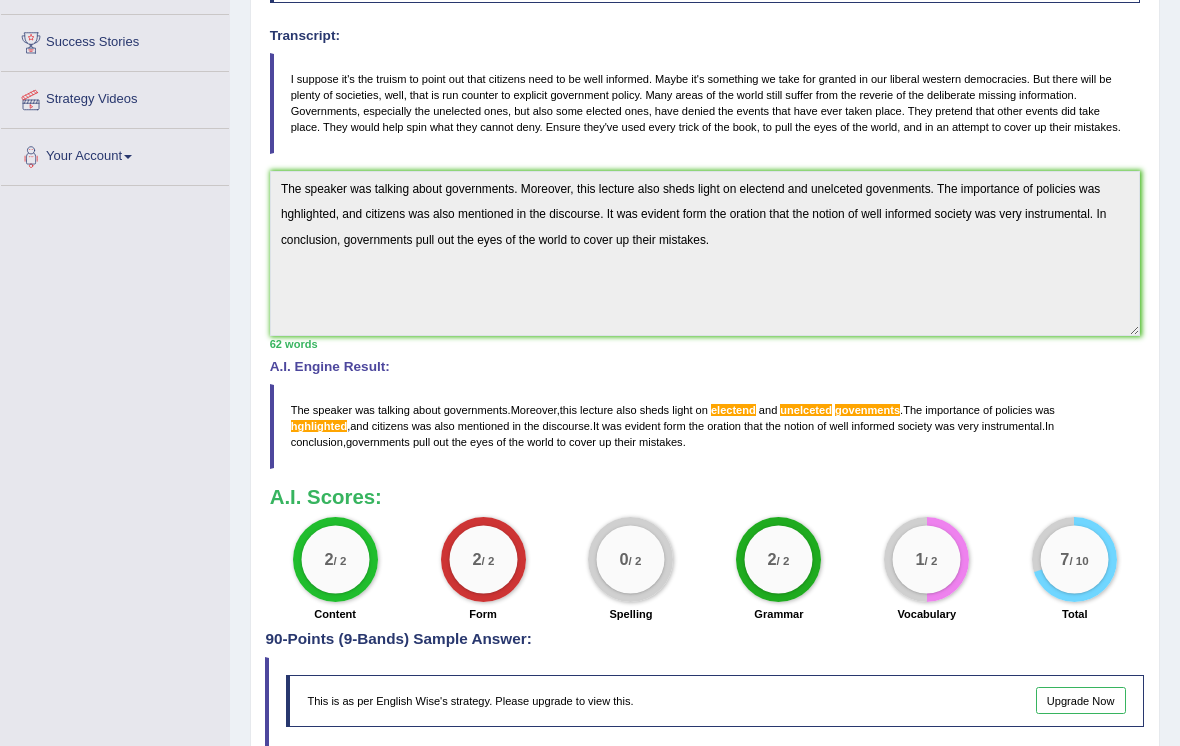 click on "govenments" at bounding box center [867, 411] 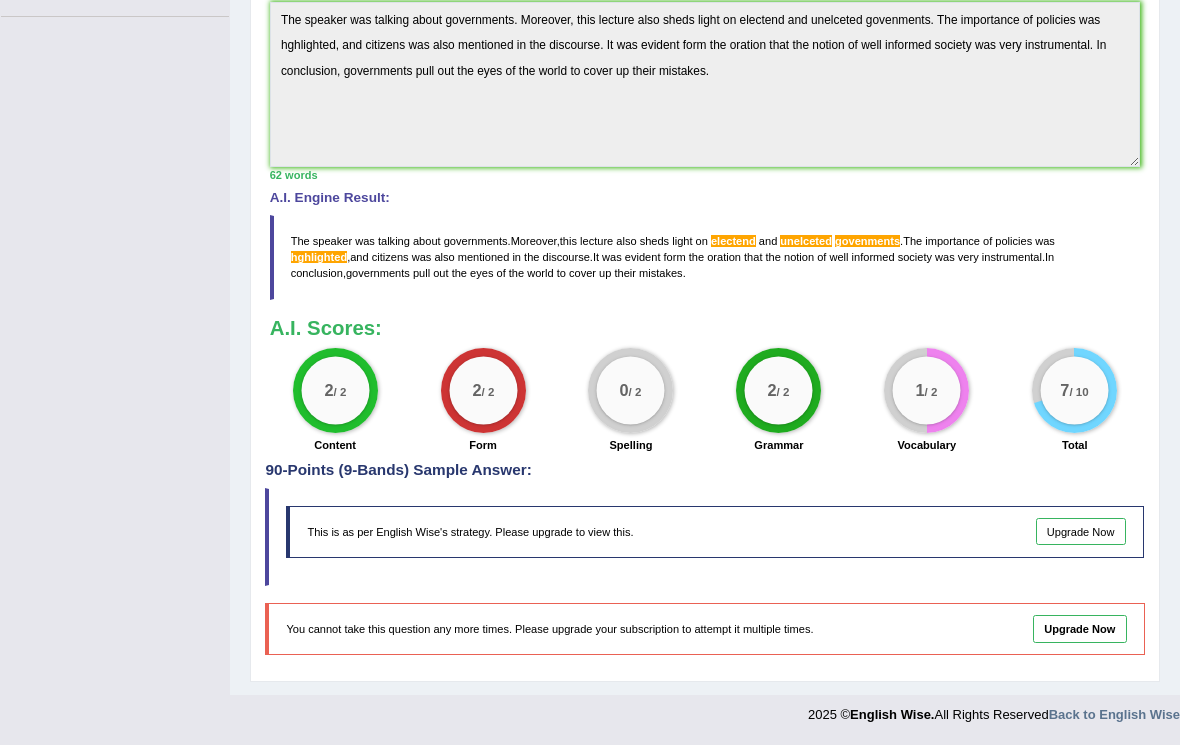 scroll, scrollTop: 517, scrollLeft: 0, axis: vertical 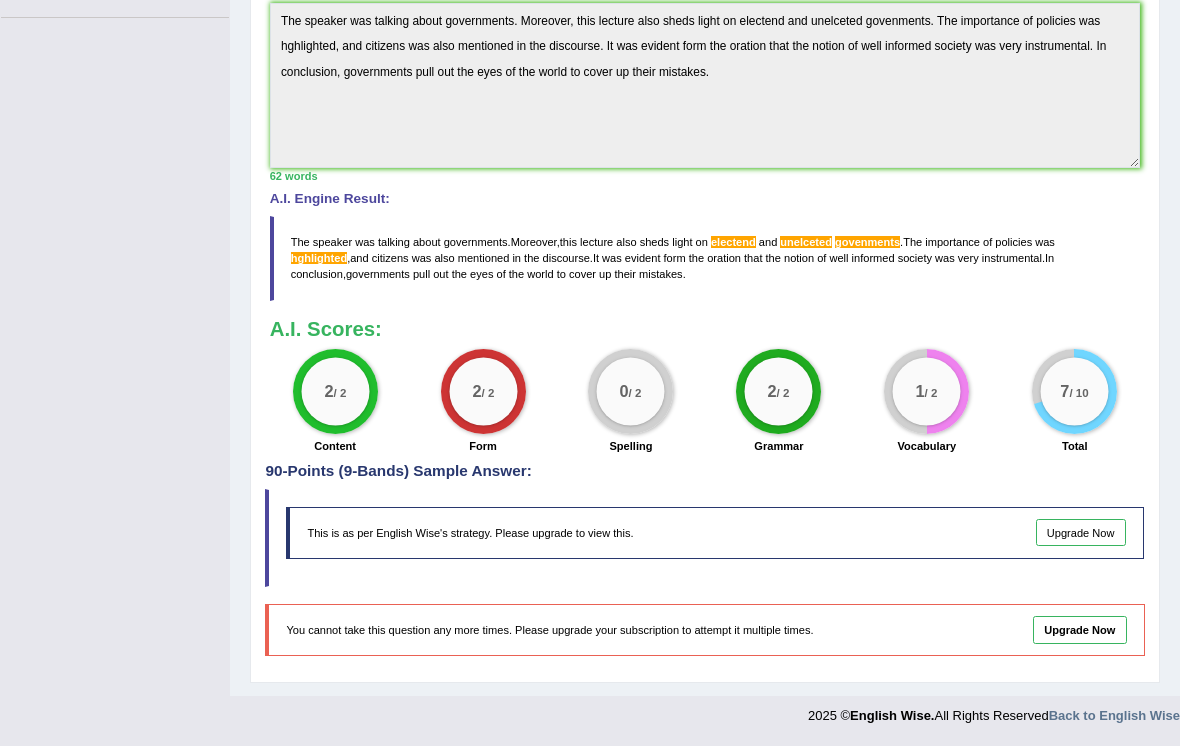 click on "hghlighted" at bounding box center (319, 258) 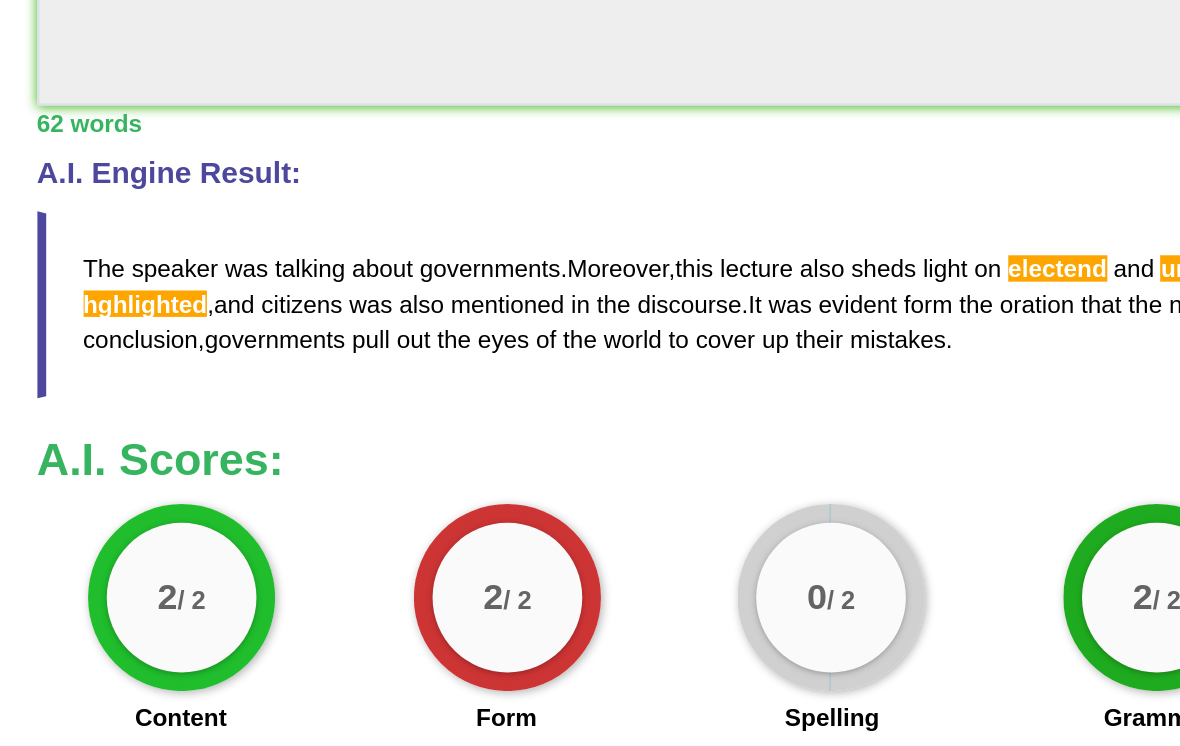 click on "hghlighted" at bounding box center [319, 258] 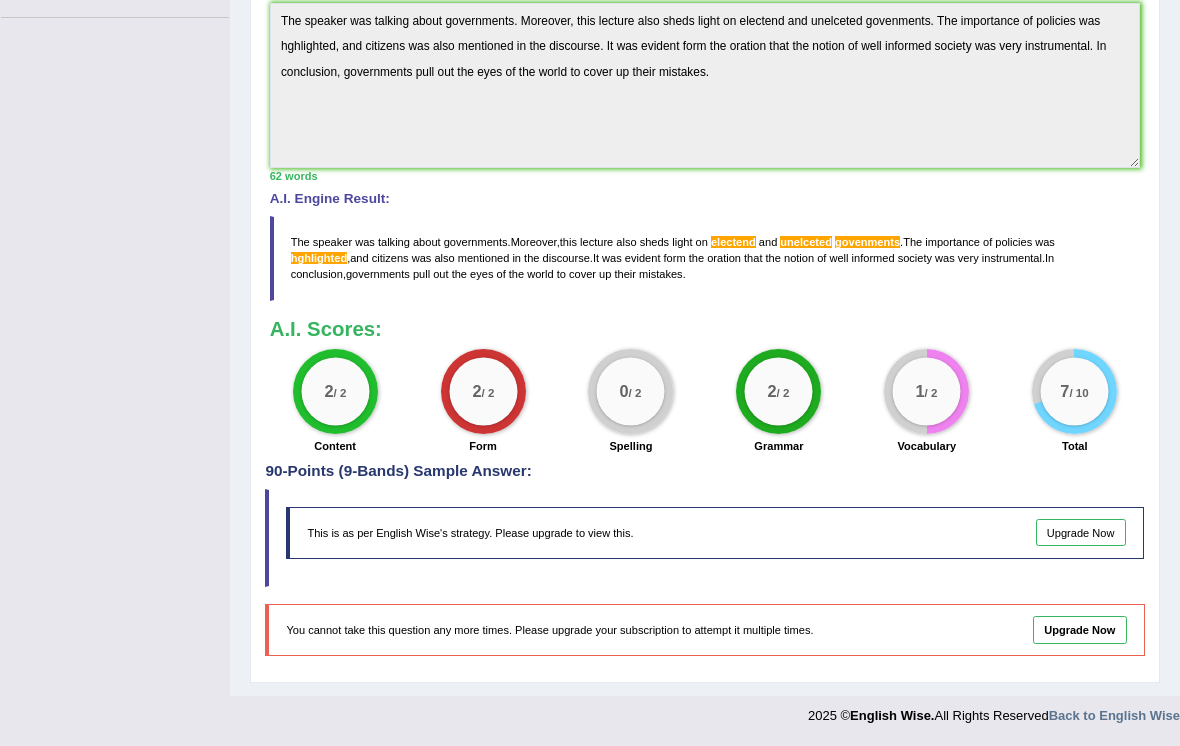 scroll, scrollTop: 517, scrollLeft: 0, axis: vertical 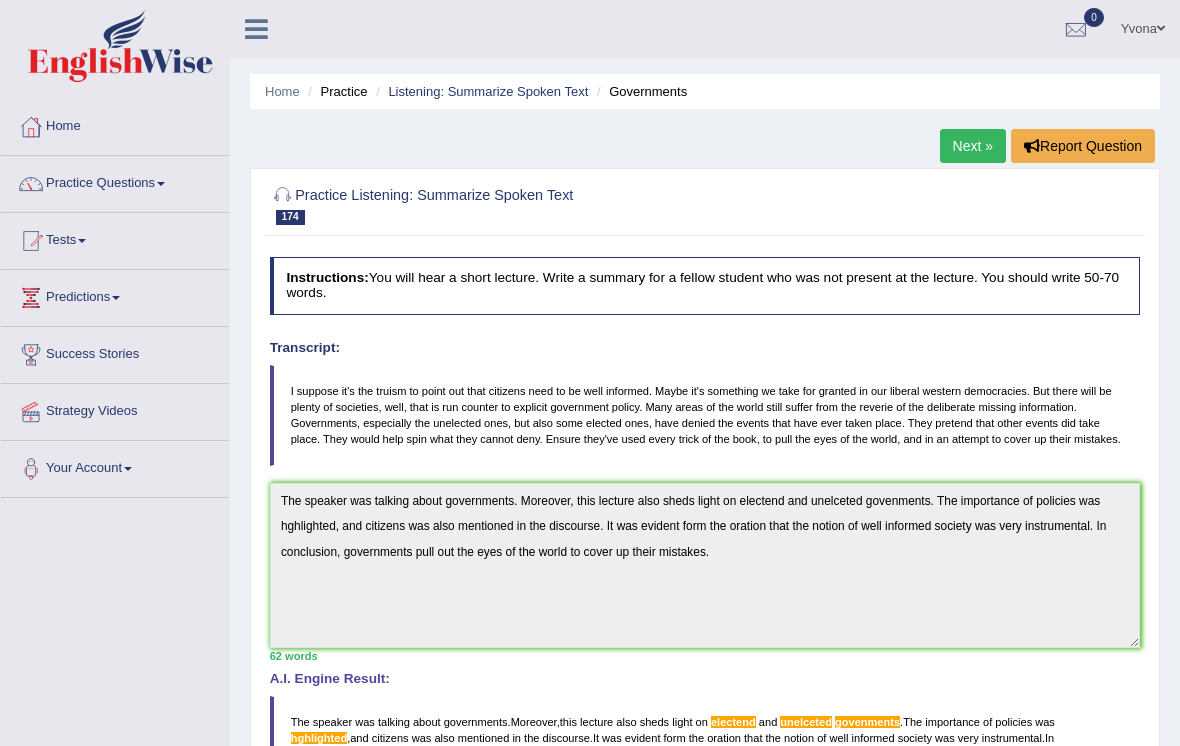 click on "Practice" at bounding box center (335, 91) 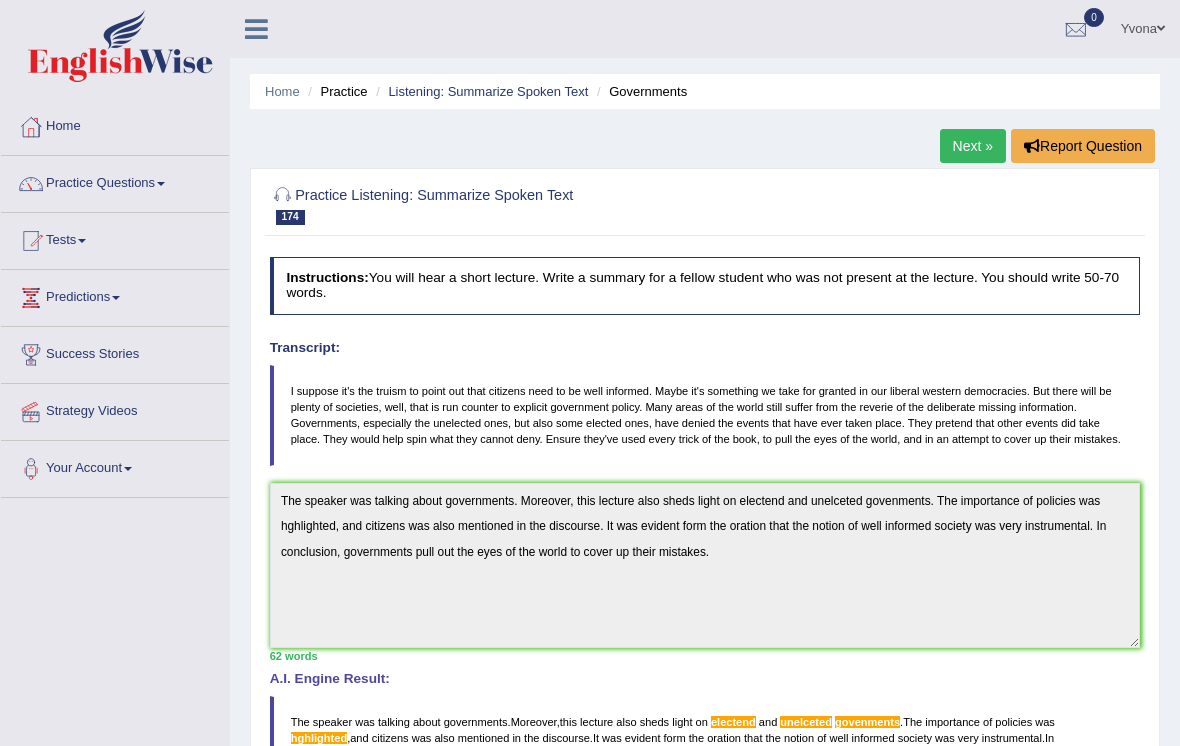 click on "Practice" at bounding box center (335, 91) 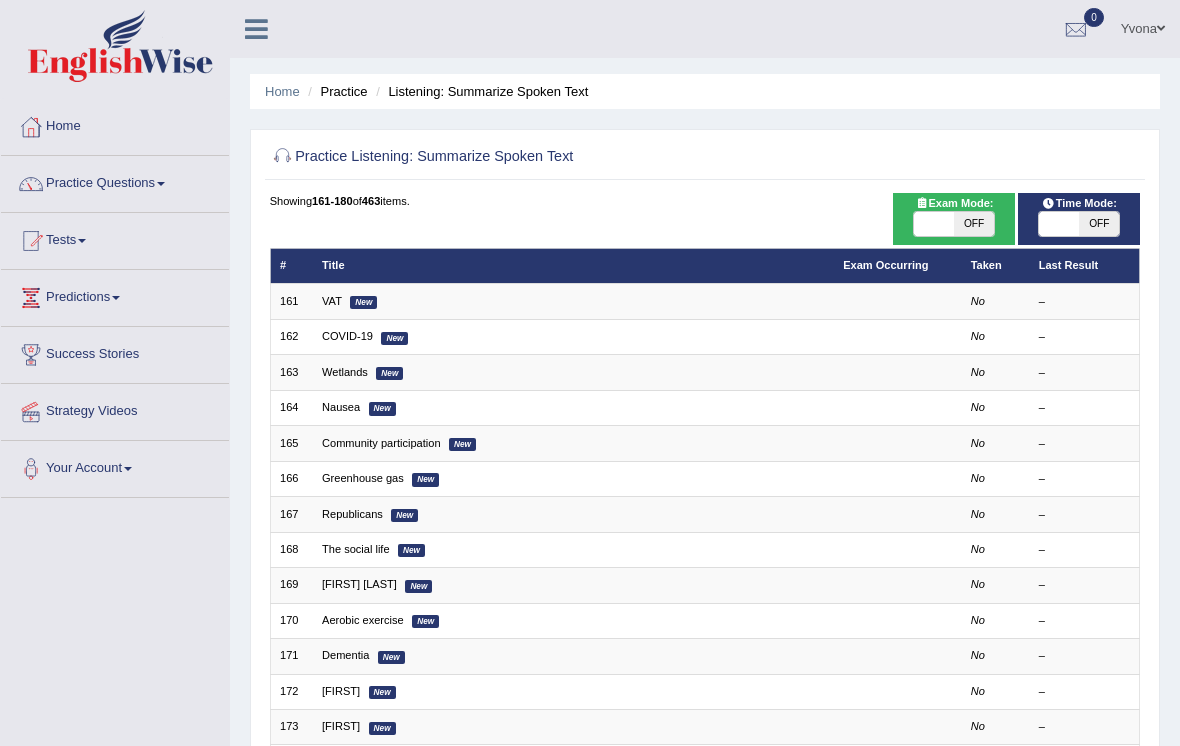 scroll, scrollTop: 465, scrollLeft: 0, axis: vertical 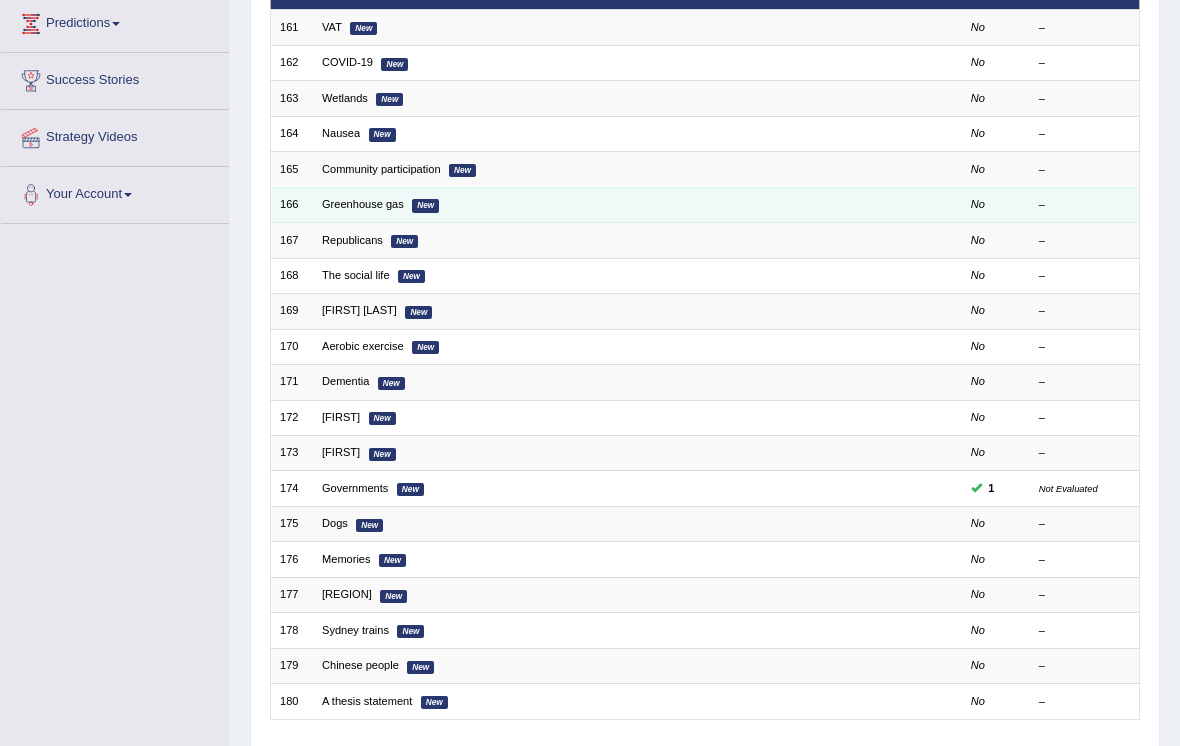 click on "Greenhouse gas New" at bounding box center [573, 204] 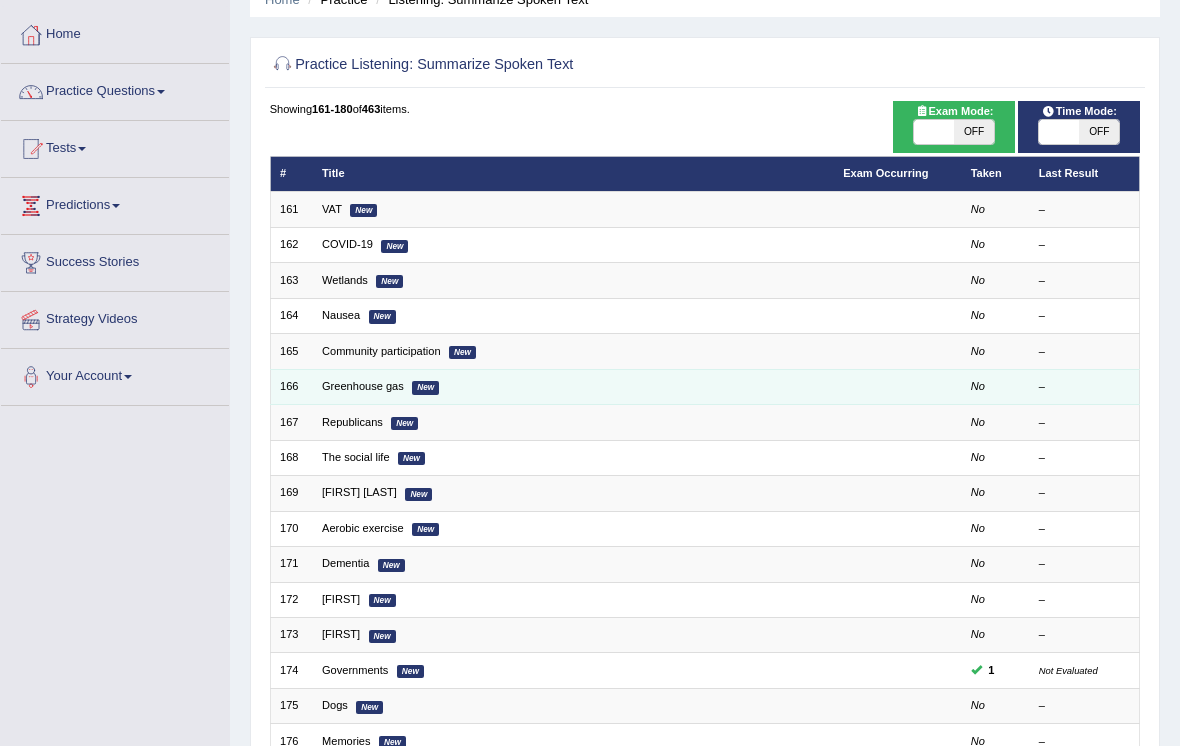 scroll, scrollTop: 92, scrollLeft: 0, axis: vertical 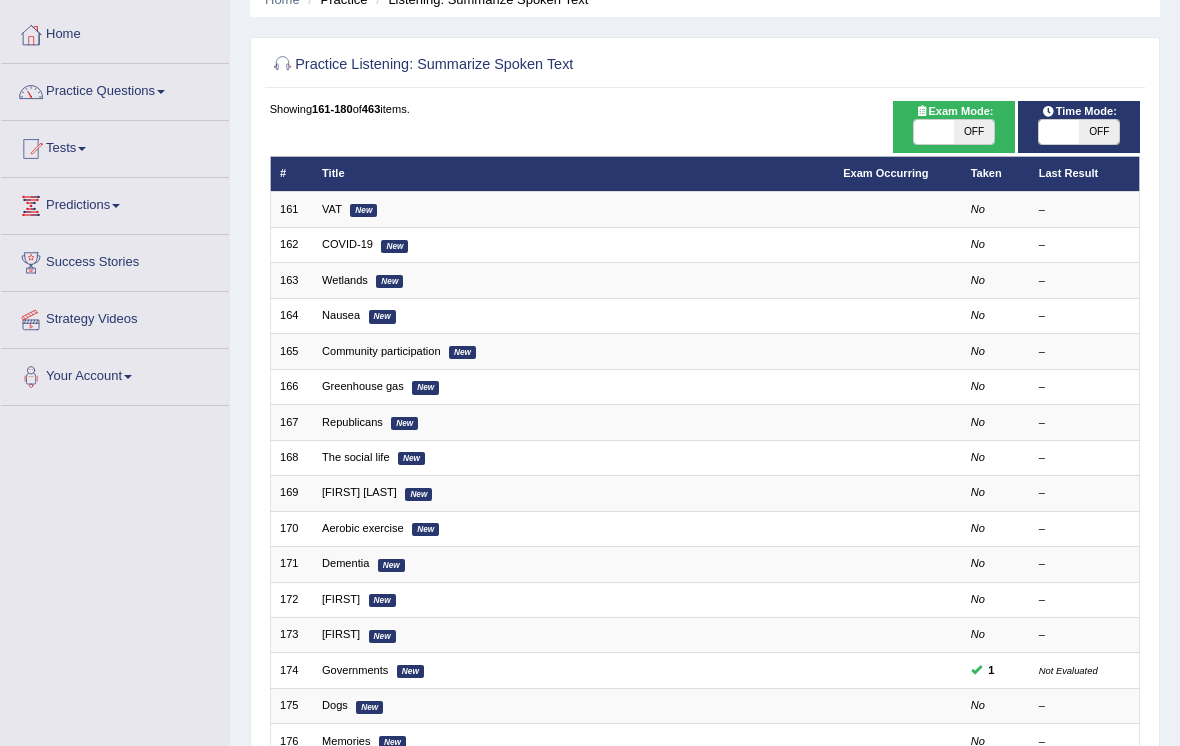 click on "OFF" at bounding box center [1099, 132] 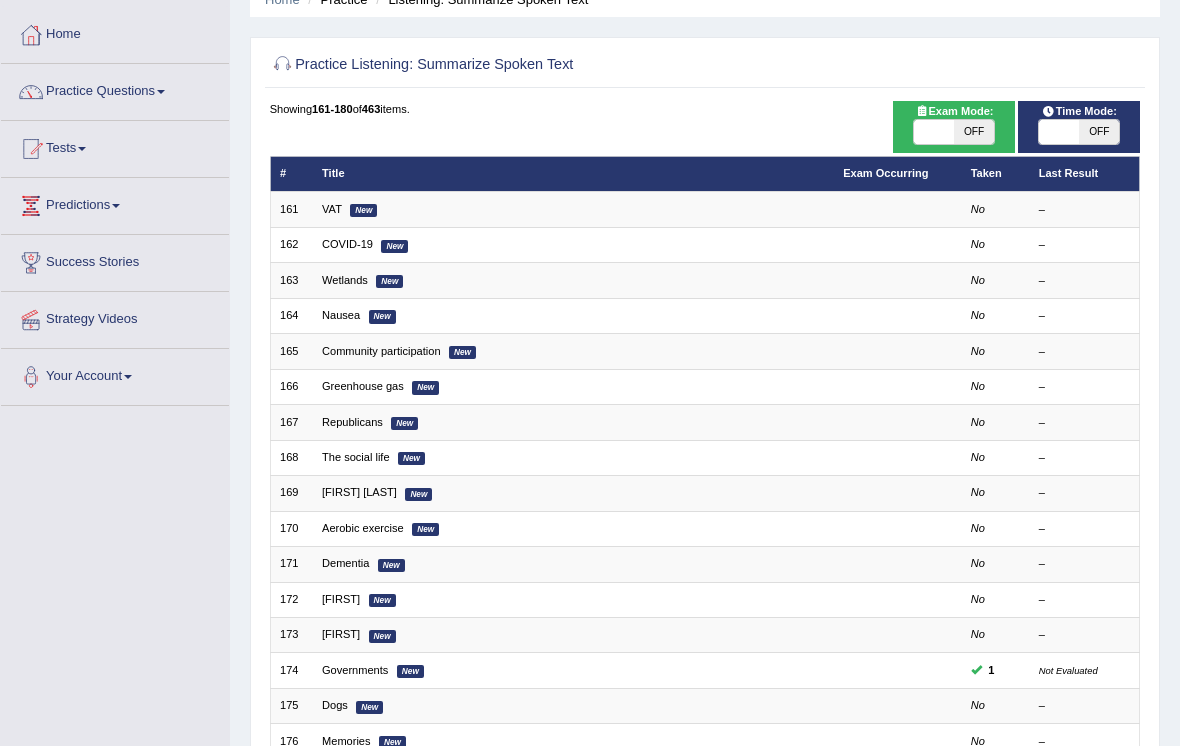 checkbox on "true" 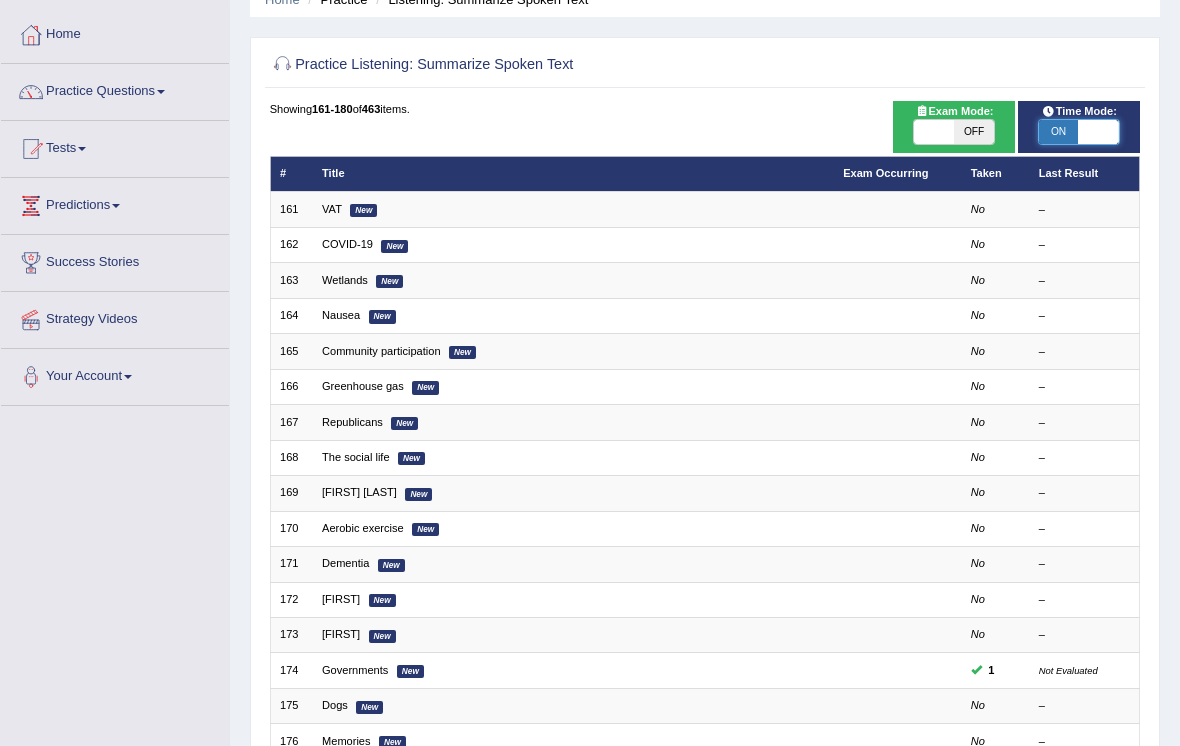 click on "OFF" at bounding box center [974, 132] 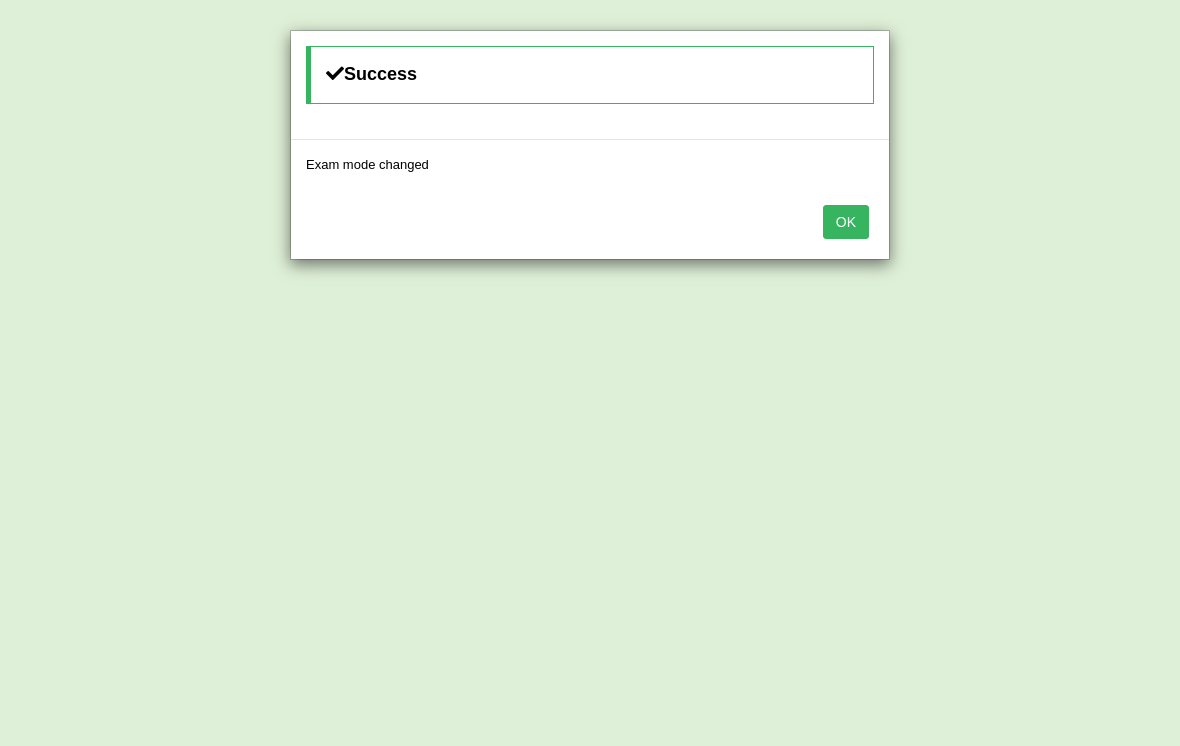 click on "OK" at bounding box center [846, 222] 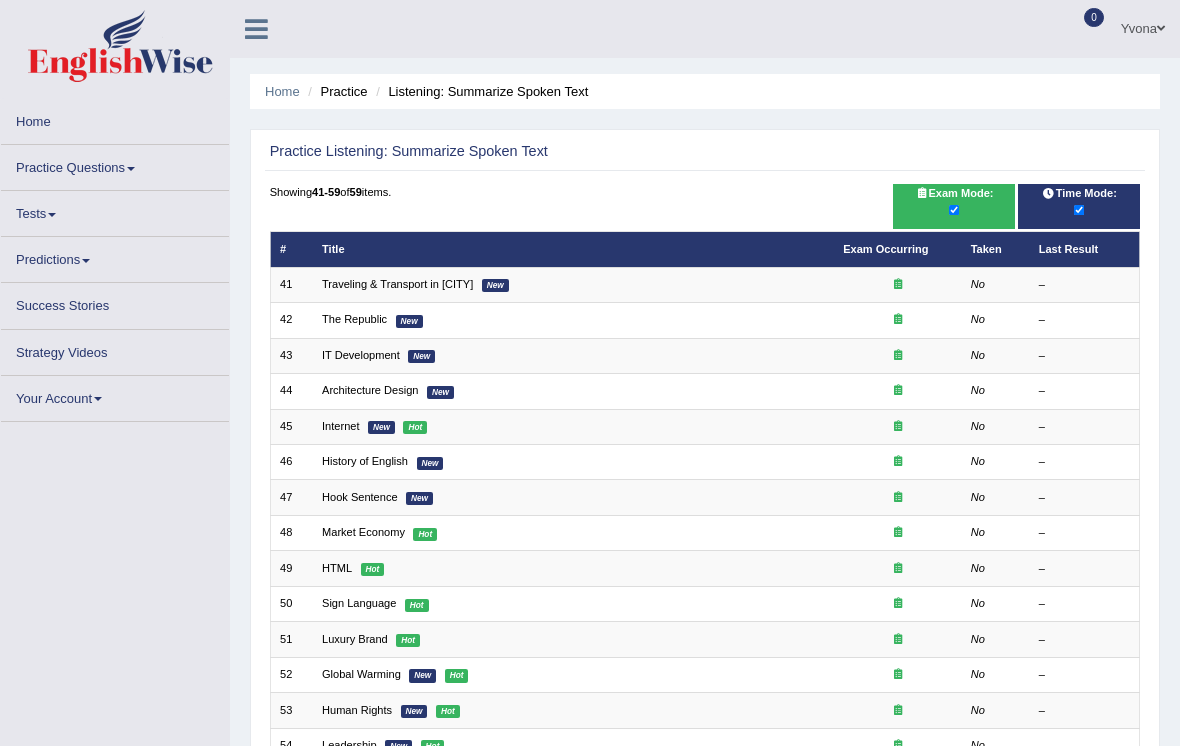 scroll, scrollTop: 0, scrollLeft: 0, axis: both 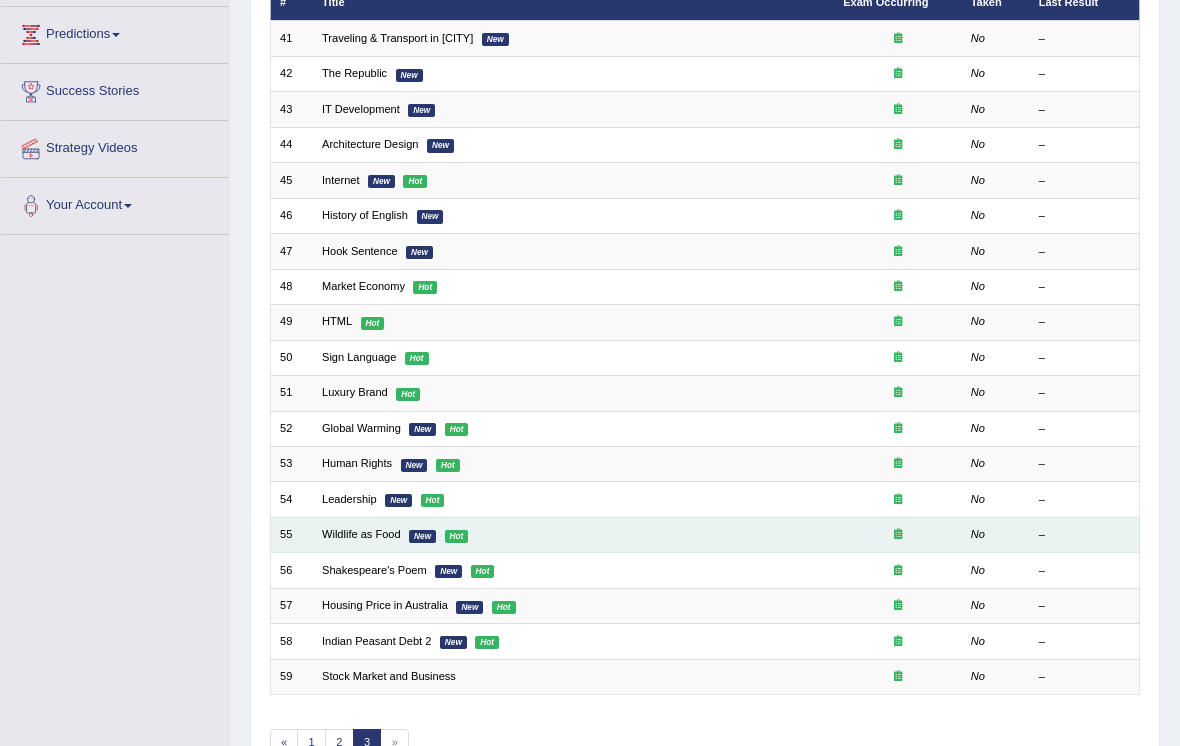 click on "Wildlife as Food New Hot" at bounding box center [573, 534] 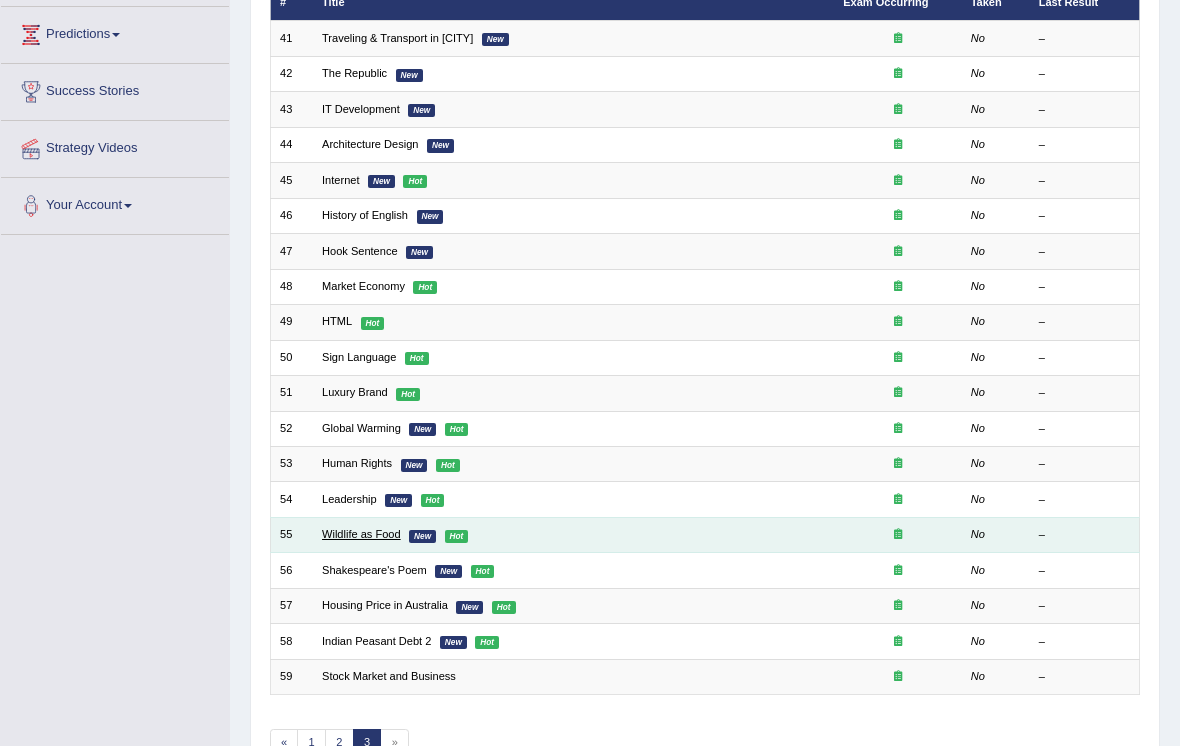 click on "Wildlife as Food" at bounding box center [361, 534] 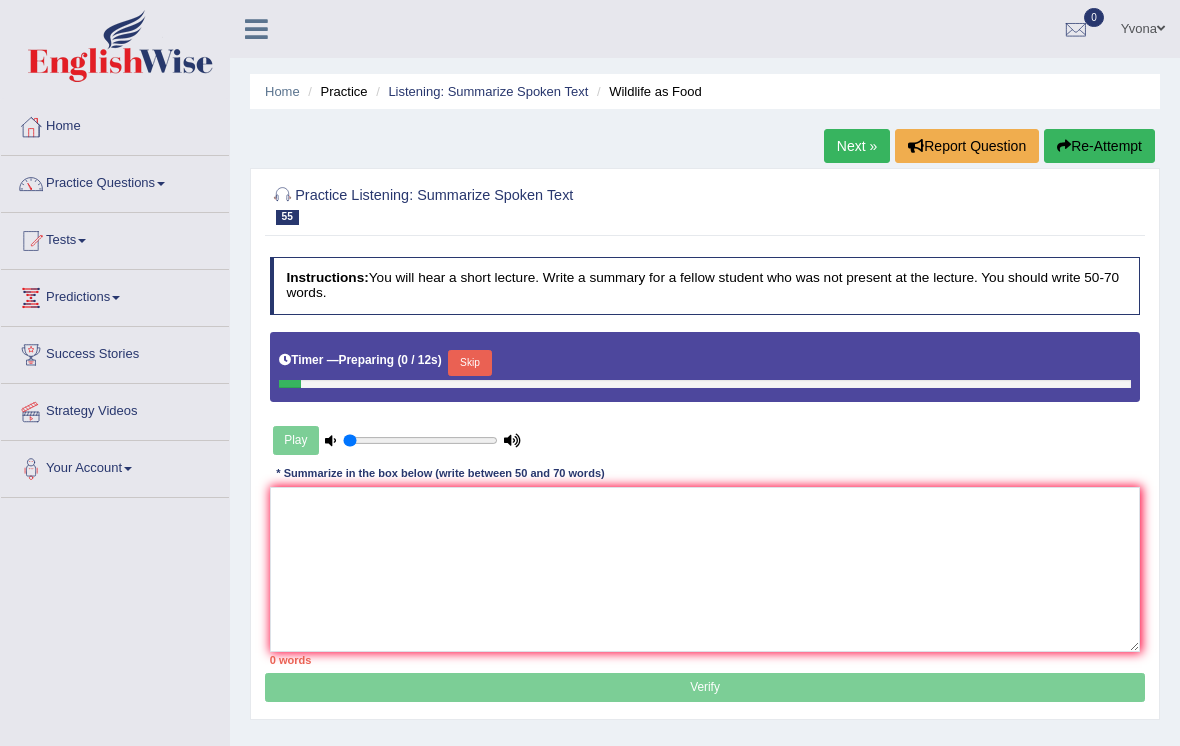scroll, scrollTop: 0, scrollLeft: 0, axis: both 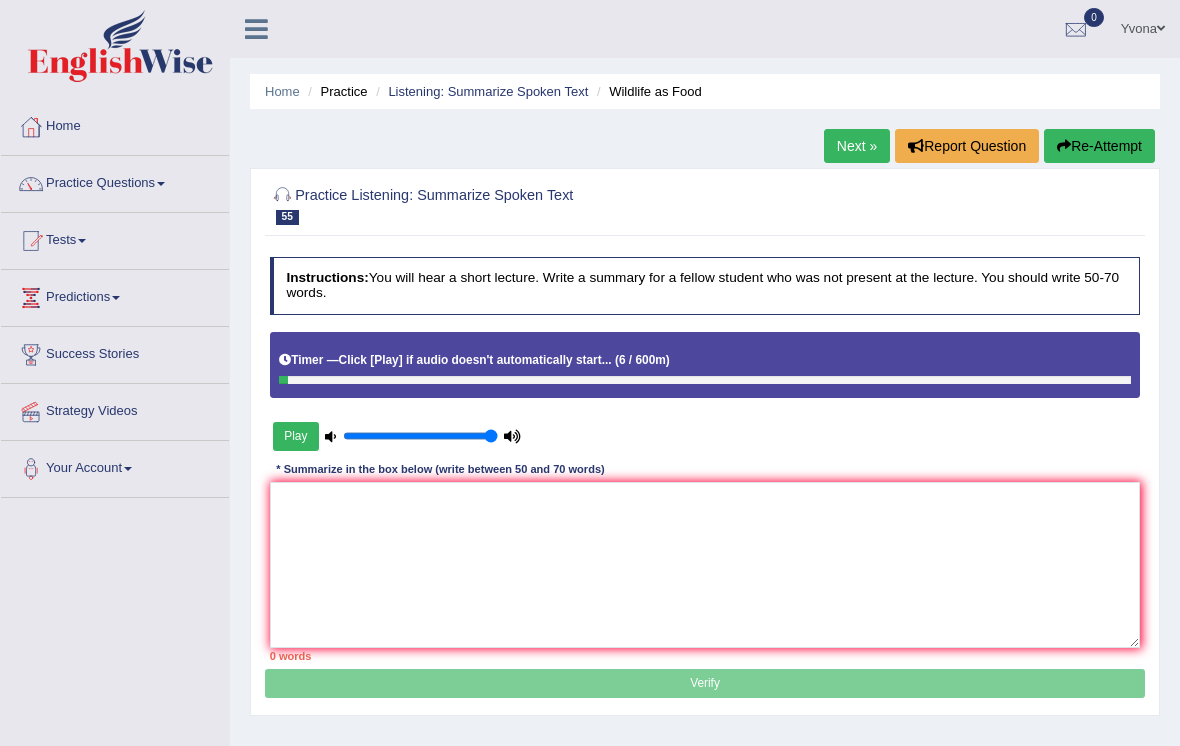 type on "1" 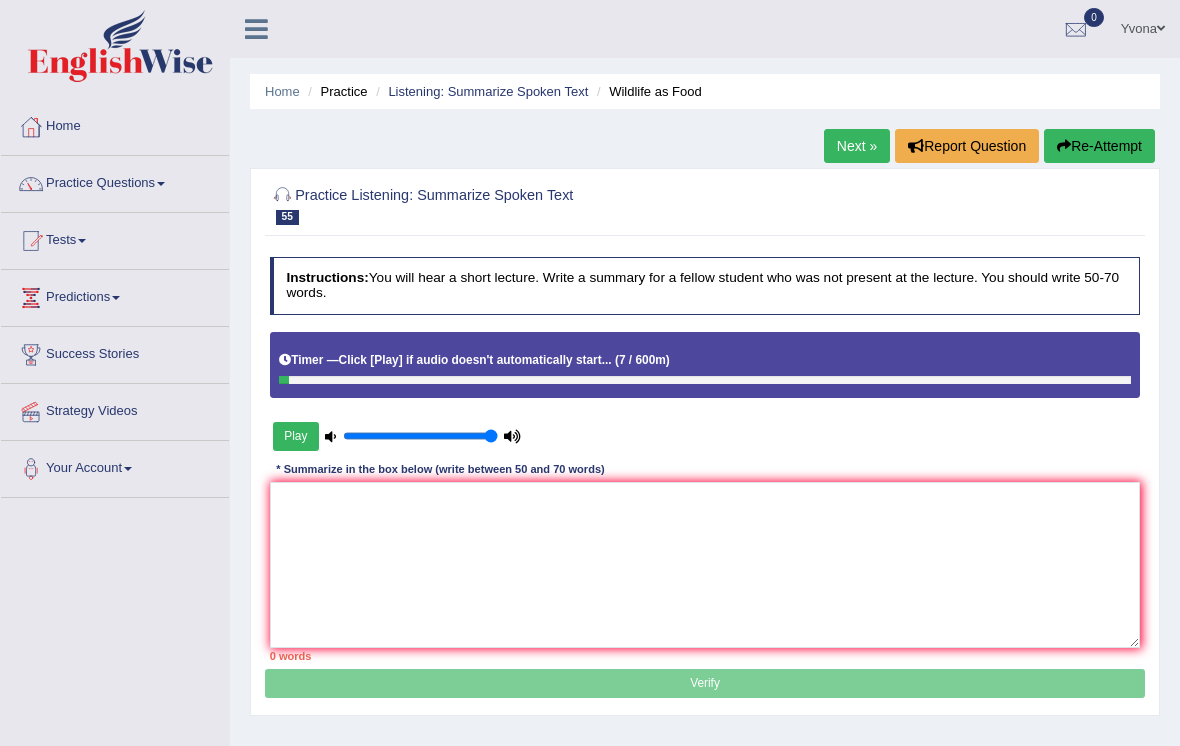 click on "Play" at bounding box center [296, 436] 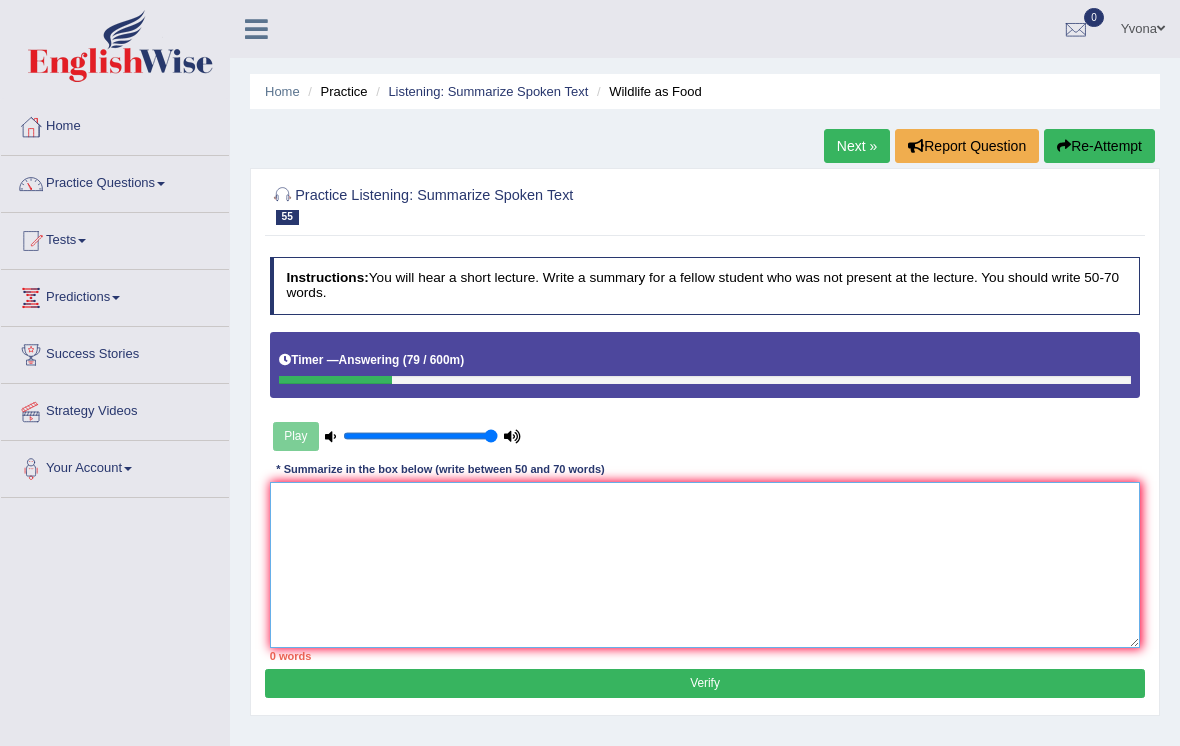 click at bounding box center (705, 564) 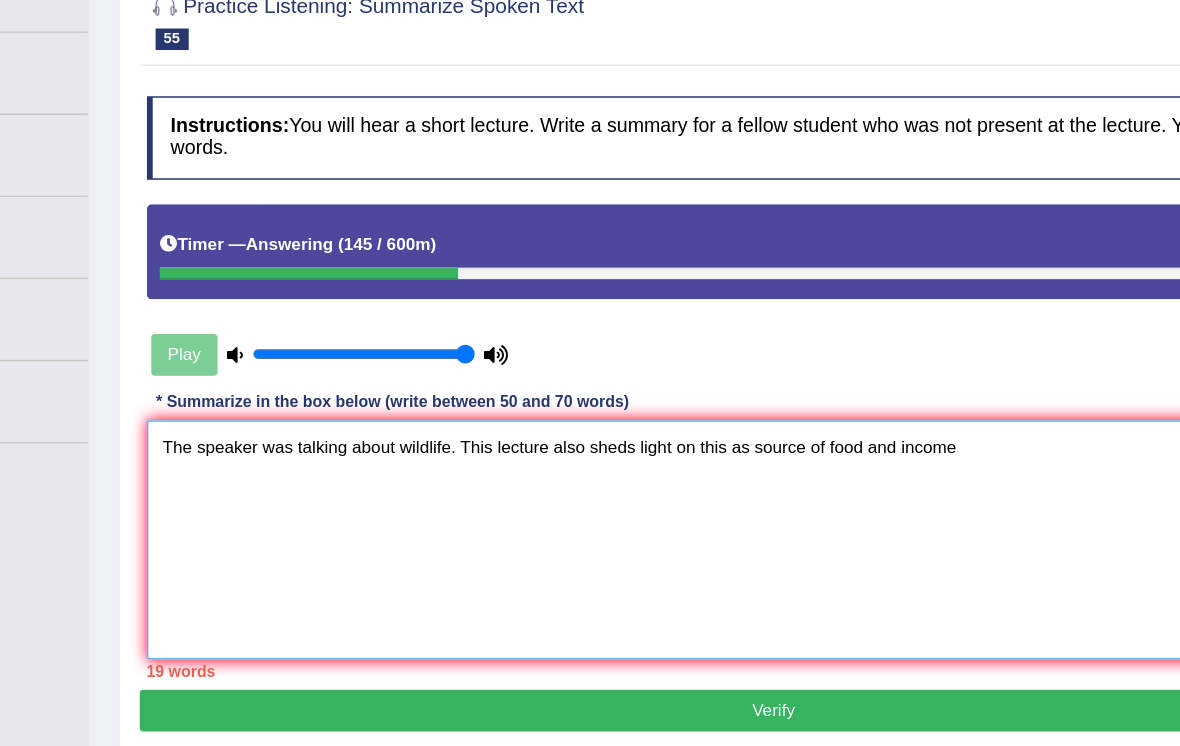 click on "The speaker was talking about wildlife. This lecture also sheds light on this as source of food and income" at bounding box center [705, 564] 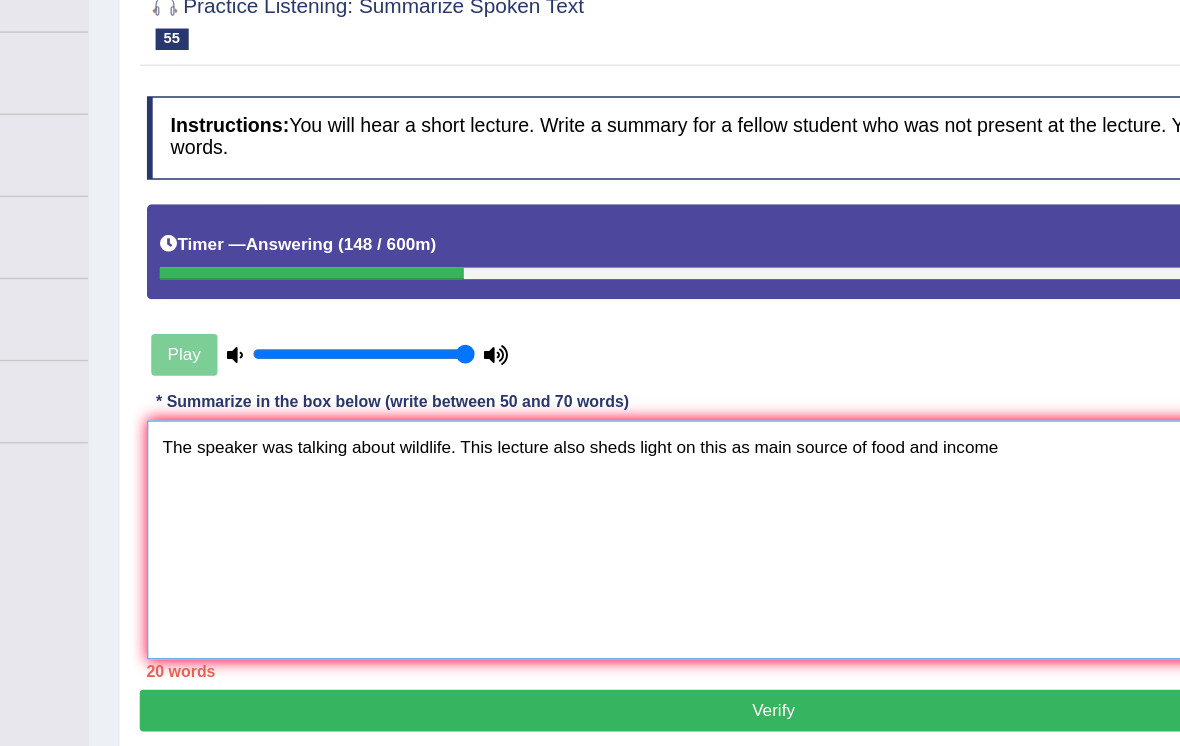 click on "The speaker was talking about wildlife. This lecture also sheds light on this as main source of food and income" at bounding box center (705, 564) 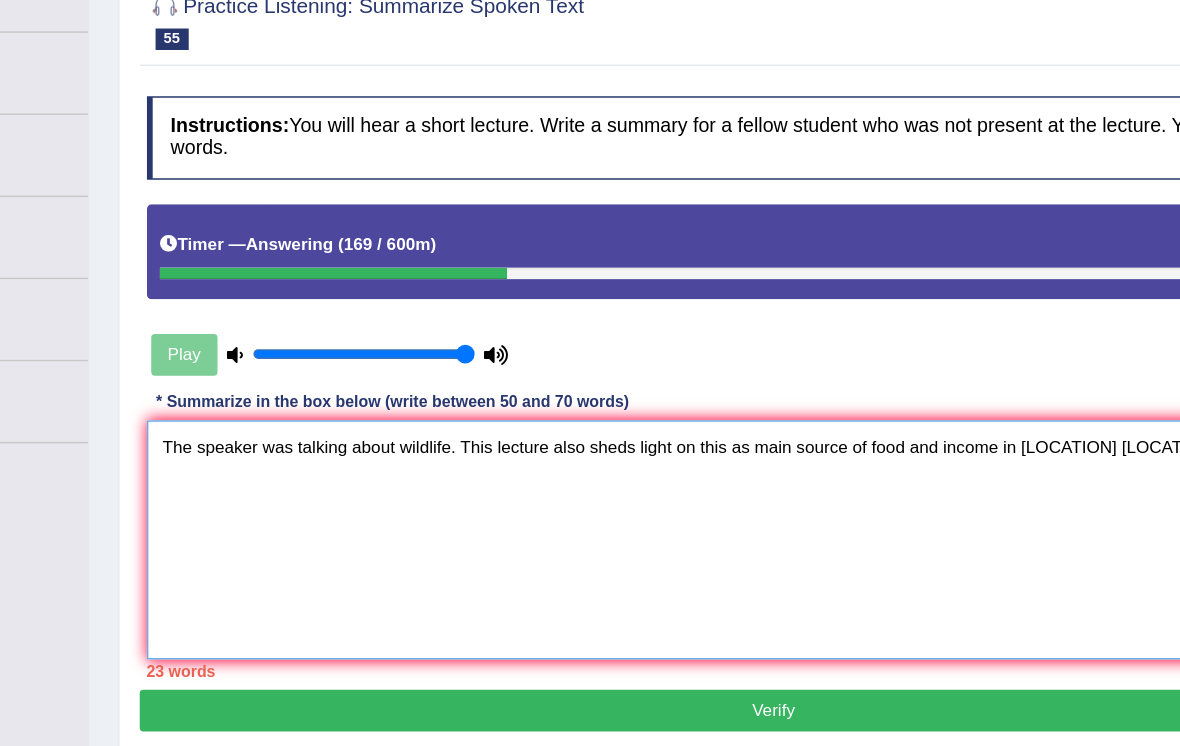 click on "The speaker was talking about wildlife. This lecture also sheds light on this as main source of food and income in Estern Africa." at bounding box center [705, 564] 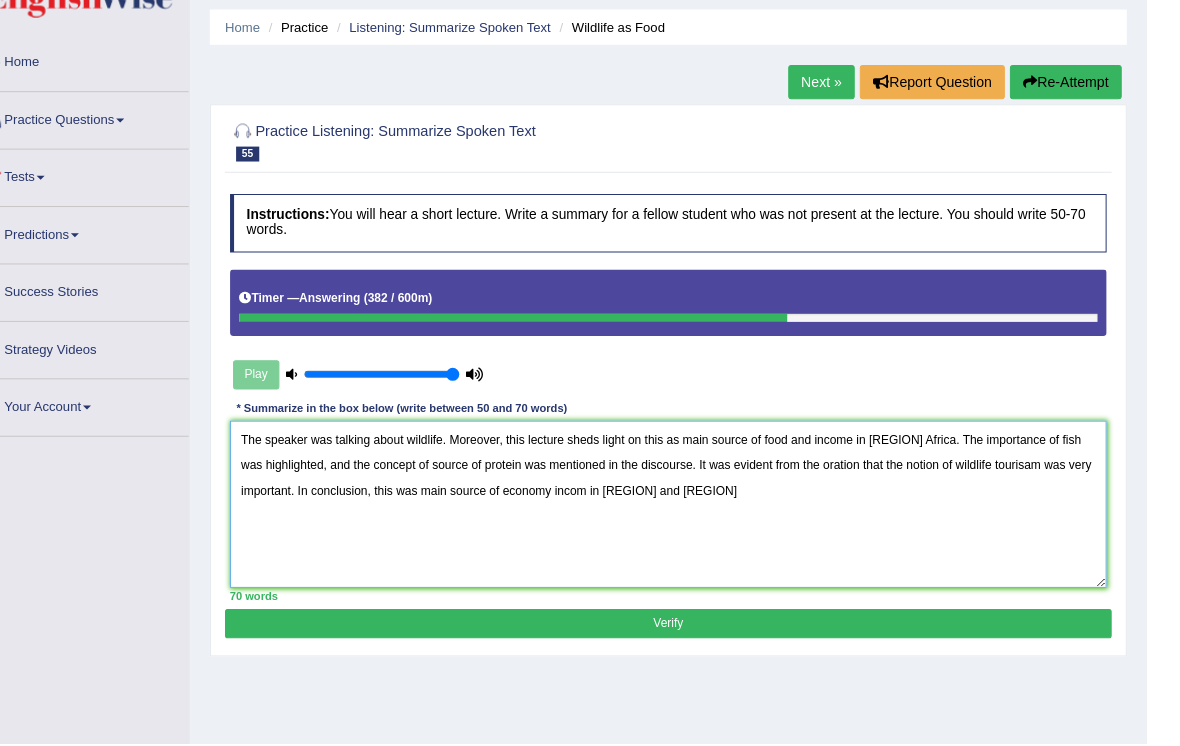 scroll, scrollTop: 56, scrollLeft: 0, axis: vertical 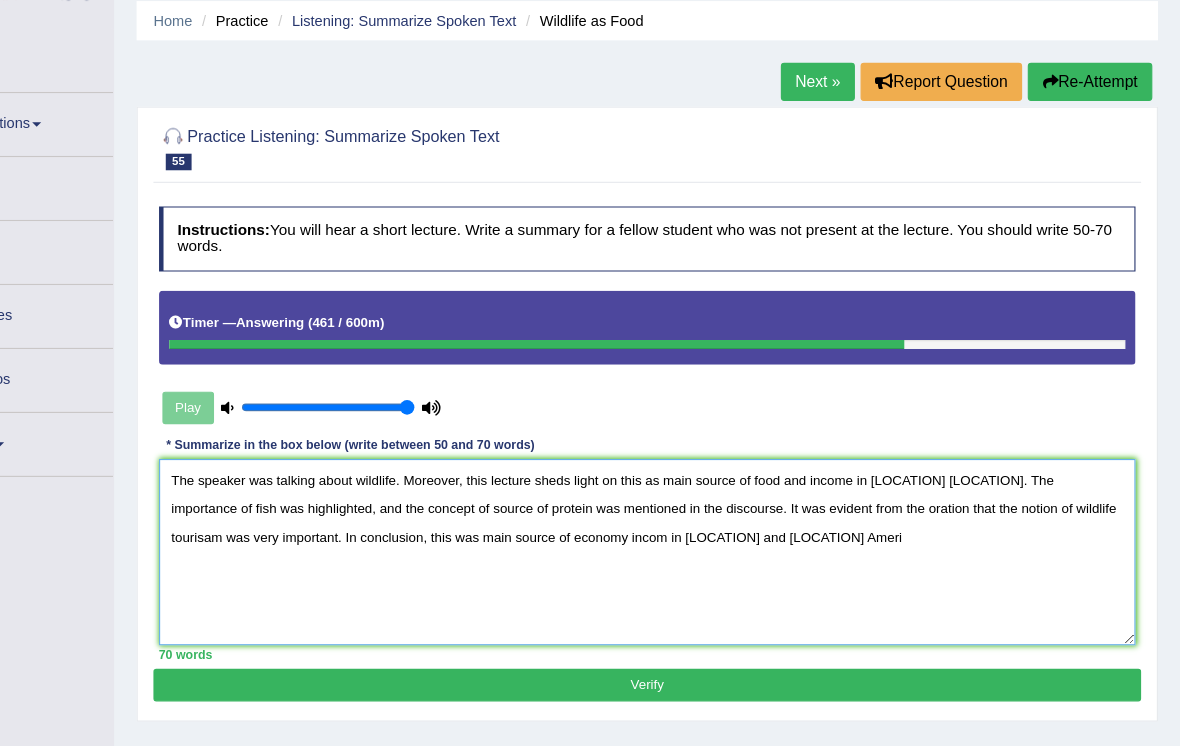 click on "The speaker was talking about wildlife. Moreover, this lecture sheds light on this as main source of food and income in Eastern Africa. The importance of fish was highlighted, and the concept of source of protein was mentioned in the discourse. It was evident from the oration that the notion of wildlife tourisam was very important. In conclusion, this was main source of economy incom in Africa and South America." at bounding box center (705, 508) 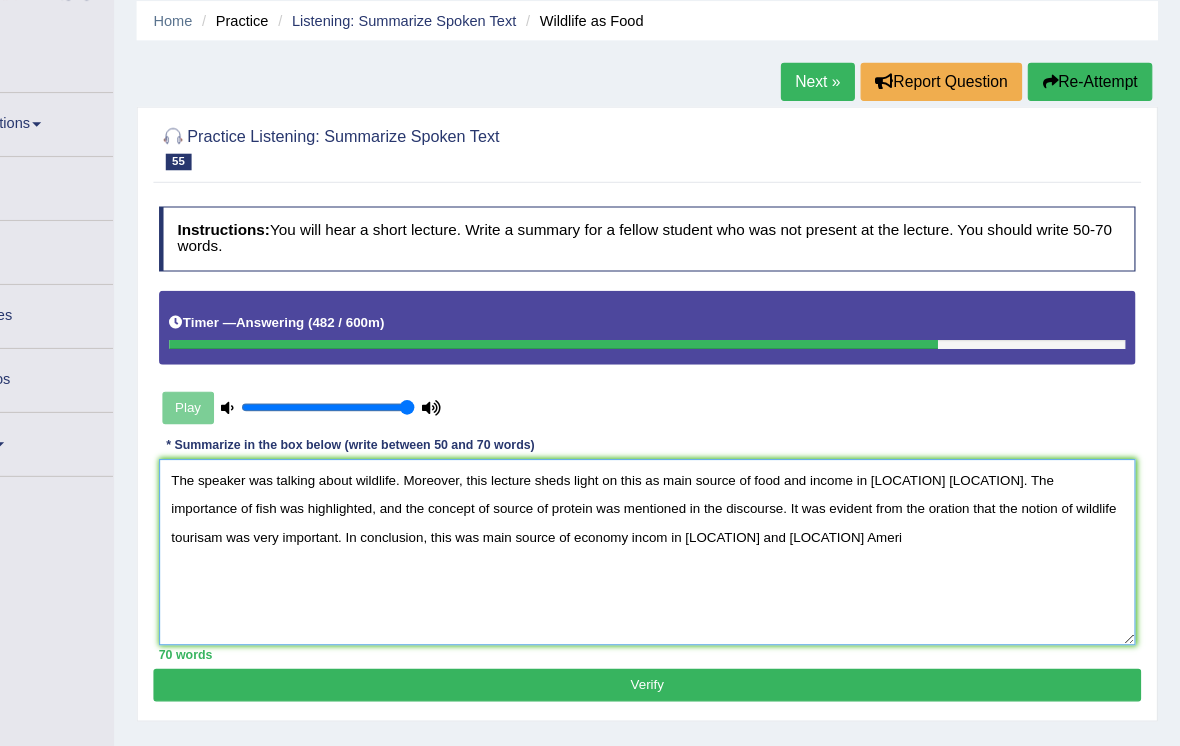 click on "The speaker was talking about wildlife. Moreover, this lecture sheds light on this as main source of food and income in Eastern Africa. The importance of fish was highlighted, and the concept of source of protein was mentioned in the discourse. It was evident from the oration that the notion of wildlife tourisam was very important. In conclusion, this was main source of economy incom in Africa and South America." at bounding box center (705, 508) 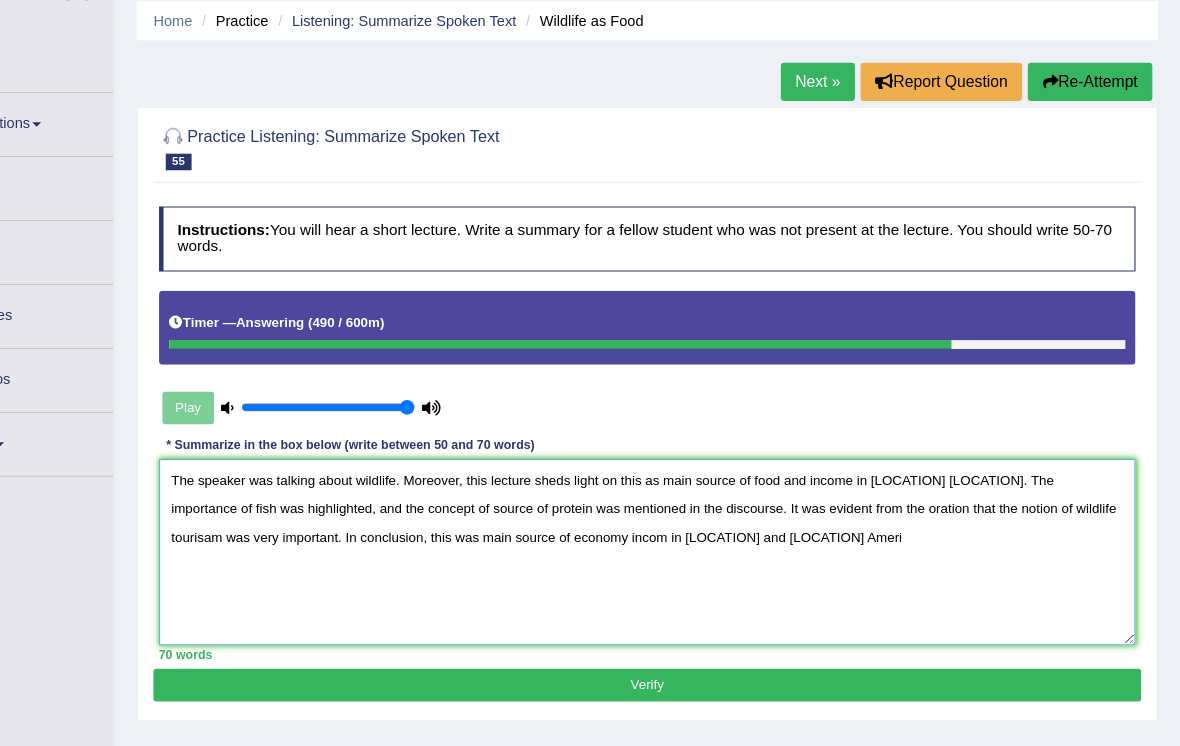 click on "The speaker was talking about wildlife. Moreover, this lecture sheds light on this as main source of food and income in Eastern Africa. The importance of fish was highlighted, and the concept of source of protein was mentioned in the discourse. It was evident from the oration that the notion of wildlife tourisam was very important. In conclusion, this was main source of economy incom in Africa and South America." at bounding box center [705, 508] 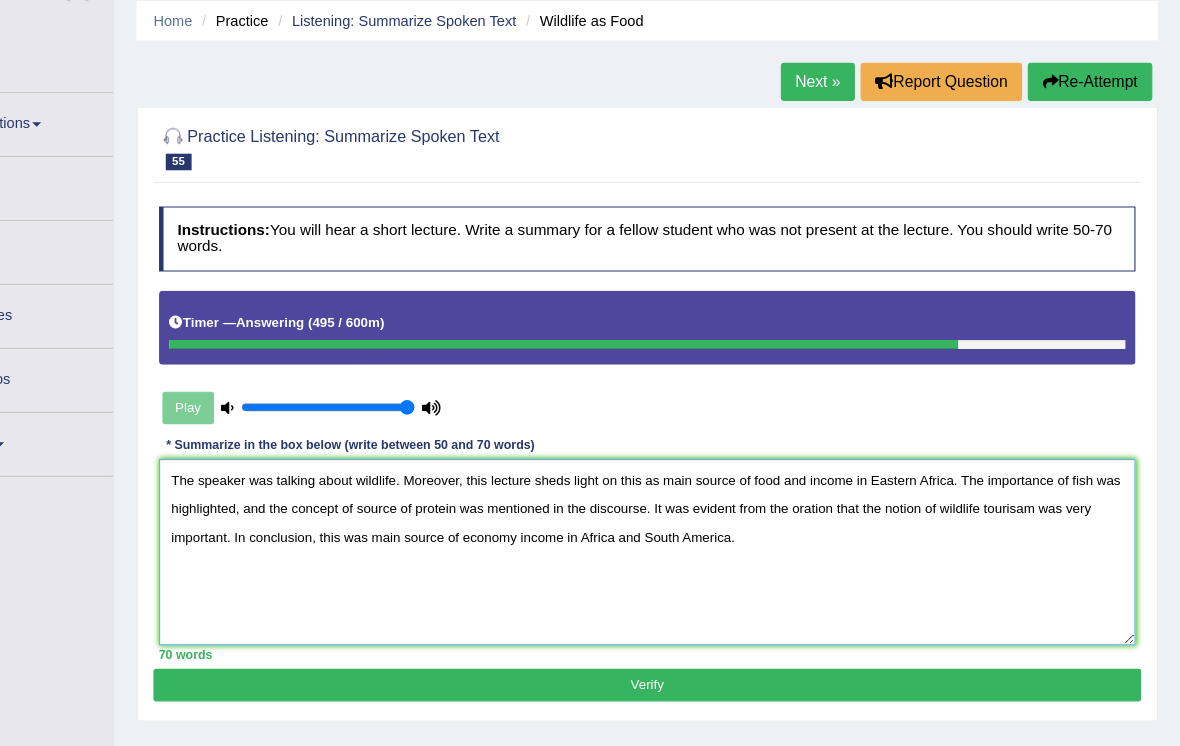 type on "The speaker was talking about wildlife. Moreover, this lecture sheds light on this as main source of food and income in Eastern Africa. The importance of fish was highlighted, and the concept of source of protein was mentioned in the discourse. It was evident from the oration that the notion of wildlife tourisam was very important. In conclusion, this was main source of economy income in Africa and South America." 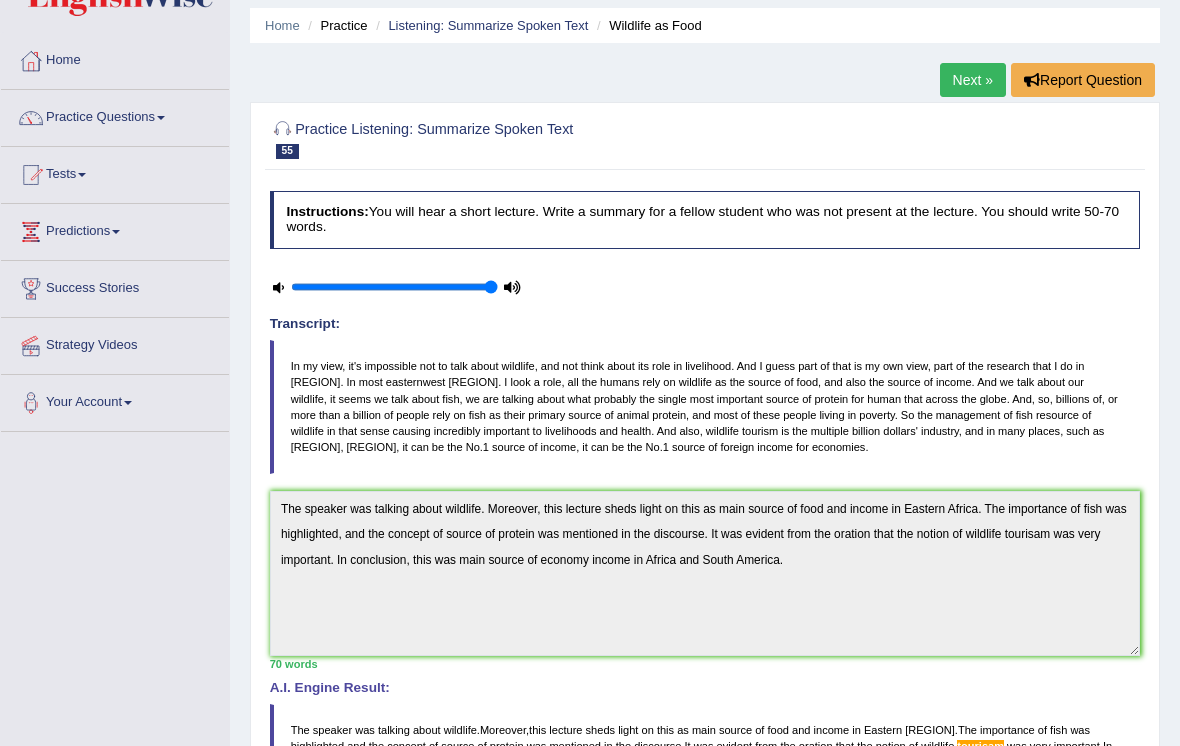 scroll, scrollTop: 0, scrollLeft: 0, axis: both 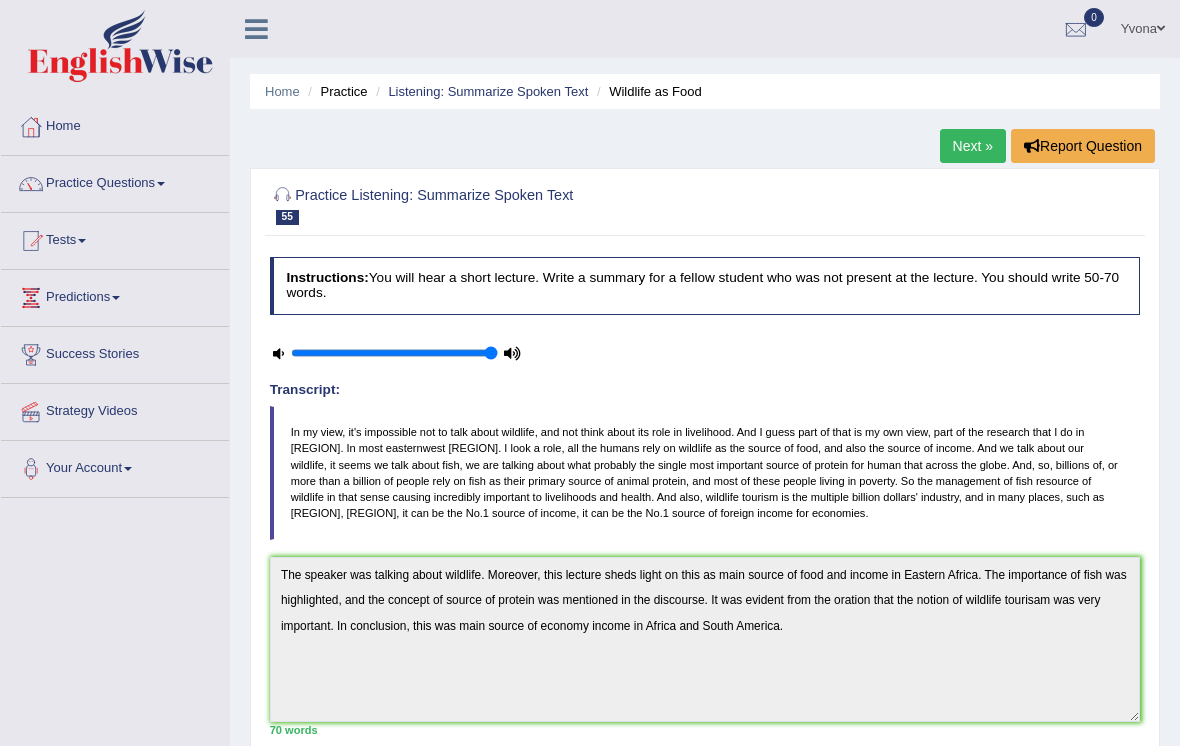 click on "Next »" at bounding box center [973, 146] 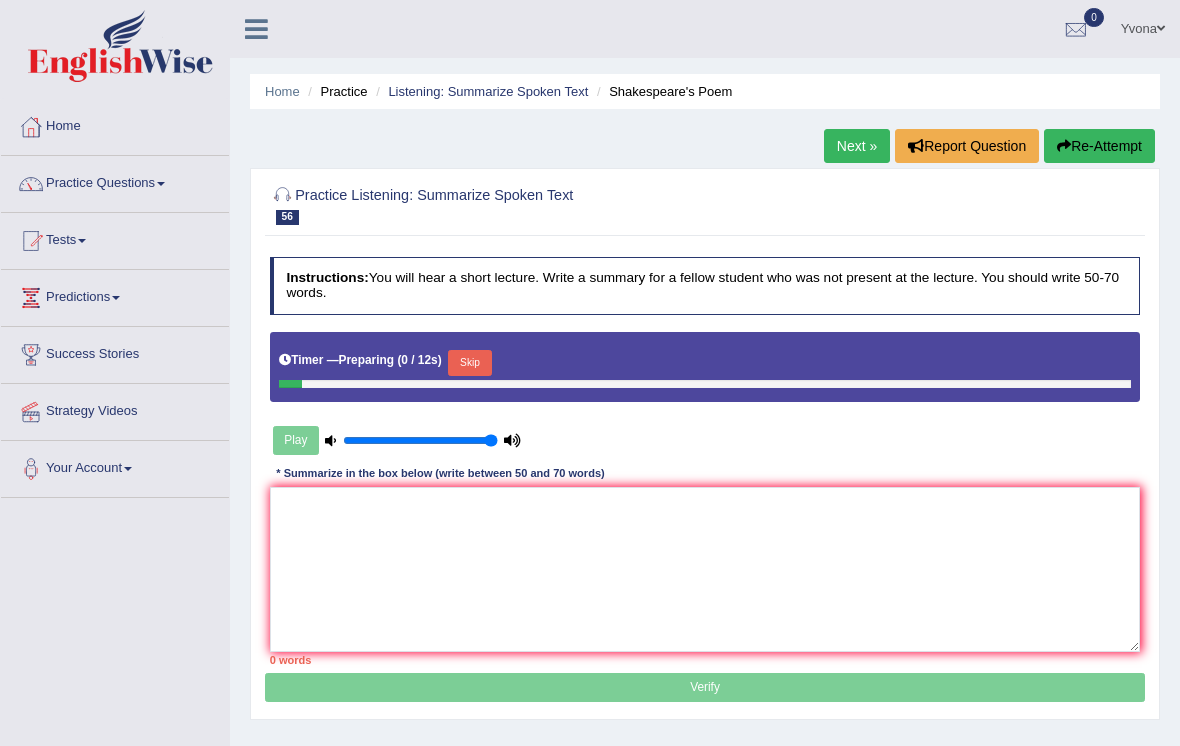 scroll, scrollTop: 0, scrollLeft: 0, axis: both 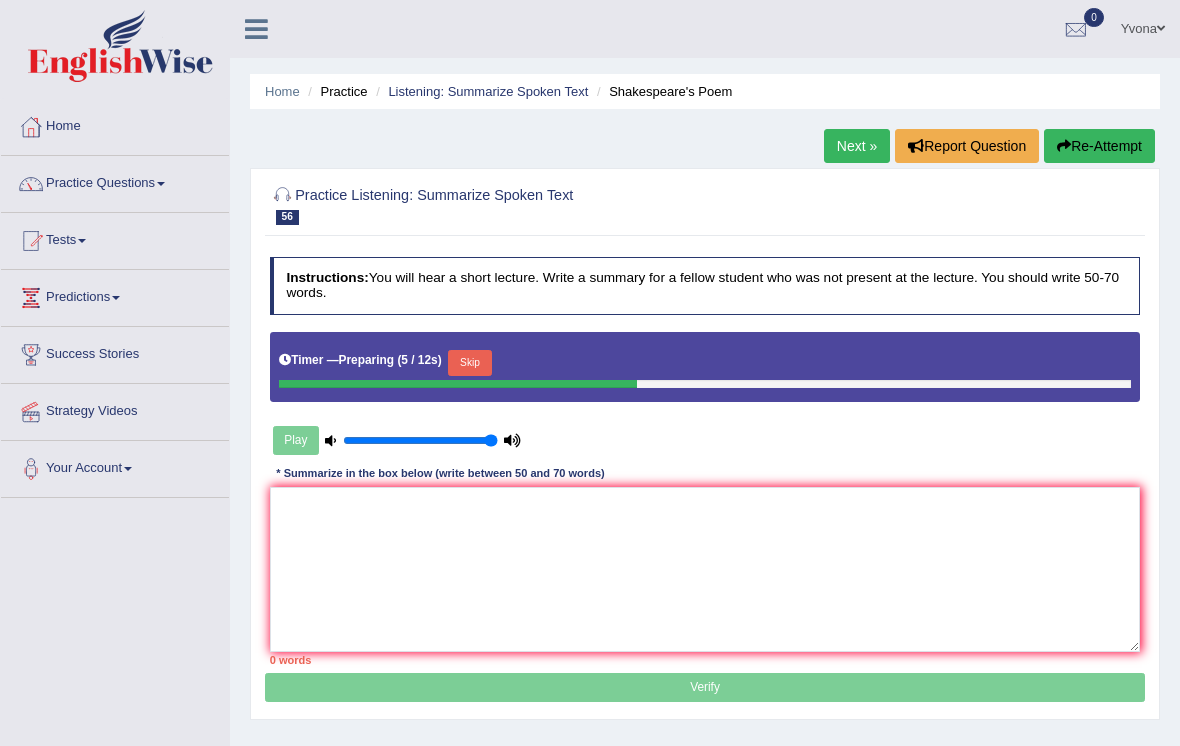 click on "Next »" at bounding box center [857, 146] 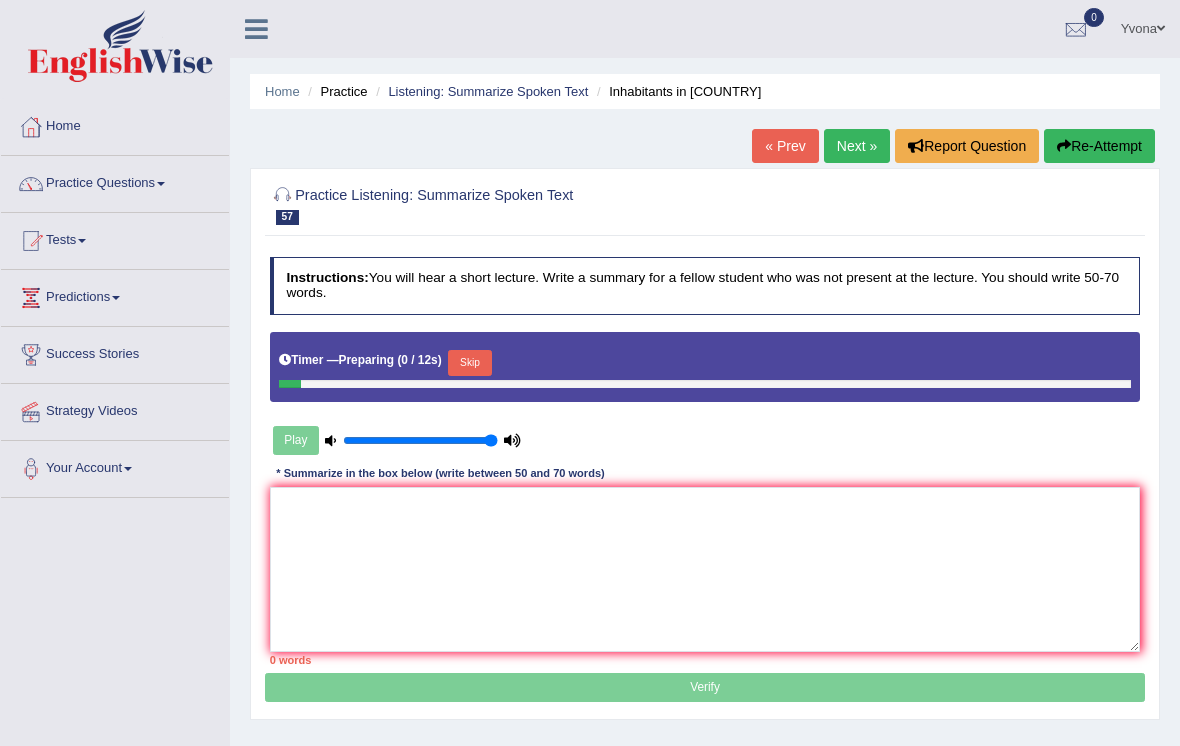 scroll, scrollTop: 0, scrollLeft: 0, axis: both 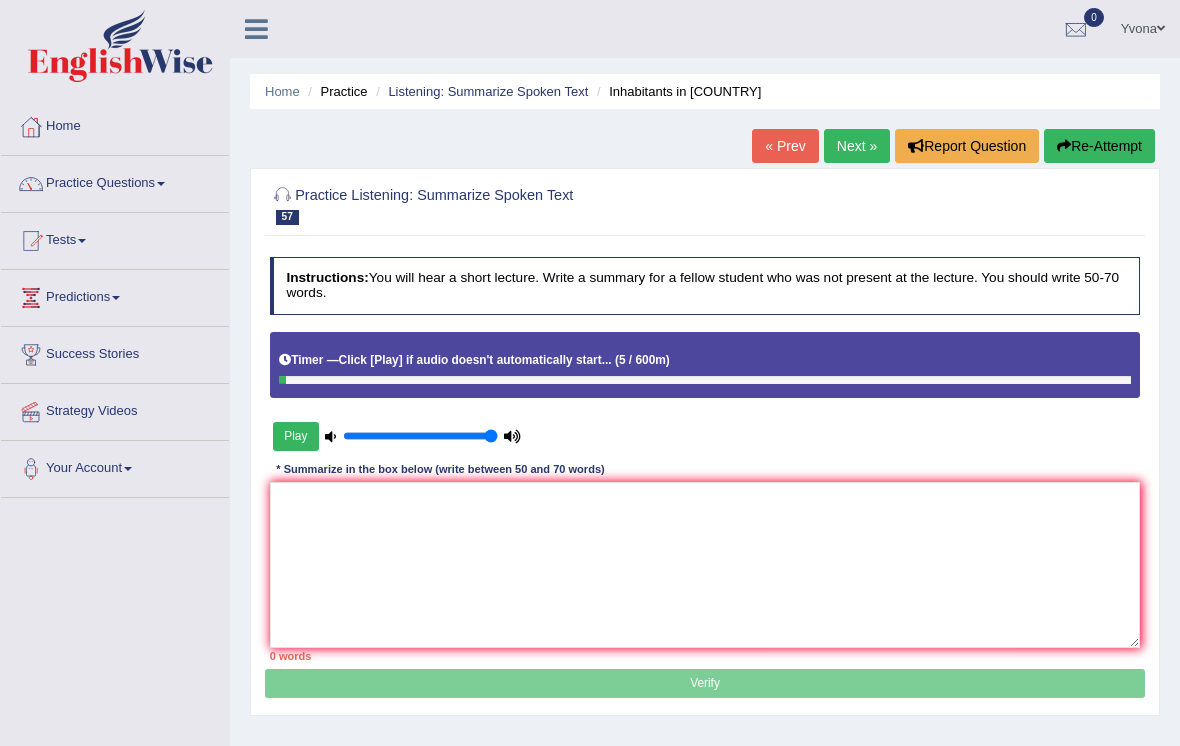 click on "Play" at bounding box center (296, 436) 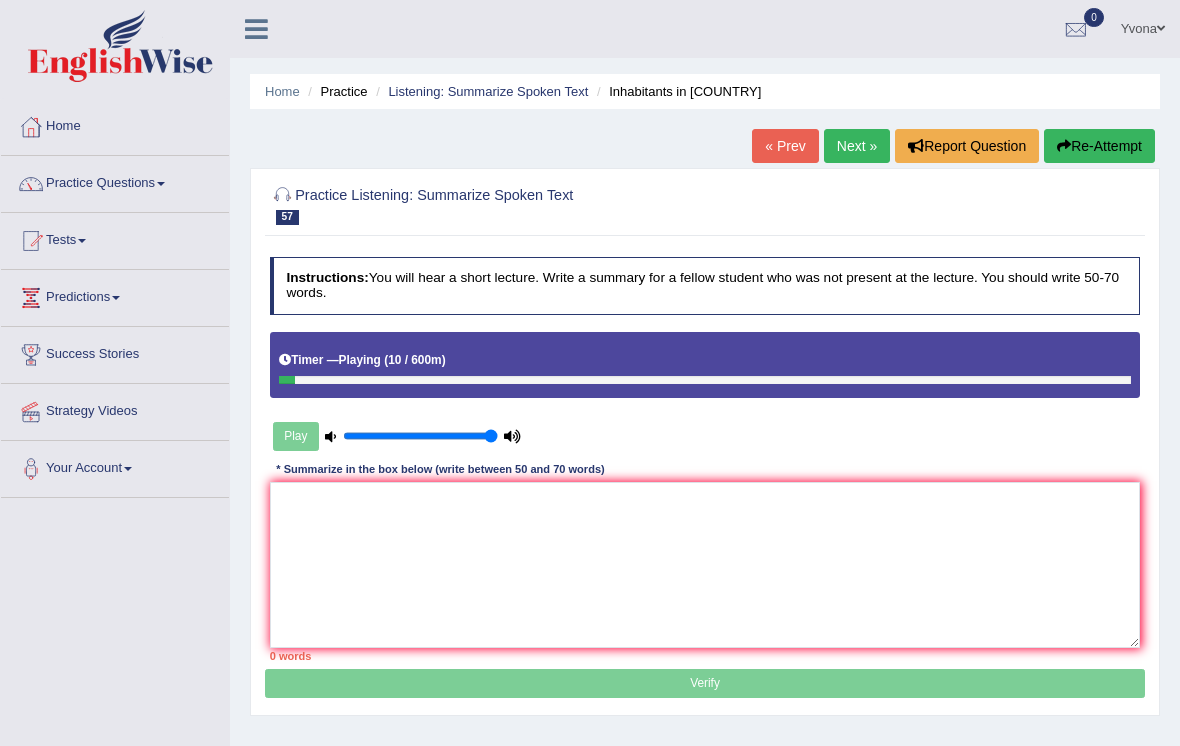 click on "Next »" at bounding box center (857, 146) 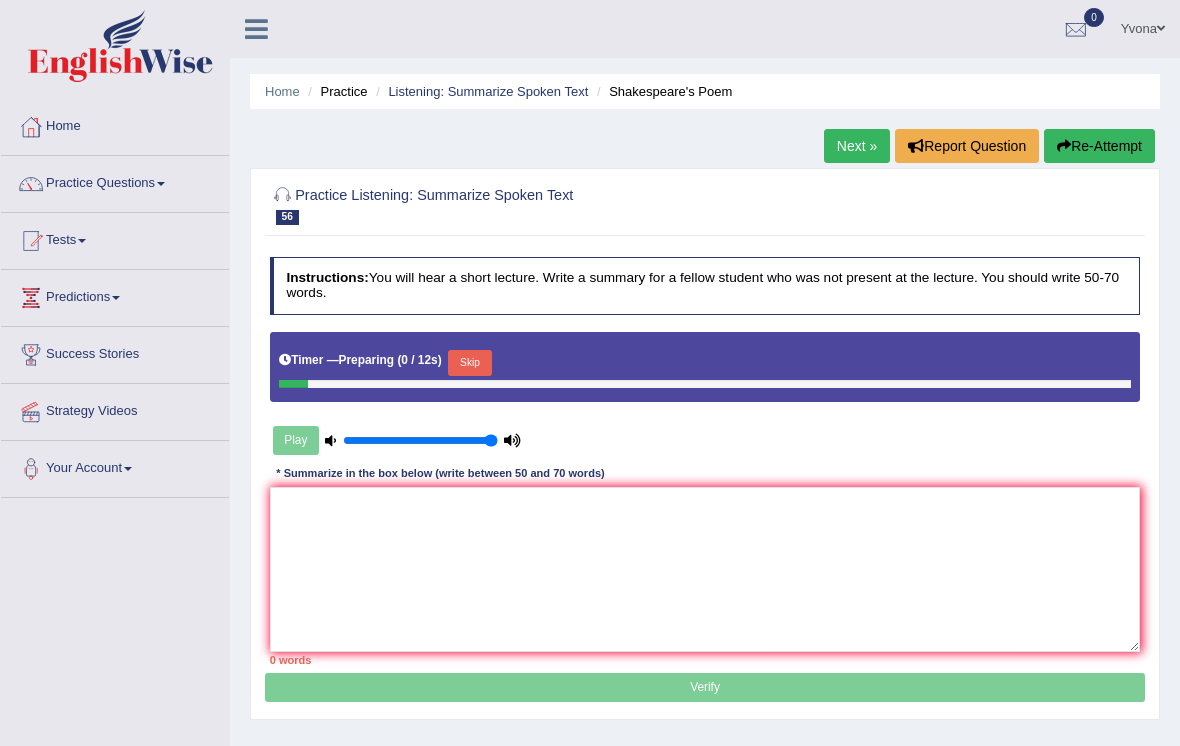 scroll, scrollTop: 0, scrollLeft: 0, axis: both 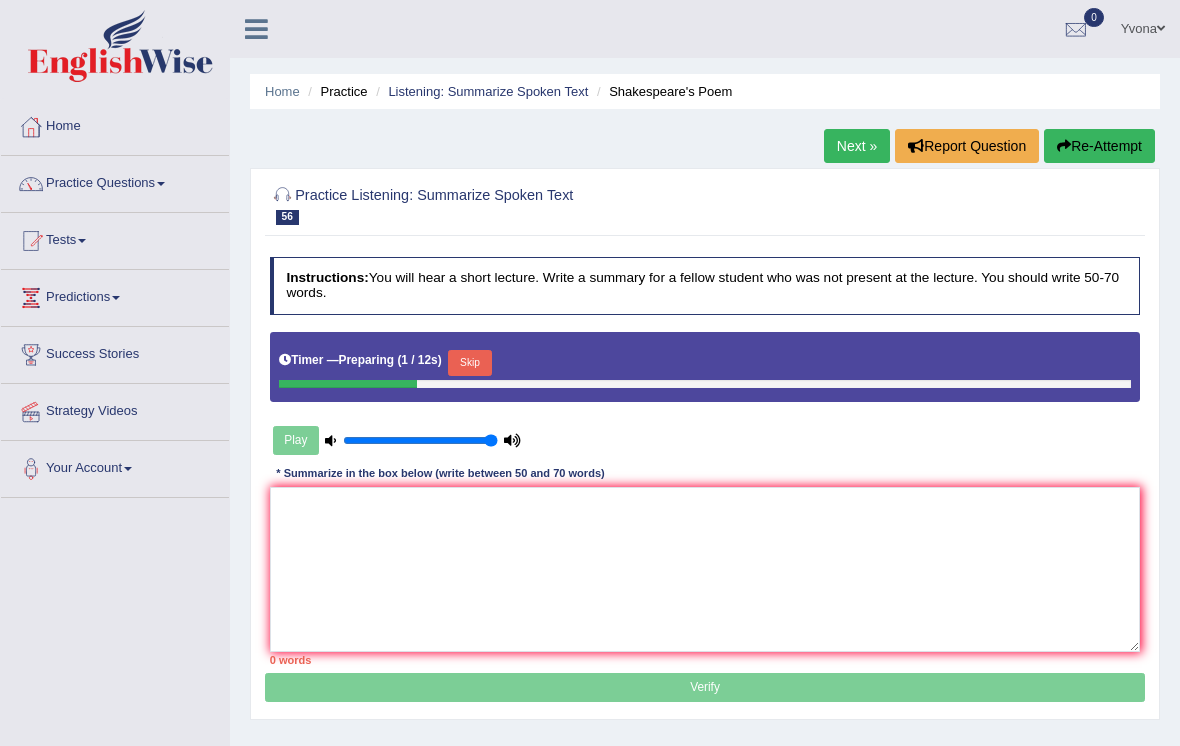 click on "Practice" at bounding box center [335, 91] 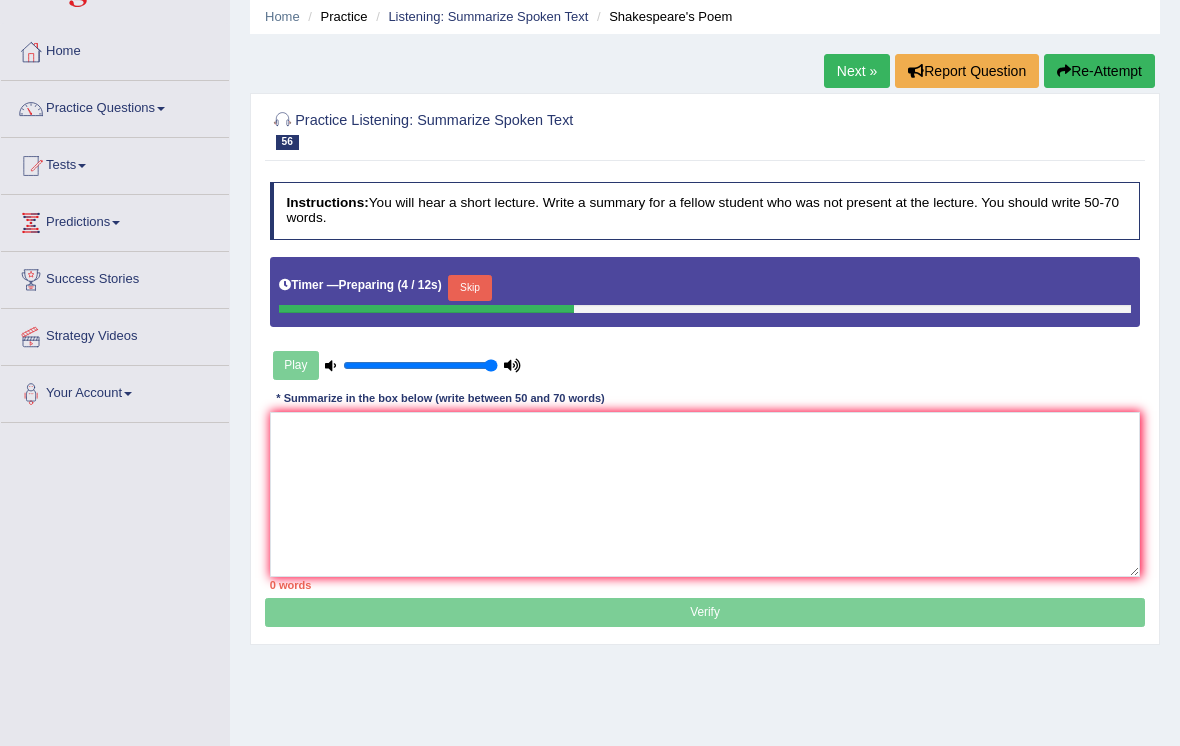 scroll, scrollTop: 0, scrollLeft: 0, axis: both 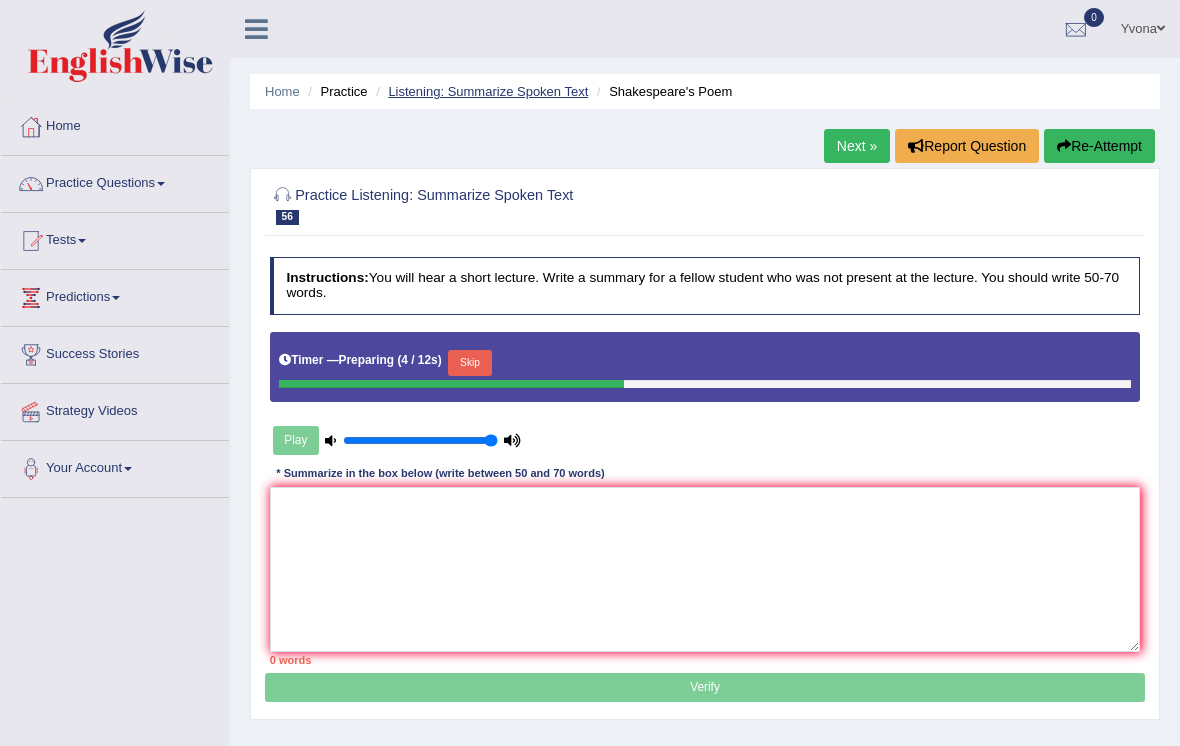 click on "Listening: Summarize Spoken Text" at bounding box center (488, 91) 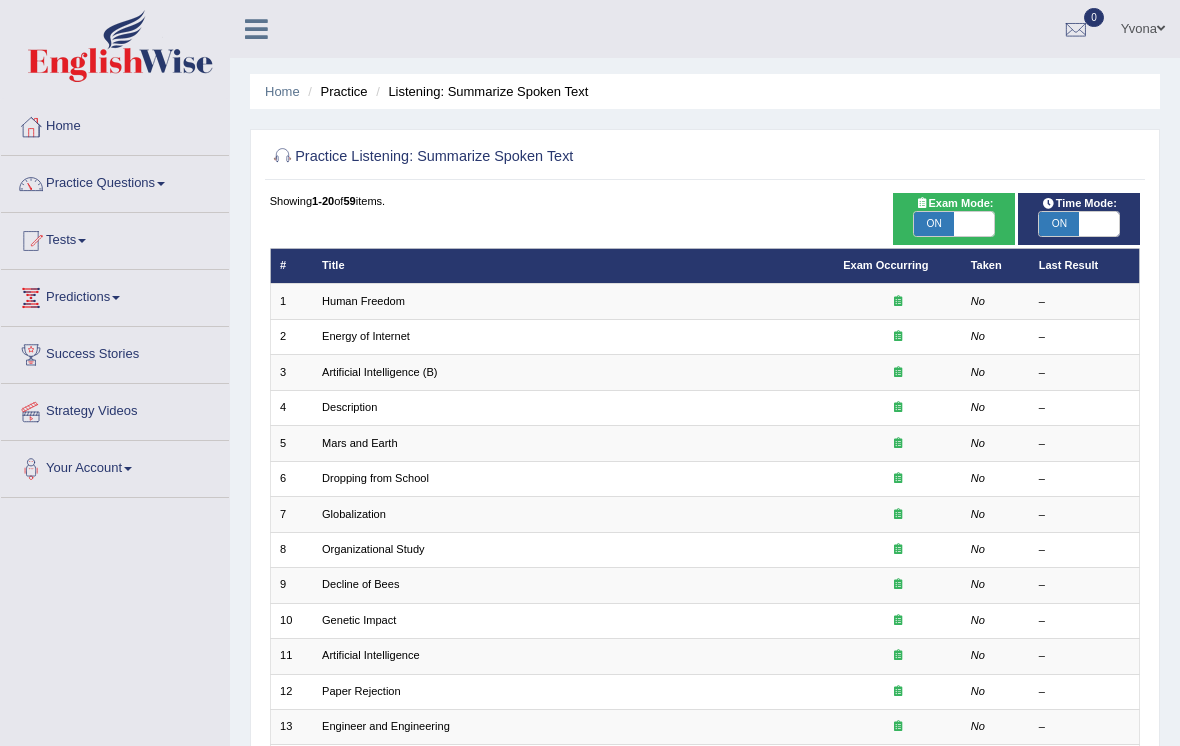 scroll, scrollTop: 0, scrollLeft: 0, axis: both 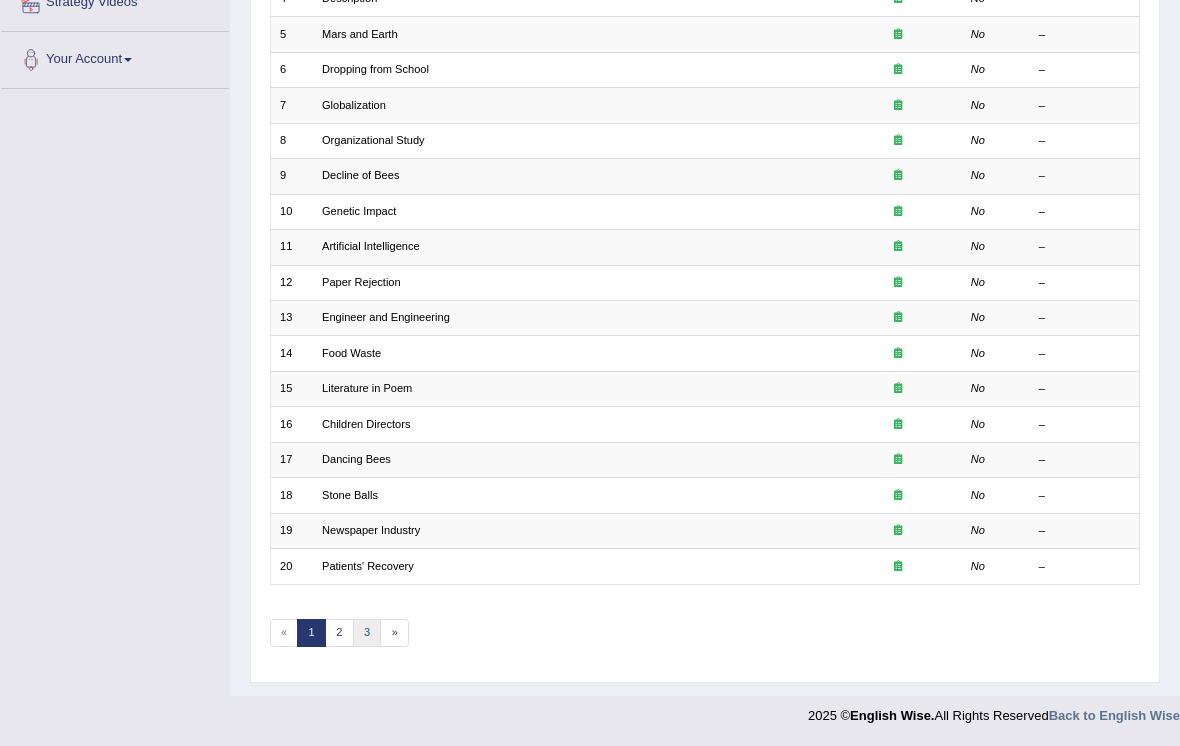click on "3" at bounding box center [367, 633] 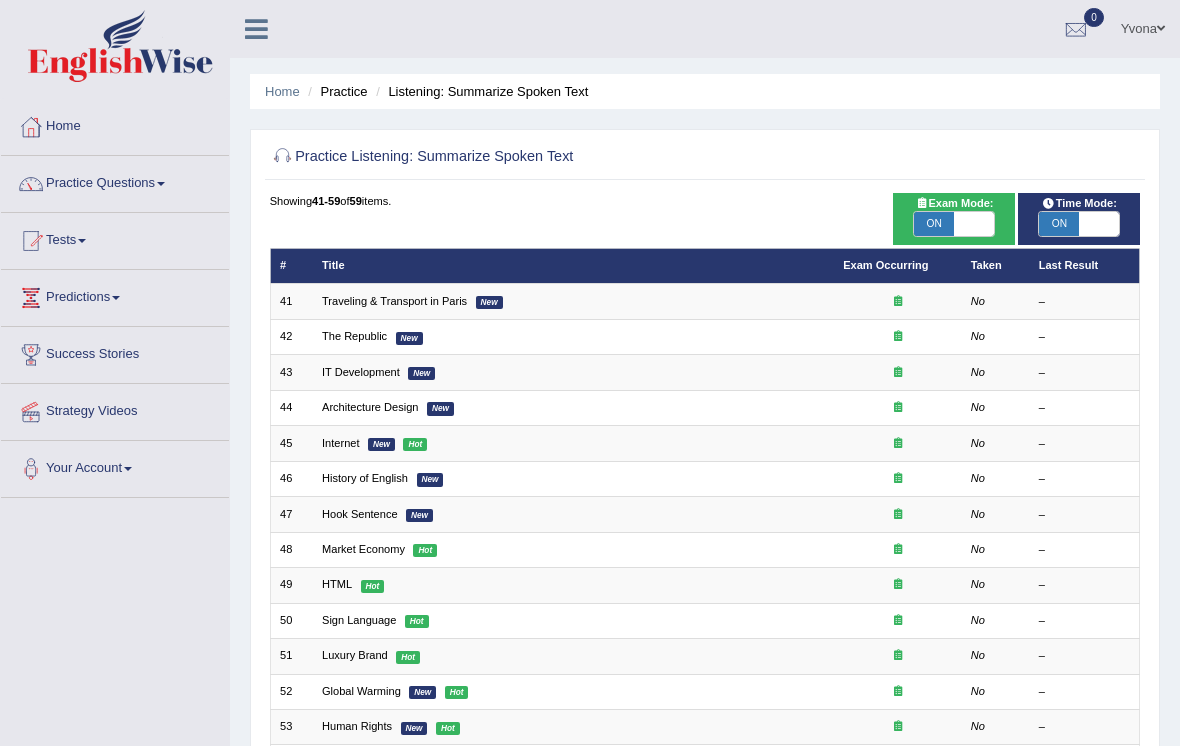 scroll, scrollTop: 0, scrollLeft: 0, axis: both 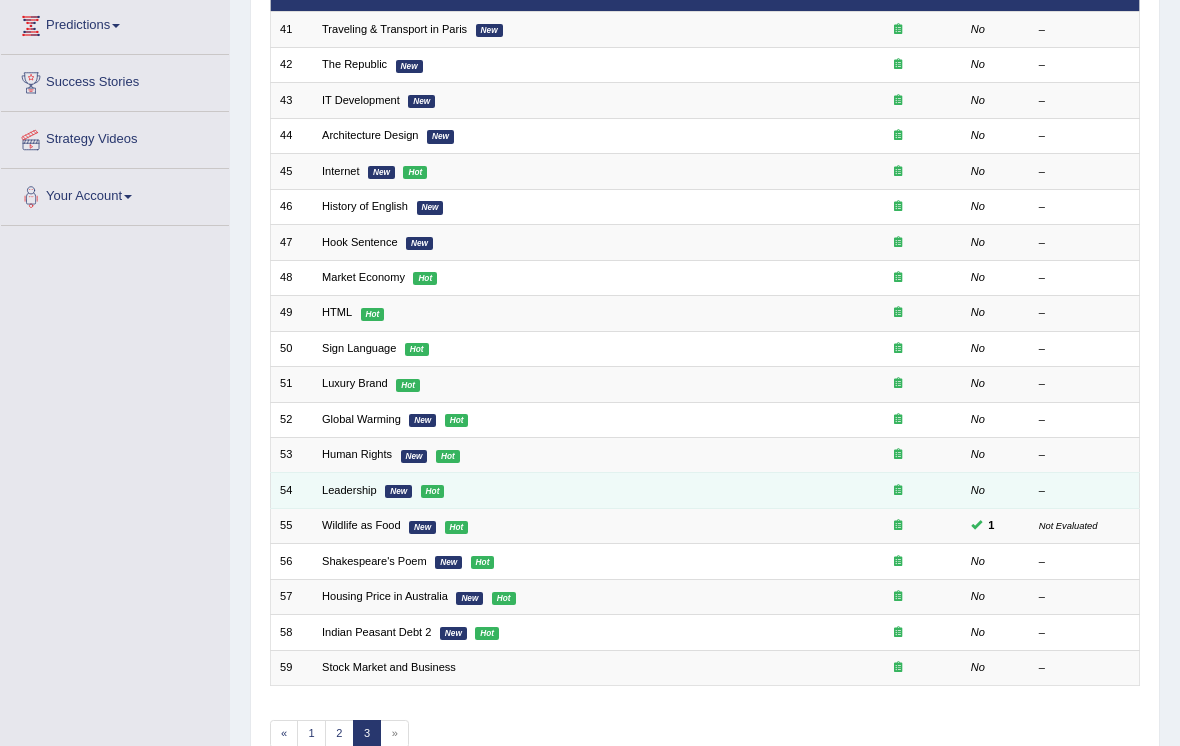 click on "Leadership New Hot" at bounding box center (573, 490) 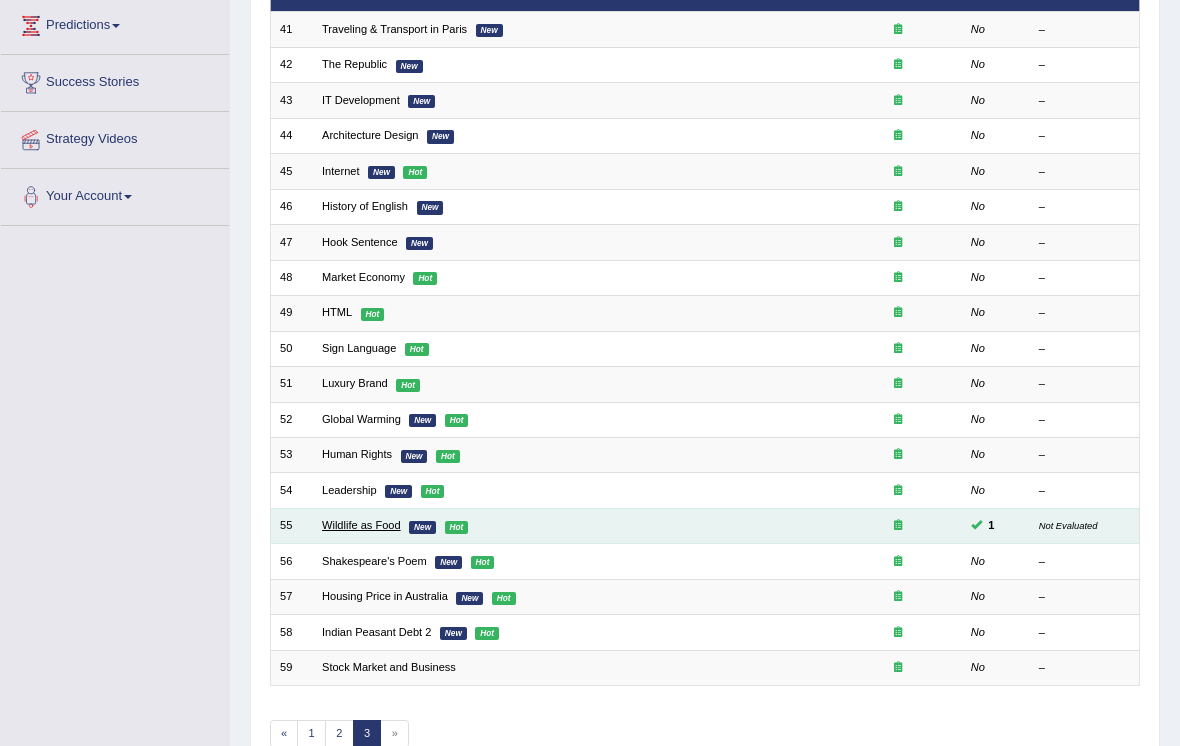 click on "Wildlife as Food" at bounding box center [361, 525] 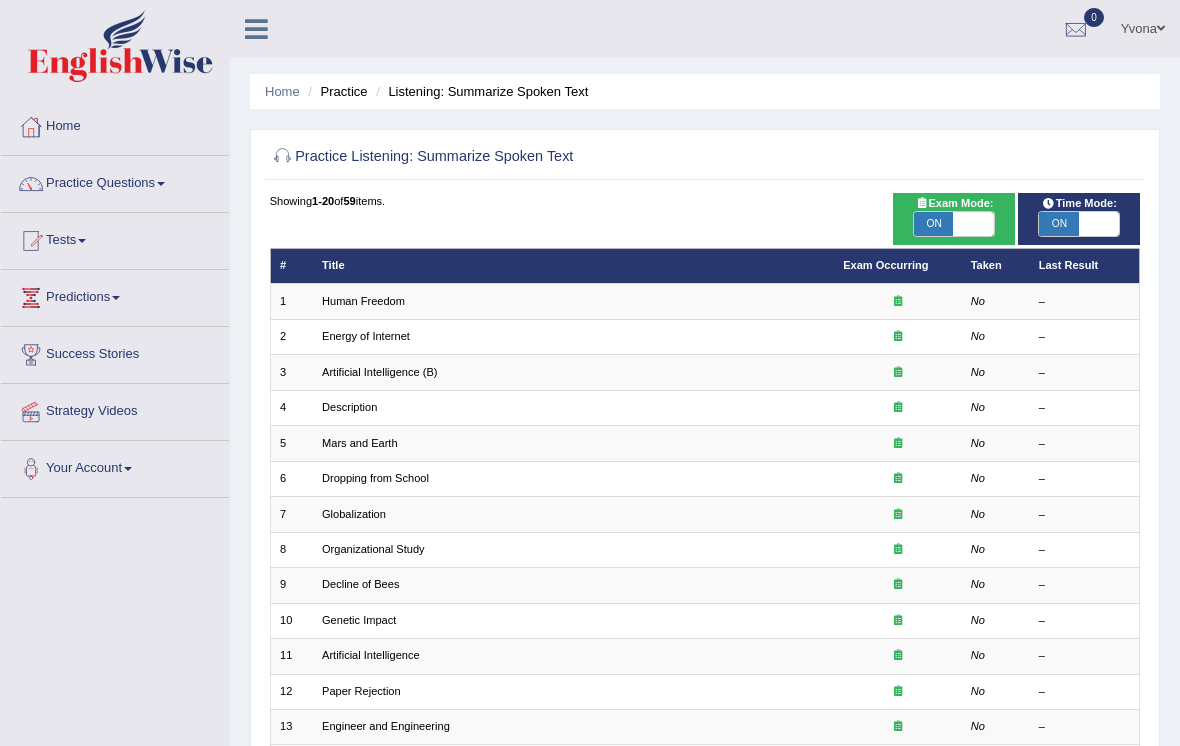 scroll, scrollTop: 369, scrollLeft: 0, axis: vertical 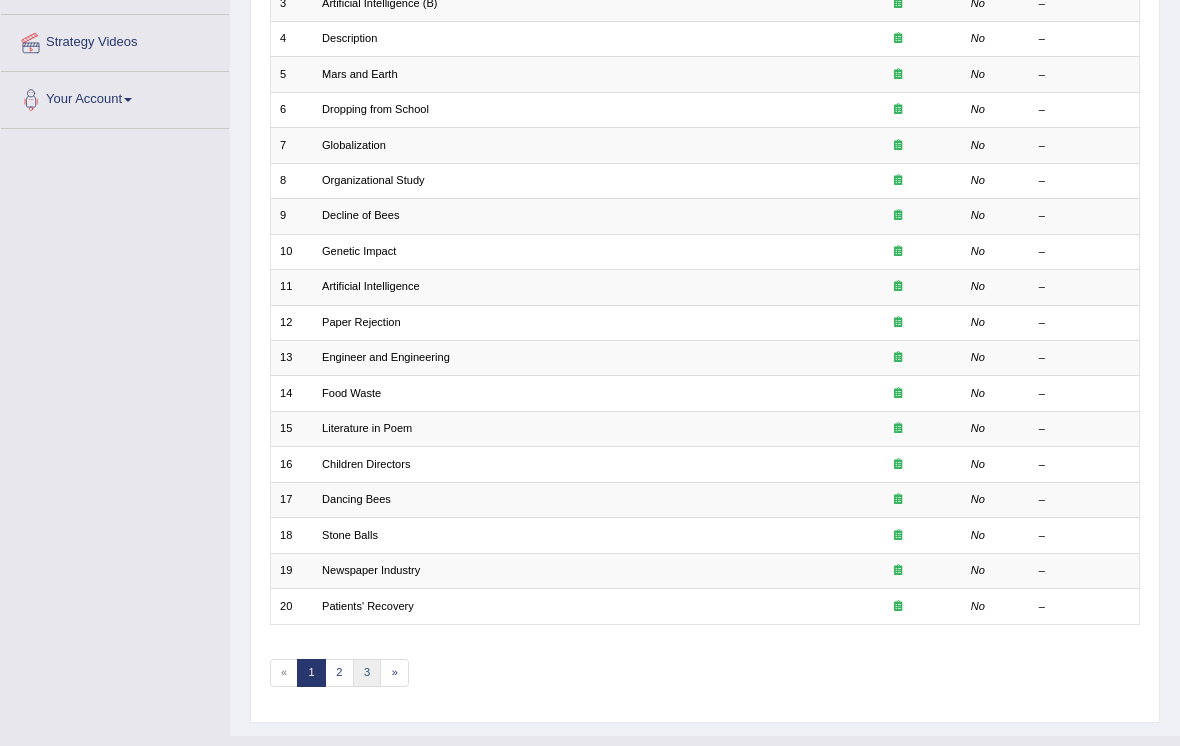 click on "3" at bounding box center [367, 673] 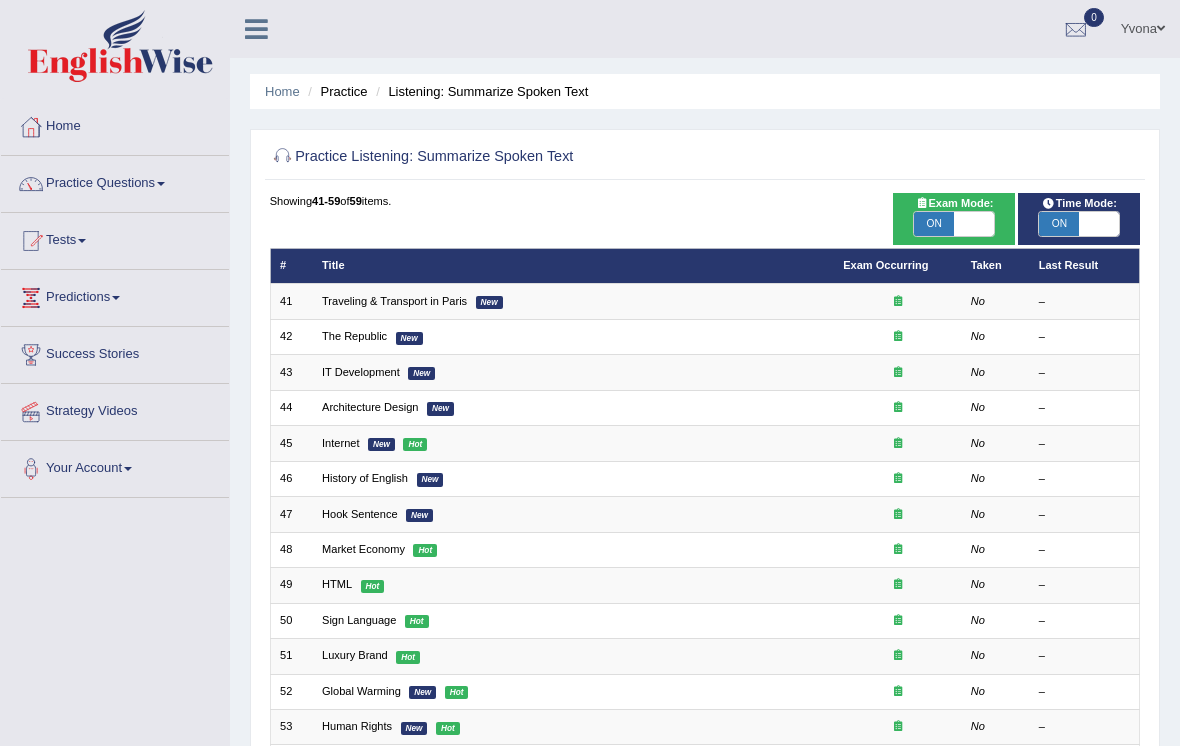 scroll, scrollTop: 0, scrollLeft: 0, axis: both 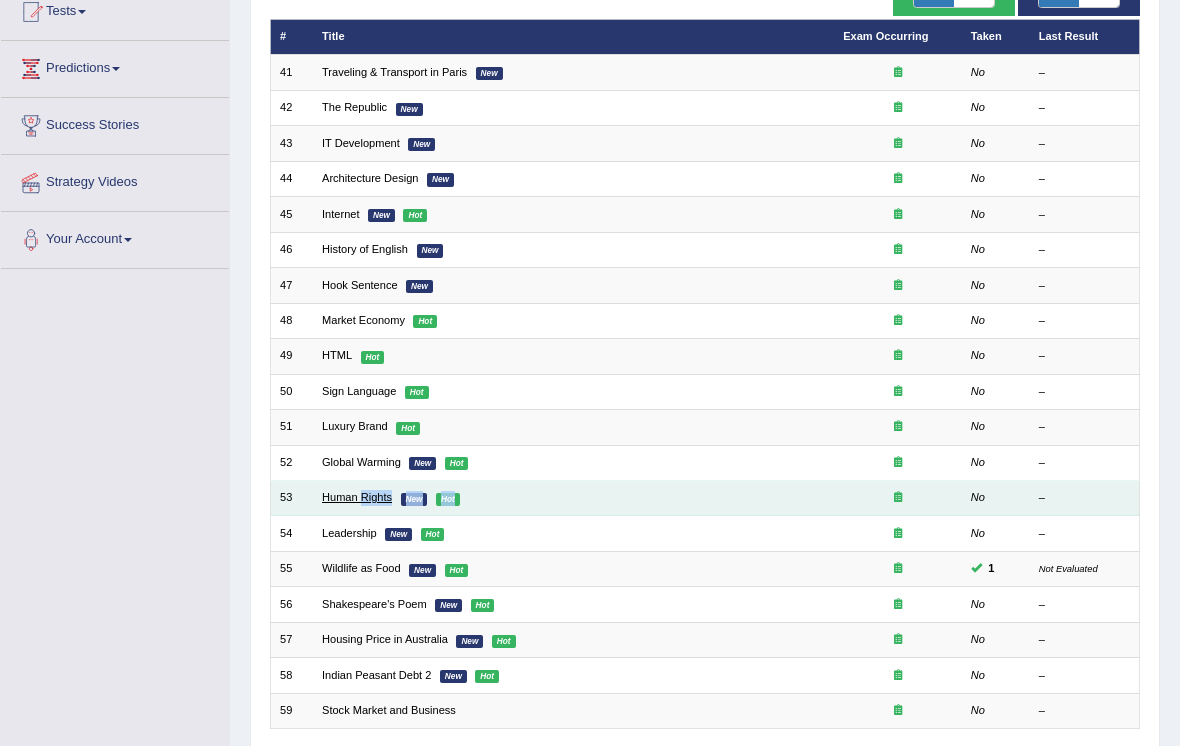 click on "Human Rights" at bounding box center [357, 497] 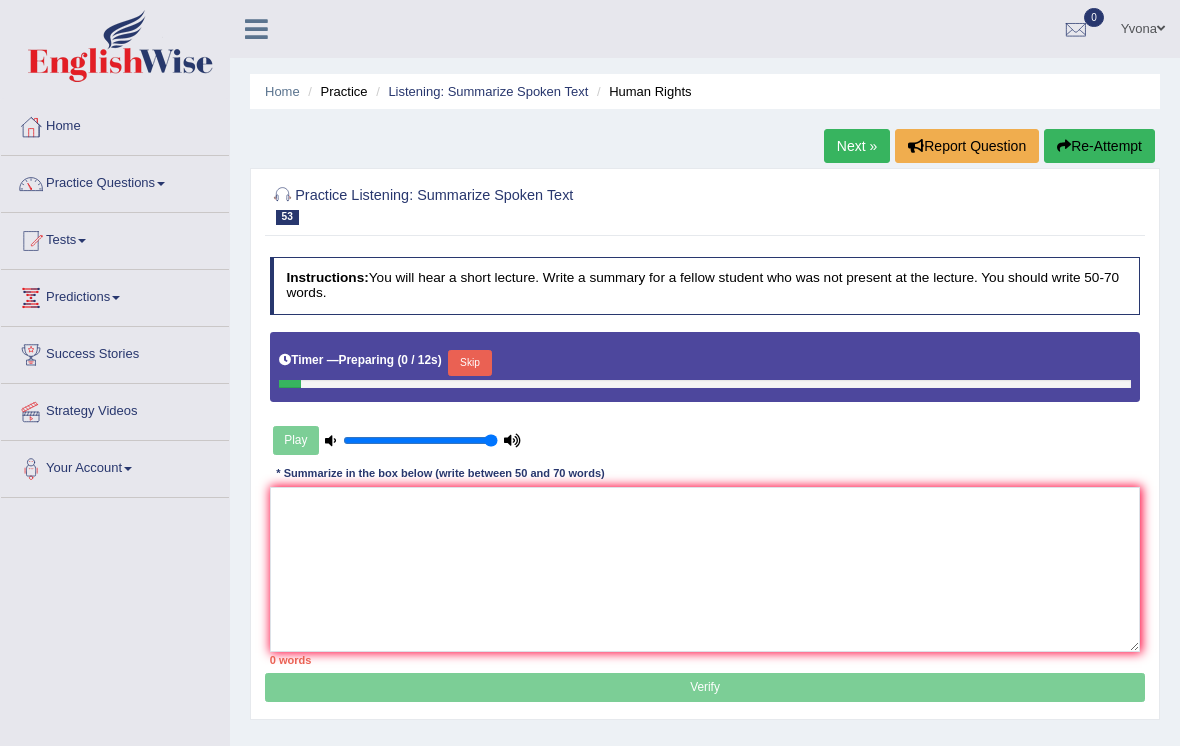 scroll, scrollTop: 0, scrollLeft: 0, axis: both 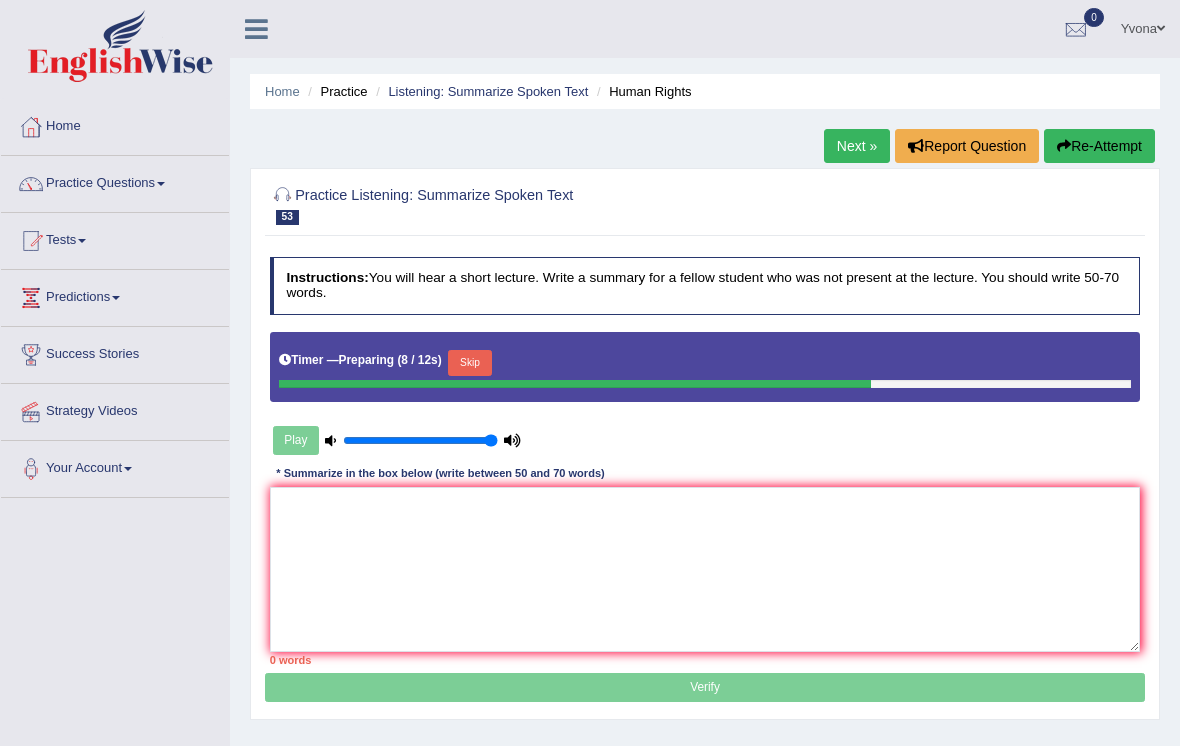 click on "Play" at bounding box center (397, 440) 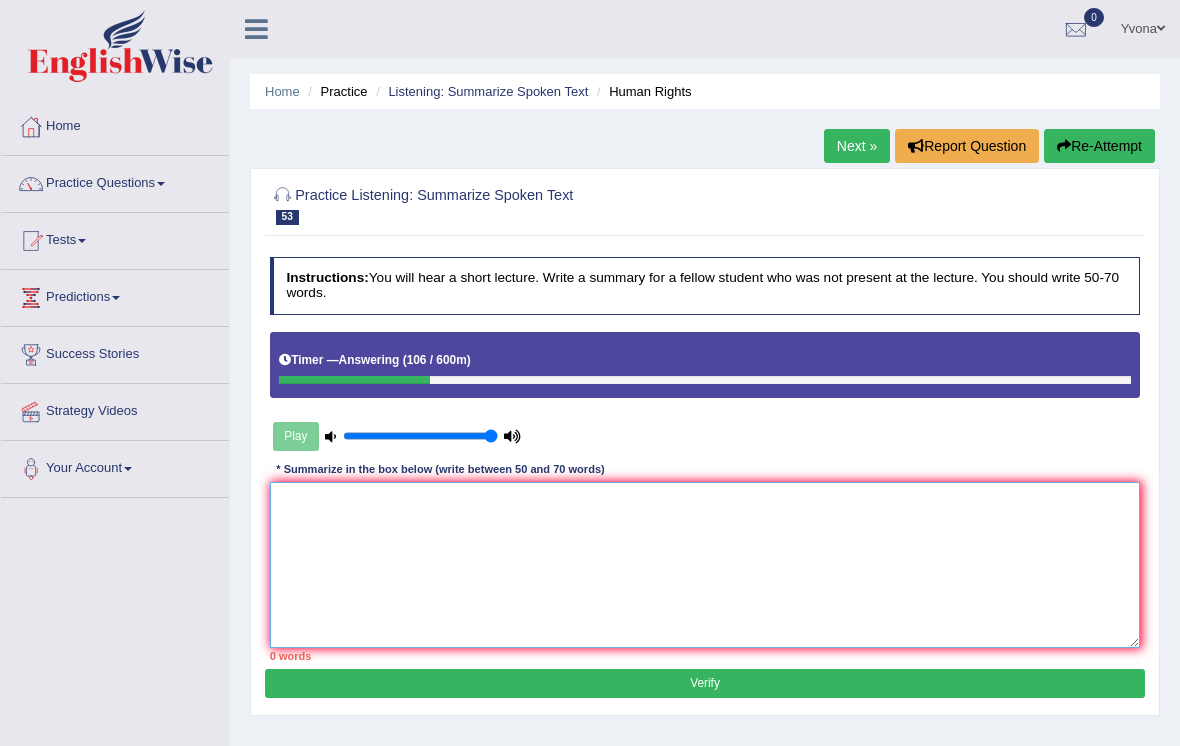 click at bounding box center [705, 564] 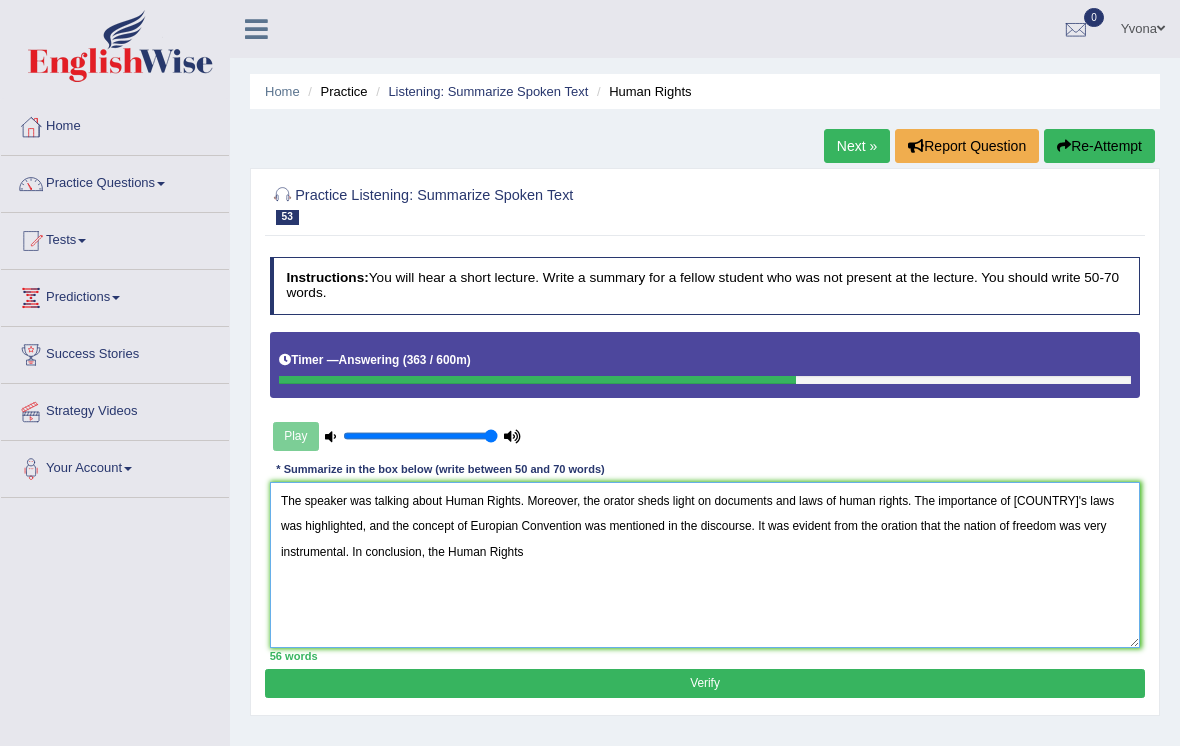 click on "The speaker was talking about Human Rights. Moreover, the orator sheds light on documents and laws of human rights. The importance of UK's laws was highlighted, and the concept of Europian Convention was mentioned in the discourse. It was evident from the oration that the nation of freedom was very instrumental. In conclusion, the Human Rights" at bounding box center [705, 564] 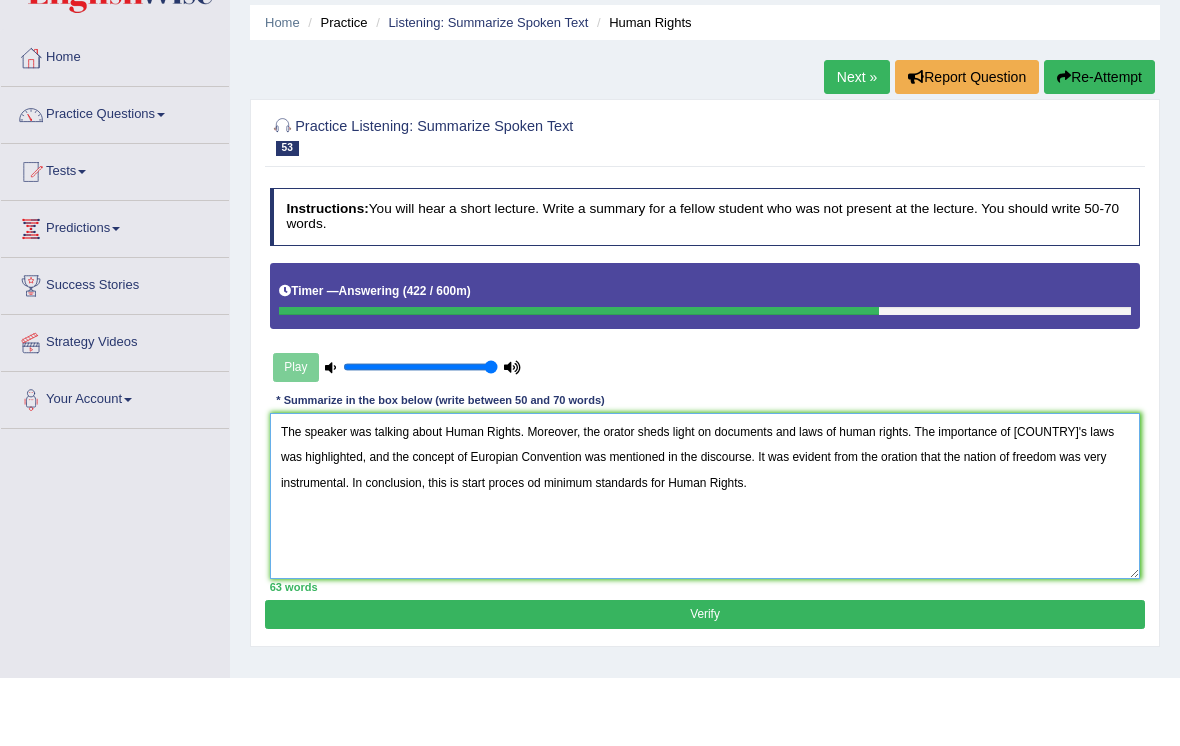 scroll, scrollTop: 19, scrollLeft: 0, axis: vertical 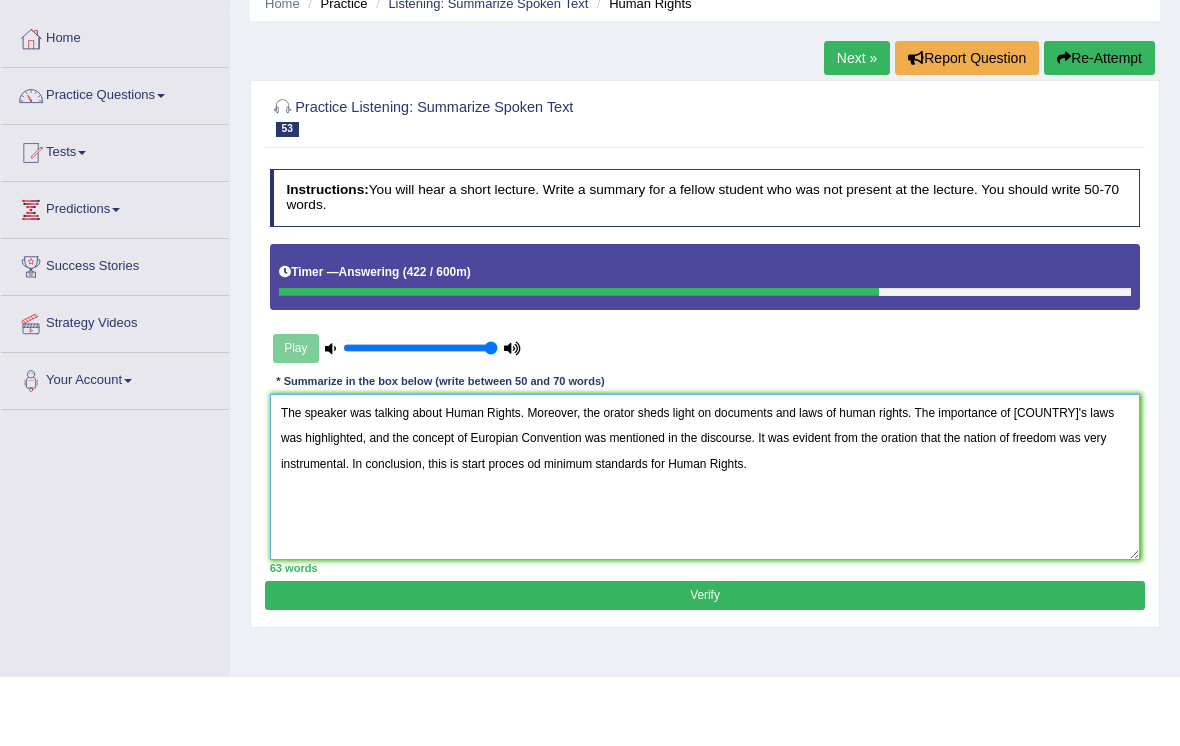 type on "The speaker was talking about Human Rights. Moreover, the orator sheds light on documents and laws of human rights. The importance of UK's laws was highlighted, and the concept of Europian Convention was mentioned in the discourse. It was evident from the oration that the nation of freedom was very instrumental. In conclusion, this is start proces od minimum standards for Human Rights." 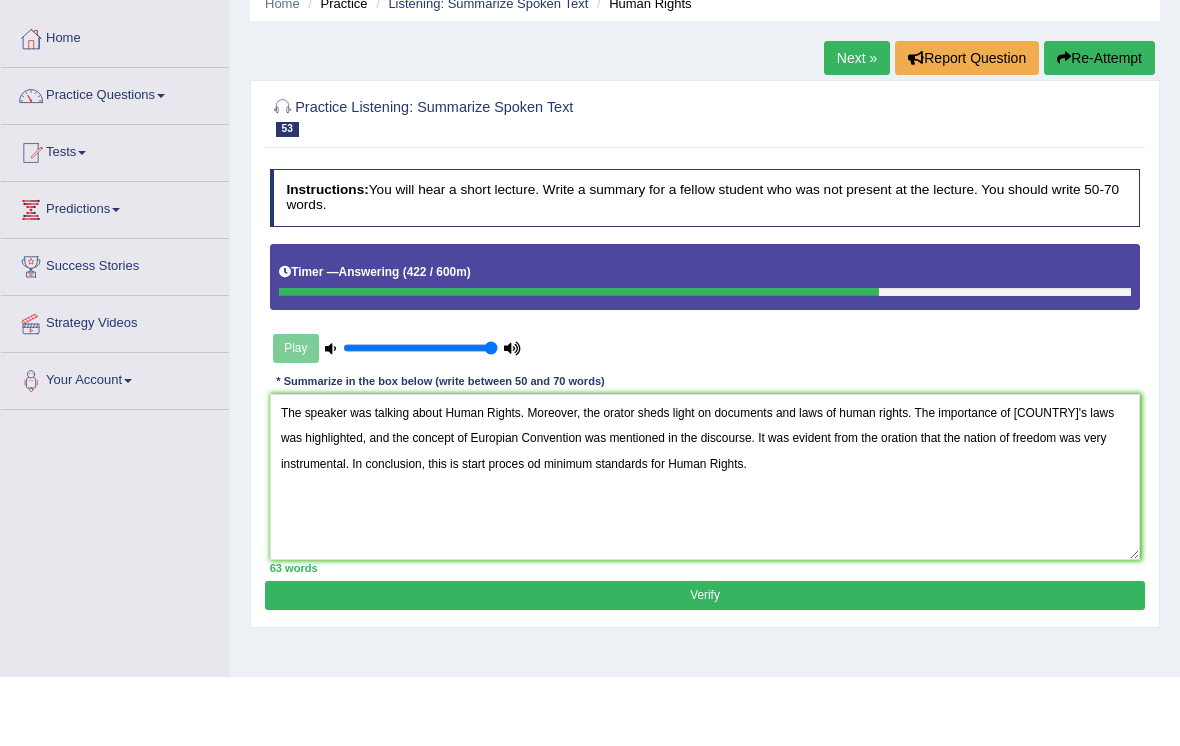 click on "Verify" at bounding box center (704, 664) 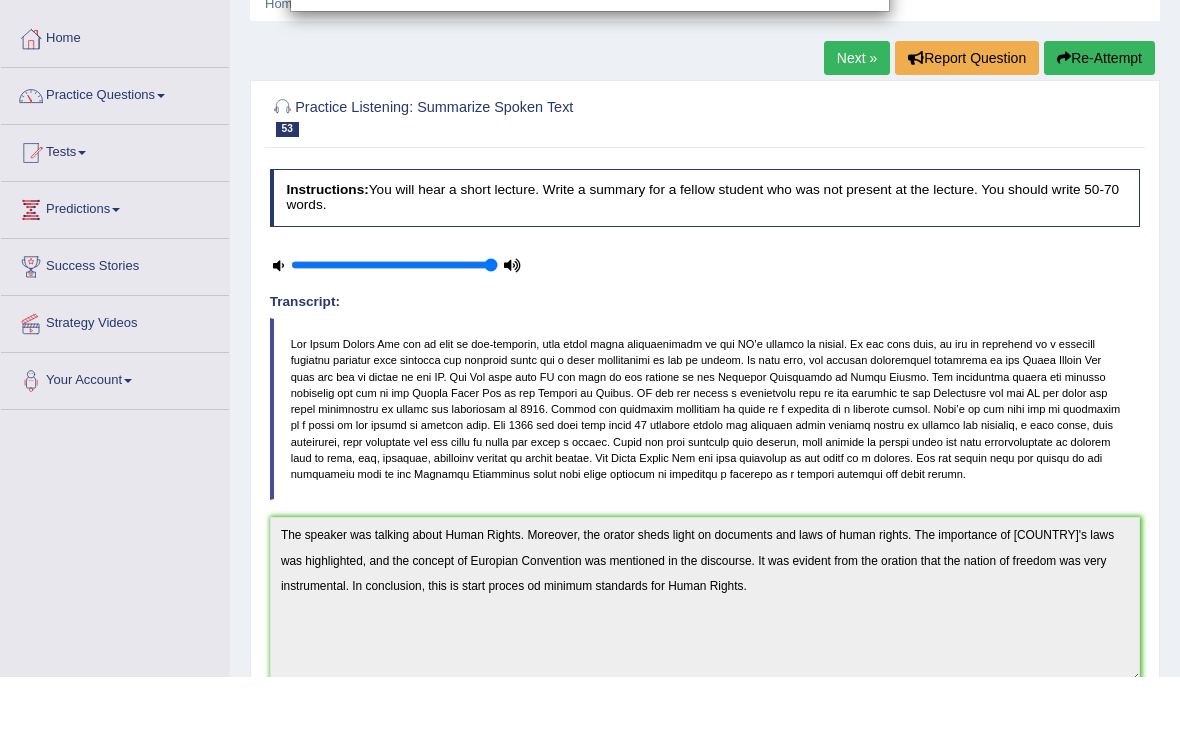 scroll, scrollTop: 88, scrollLeft: 0, axis: vertical 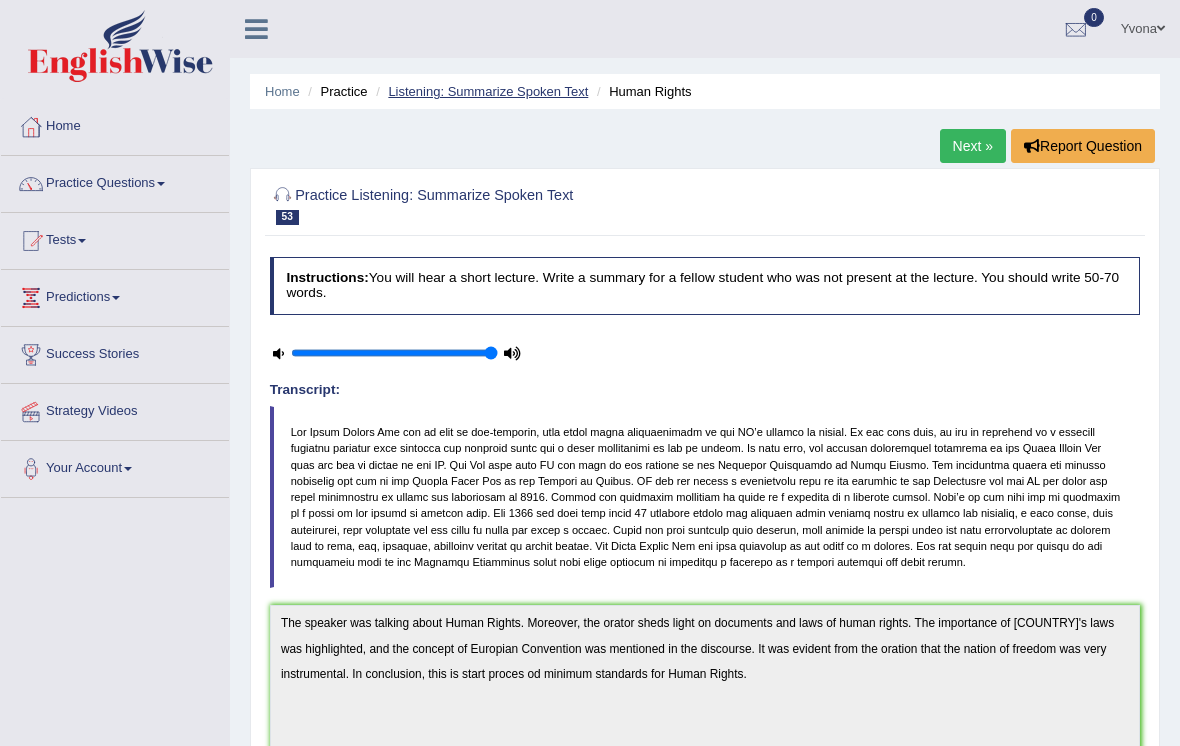 click on "Listening: Summarize Spoken Text" at bounding box center (488, 91) 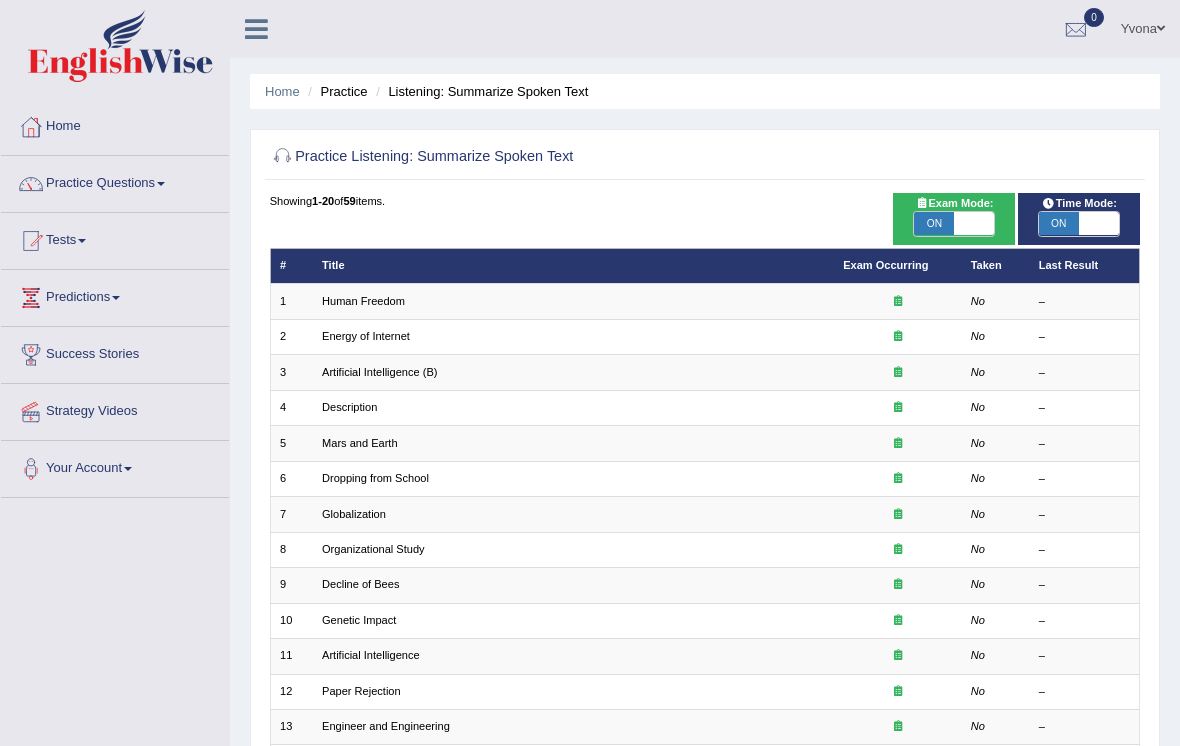 scroll, scrollTop: 0, scrollLeft: 0, axis: both 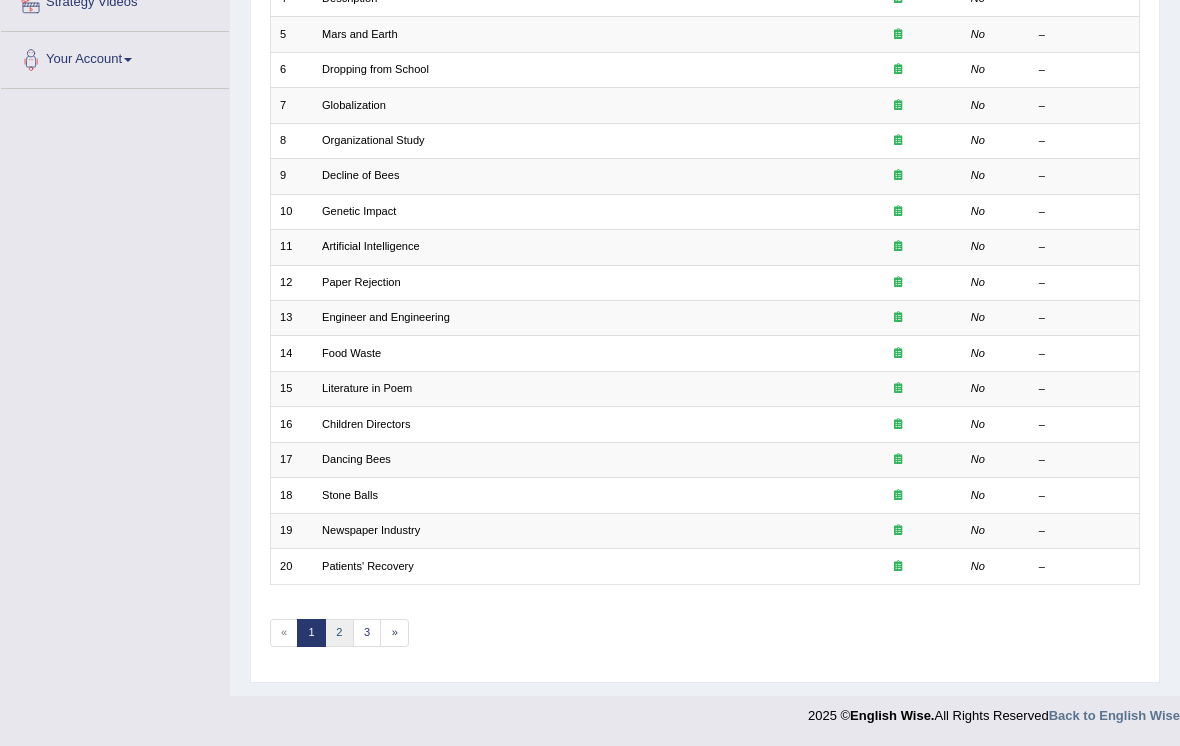 click on "2" at bounding box center [339, 633] 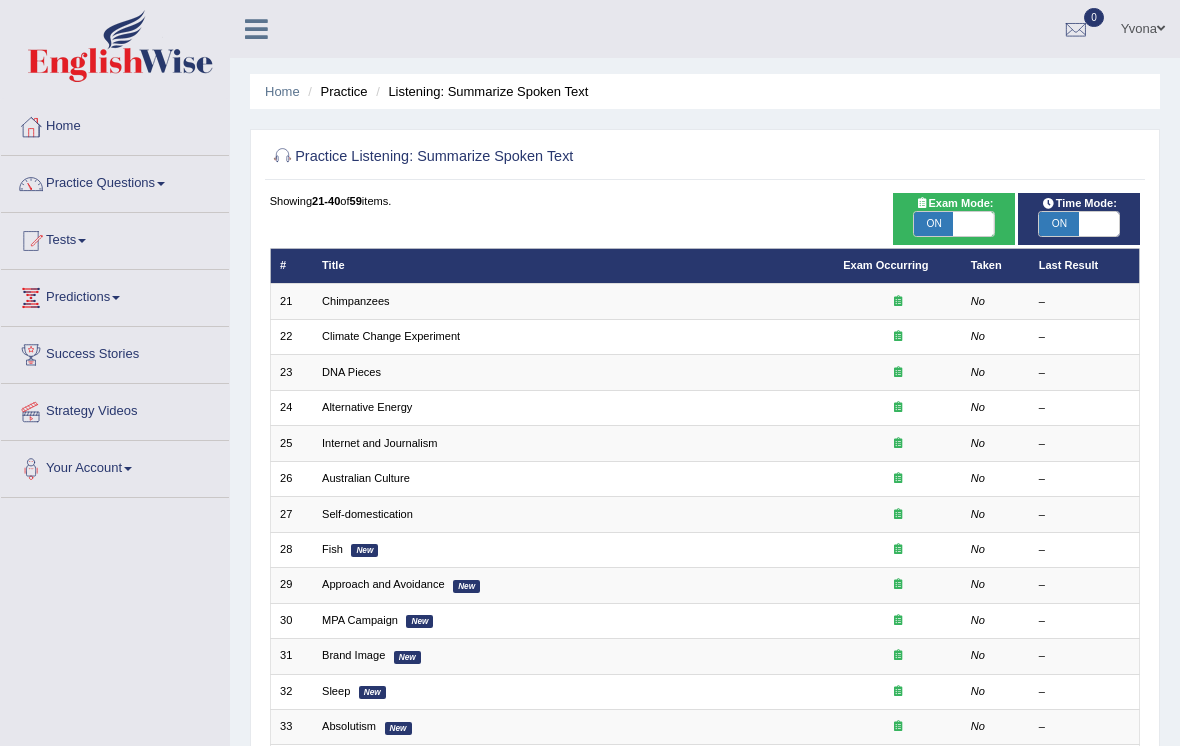 scroll, scrollTop: 0, scrollLeft: 0, axis: both 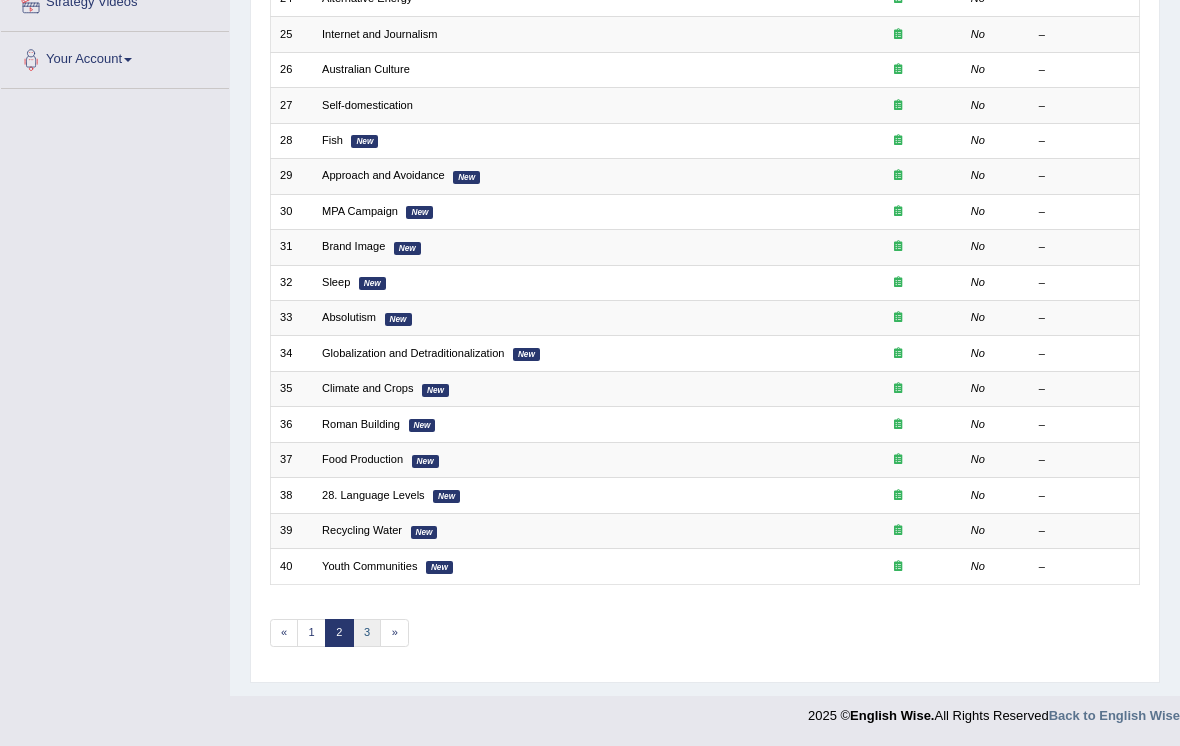 click on "3" at bounding box center [367, 633] 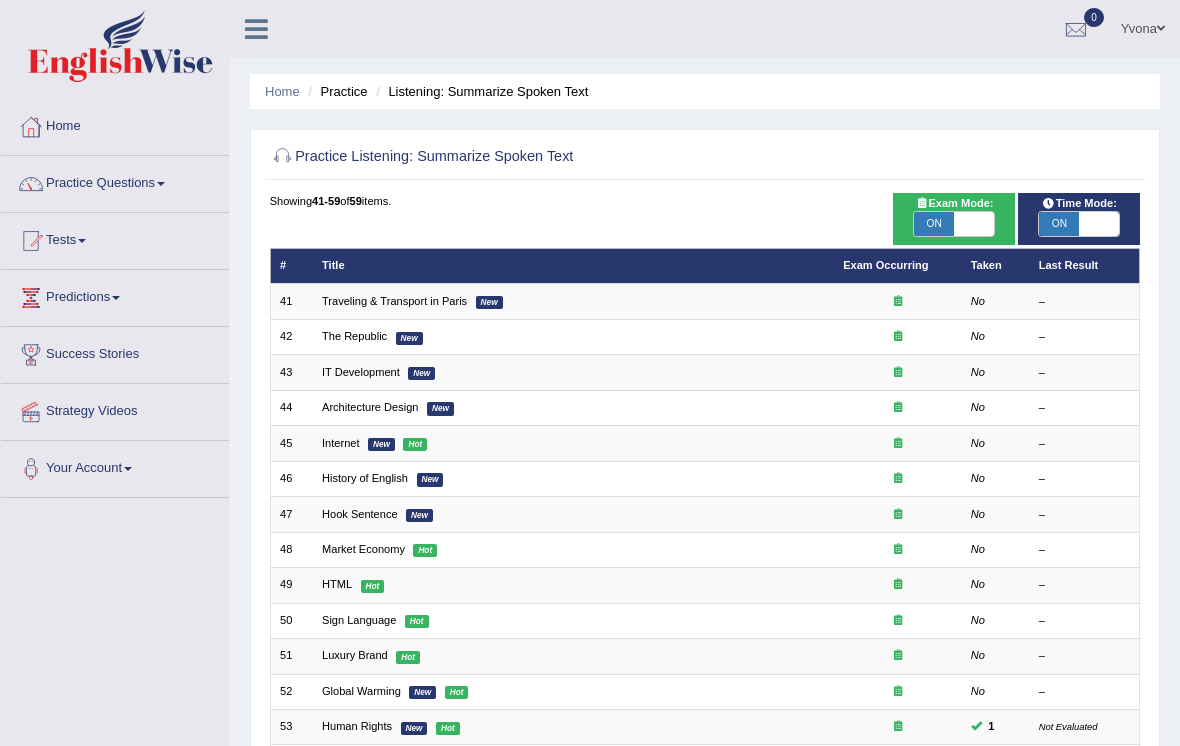 scroll, scrollTop: 0, scrollLeft: 0, axis: both 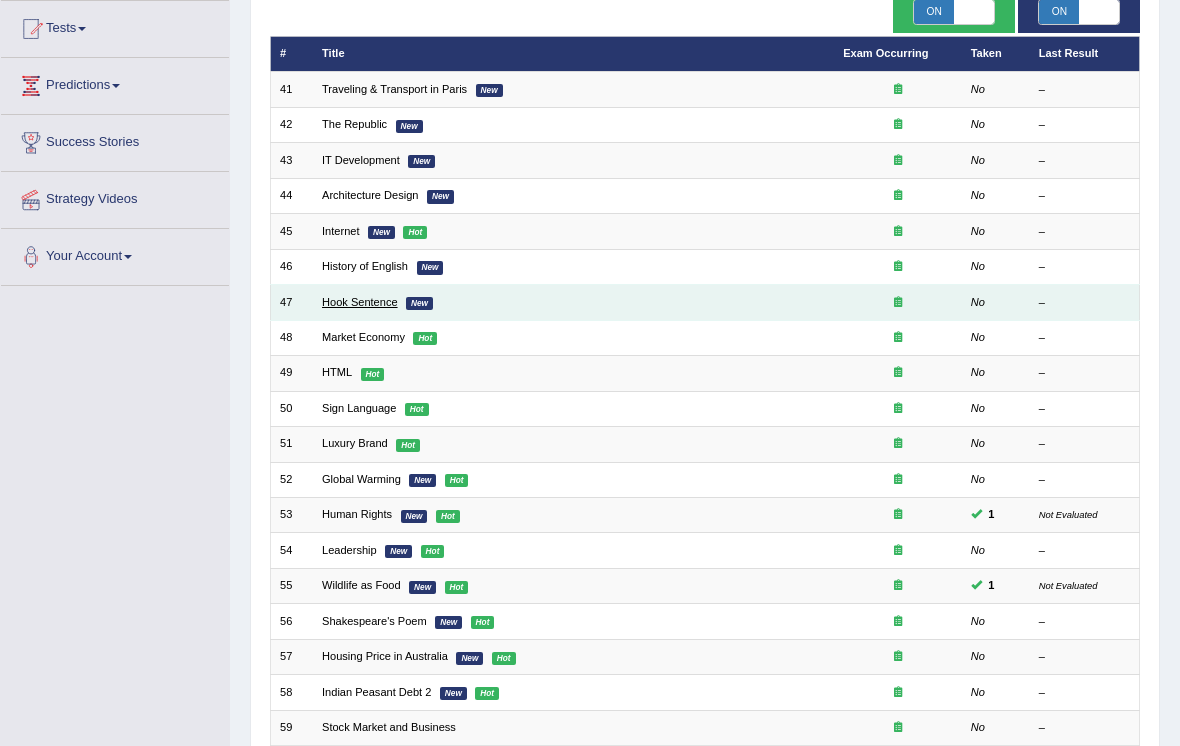 click on "Hook Sentence" at bounding box center [360, 302] 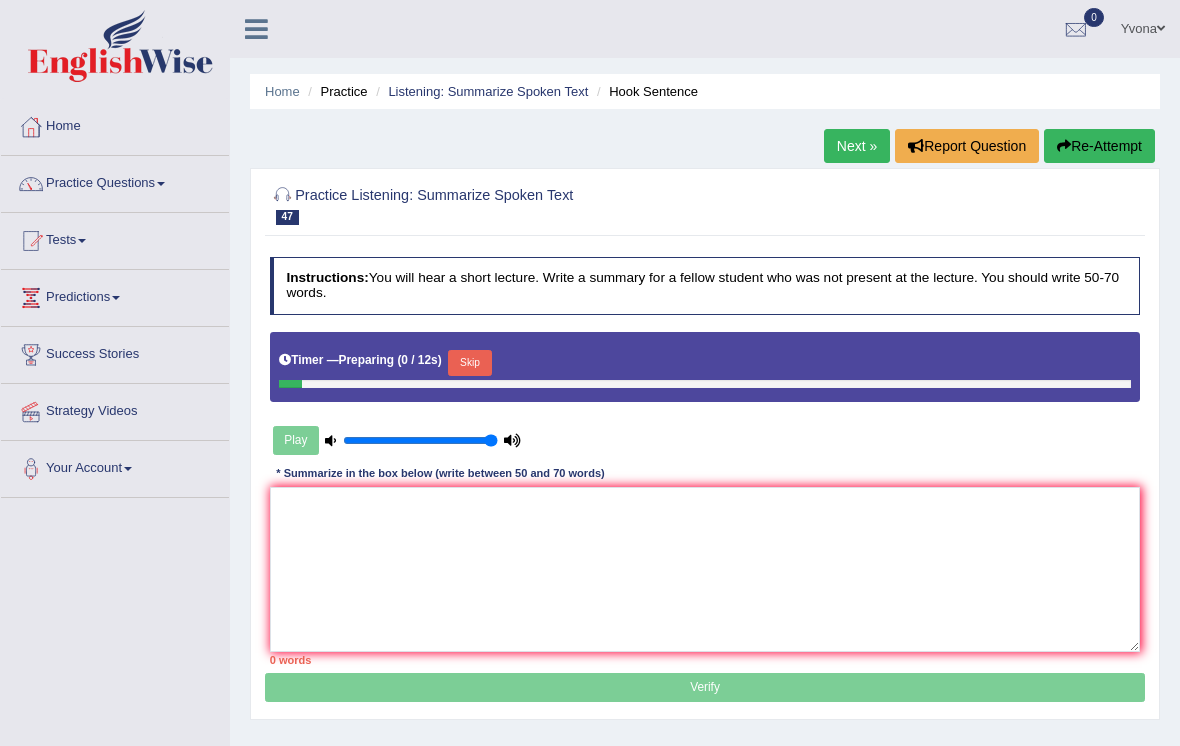 scroll, scrollTop: 0, scrollLeft: 0, axis: both 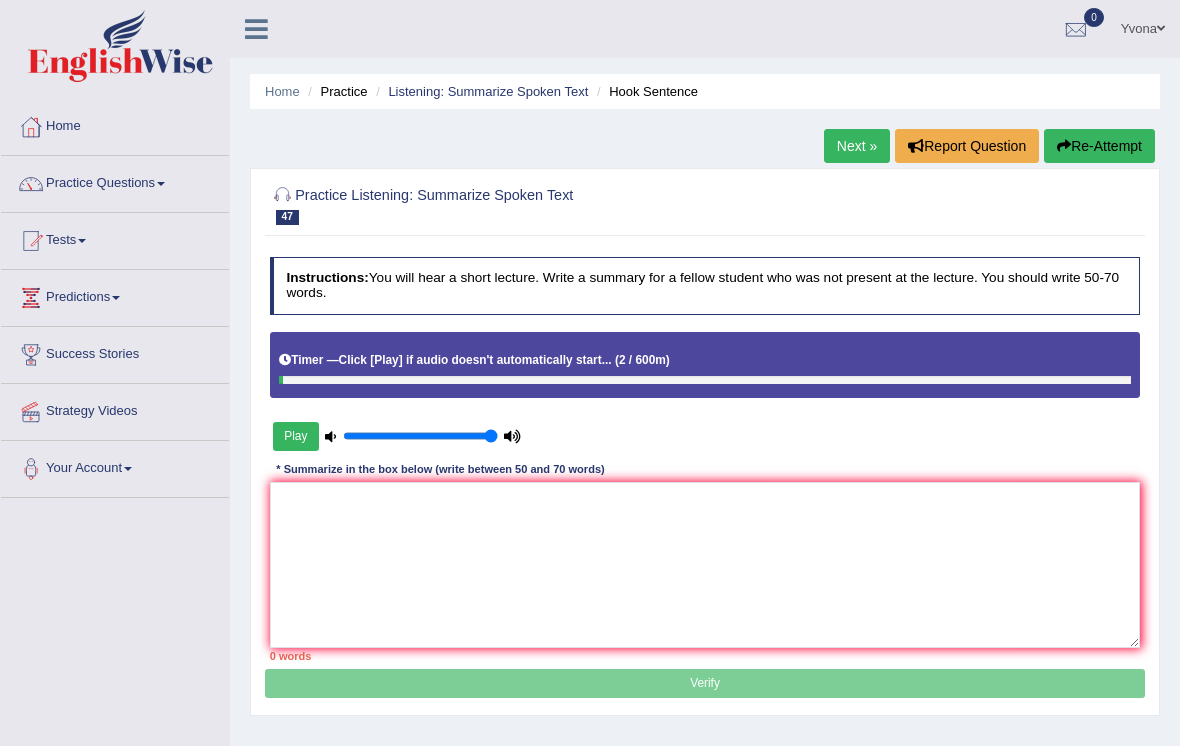 click on "Play" at bounding box center (296, 436) 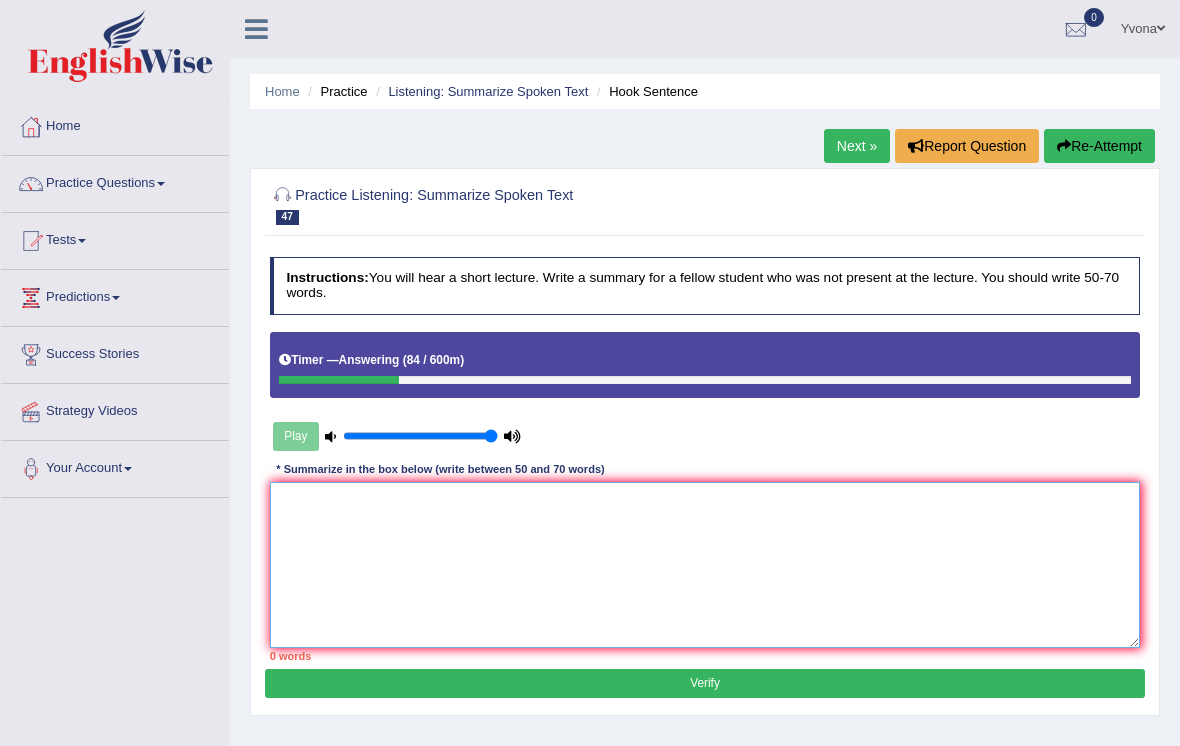 click at bounding box center (705, 564) 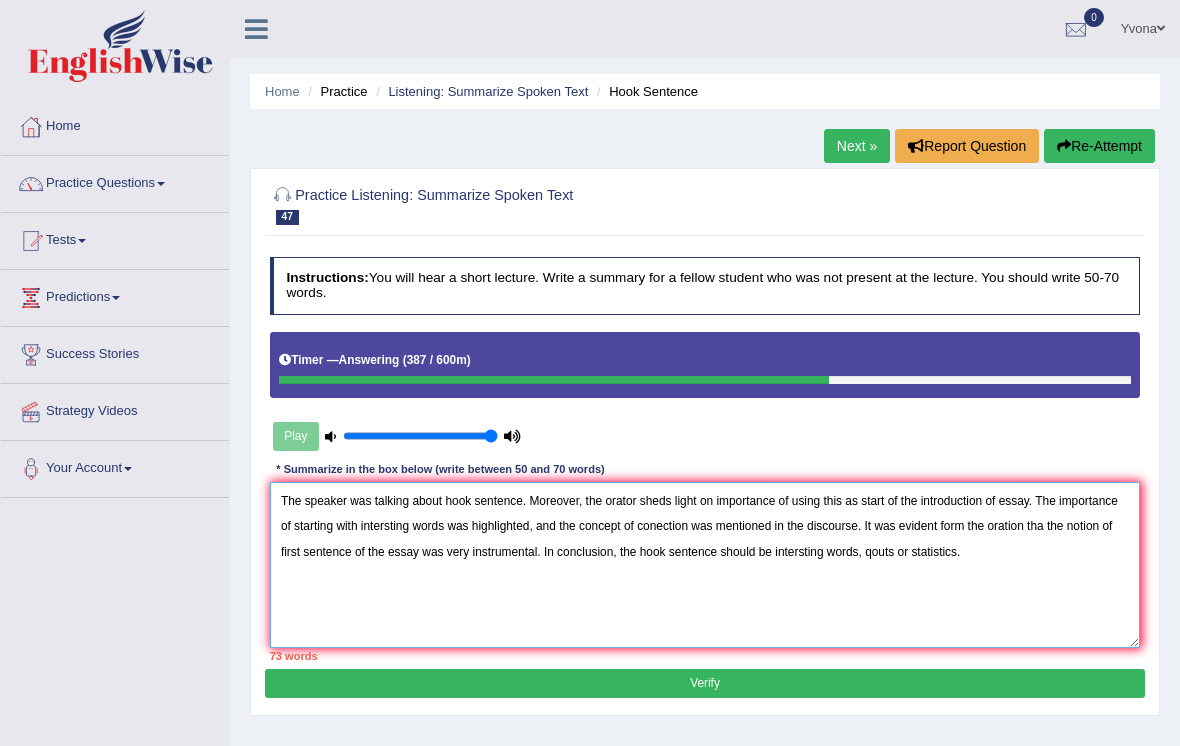 click on "The speaker was talking about hook sentence. Moreover, the orator sheds light on importance of using this as start of the introduction of essay. The importance of starting with intersting words was highlighted, and the concept of conection was mentioned in the discourse. It was evident form the oration tha the notion of  first sentence of the essay was very instrumental. In conclusion, the hook sentence should be intersting words, qouts or statistics." at bounding box center (705, 564) 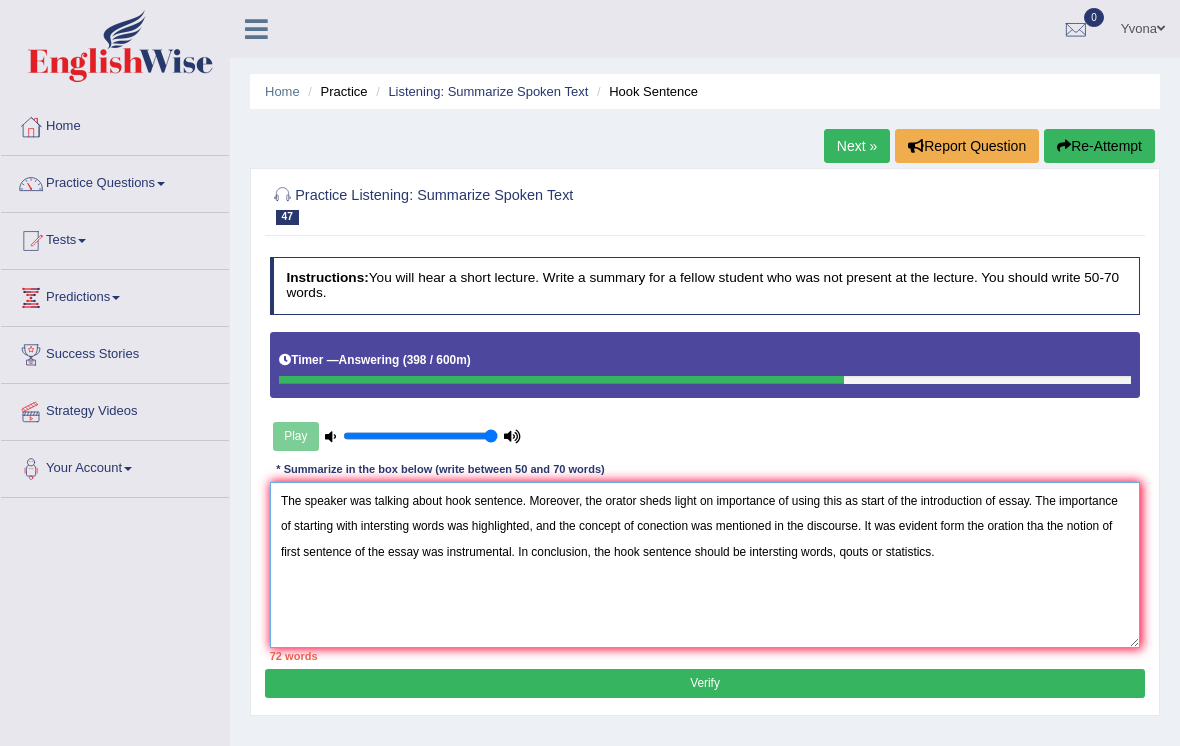 click on "The speaker was talking about hook sentence. Moreover, the orator sheds light on importance of using this as start of the introduction of essay. The importance of starting with intersting words was highlighted, and the concept of conection was mentioned in the discourse. It was evident form the oration tha the notion of  first sentence of the essay was instrumental. In conclusion, the hook sentence should be intersting words, qouts or statistics." at bounding box center (705, 564) 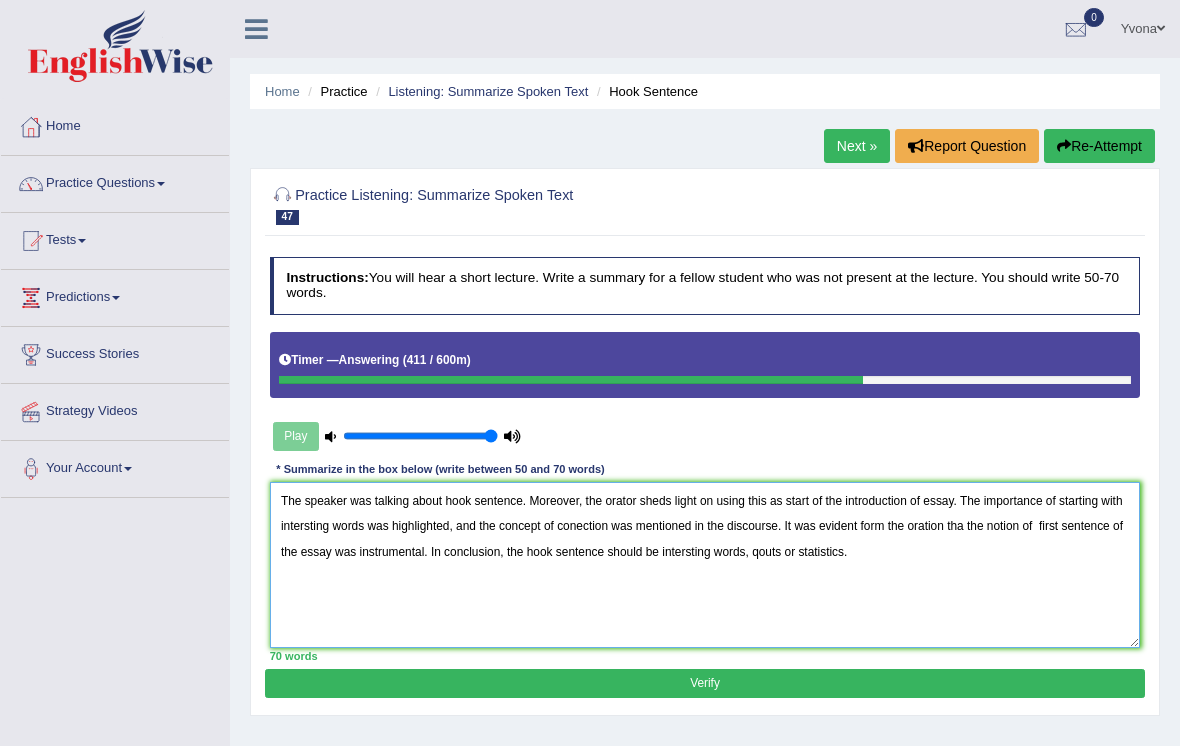 type on "The speaker was talking about hook sentence. Moreover, the orator sheds light on using this as start of the introduction of essay. The importance of starting with intersting words was highlighted, and the concept of conection was mentioned in the discourse. It was evident form the oration tha the notion of  first sentence of the essay was instrumental. In conclusion, the hook sentence should be intersting words, qouts or statistics." 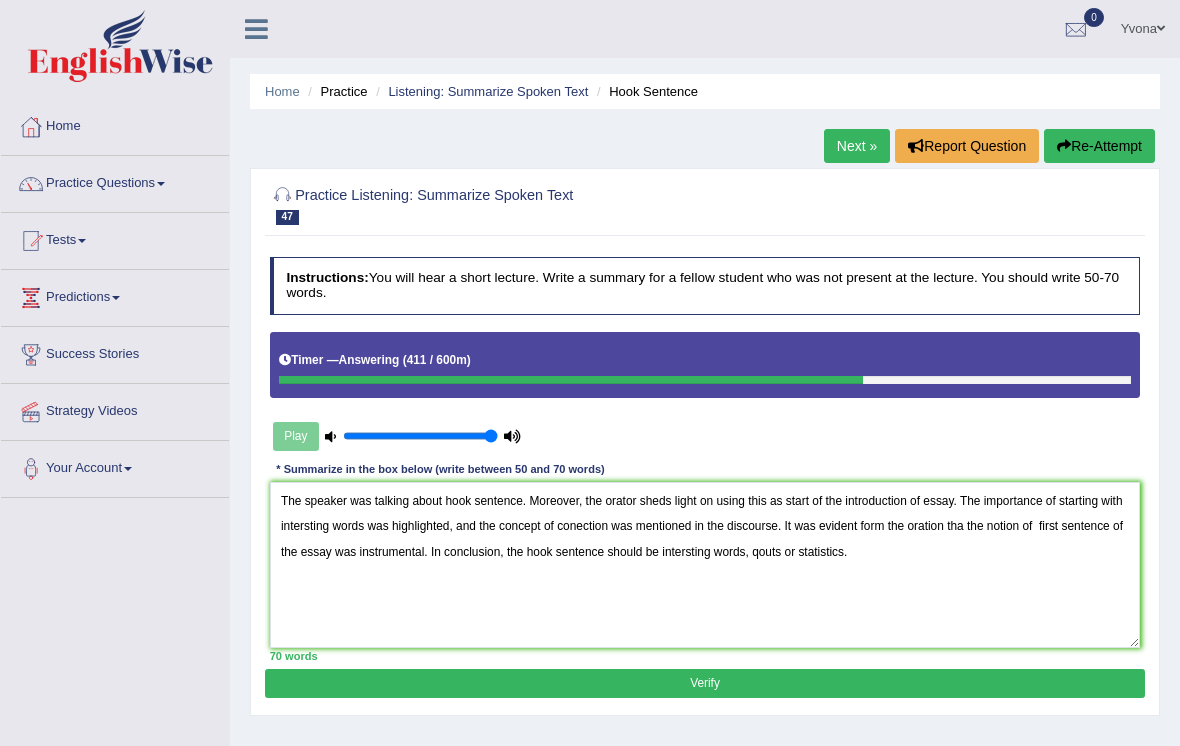 click on "Verify" at bounding box center (704, 683) 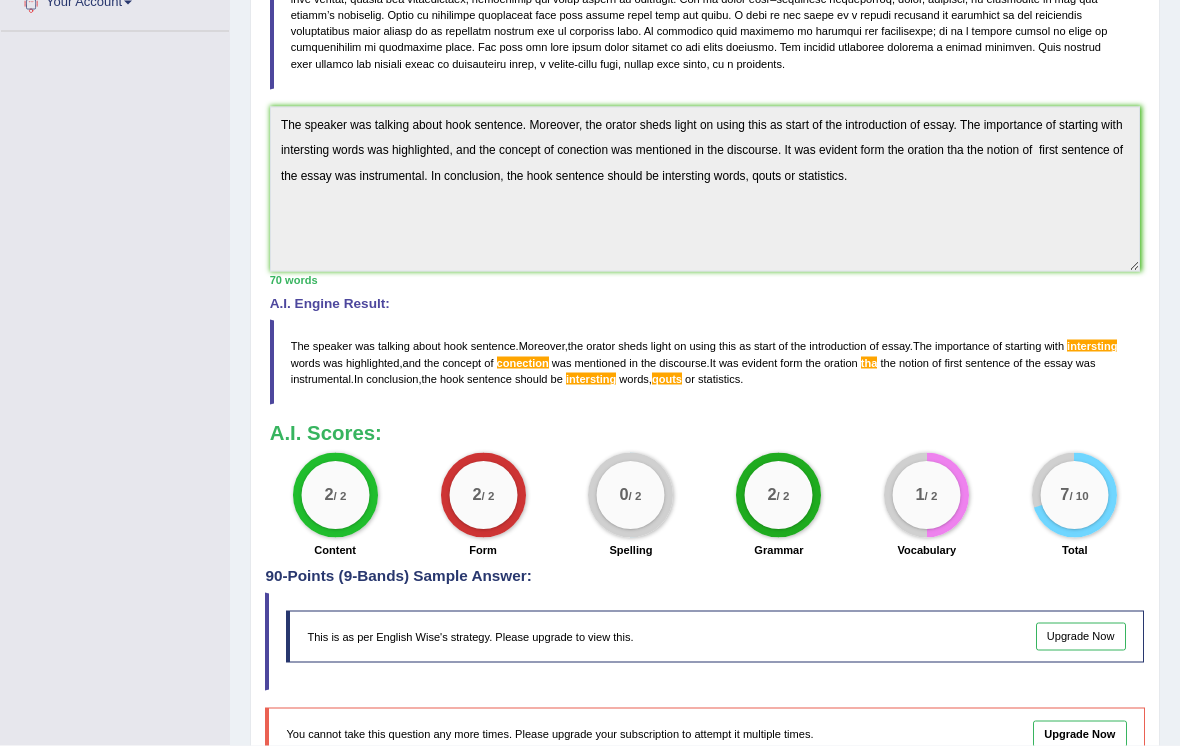 scroll, scrollTop: 471, scrollLeft: 0, axis: vertical 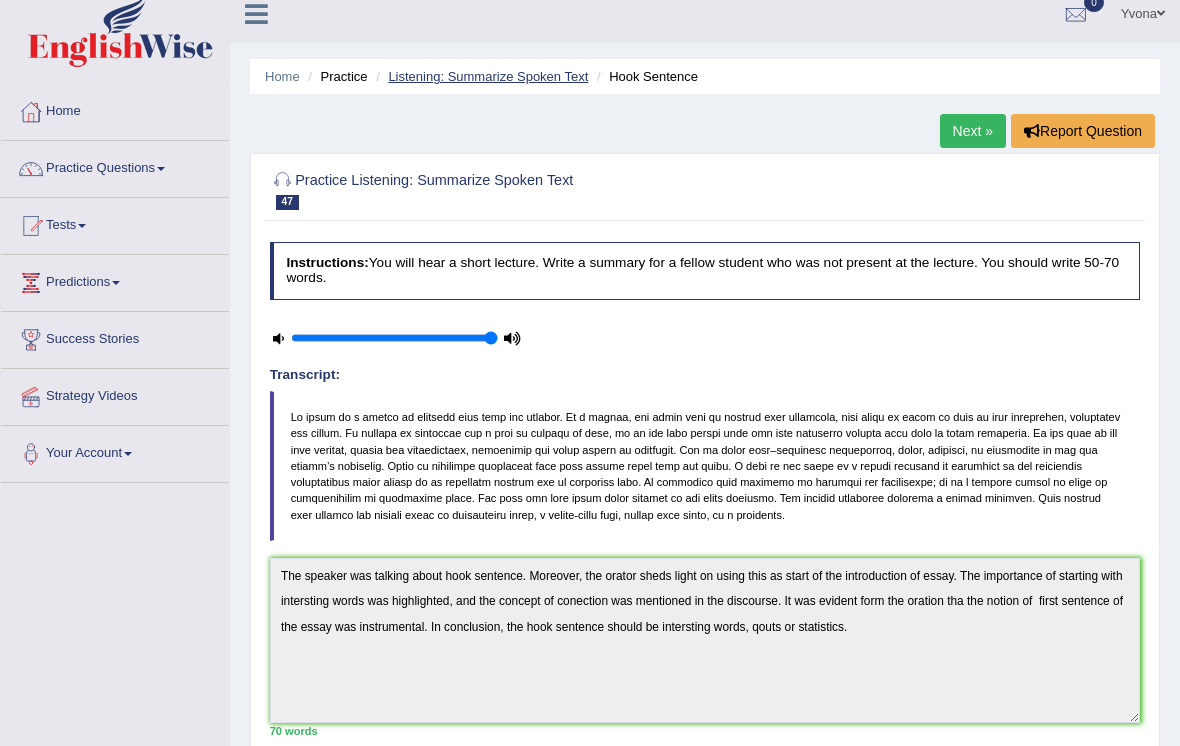 click on "Listening: Summarize Spoken Text" at bounding box center (488, 77) 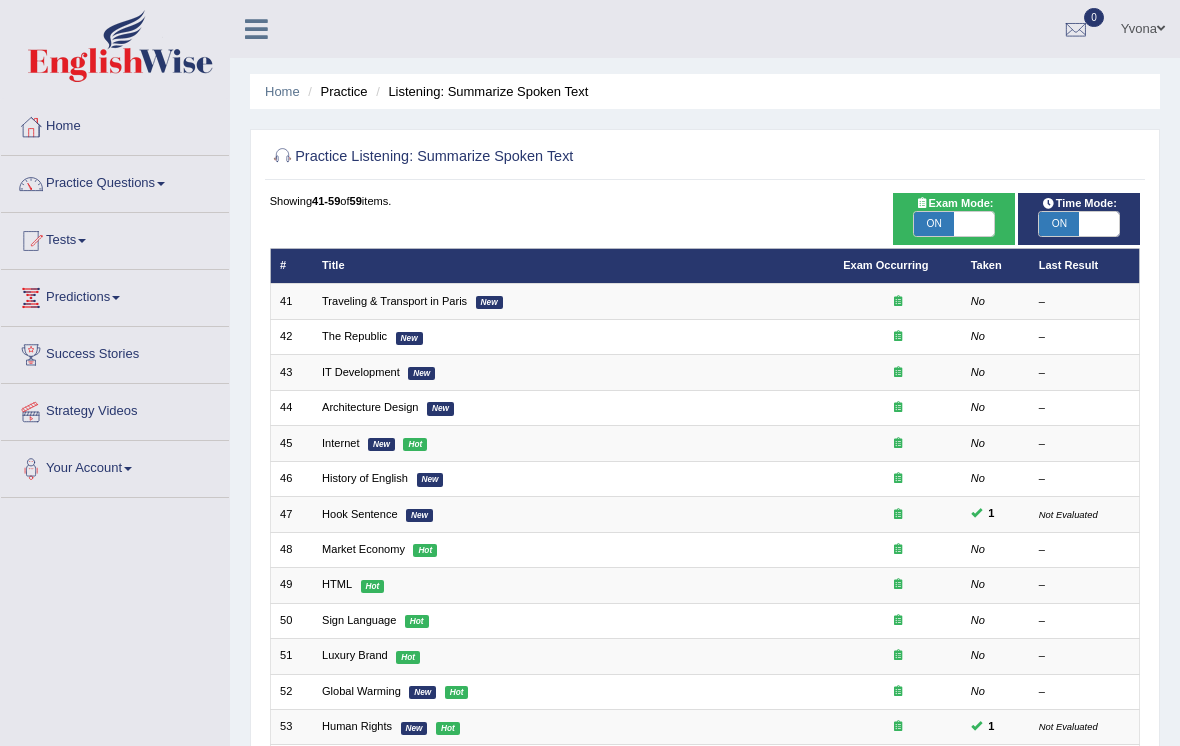 scroll, scrollTop: 0, scrollLeft: 0, axis: both 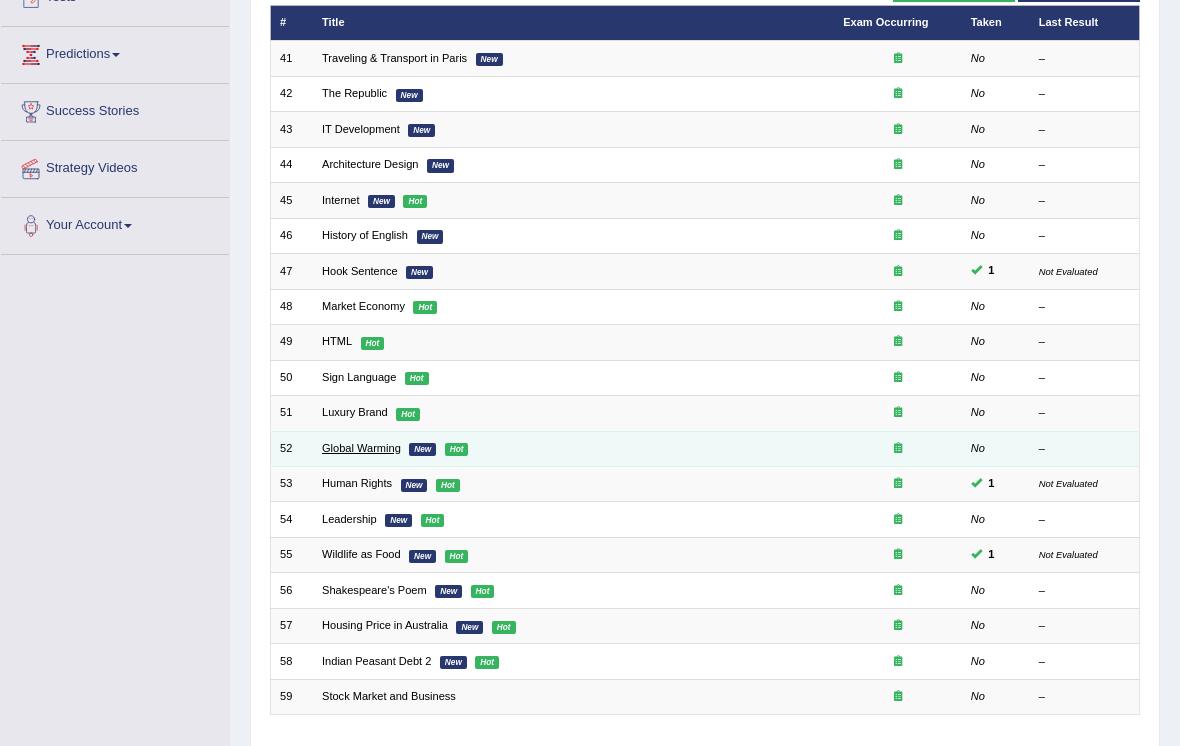 click on "Global Warming" at bounding box center (361, 448) 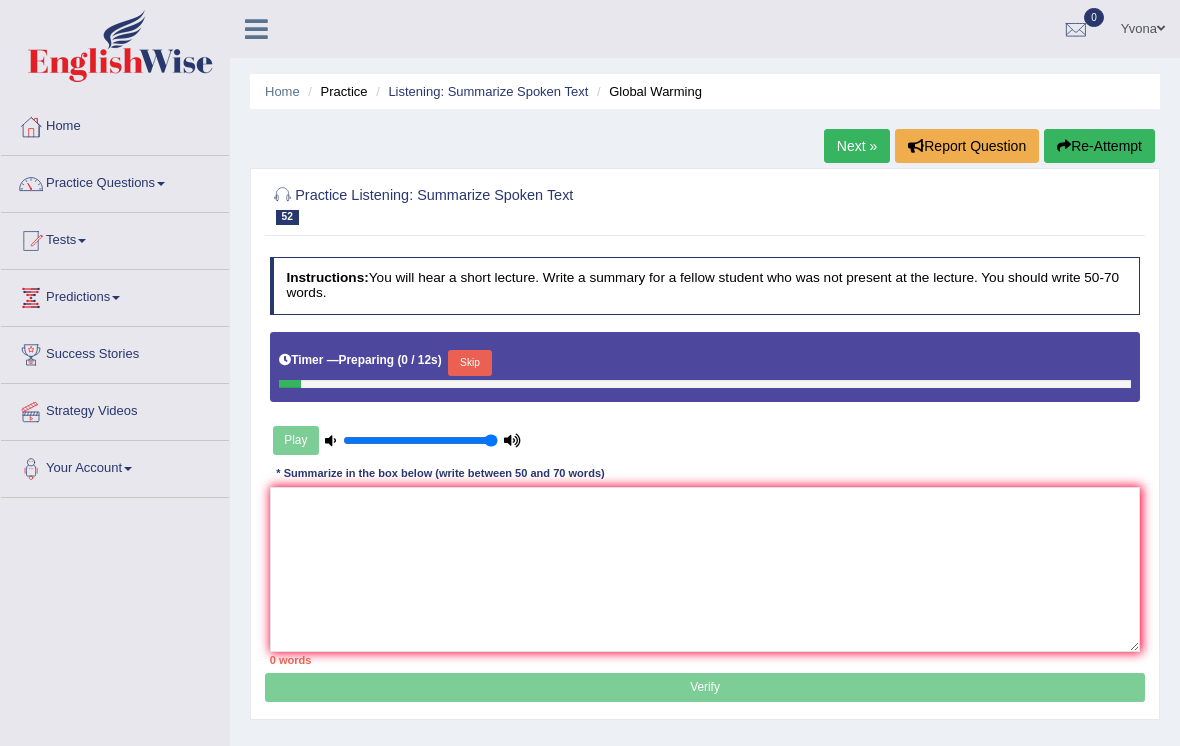 scroll, scrollTop: 0, scrollLeft: 0, axis: both 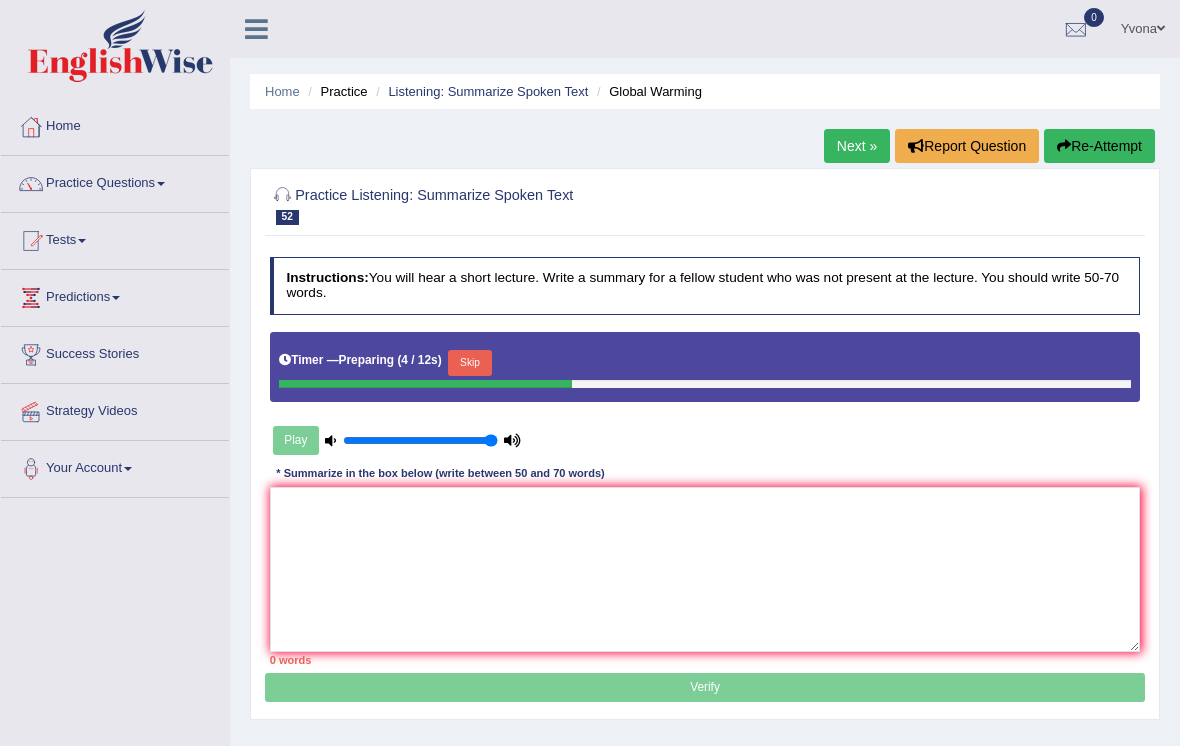 click on "Play" at bounding box center [397, 440] 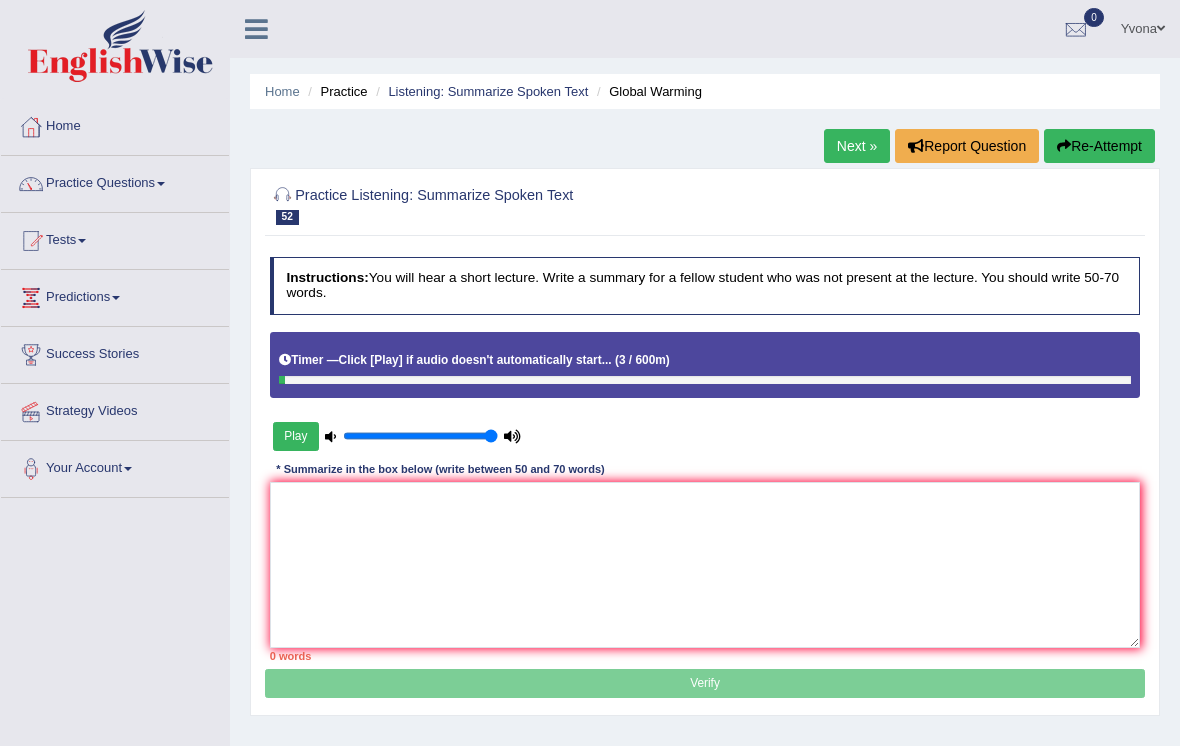 click on "Play" at bounding box center [296, 436] 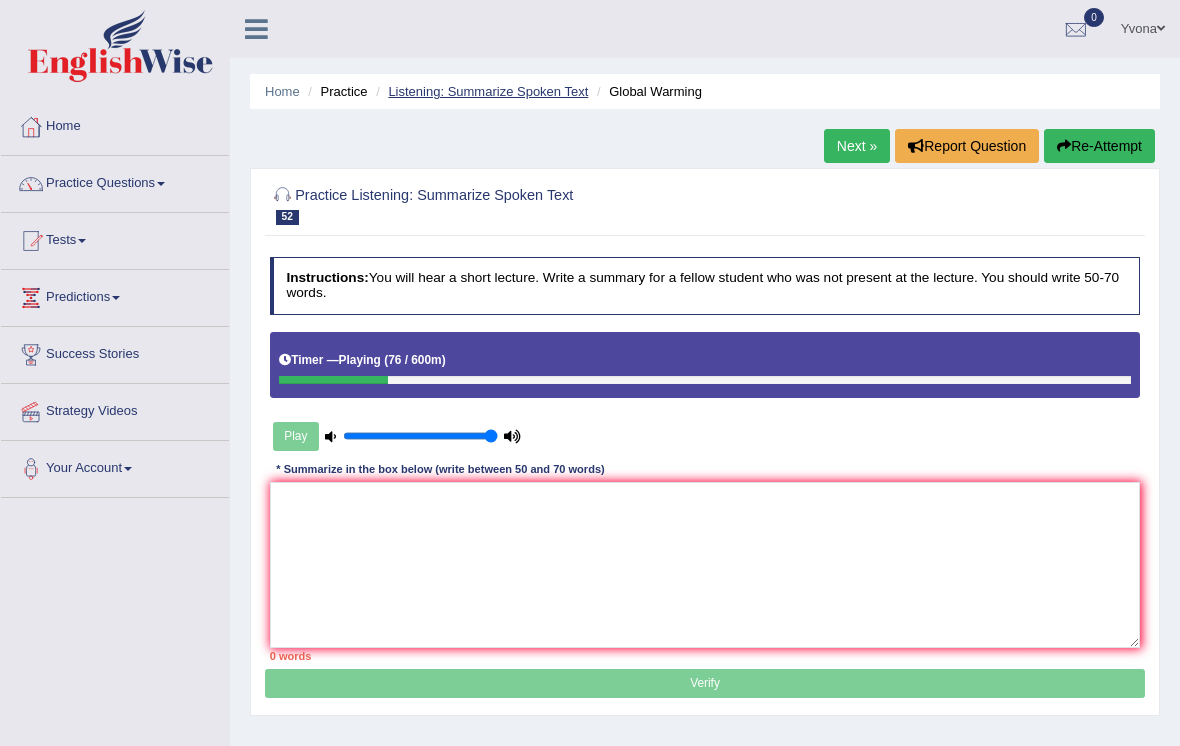 click on "Listening: Summarize Spoken Text" at bounding box center (488, 91) 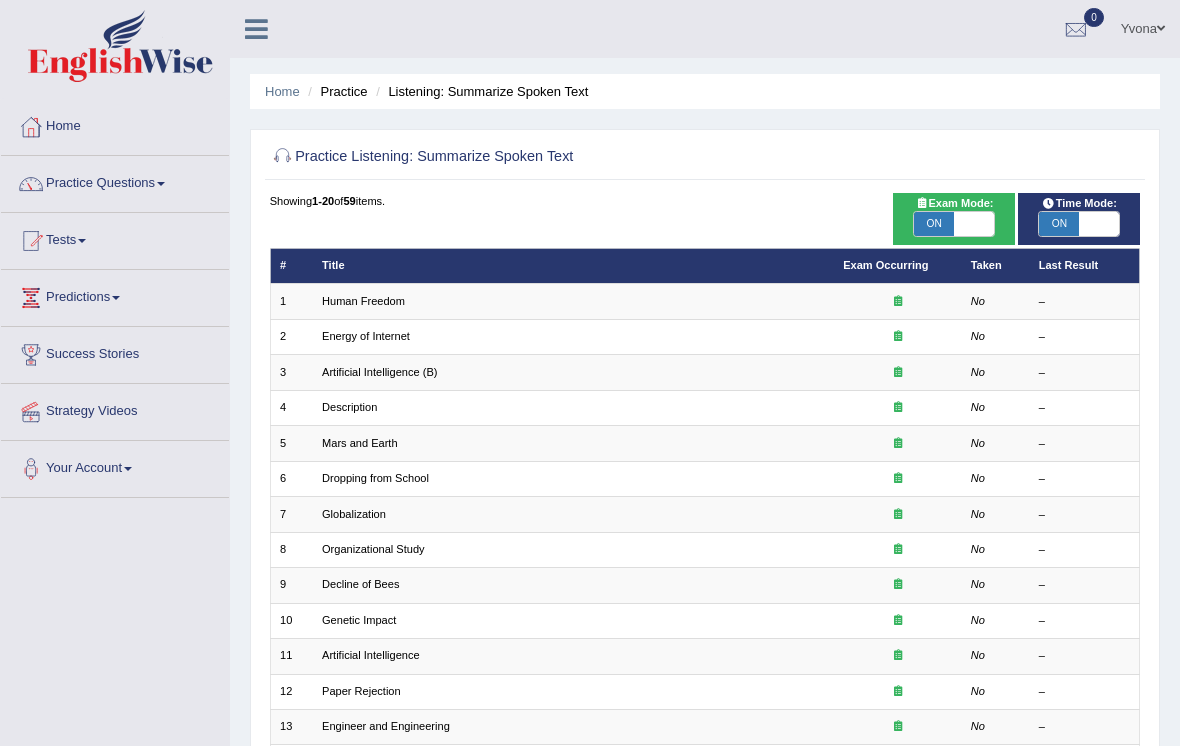 scroll, scrollTop: 0, scrollLeft: 0, axis: both 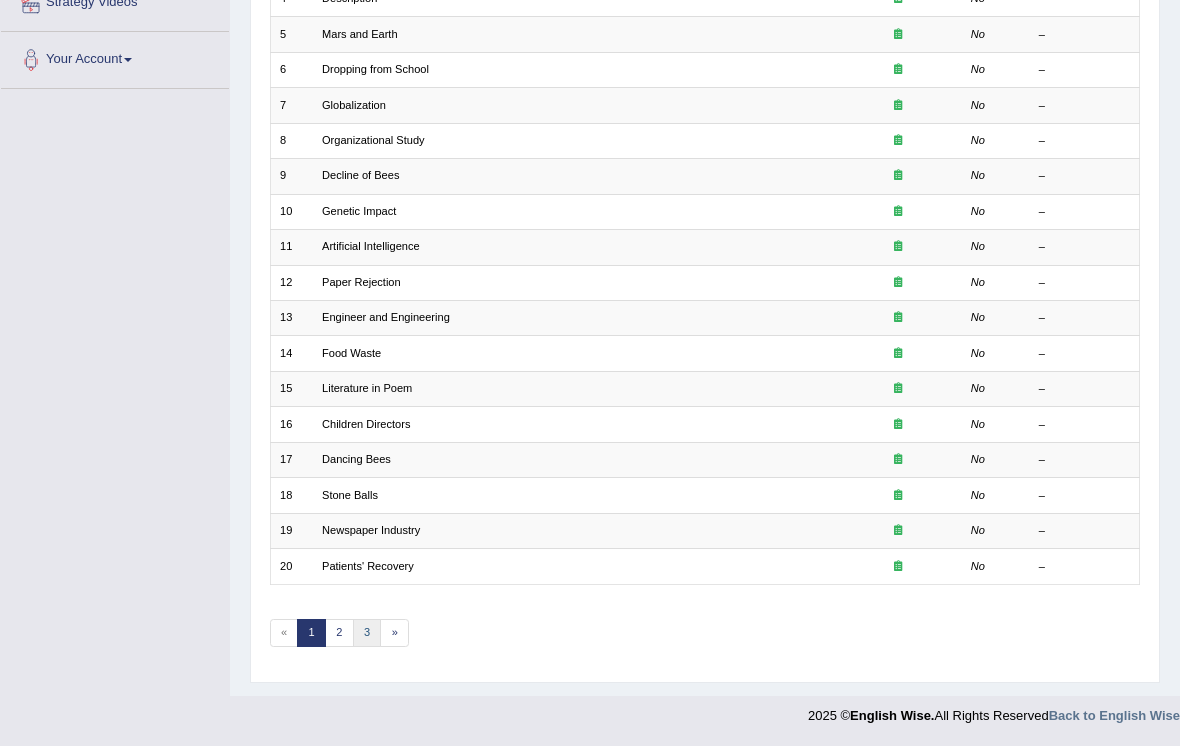click on "3" at bounding box center (367, 633) 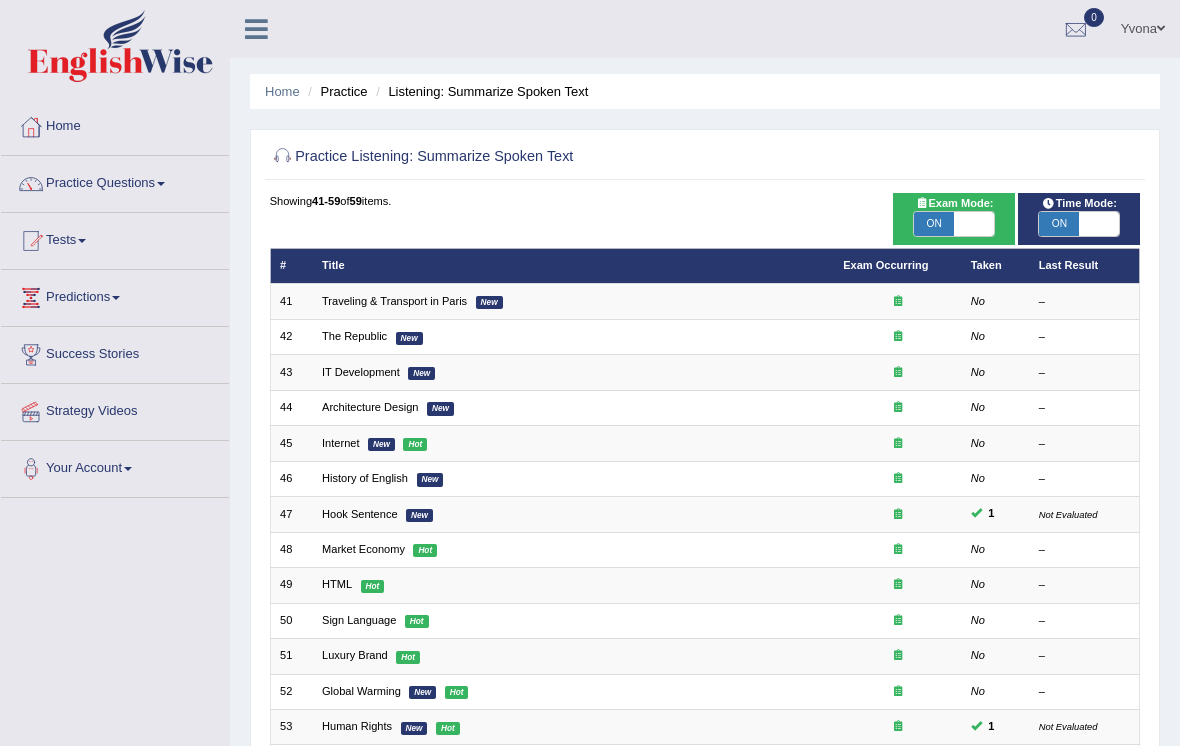 scroll, scrollTop: 0, scrollLeft: 0, axis: both 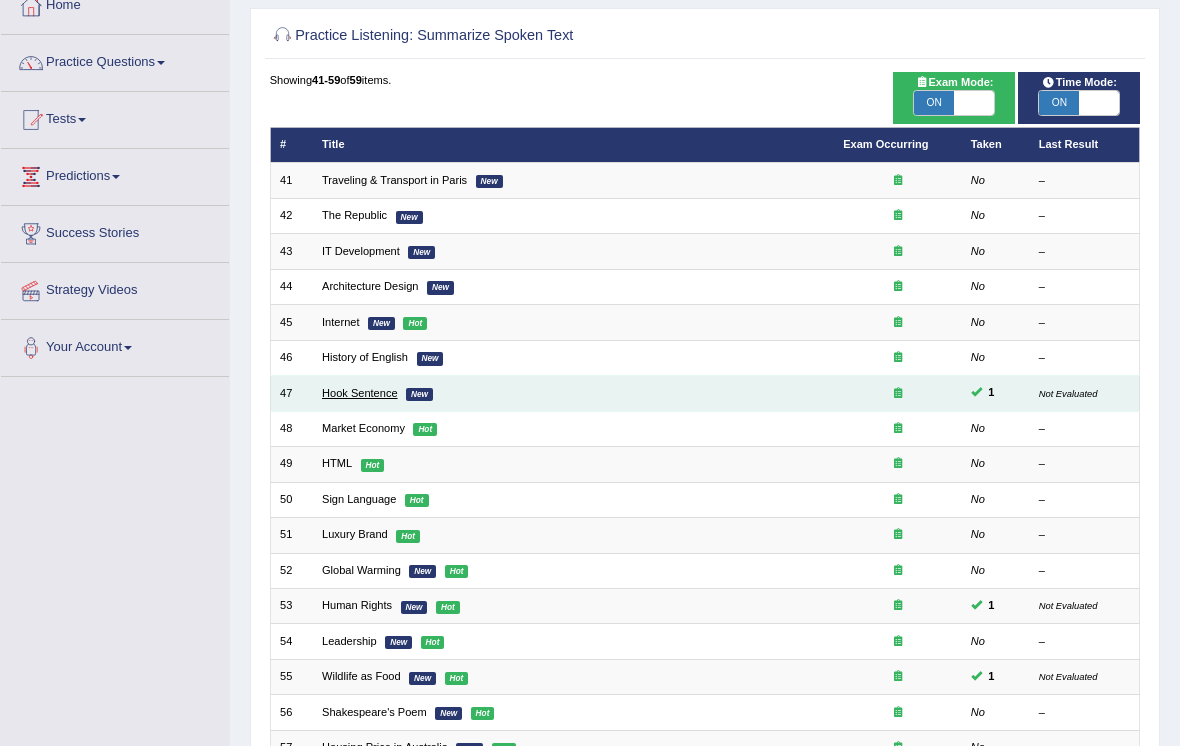 click on "Hook Sentence" at bounding box center [360, 393] 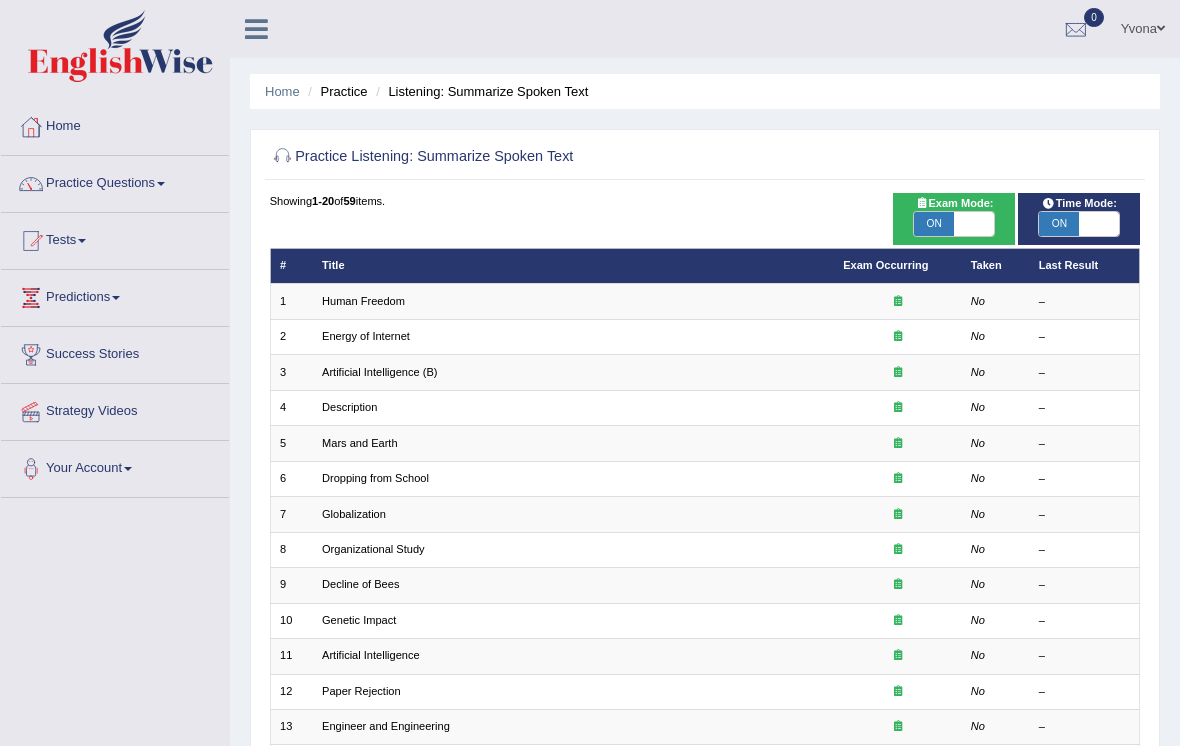 scroll, scrollTop: 0, scrollLeft: 0, axis: both 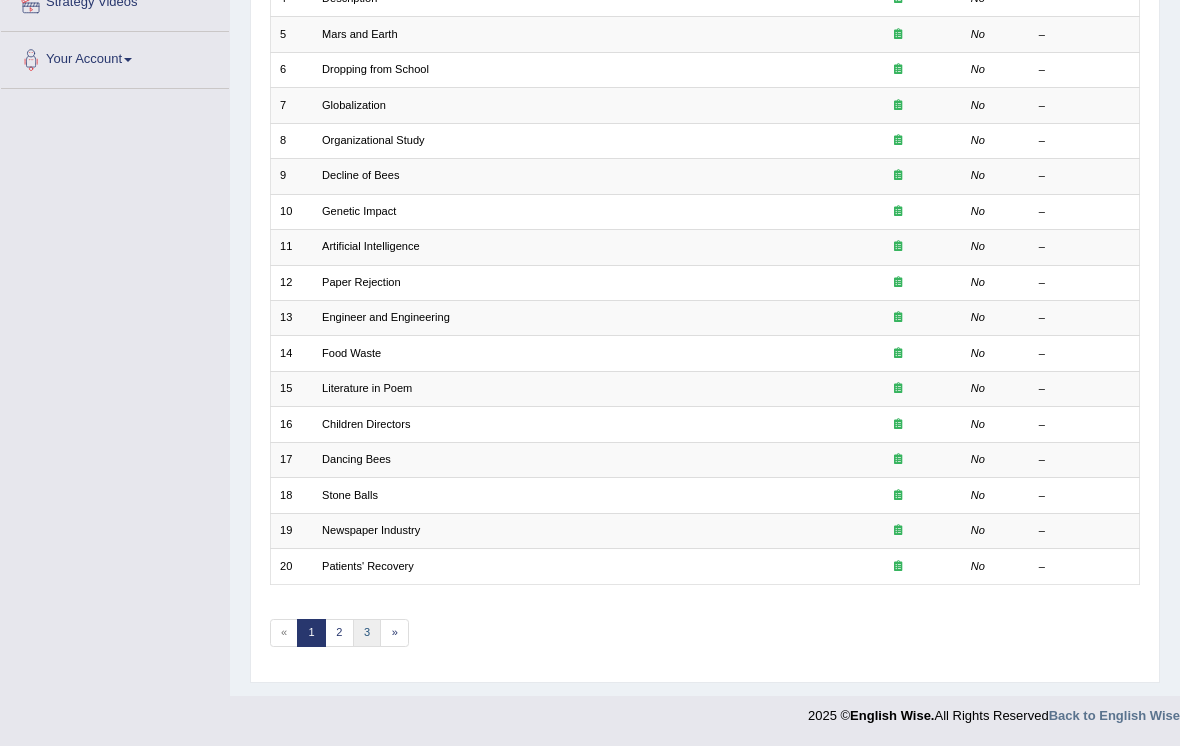 click on "3" at bounding box center [367, 633] 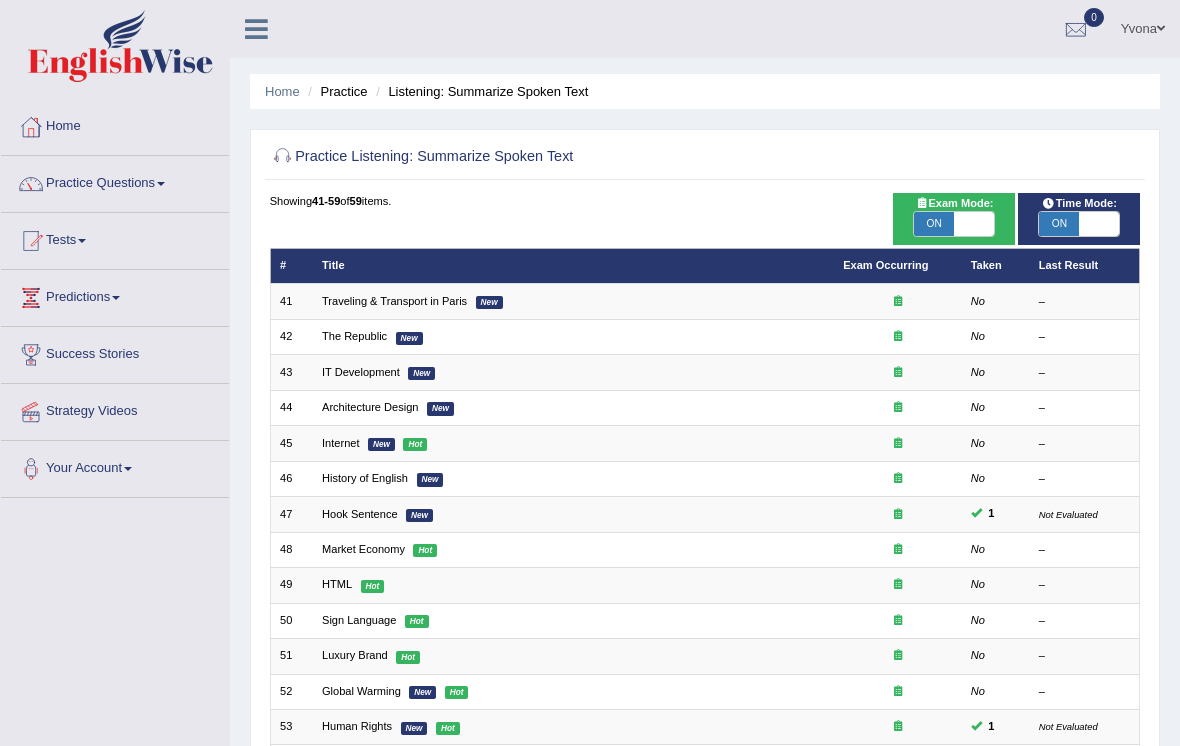 scroll, scrollTop: 0, scrollLeft: 0, axis: both 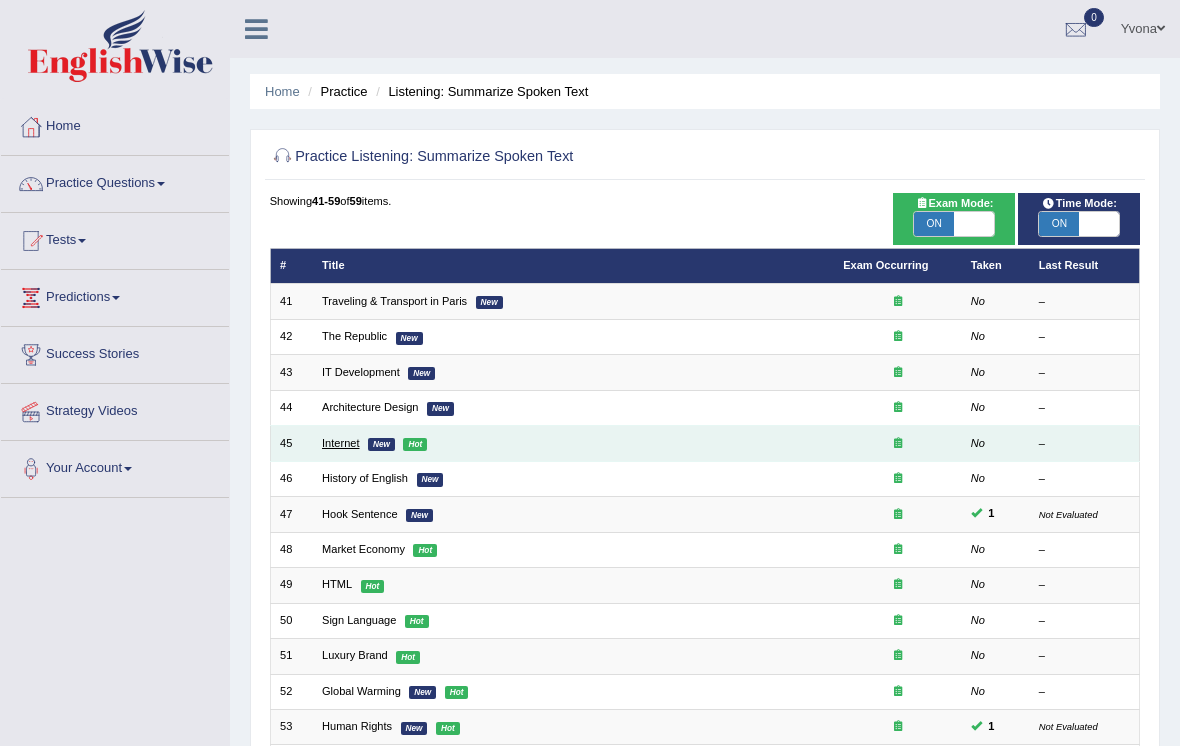 click on "Internet" at bounding box center (340, 443) 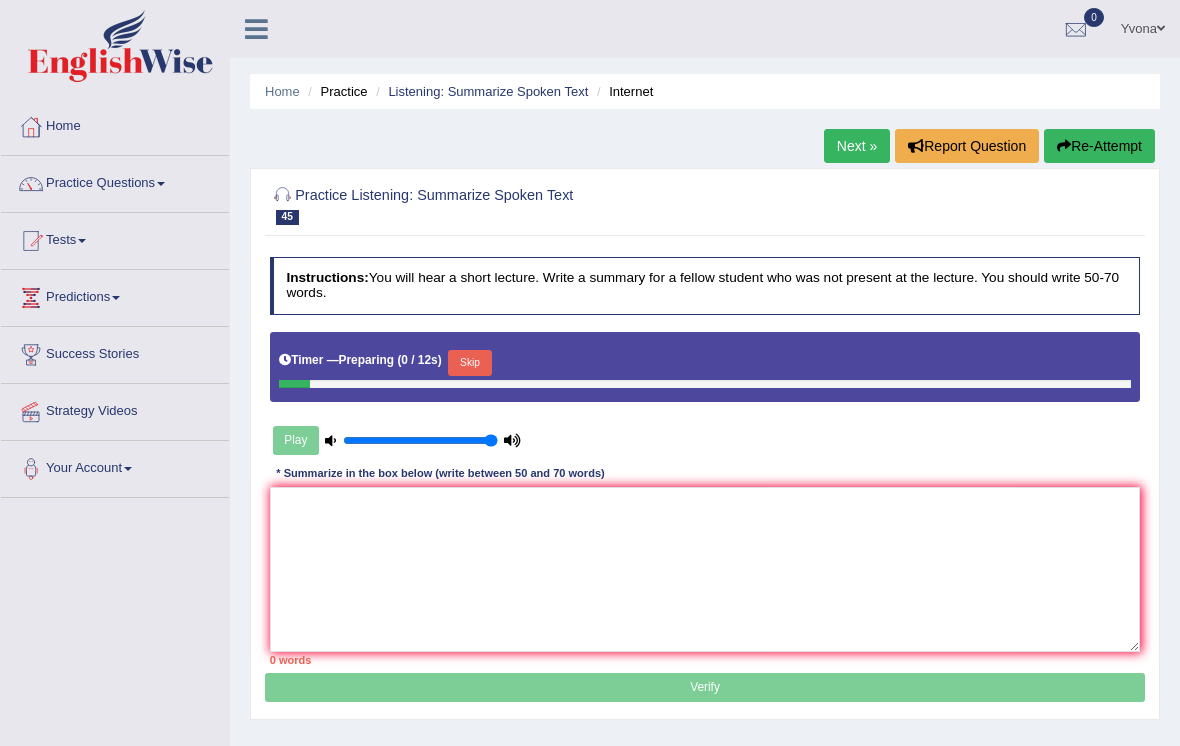 scroll, scrollTop: 0, scrollLeft: 0, axis: both 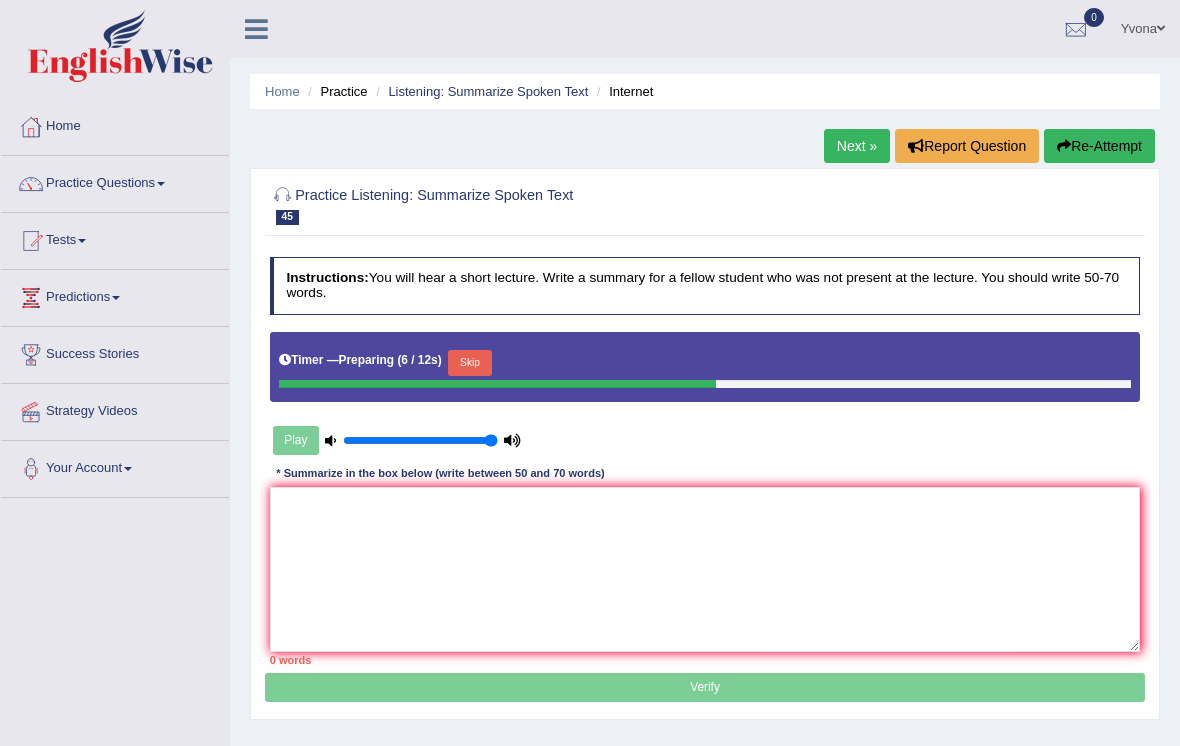 click on "Play" at bounding box center [397, 440] 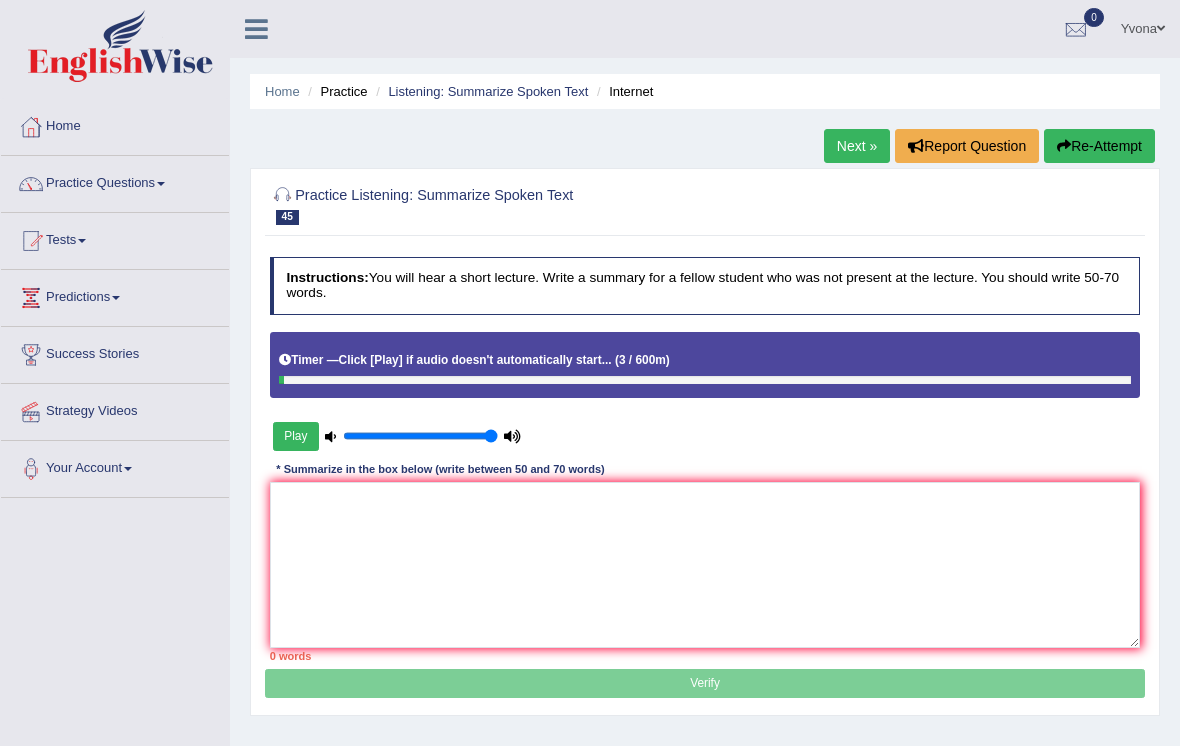 click on "Play" at bounding box center [296, 436] 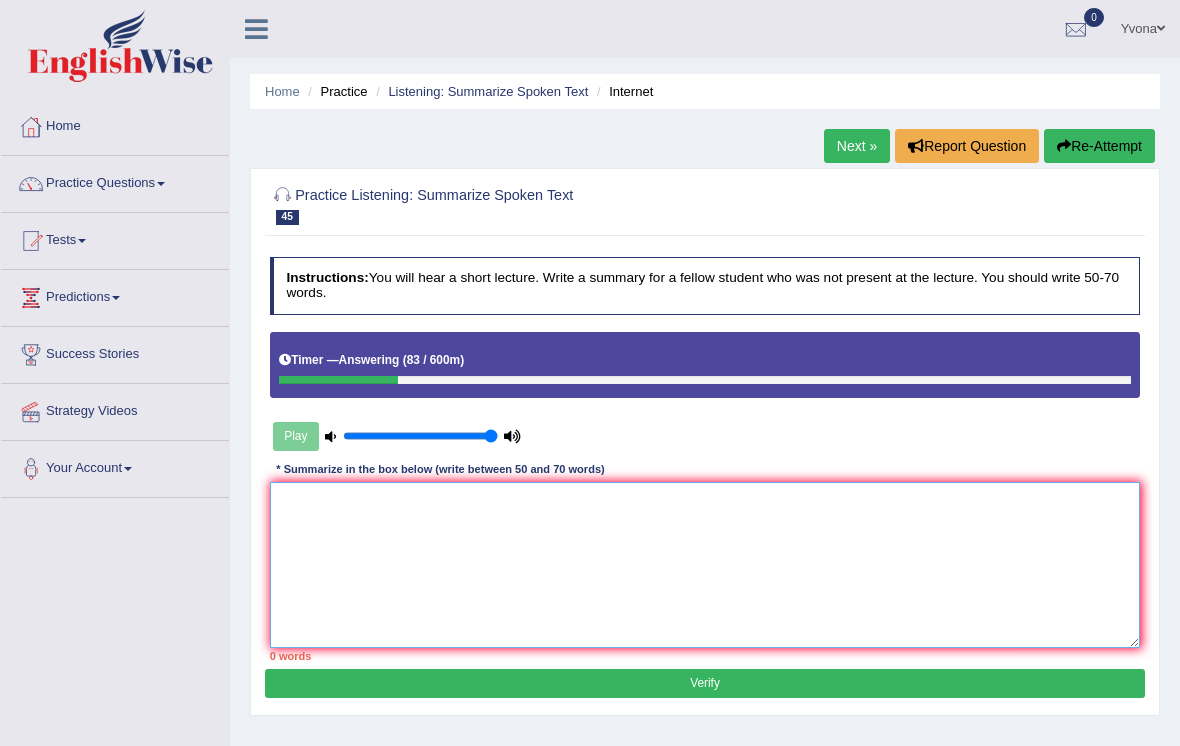 click at bounding box center (705, 564) 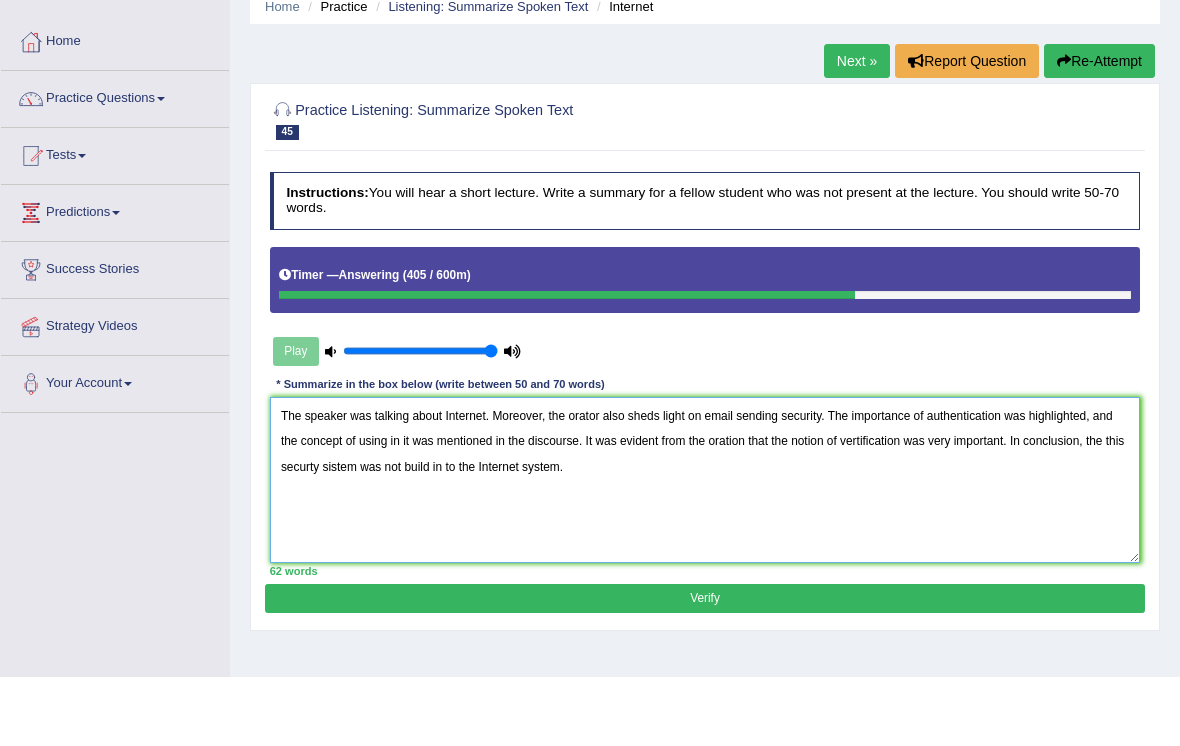 scroll, scrollTop: 36, scrollLeft: 0, axis: vertical 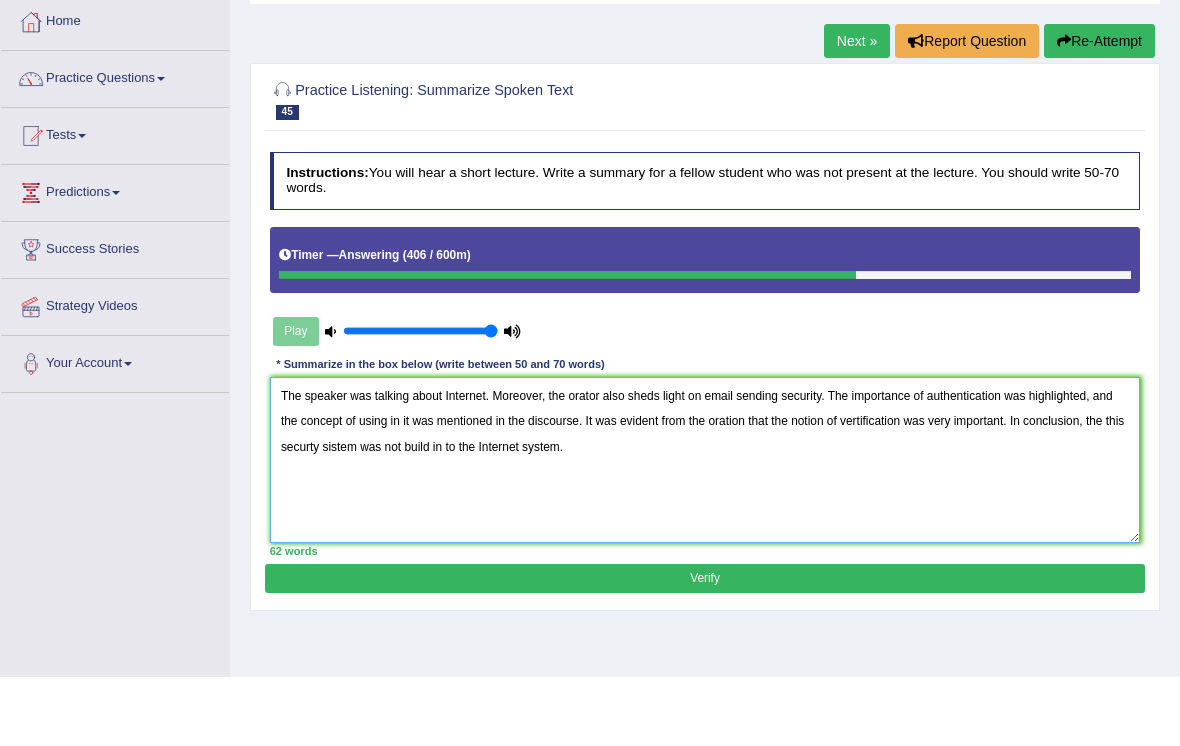 type on "The speaker was talking about Internet. Moreover, the orator also sheds light on email sending security. The importance of authentication was highlighted, and the concept of using in it was mentioned in the discourse. It was evident from the oration that the notion of vertification was very important. In conclusion, the this securty sistem was not build in to the Internet system." 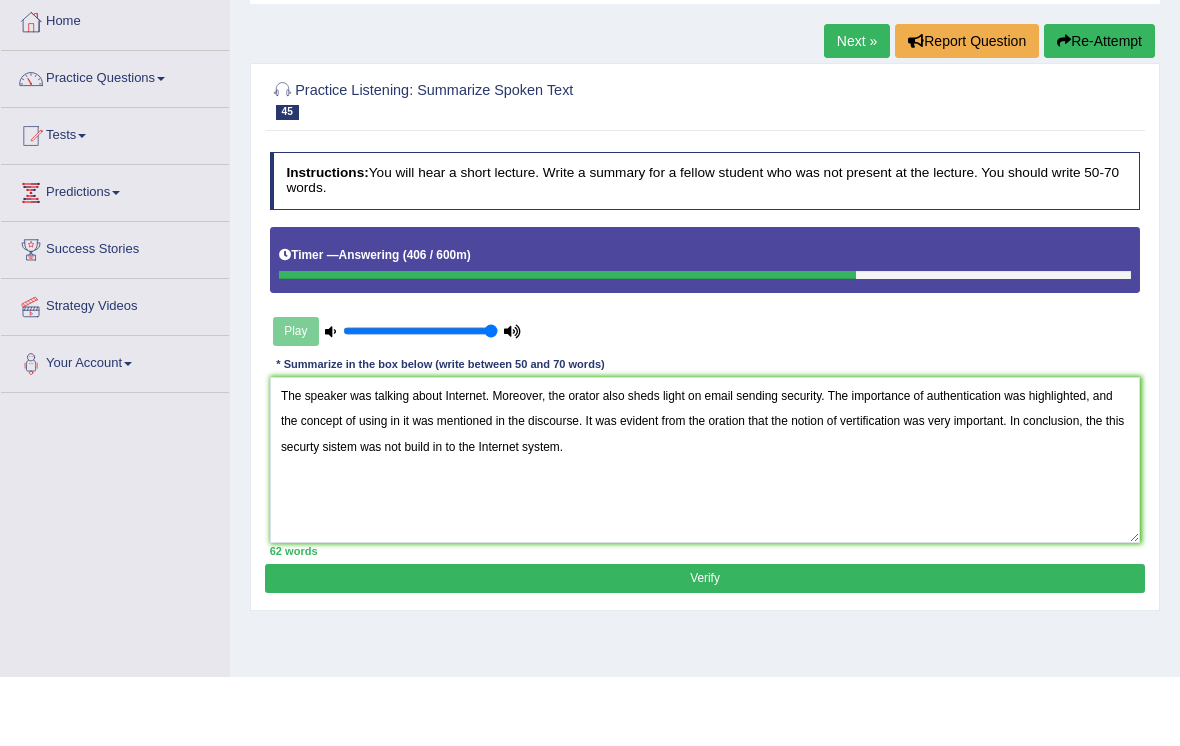 click on "Verify" at bounding box center (704, 647) 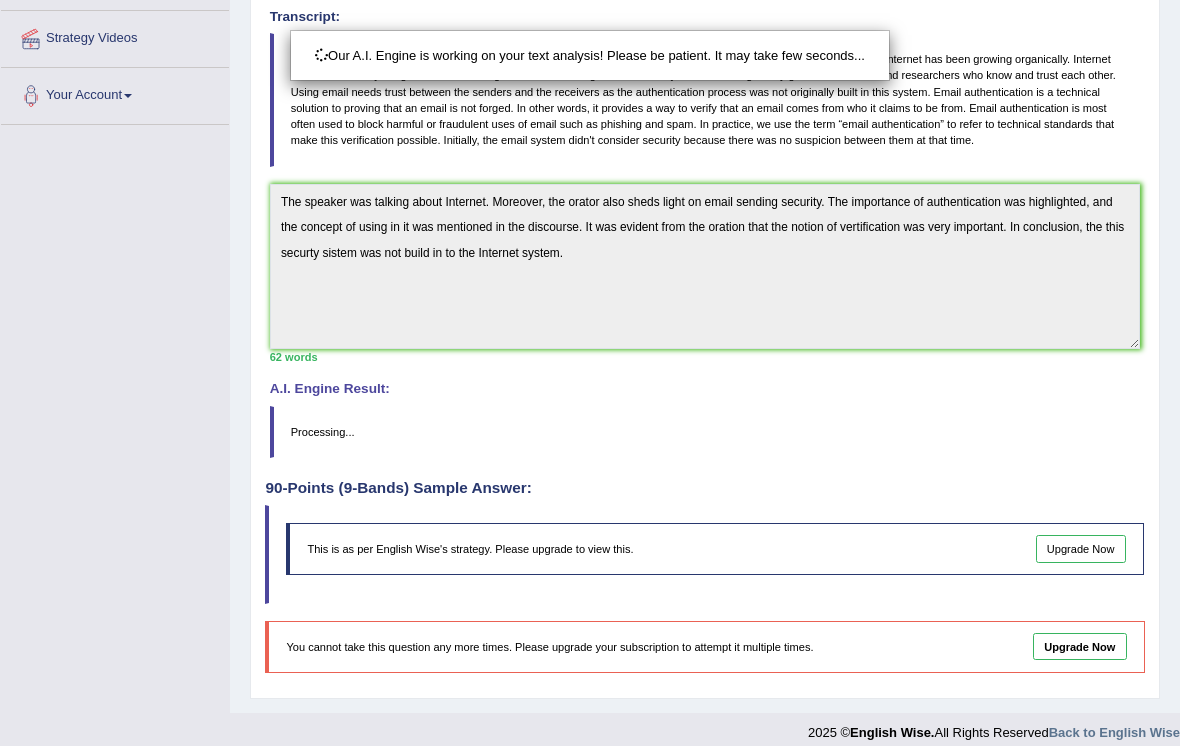 scroll, scrollTop: 375, scrollLeft: 0, axis: vertical 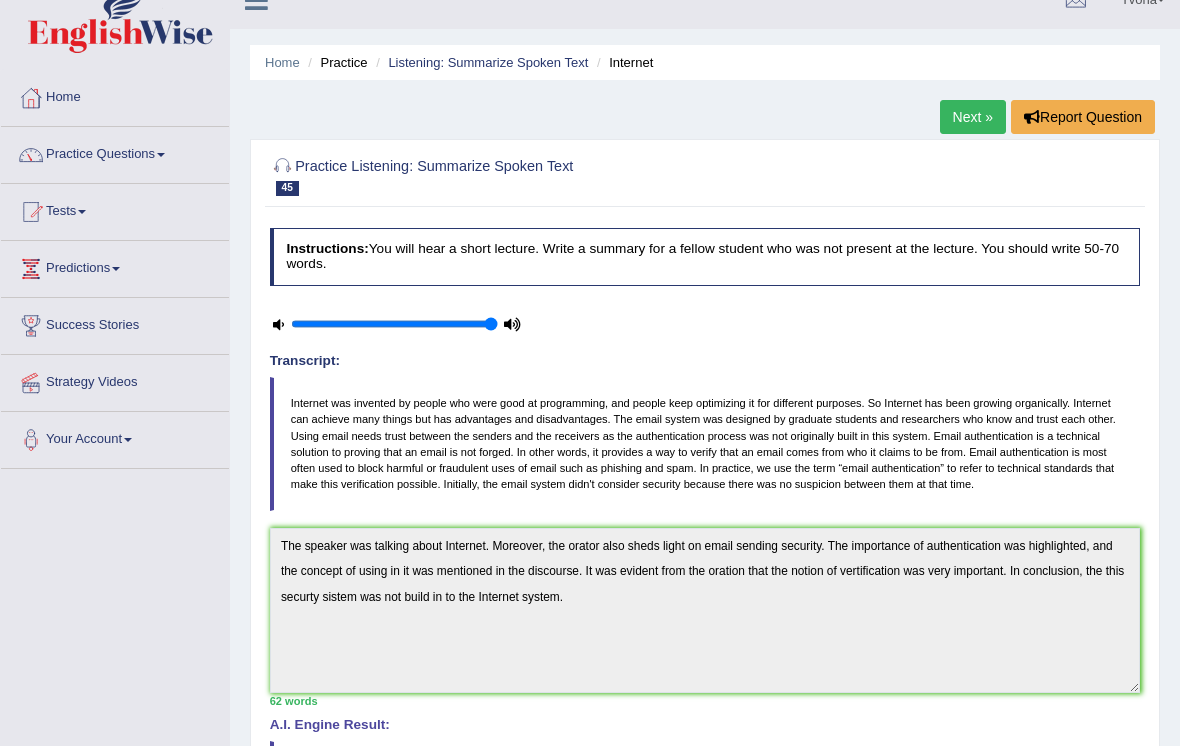 click on "Practice Questions" at bounding box center [115, 152] 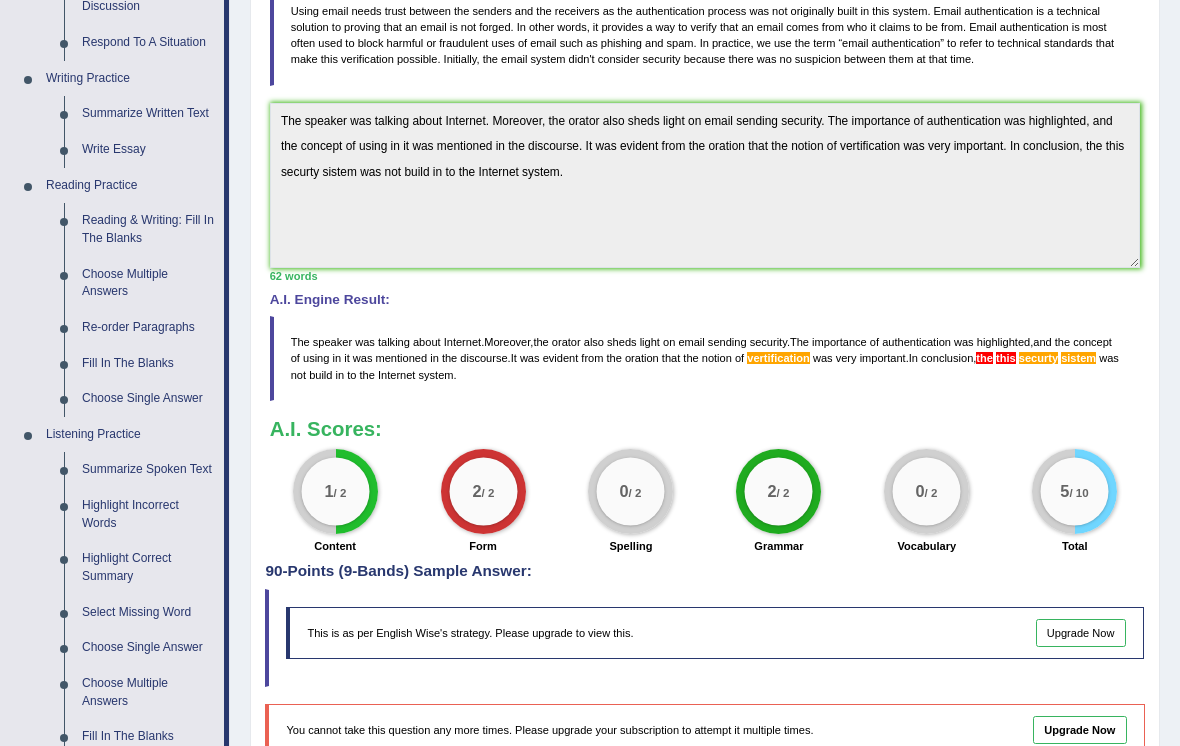 scroll, scrollTop: 470, scrollLeft: 0, axis: vertical 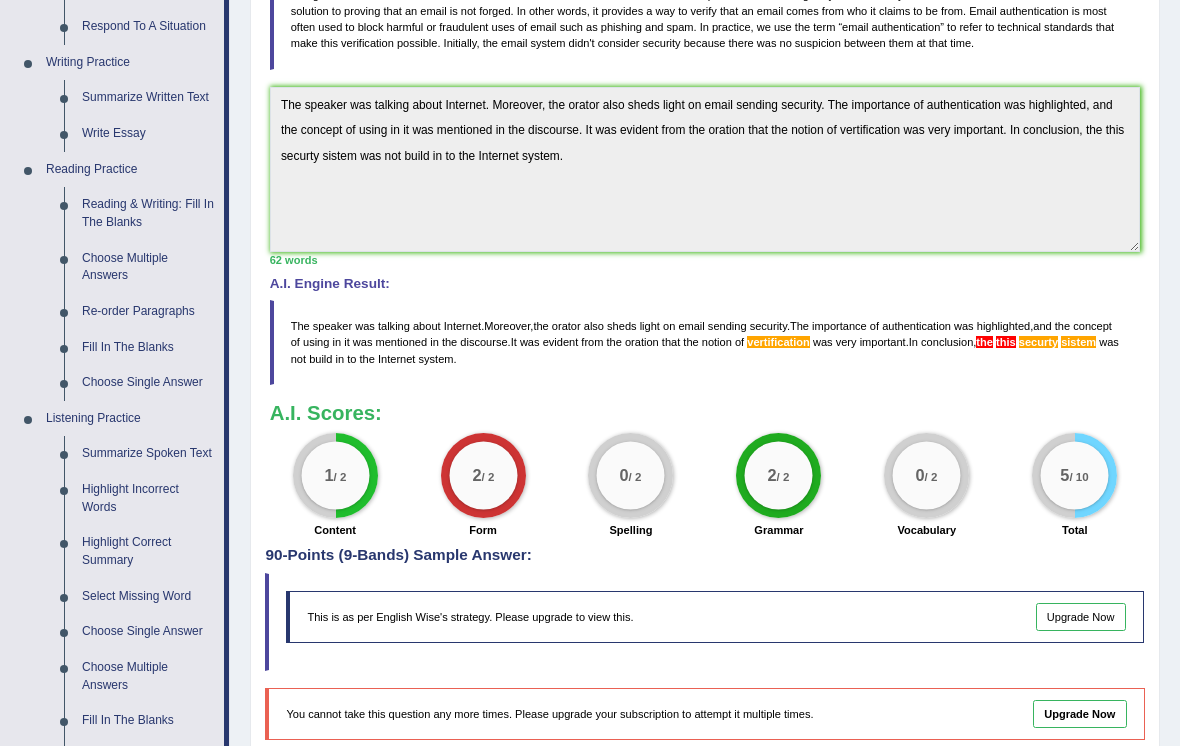 click at bounding box center (590, 373) 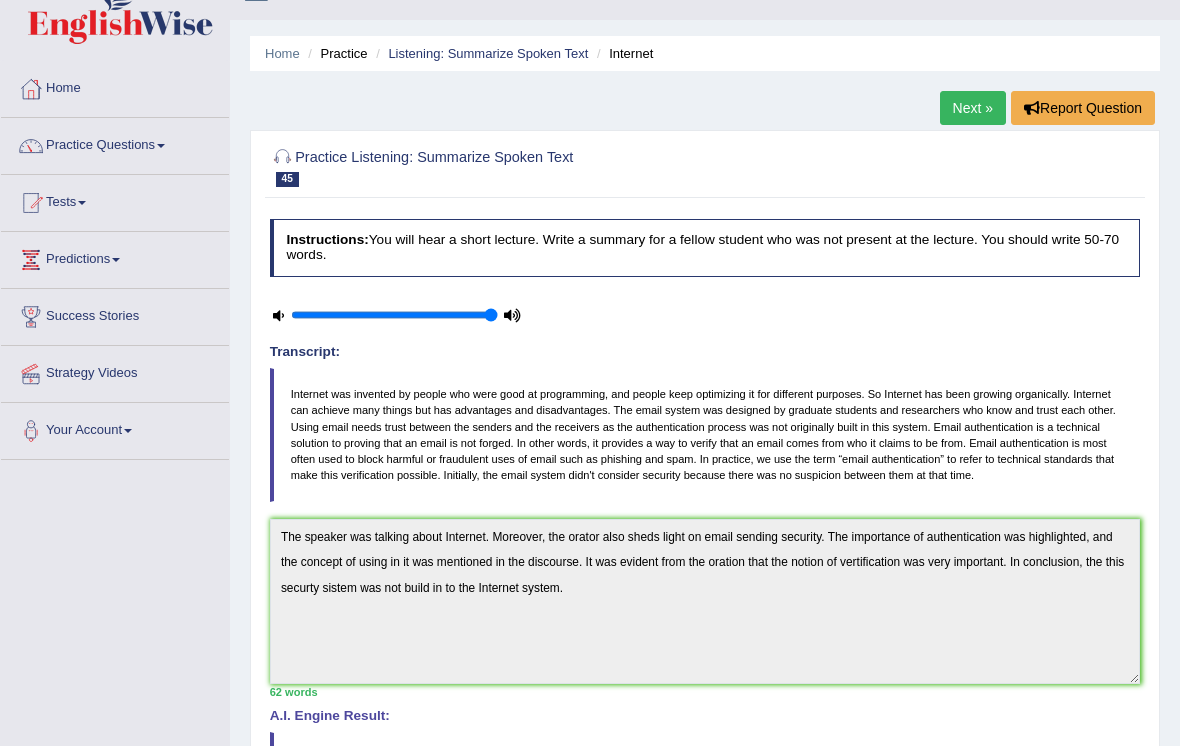 scroll, scrollTop: 0, scrollLeft: 0, axis: both 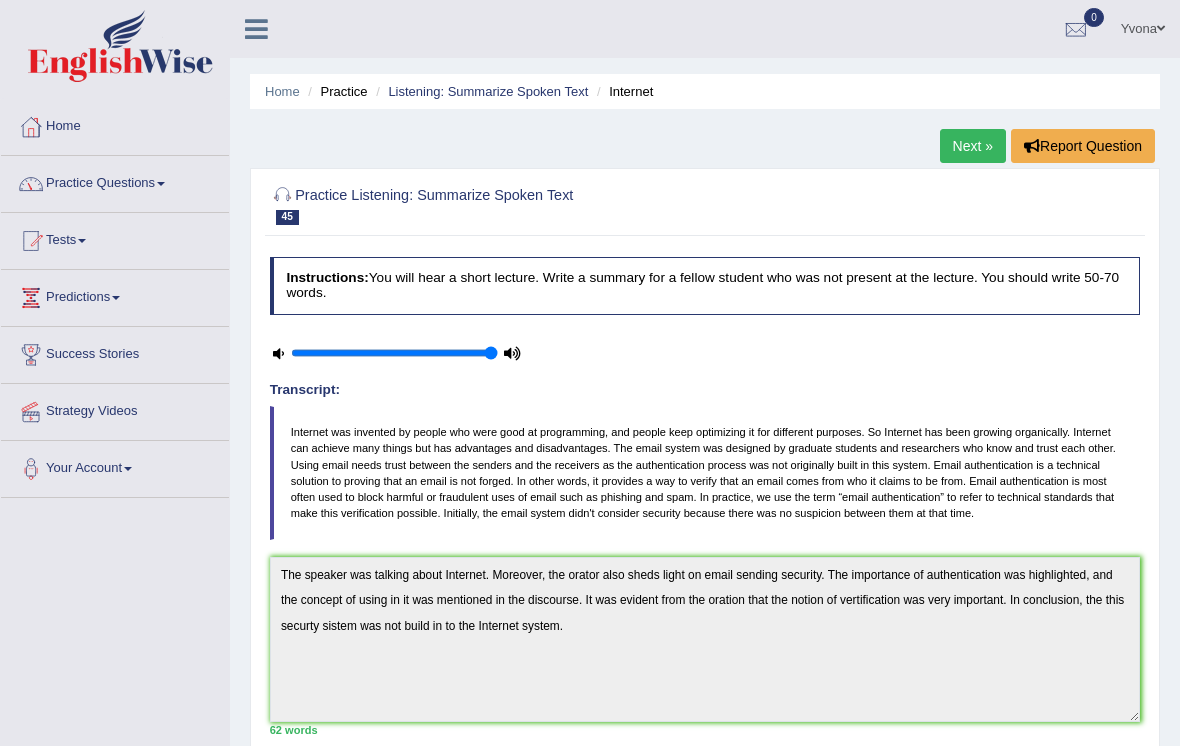 click on "Practice Questions" at bounding box center (115, 181) 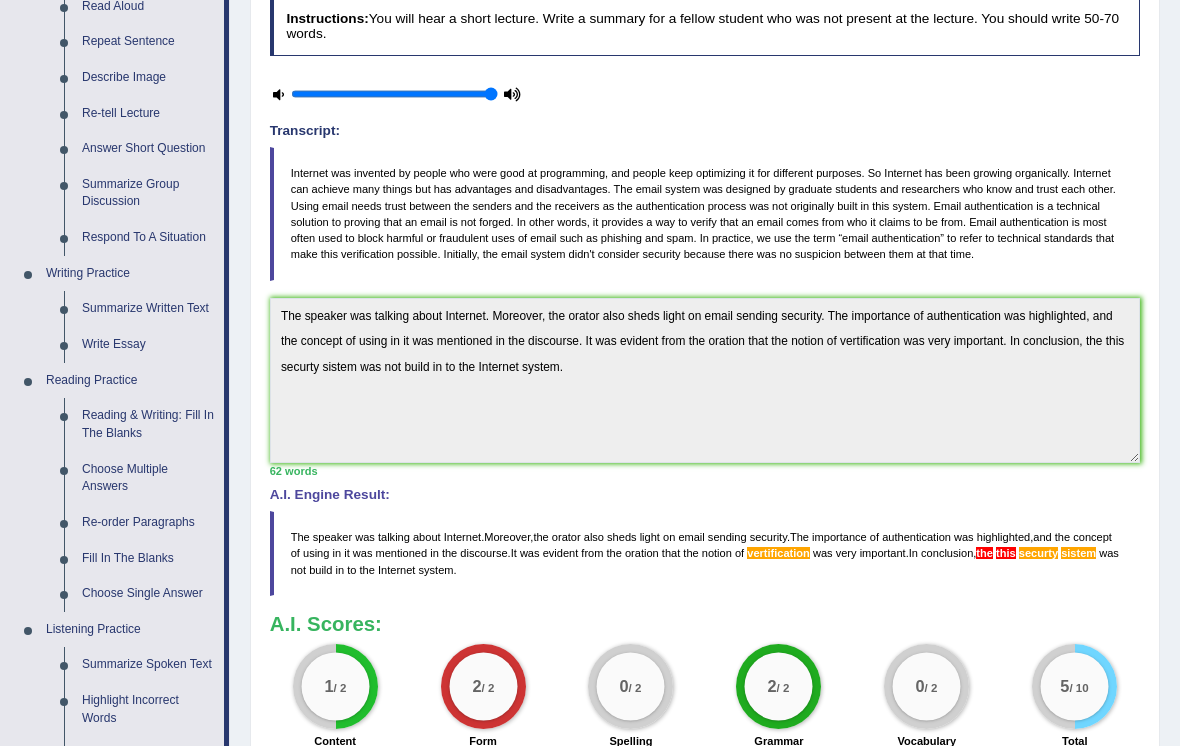 scroll, scrollTop: 258, scrollLeft: 0, axis: vertical 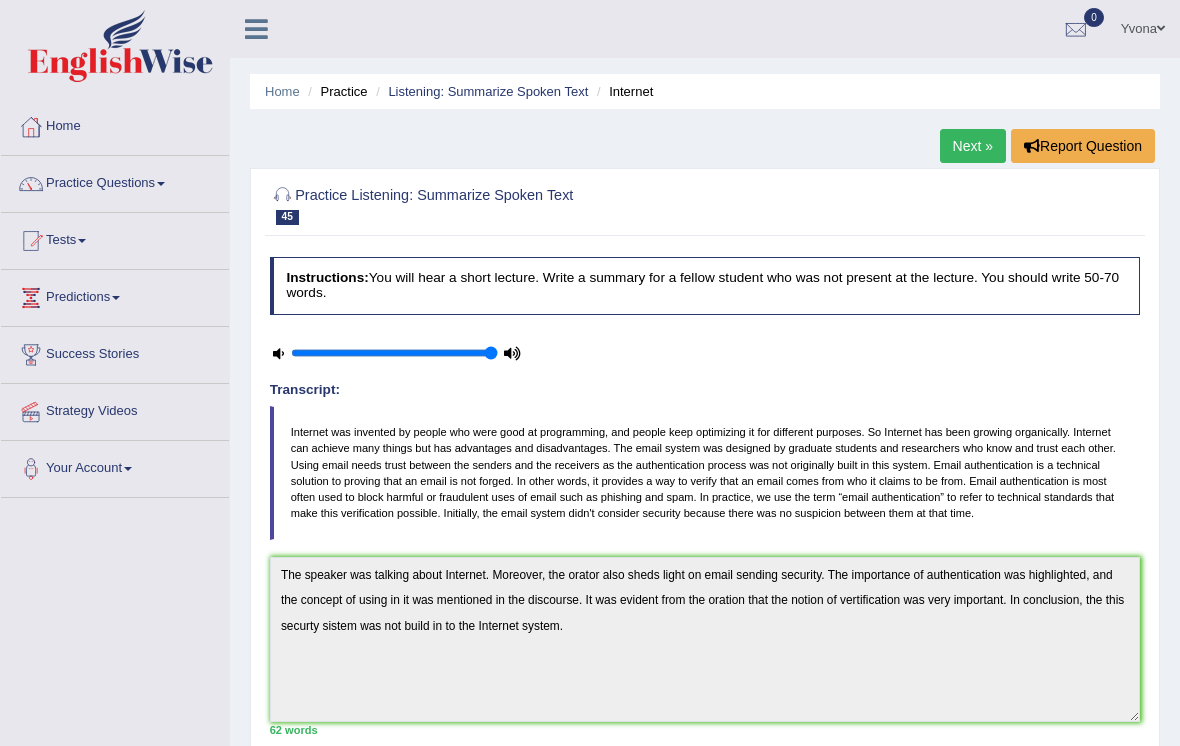 click at bounding box center (31, 184) 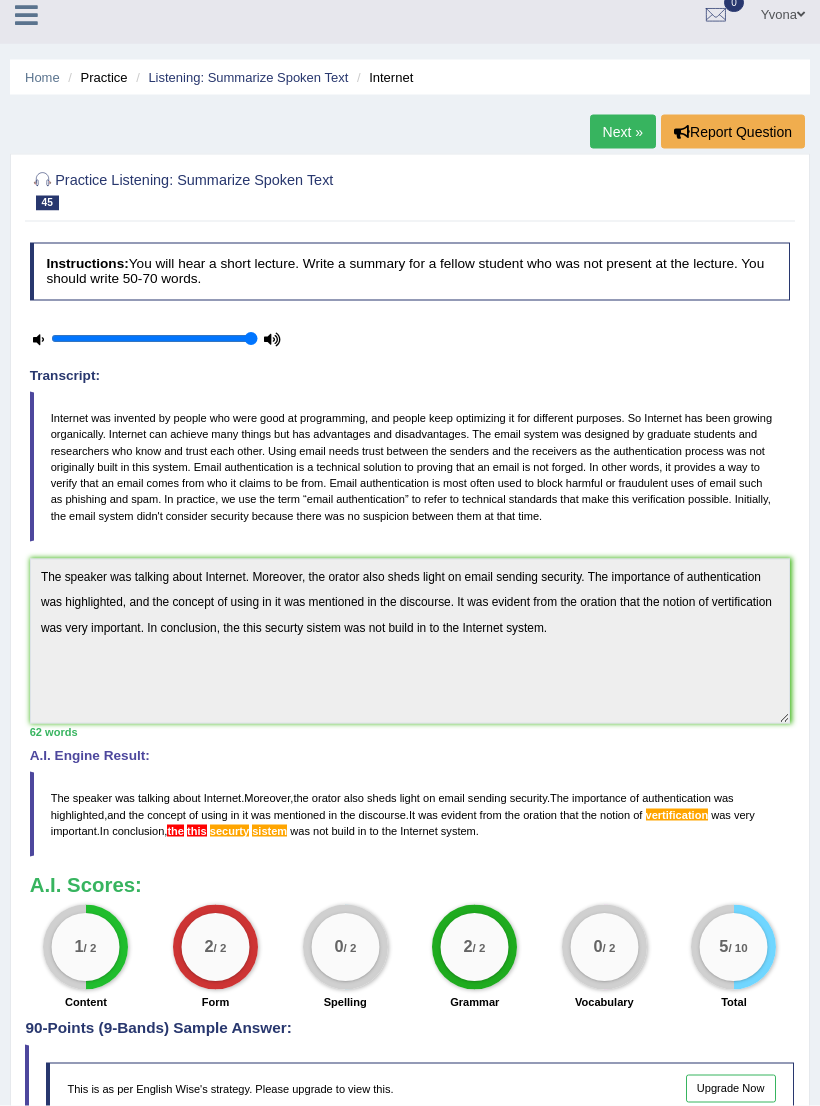 scroll, scrollTop: 0, scrollLeft: 0, axis: both 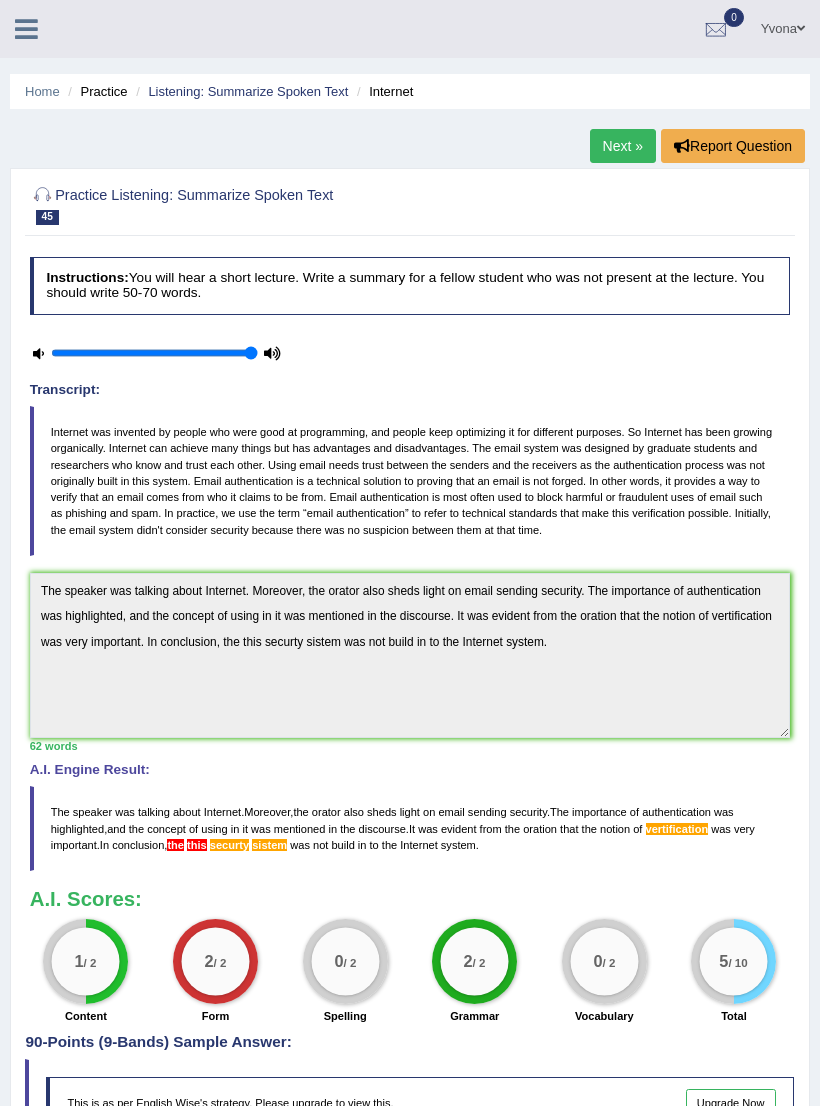 click at bounding box center (26, 29) 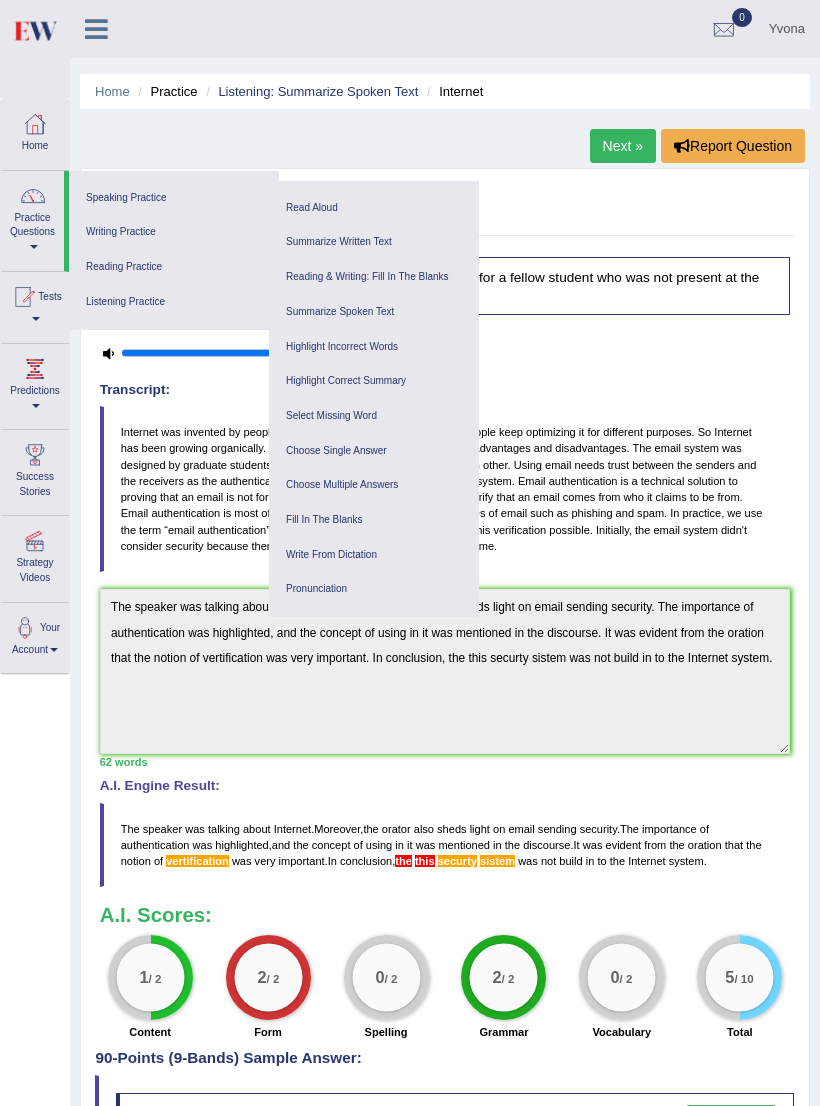 click on "Highlight Incorrect Words" at bounding box center [374, 347] 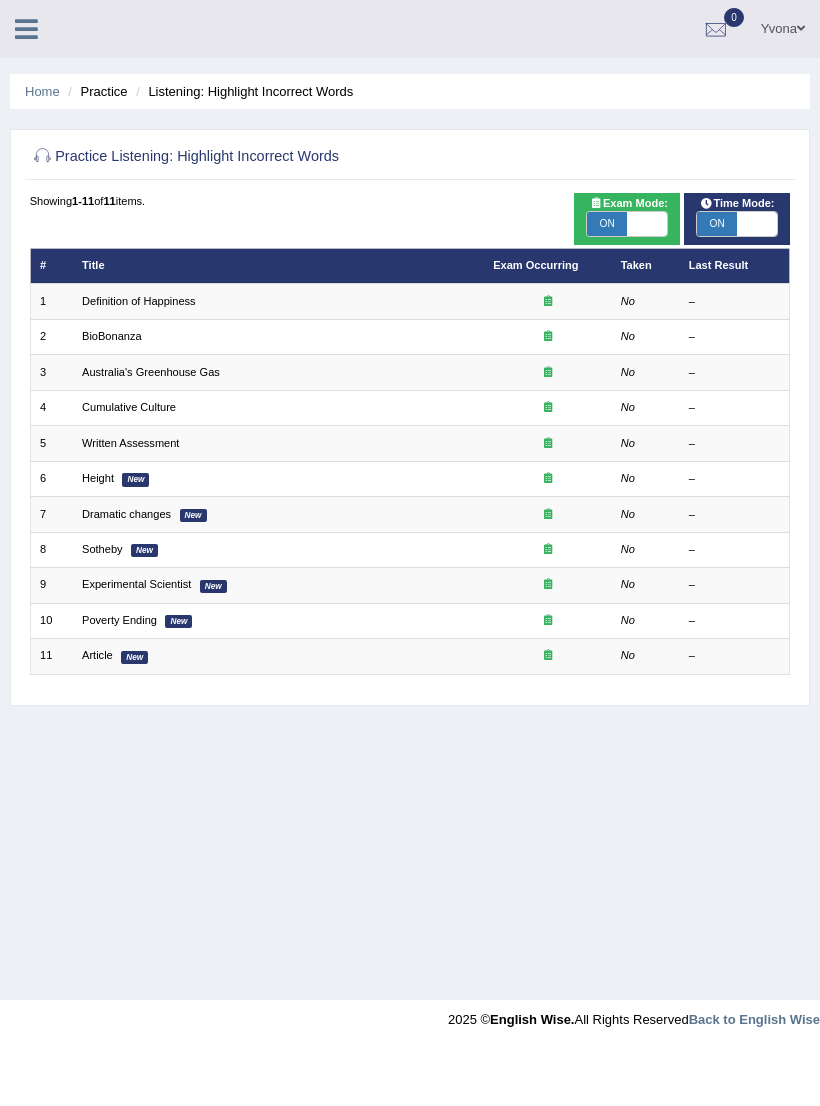 scroll, scrollTop: 0, scrollLeft: 0, axis: both 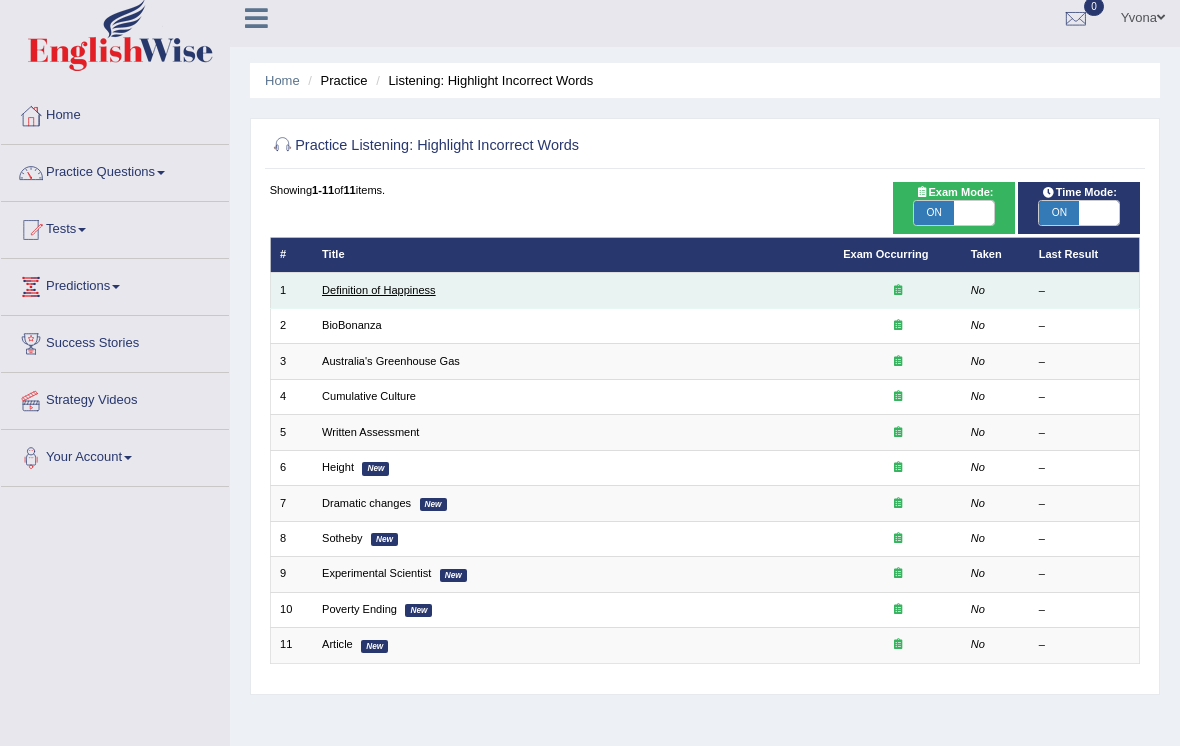 click on "Definition of Happiness" at bounding box center [379, 290] 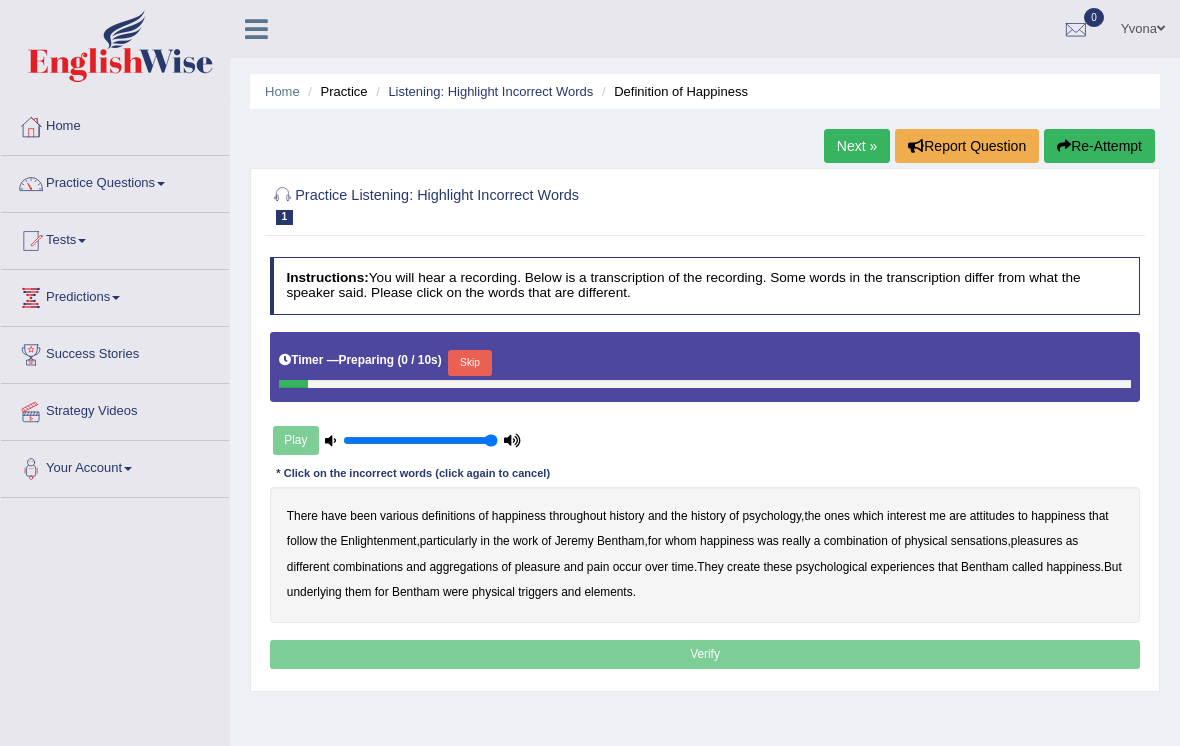 scroll, scrollTop: 0, scrollLeft: 0, axis: both 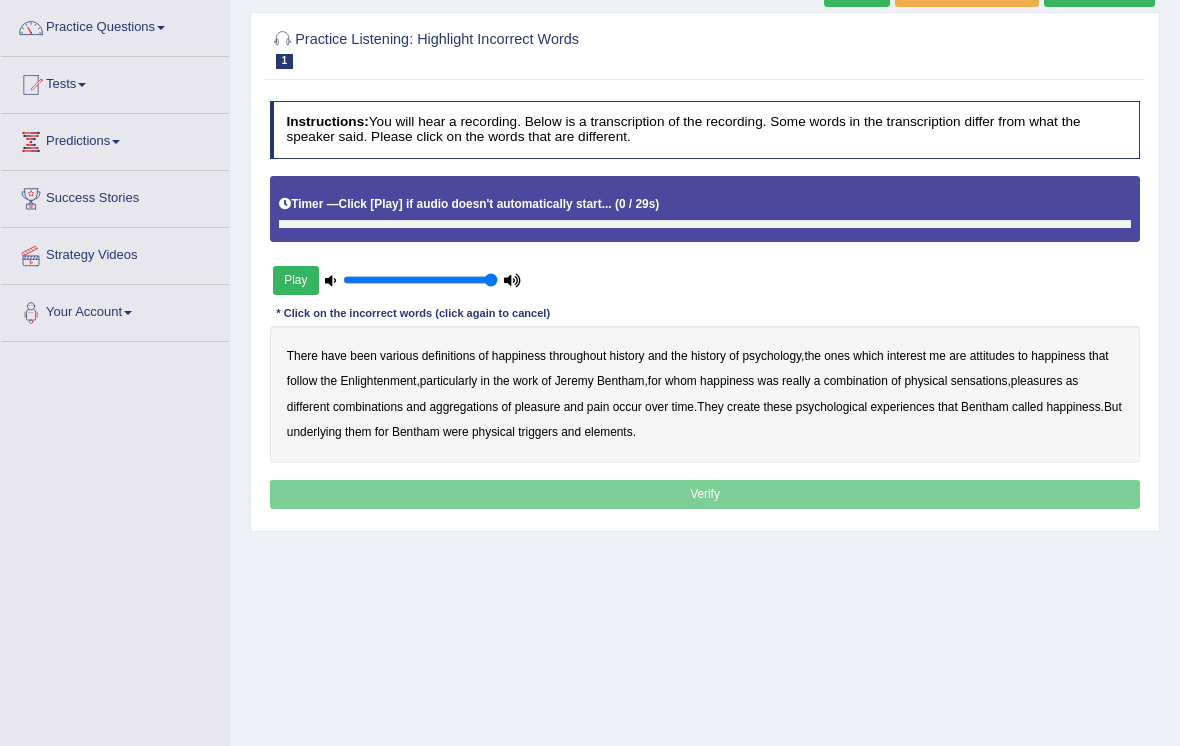 click on "Play" at bounding box center [296, 280] 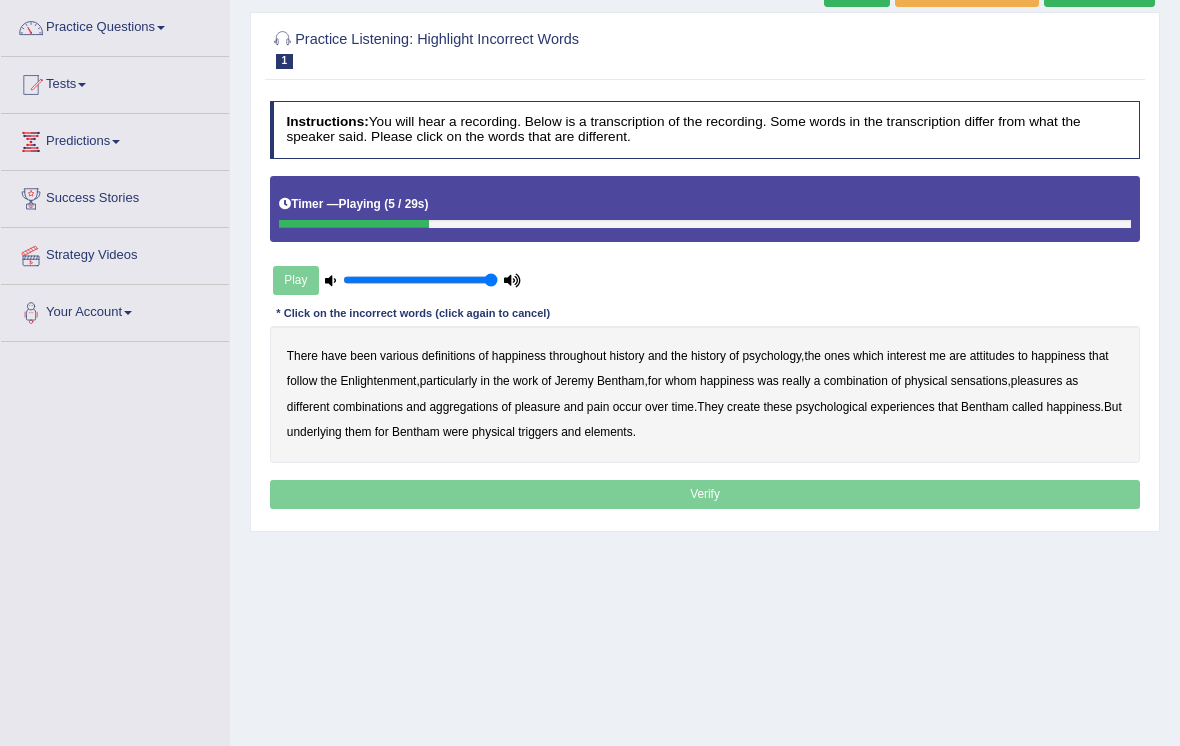 click on "psychology" at bounding box center (771, 356) 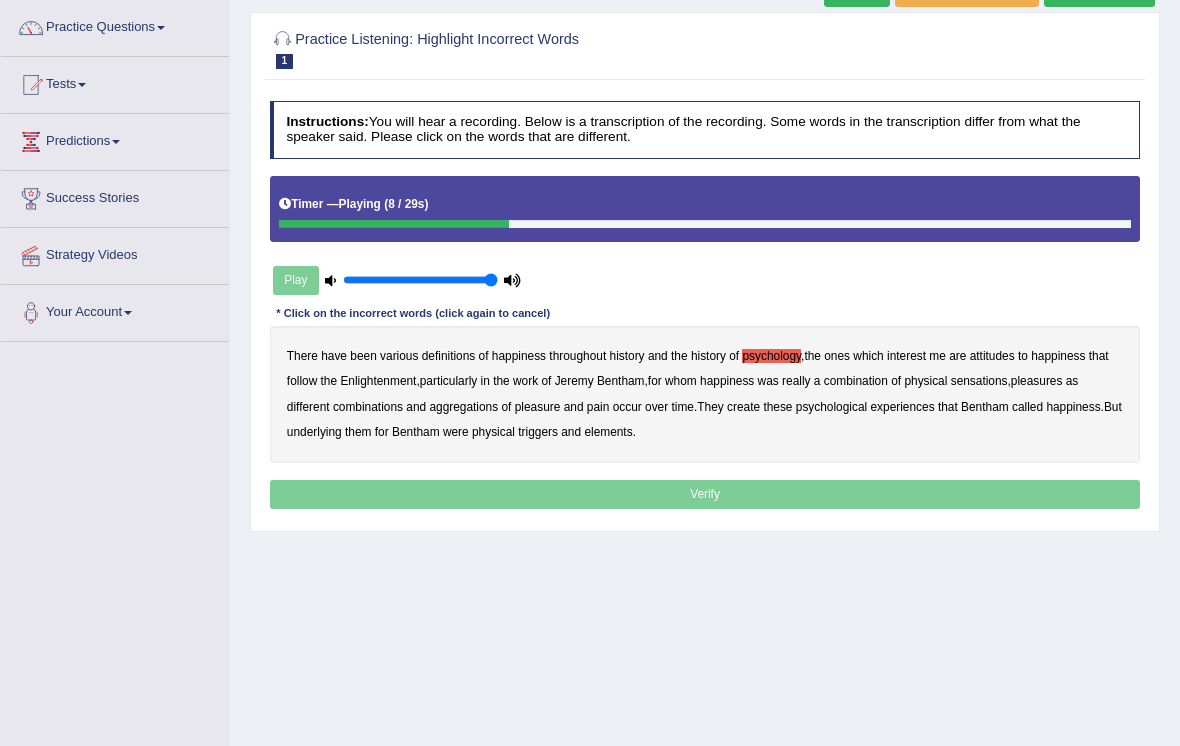 click on "attitudes" at bounding box center [992, 356] 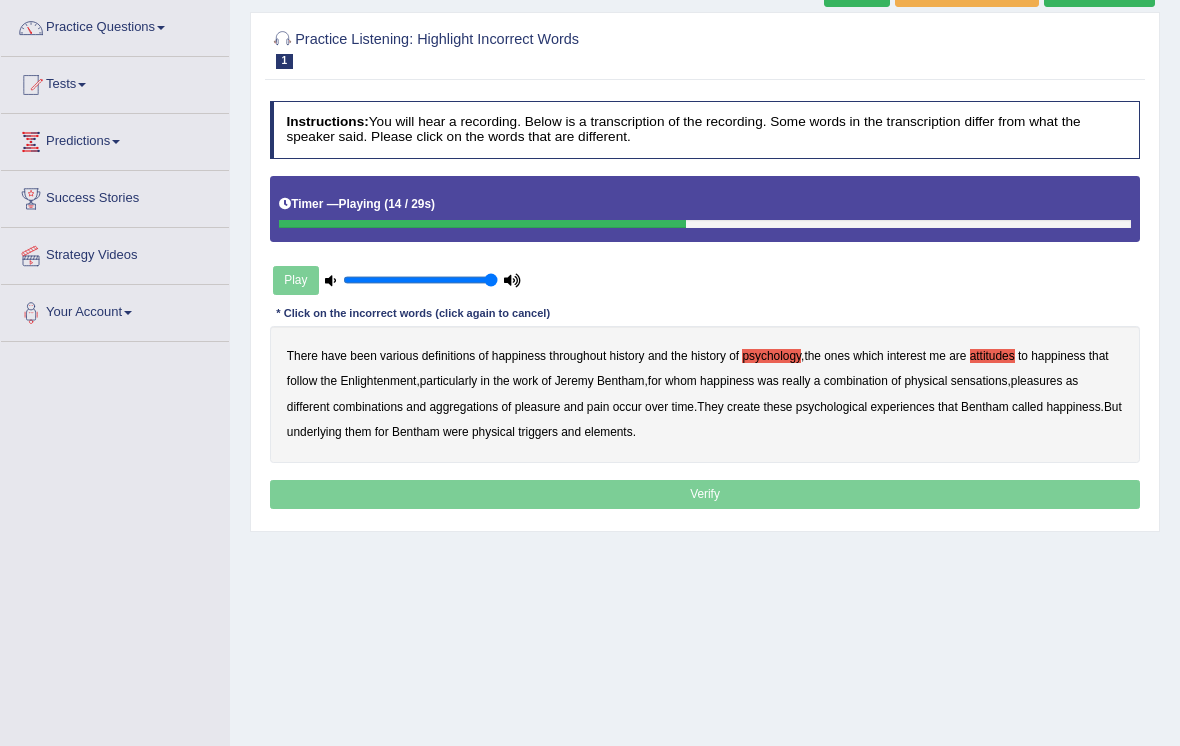 click on "combination" at bounding box center (856, 381) 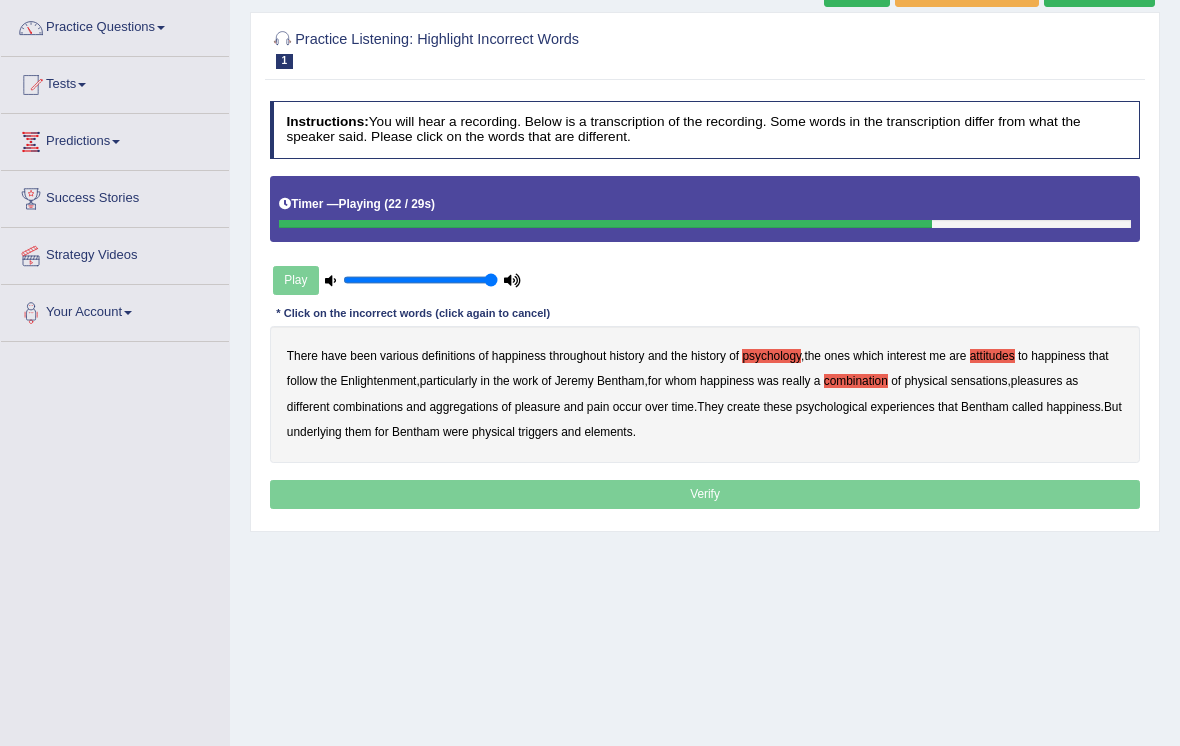 click on "create" at bounding box center [743, 407] 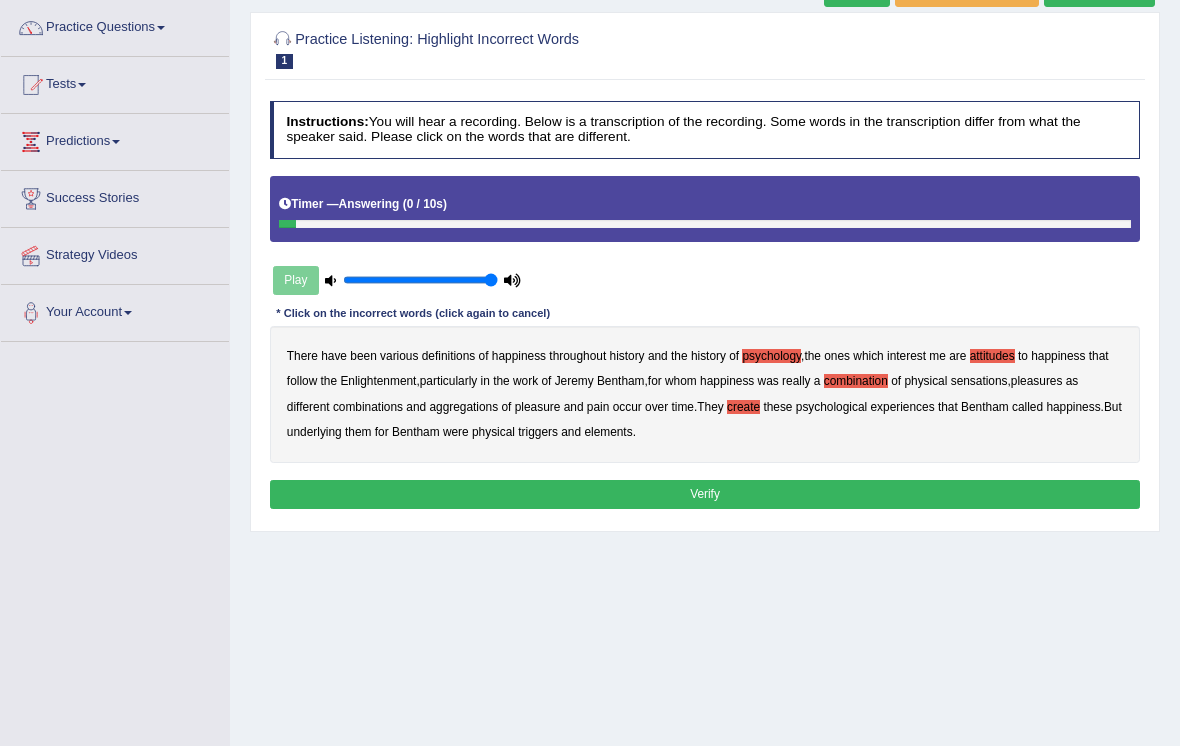 click on "elements" at bounding box center (608, 432) 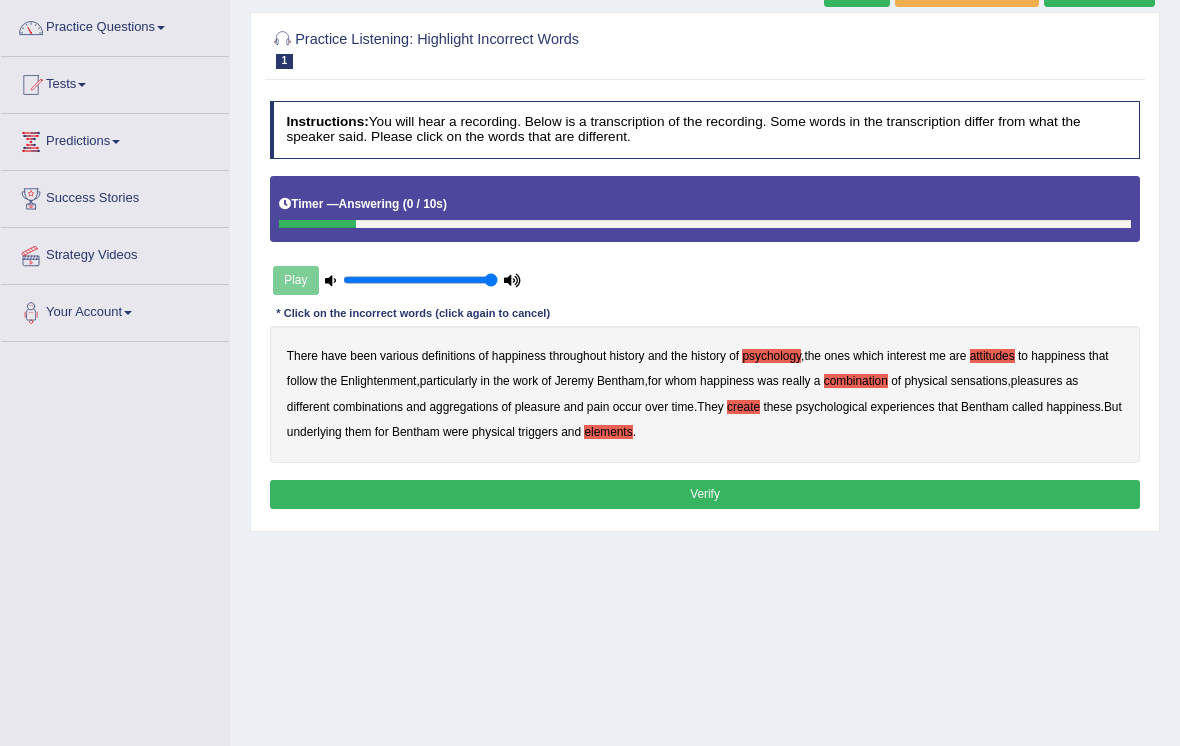 click on "Verify" at bounding box center [705, 494] 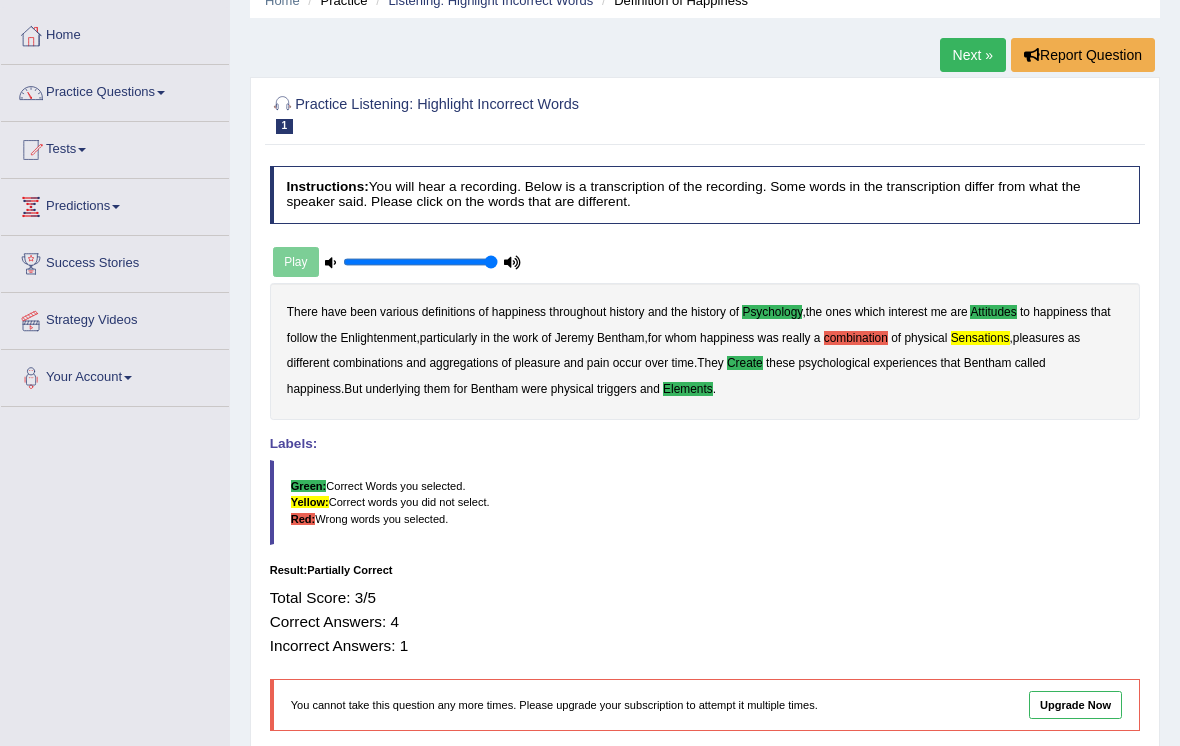 scroll, scrollTop: 89, scrollLeft: 0, axis: vertical 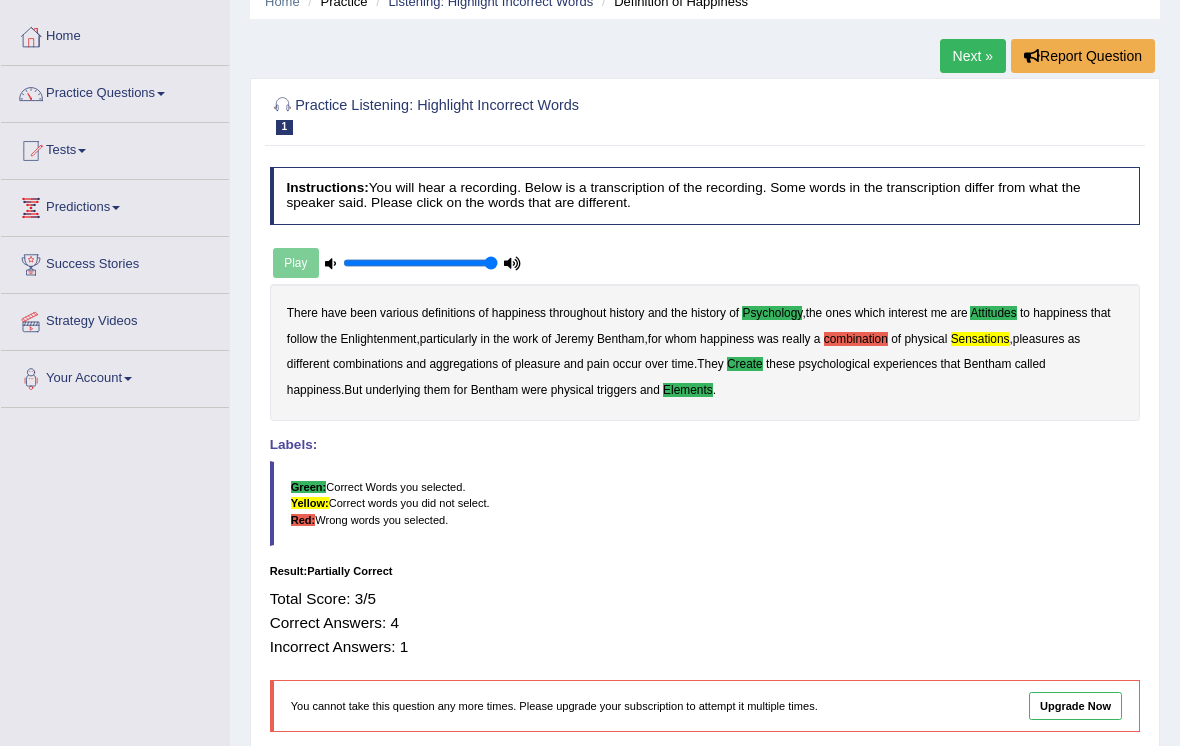 click on "Home
Practice
Listening: Highlight Incorrect Words
Definition of Happiness
Next »  Report Question
Practice Listening: Highlight Incorrect Words
1
Definition of Happiness
Instructions:  You will hear a recording. Below is a transcription of the recording. Some words in the transcription differ from what the speaker said. Please click on the words that are different.
Timer —  Answering   ( 0 / 10s ) Play Transcript: * Click on the incorrect words (click again to cancel) There   have   been   various   definitions   of   happiness   throughout   history   and   the   history   of   psychology ,  the   ones   which   interest   me   are   attitudes   to   happiness   that   follow   the   Enlightenment ,  particularly   in   the   work   of   Jeremy   Bentham ,  for   whom   happiness   was   really   a   combination" at bounding box center [705, 411] 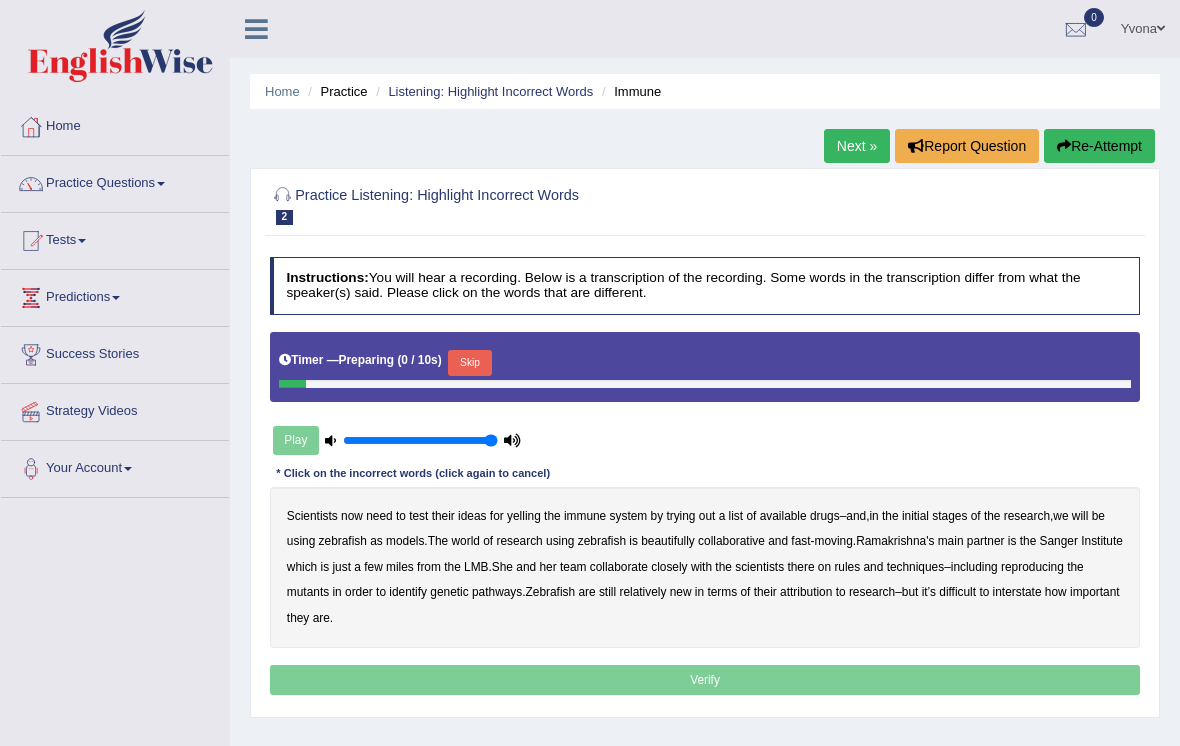 scroll, scrollTop: 0, scrollLeft: 0, axis: both 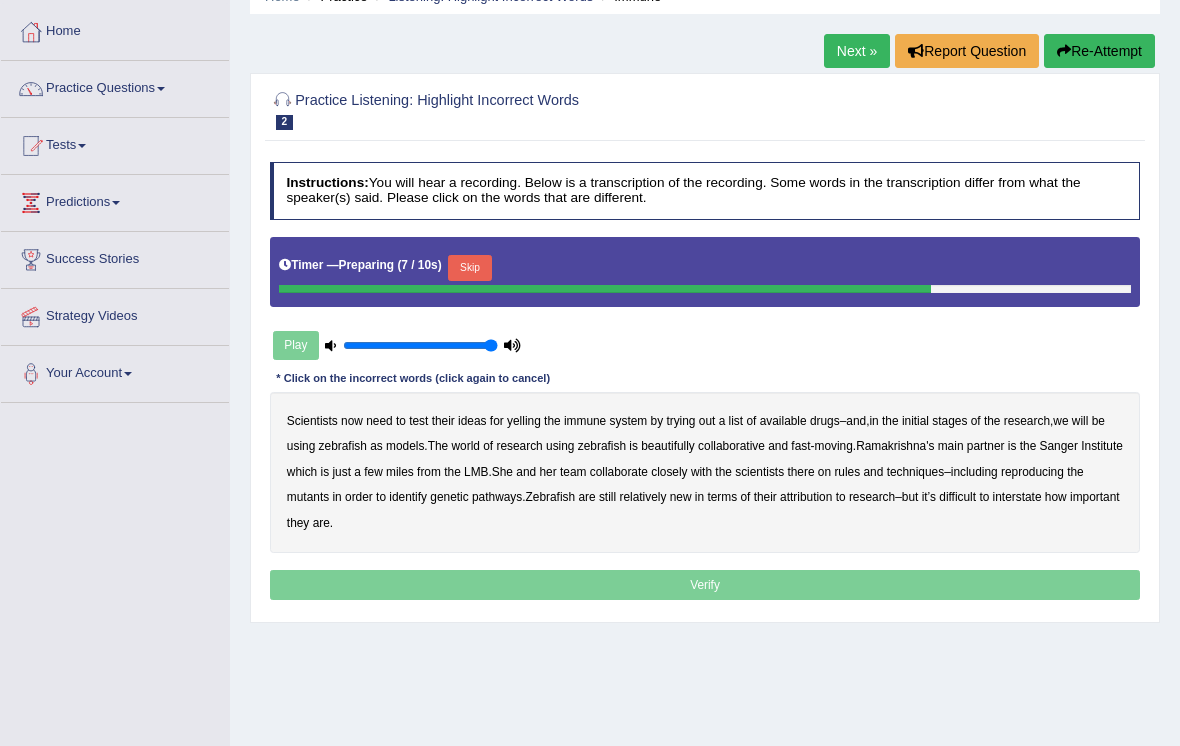 click on "Play" at bounding box center (397, 345) 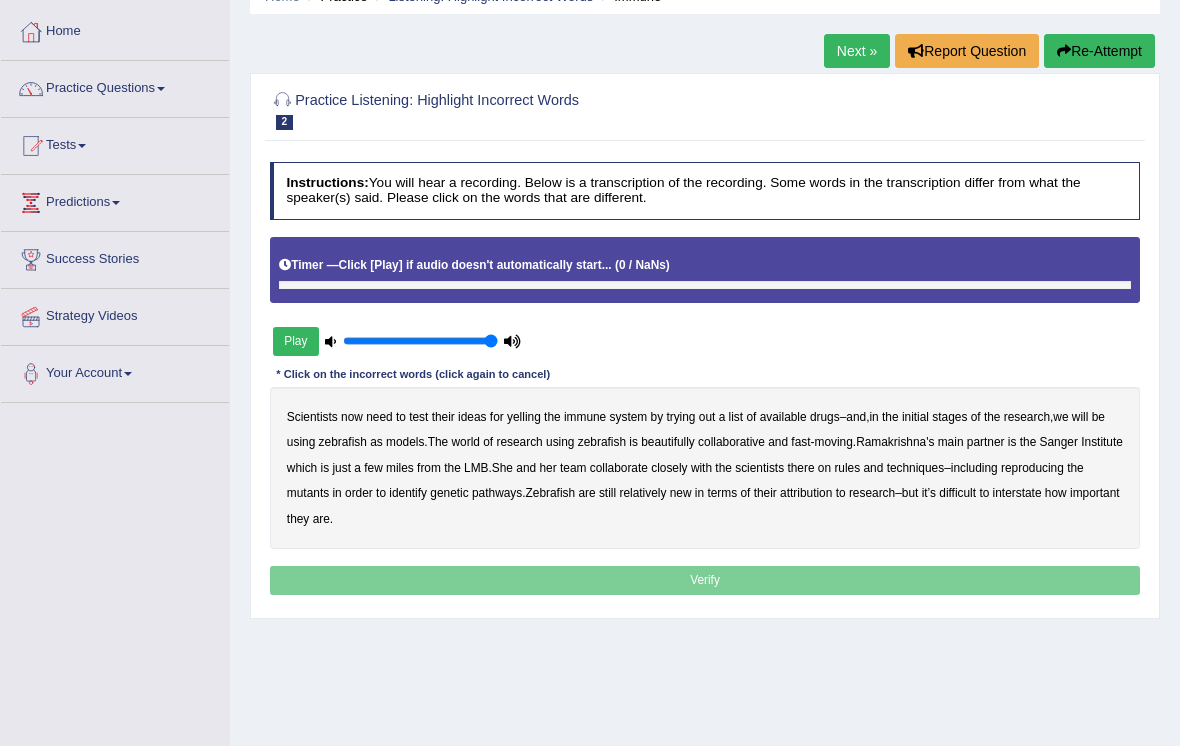 click on "Play" at bounding box center (296, 341) 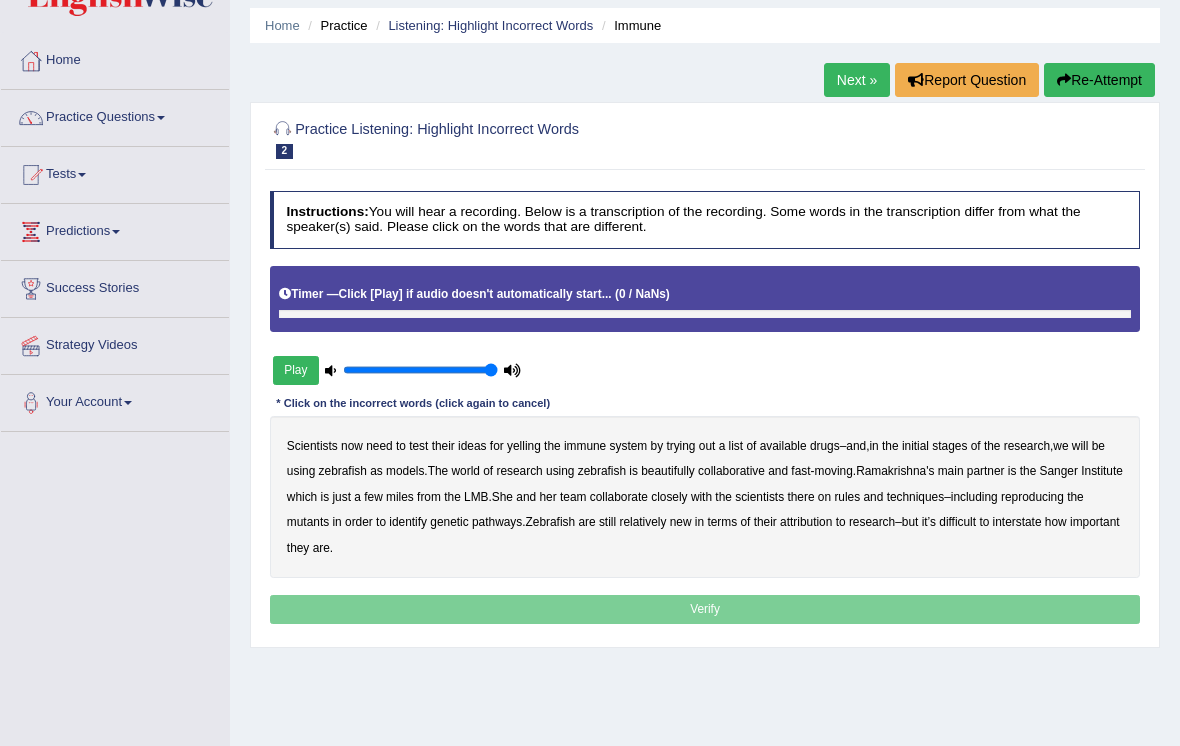 scroll, scrollTop: 0, scrollLeft: 0, axis: both 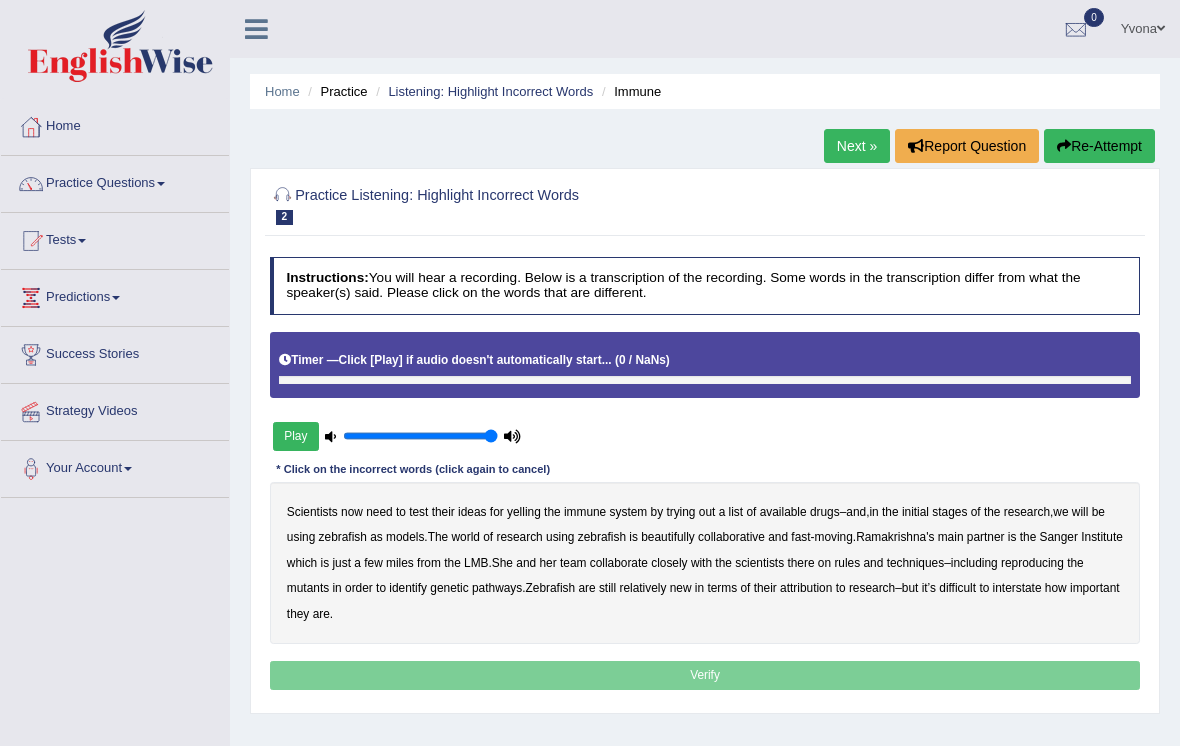 click on "Play" at bounding box center [296, 436] 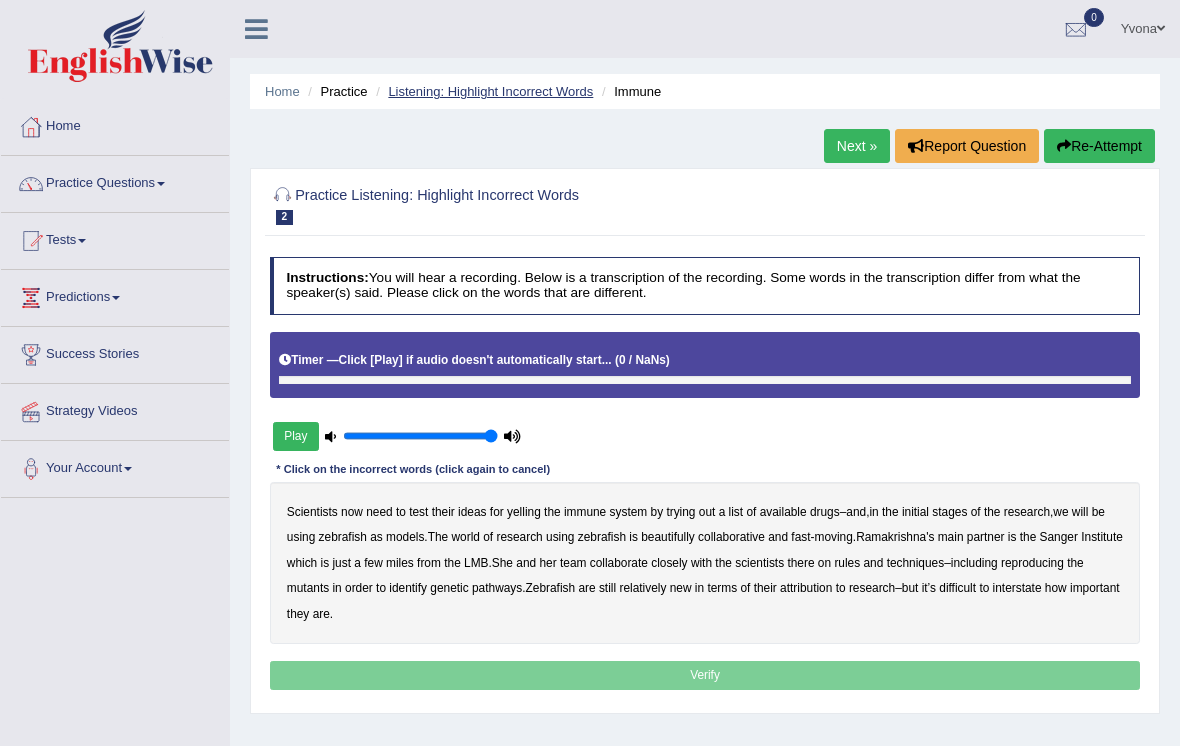 click on "Listening: Highlight Incorrect Words" at bounding box center (490, 91) 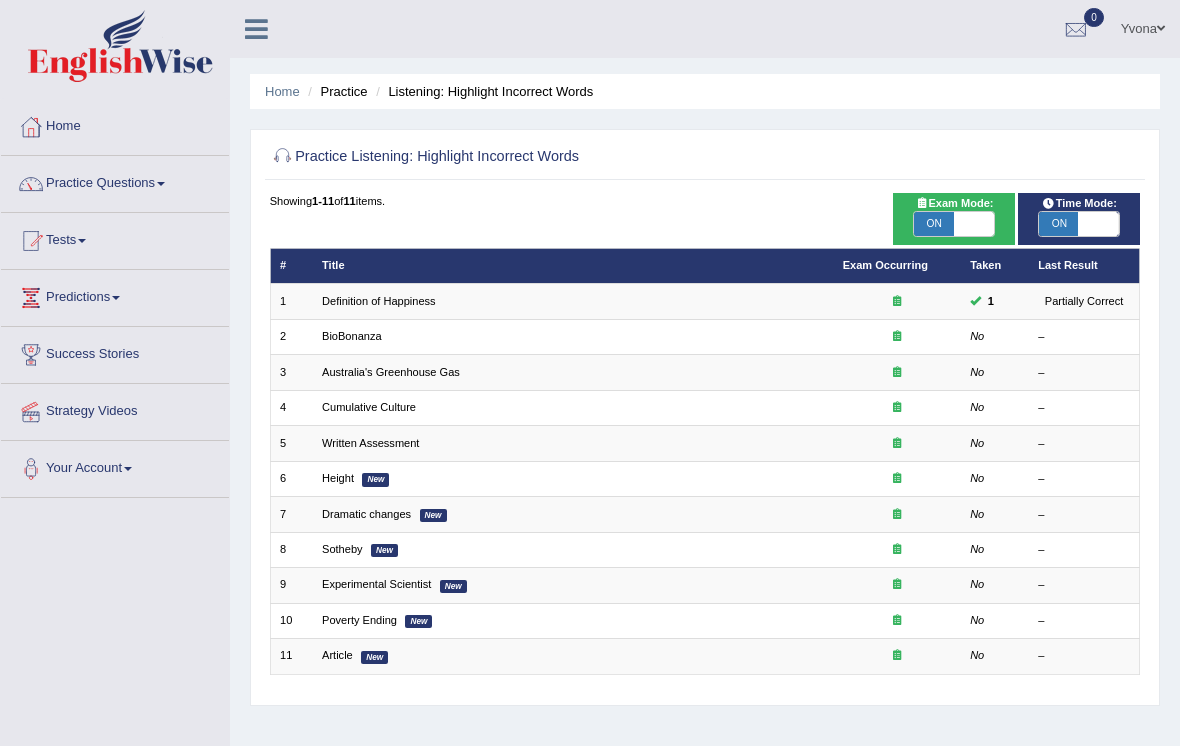 scroll, scrollTop: 0, scrollLeft: 0, axis: both 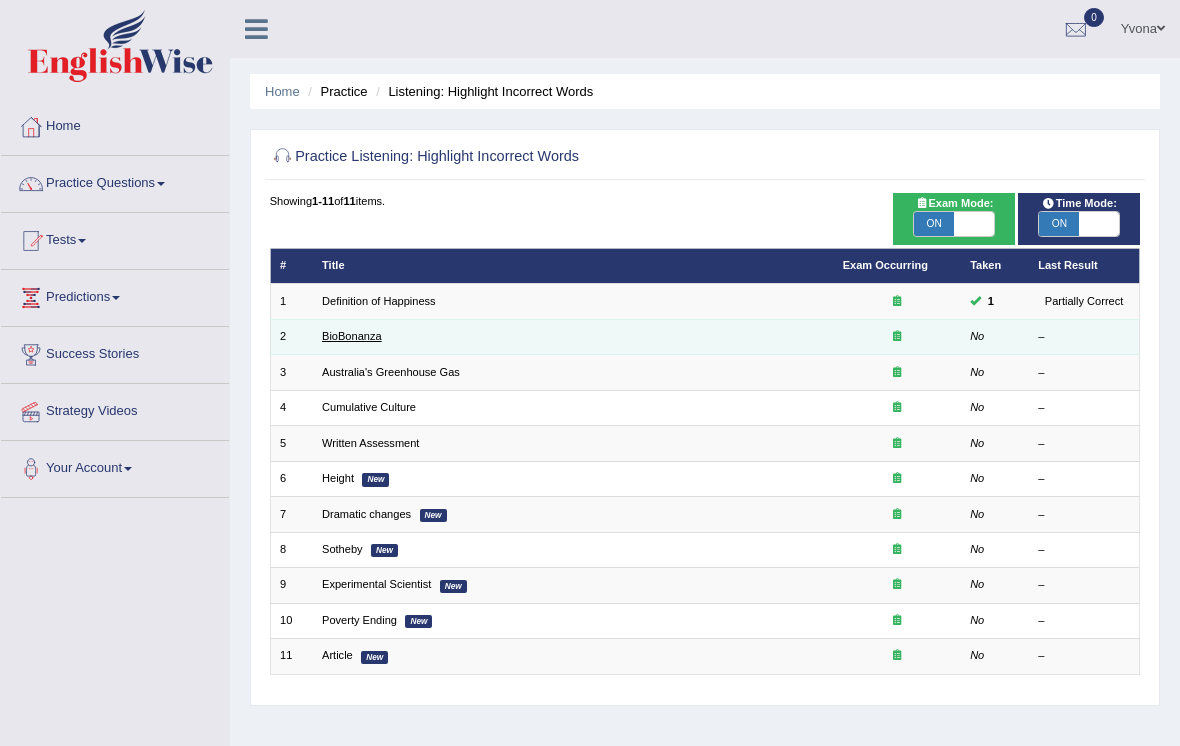 click on "BioBonanza" at bounding box center (352, 336) 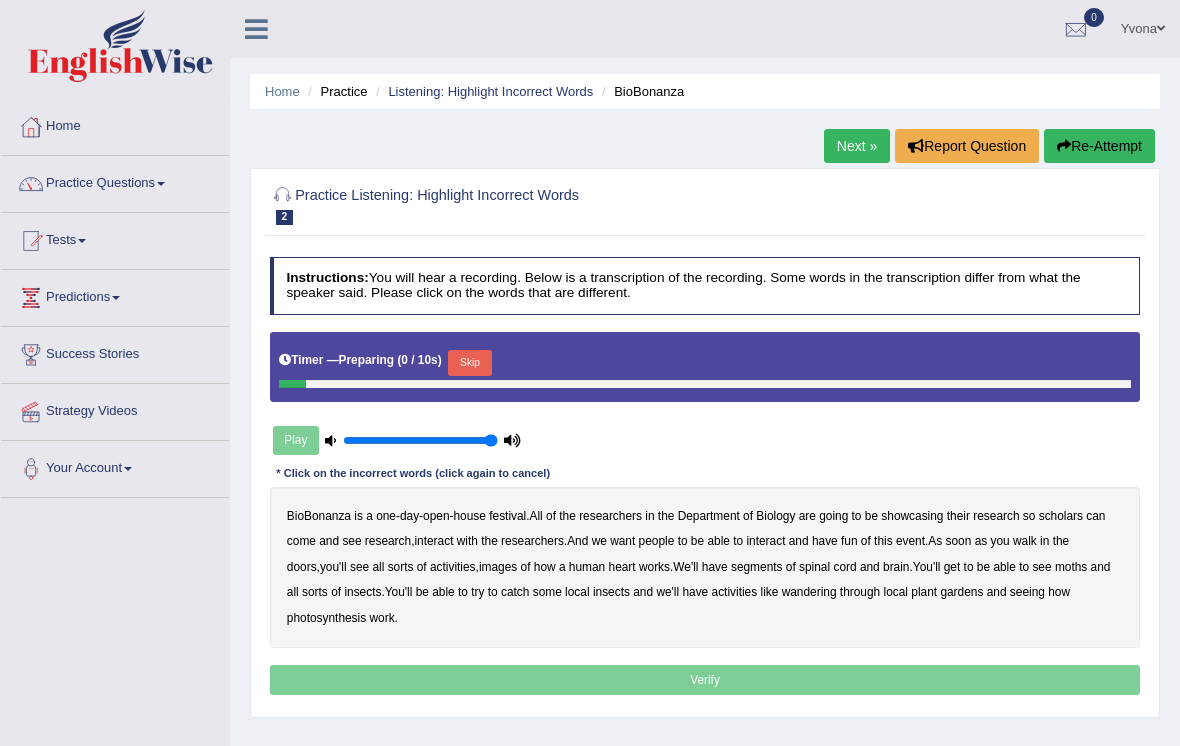scroll, scrollTop: 0, scrollLeft: 0, axis: both 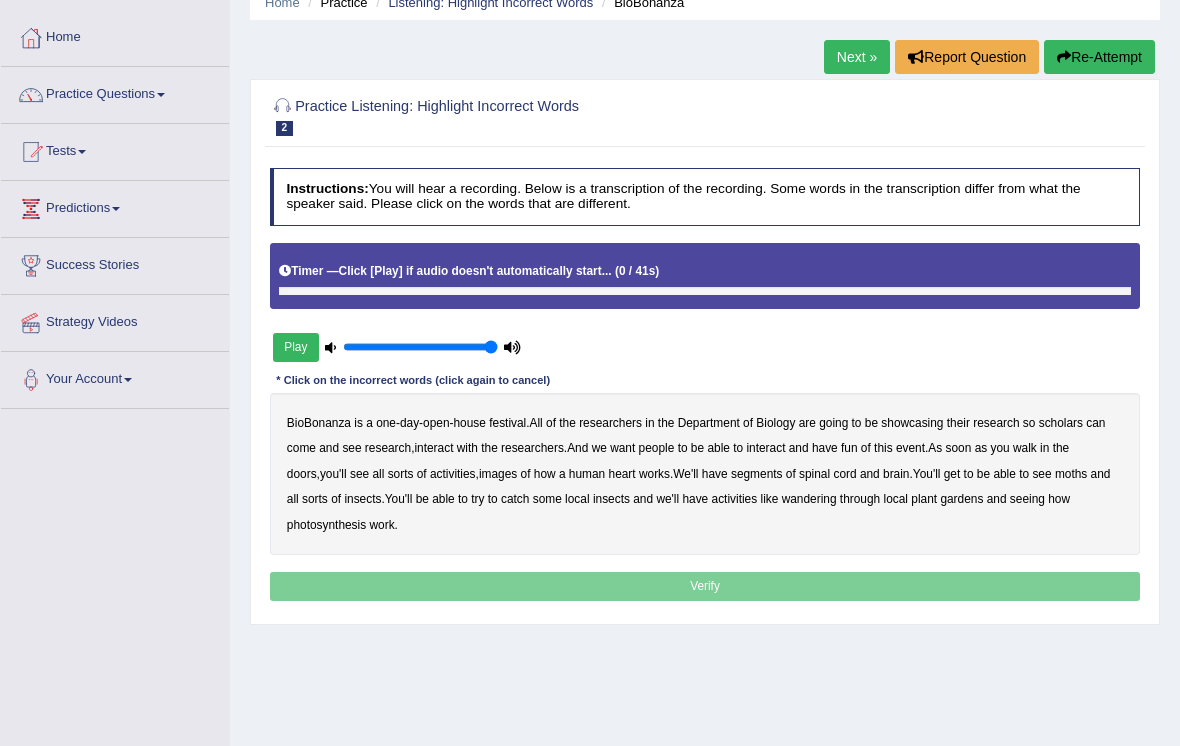 click on "Play" at bounding box center [296, 347] 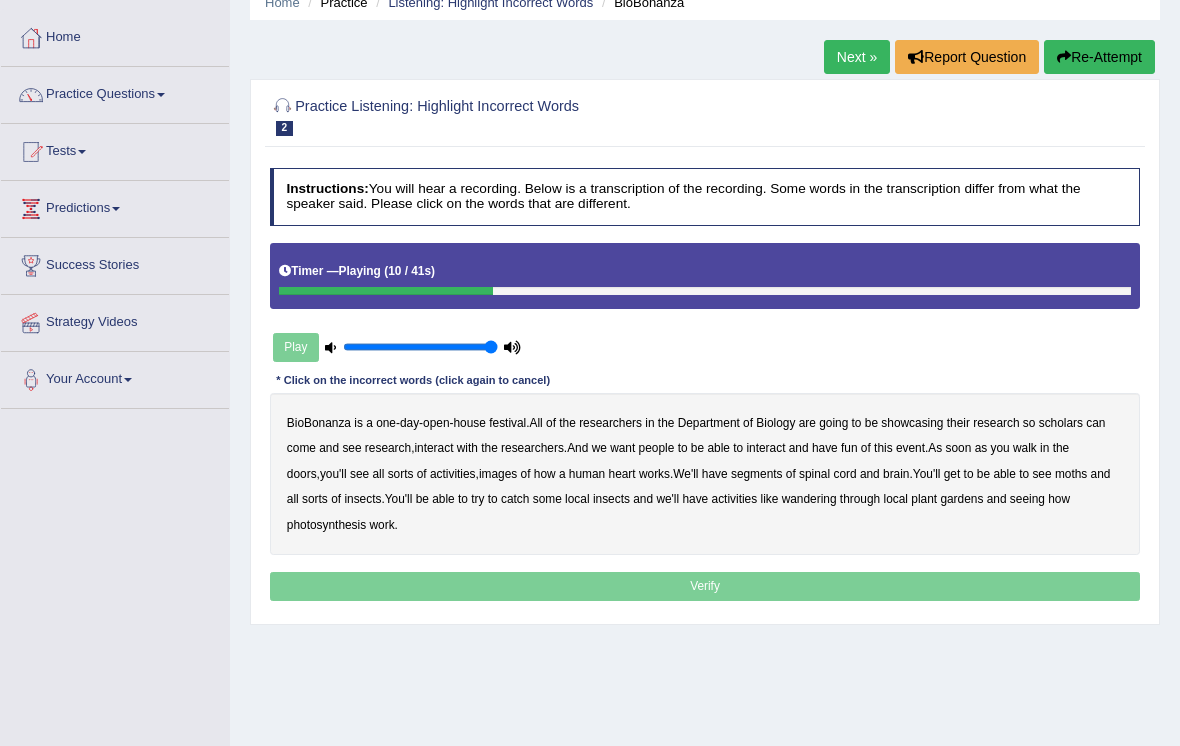 click on "scholars" at bounding box center [1061, 423] 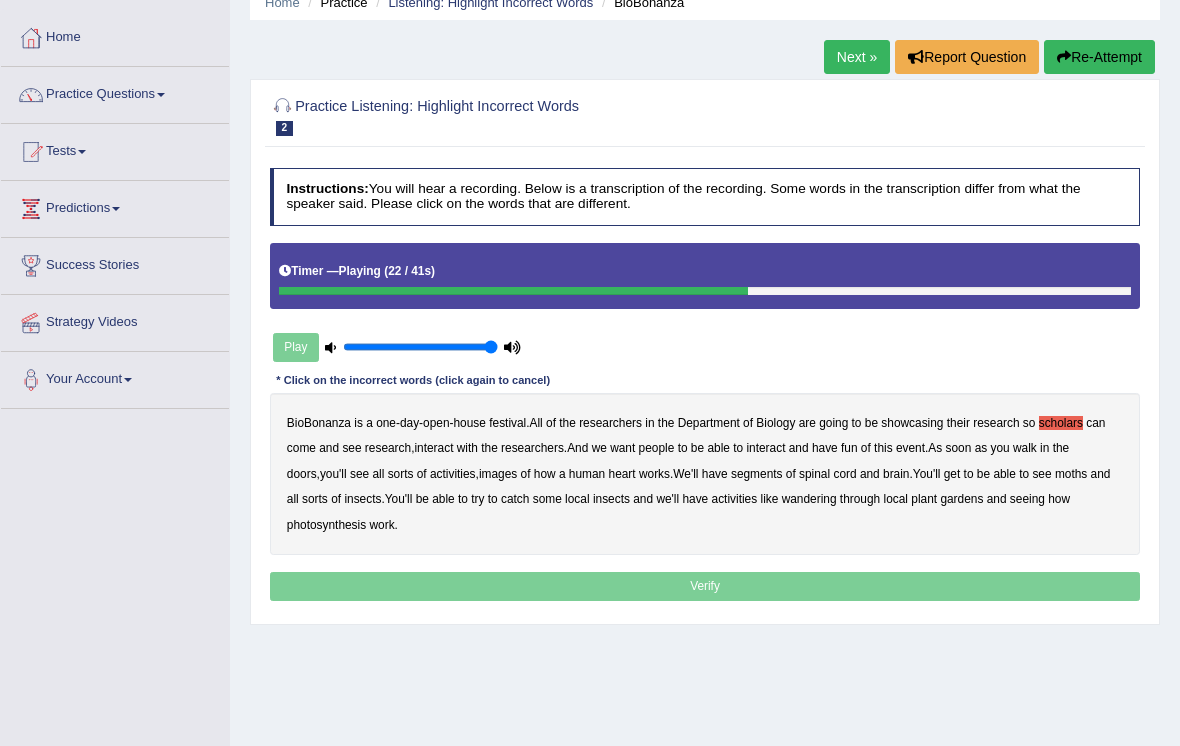 click on "images" at bounding box center [498, 474] 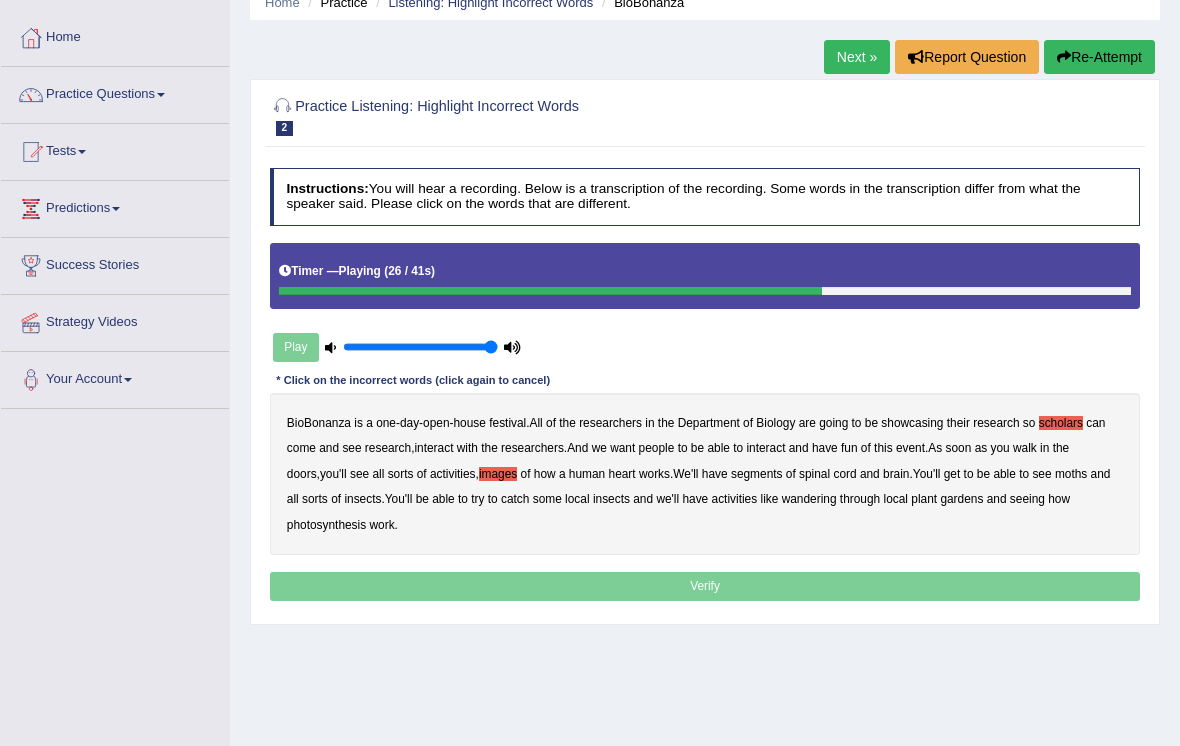 click on "segments" at bounding box center [757, 474] 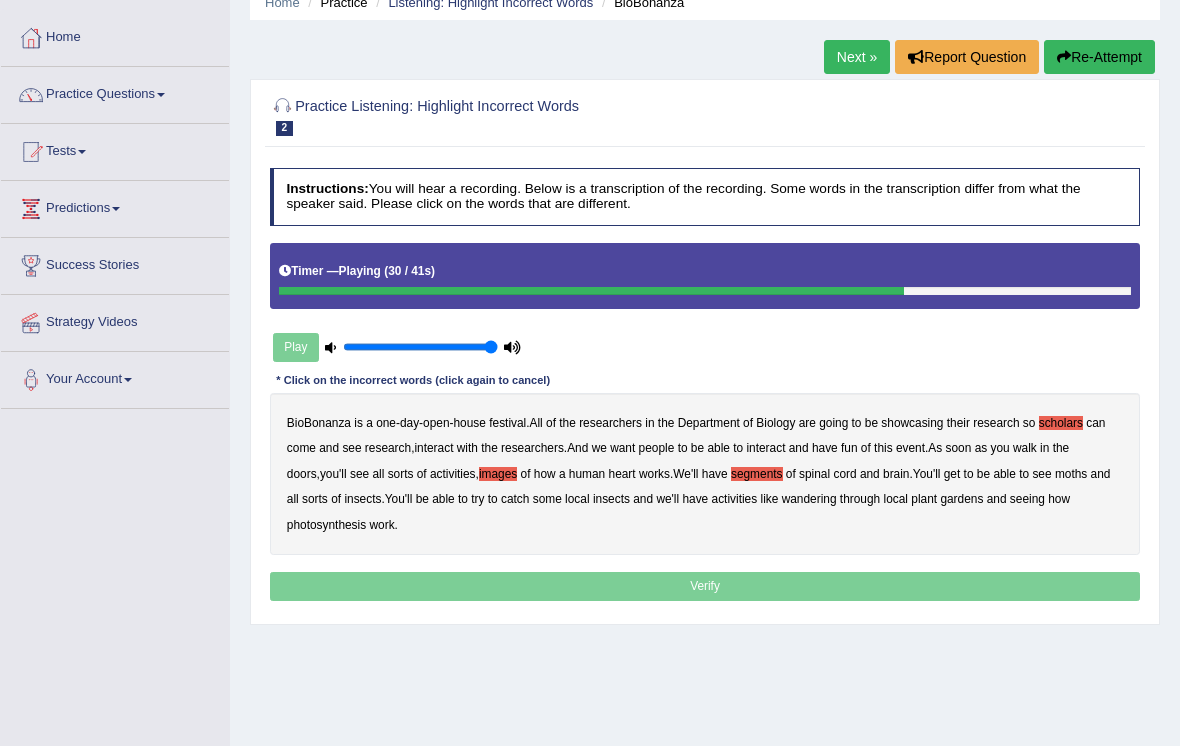 click on "moths" at bounding box center [1071, 474] 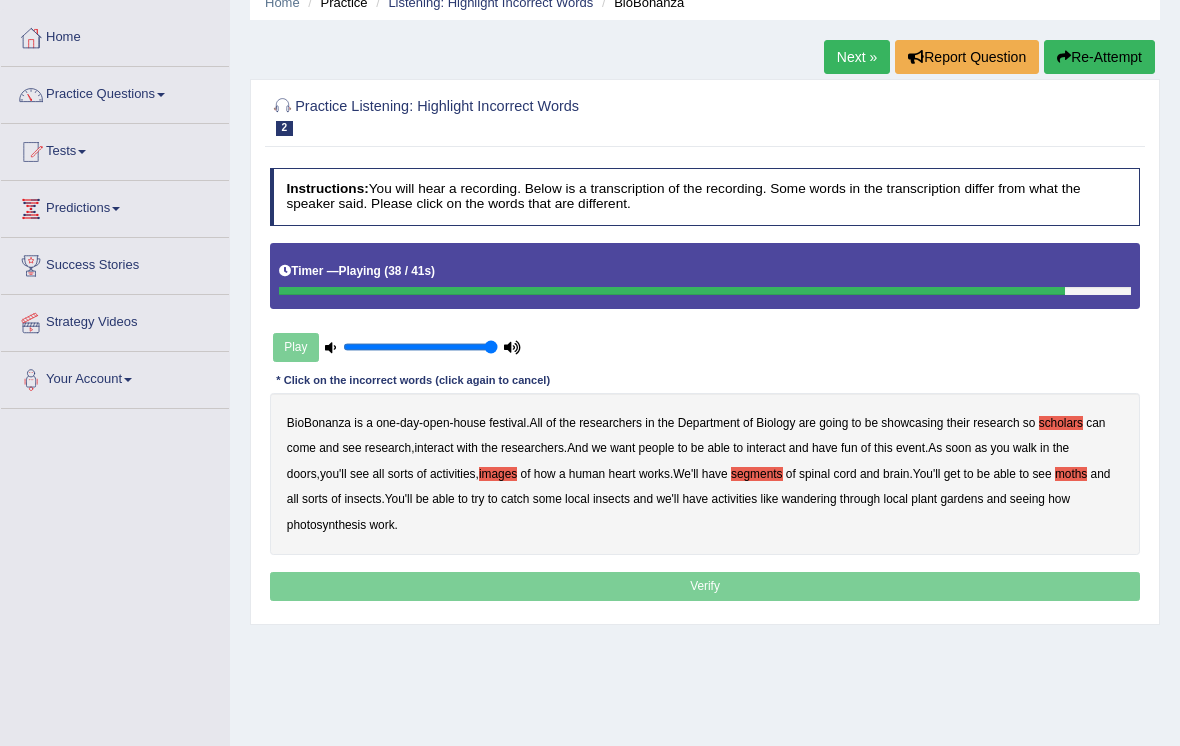 click on "wandering" at bounding box center [809, 499] 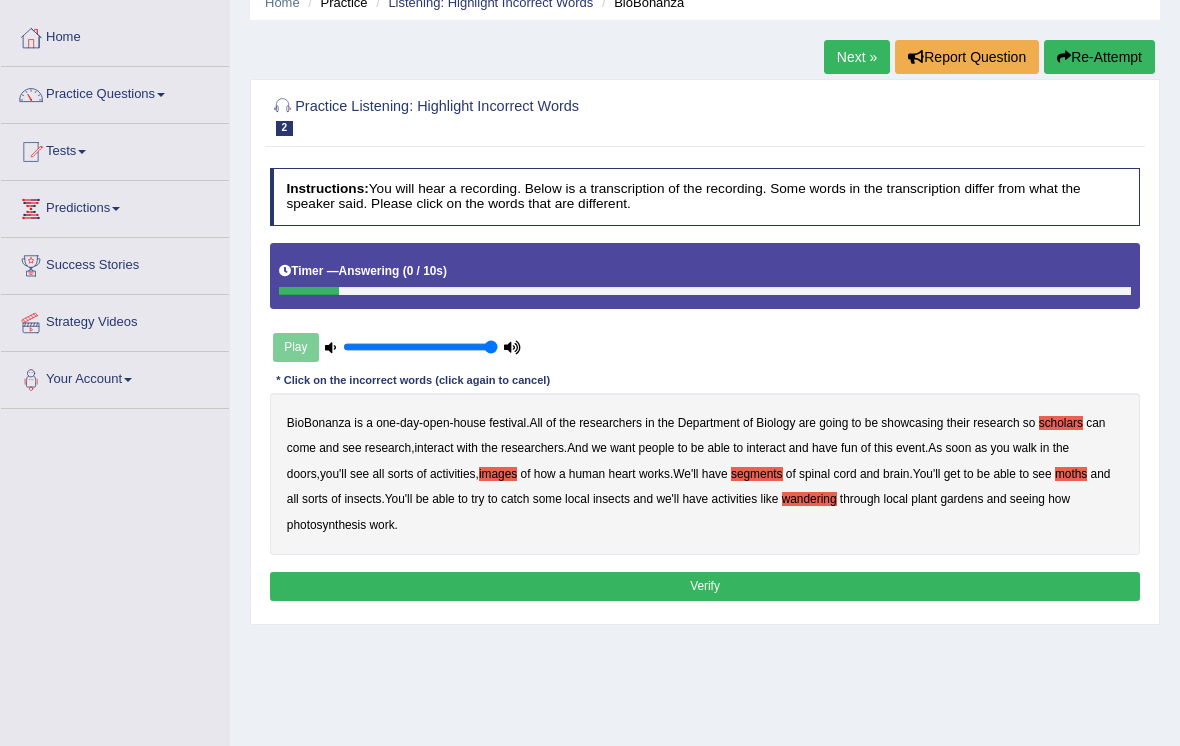 click on "Verify" at bounding box center [705, 586] 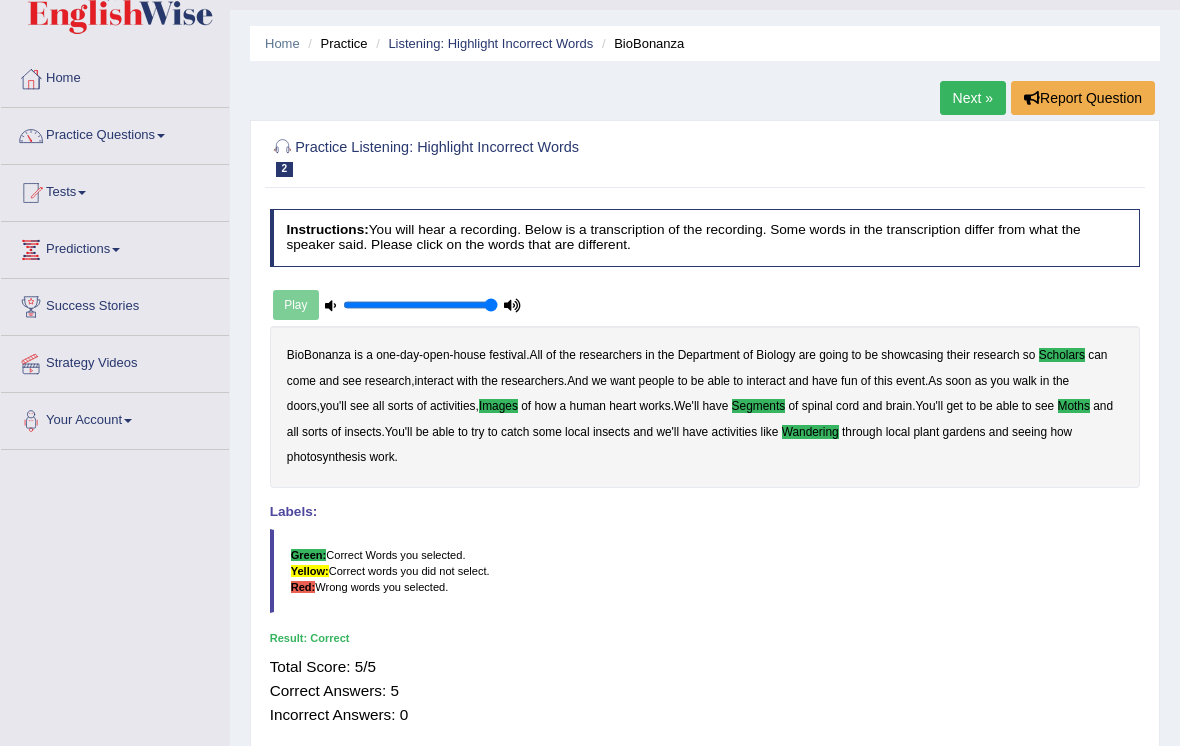 scroll, scrollTop: 0, scrollLeft: 0, axis: both 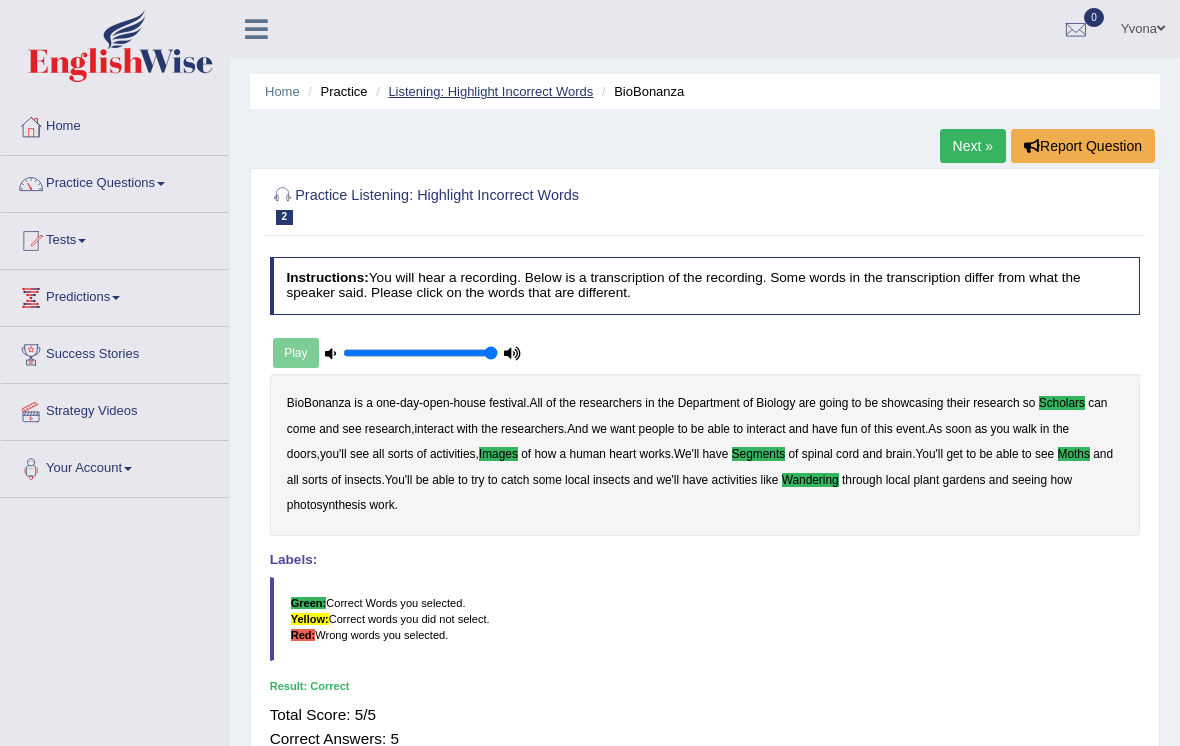 click on "Listening: Highlight Incorrect Words" at bounding box center [490, 91] 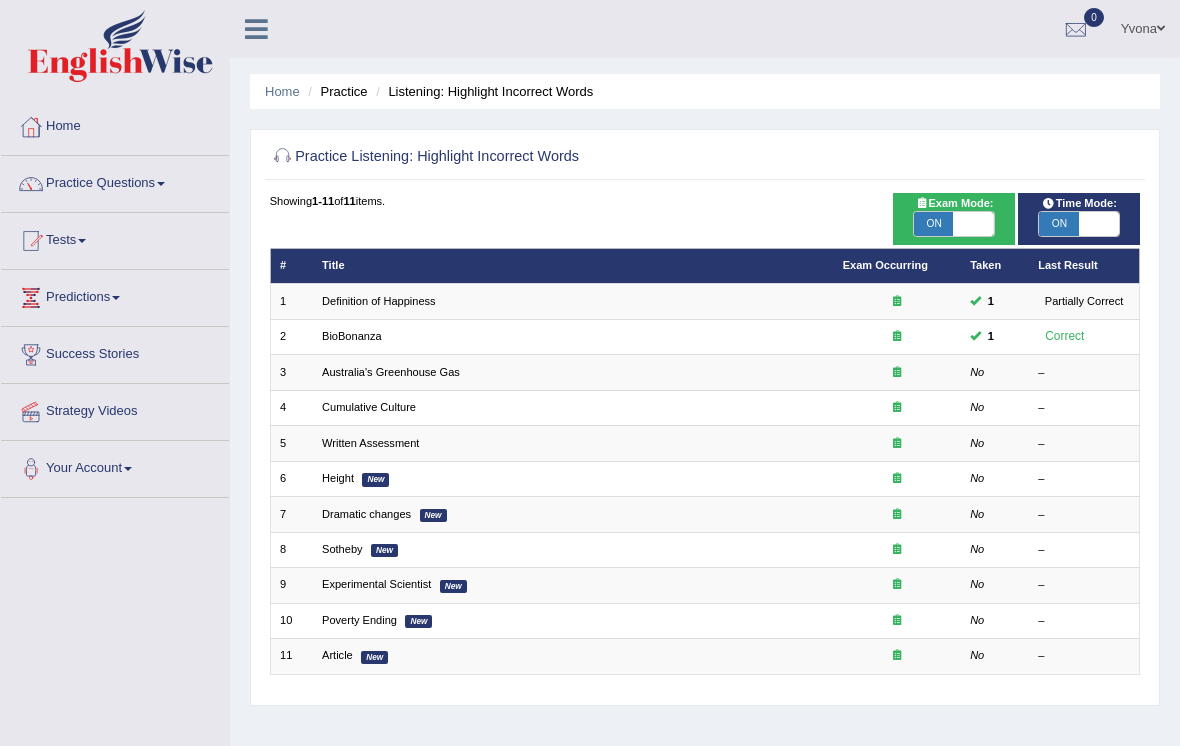 scroll, scrollTop: 0, scrollLeft: 0, axis: both 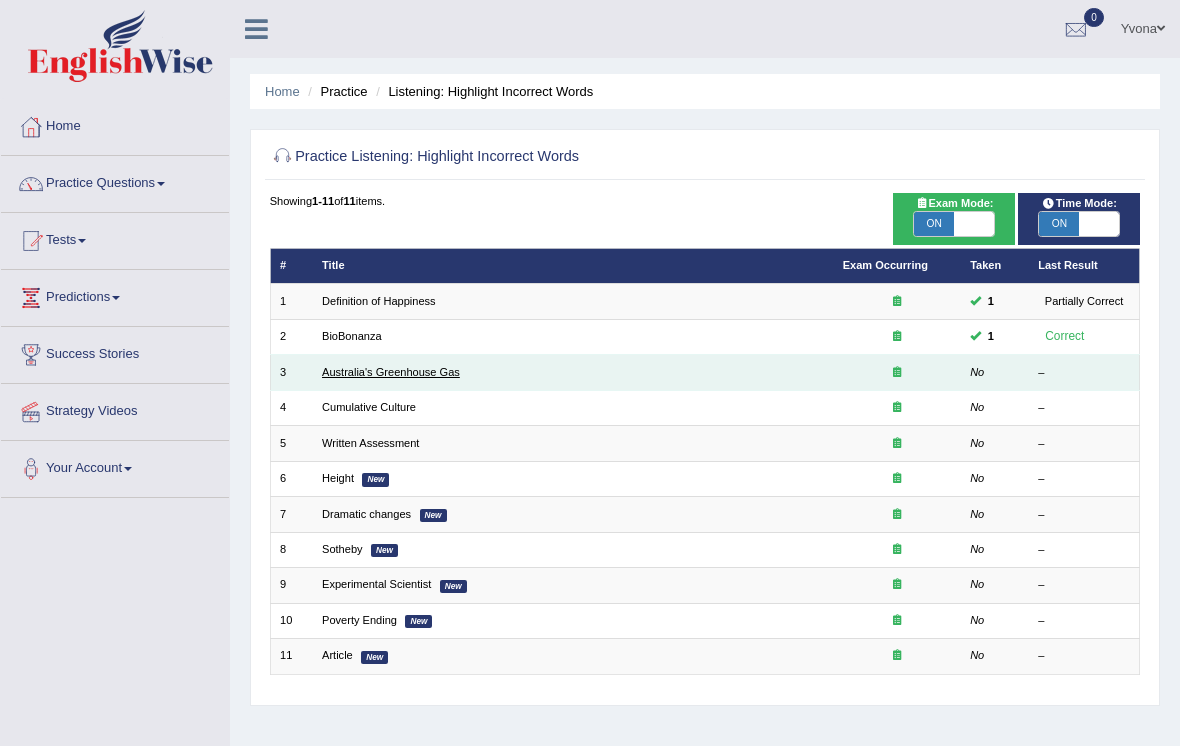 click on "Australia's Greenhouse Gas" at bounding box center [391, 372] 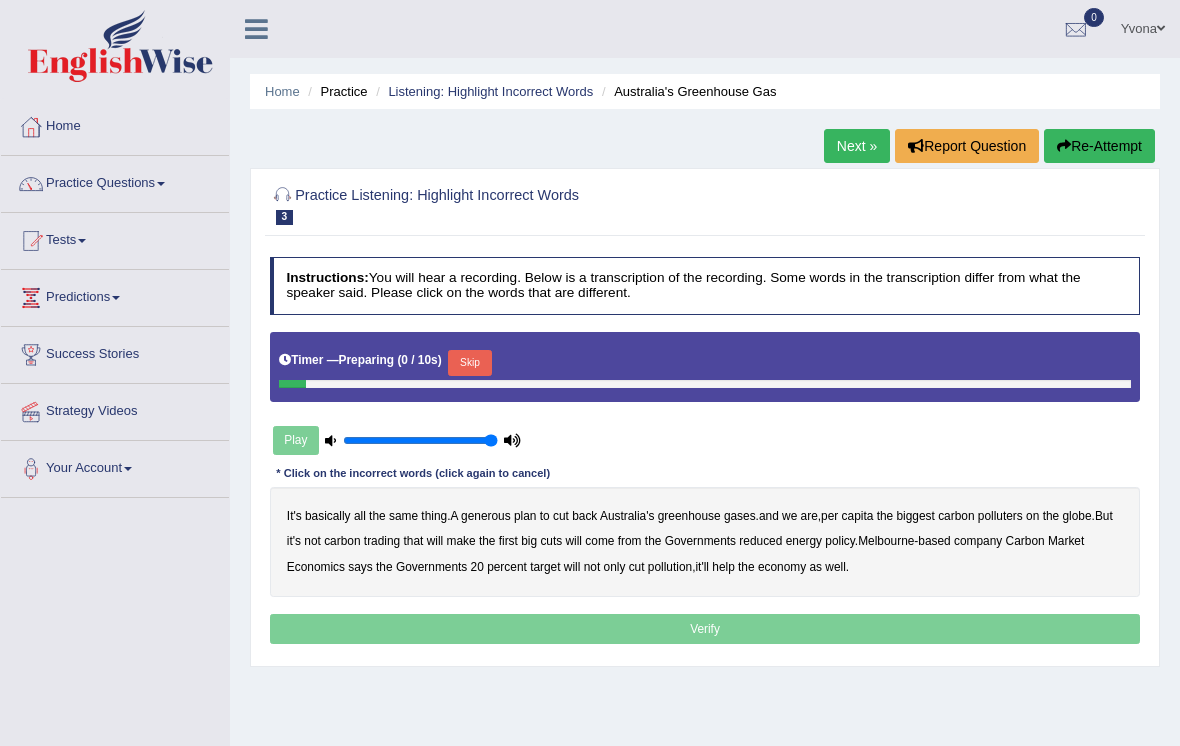 scroll, scrollTop: 0, scrollLeft: 0, axis: both 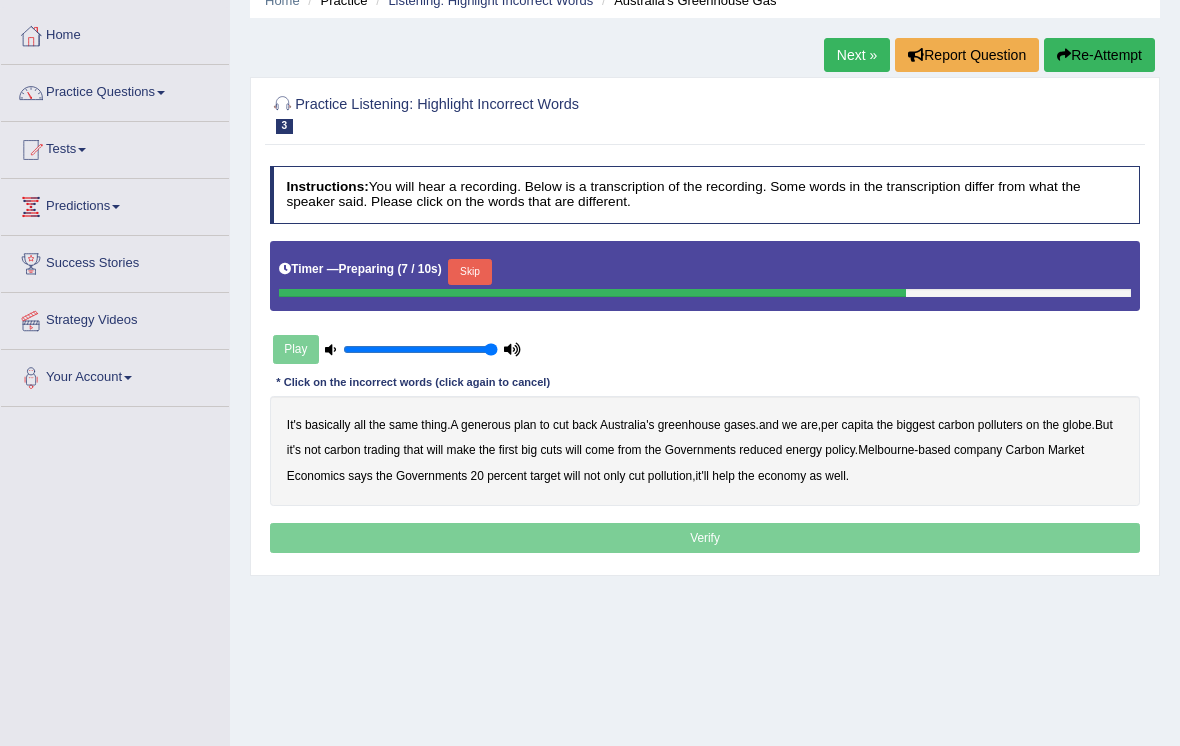 click on "Skip" at bounding box center [469, 272] 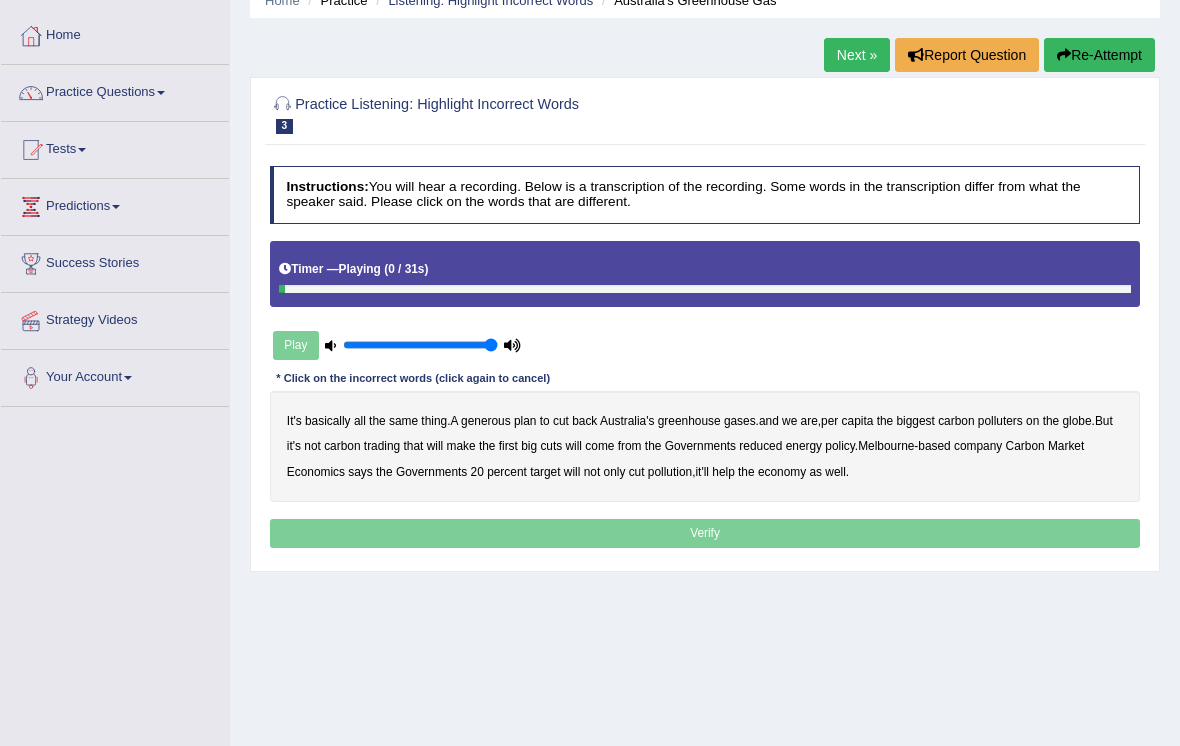 click on "Play" at bounding box center (397, 345) 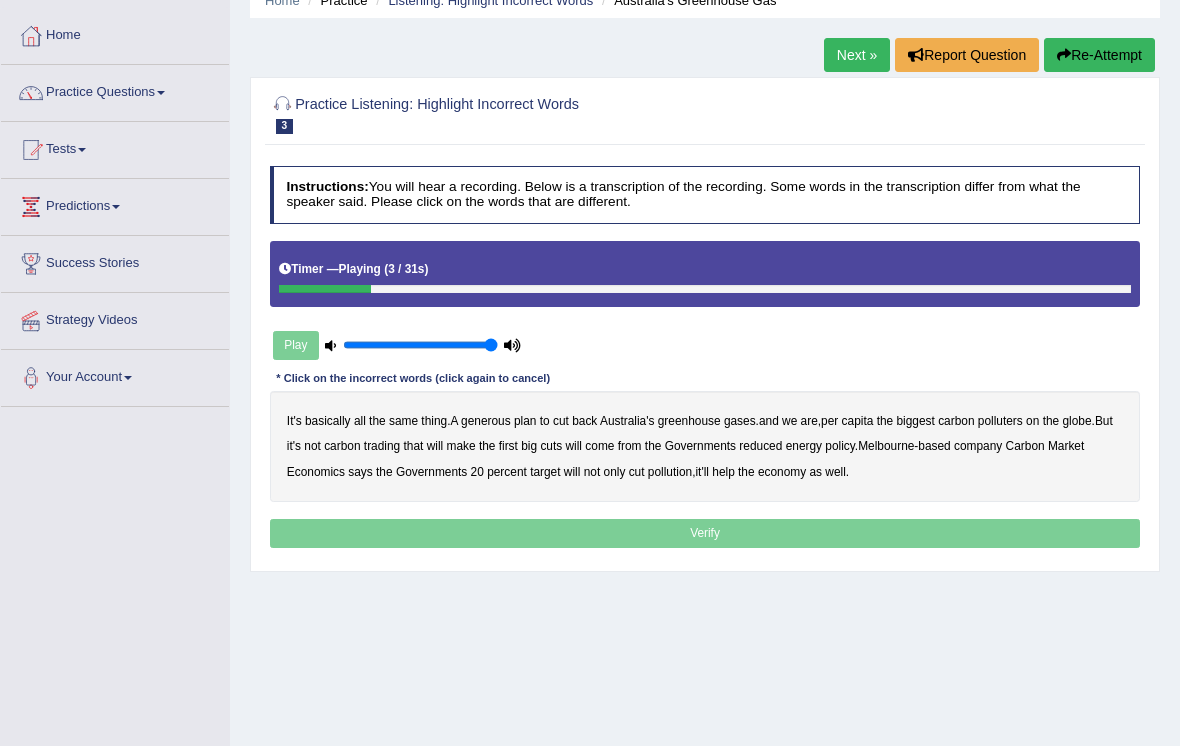 click on "generous" at bounding box center [486, 421] 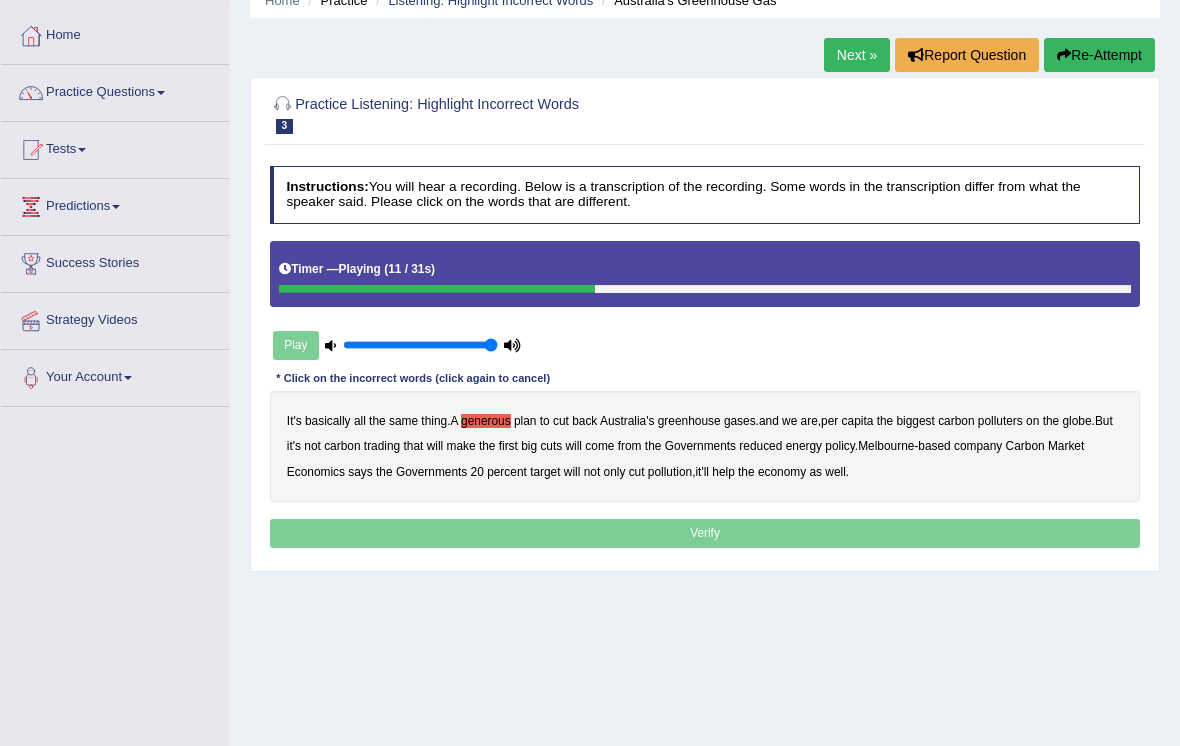 click on "globe" at bounding box center [1076, 421] 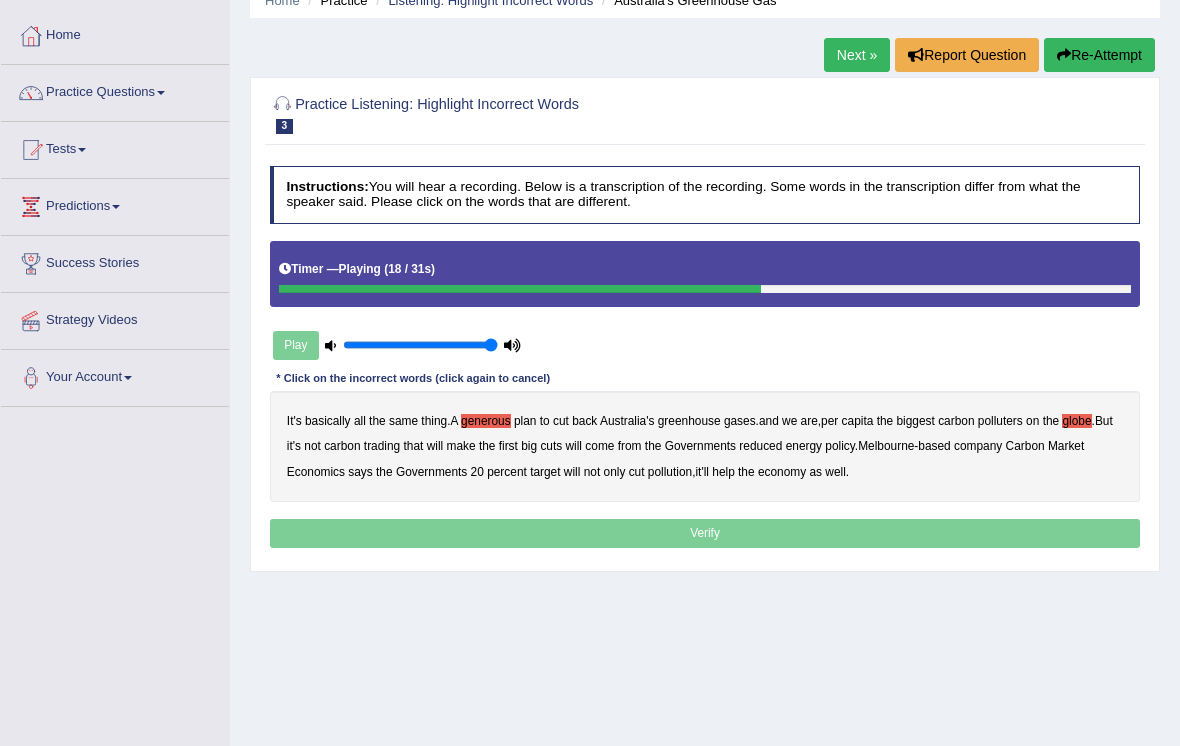 click on "come" at bounding box center [599, 446] 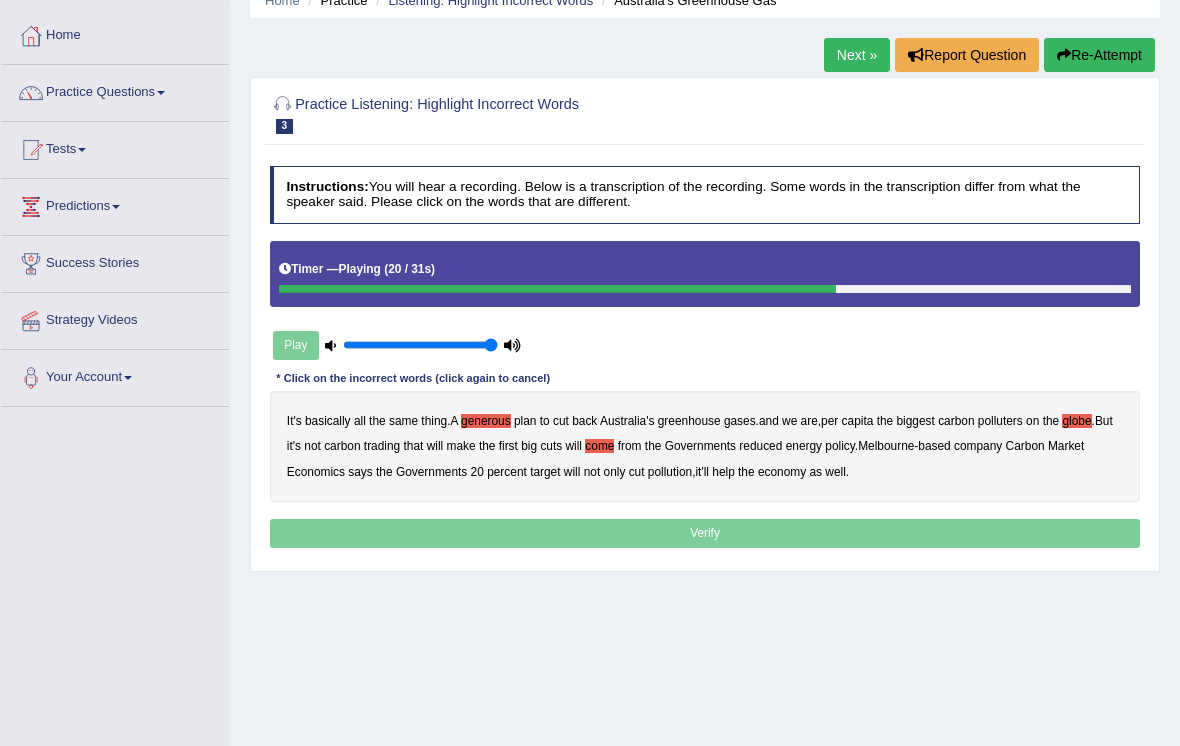 click on "come" at bounding box center [599, 446] 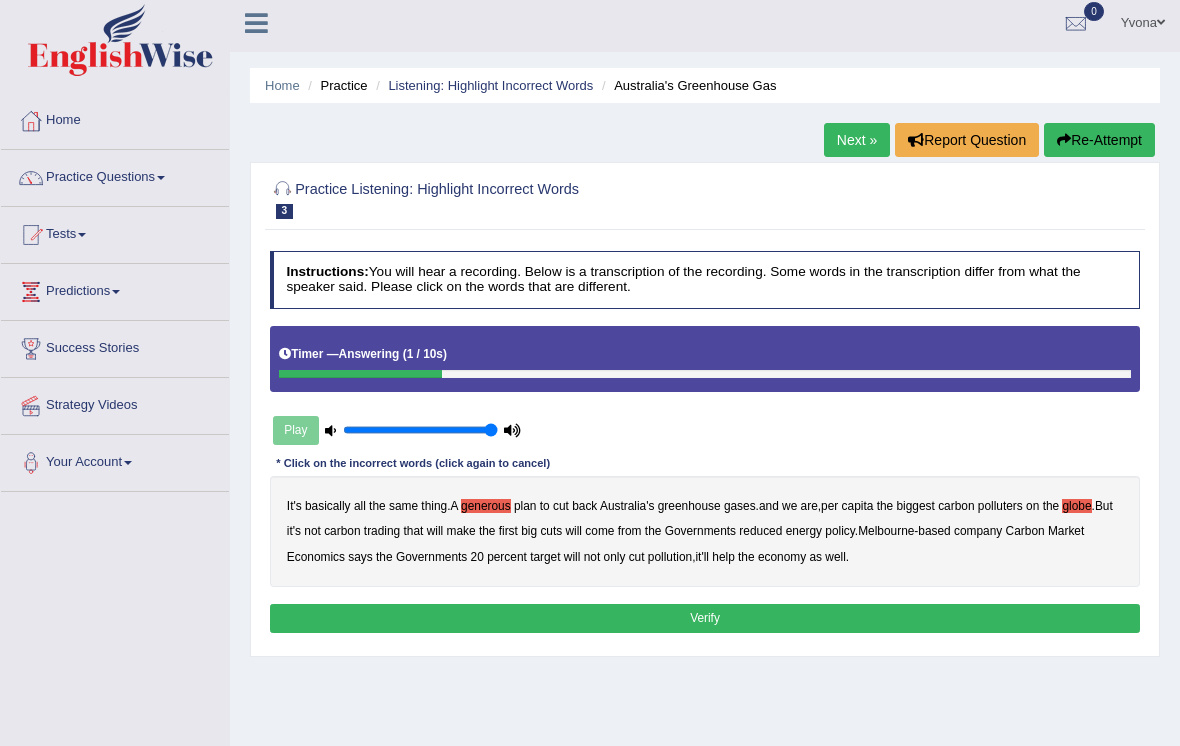 scroll, scrollTop: 0, scrollLeft: 0, axis: both 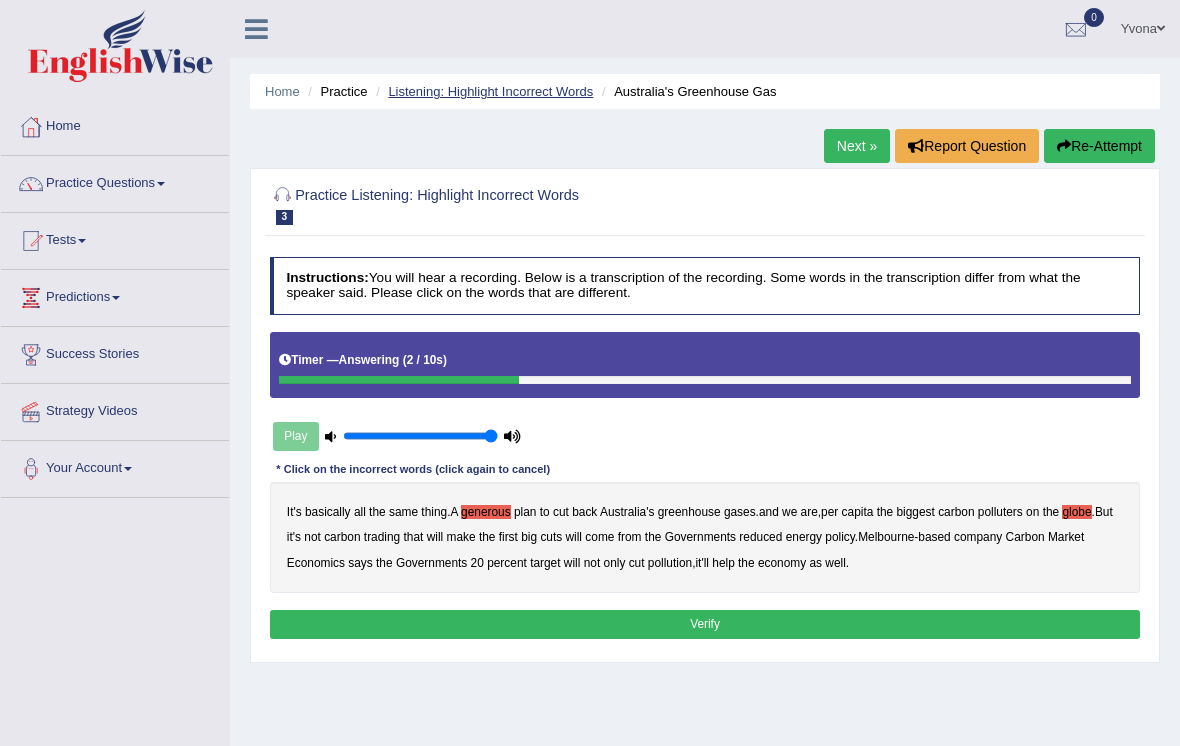 click on "Listening: Highlight Incorrect Words" at bounding box center [490, 91] 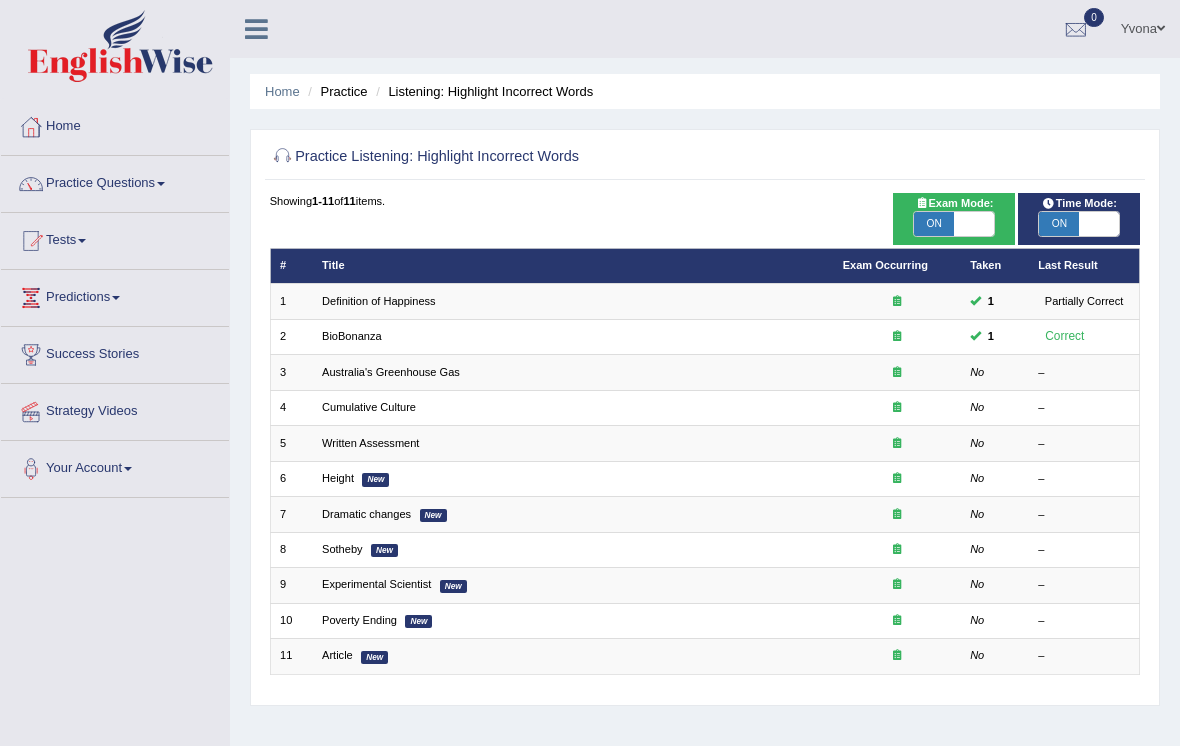 scroll, scrollTop: 0, scrollLeft: 0, axis: both 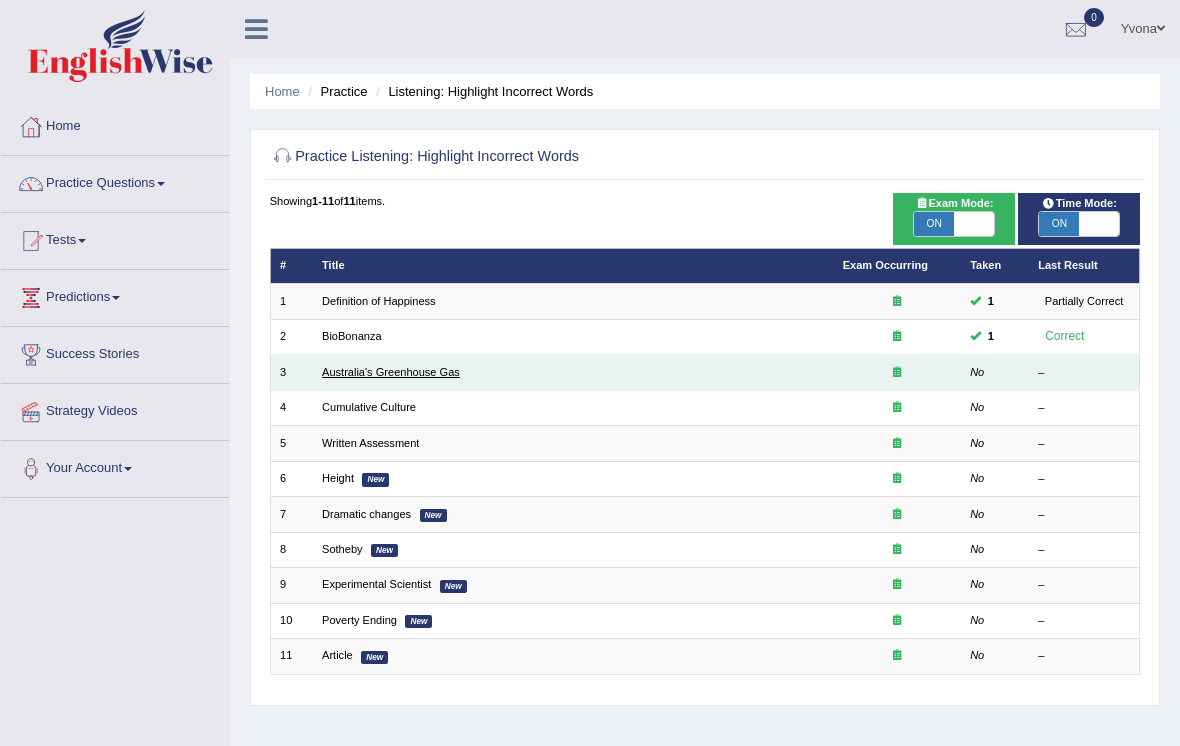 click on "Australia's Greenhouse Gas" at bounding box center [391, 372] 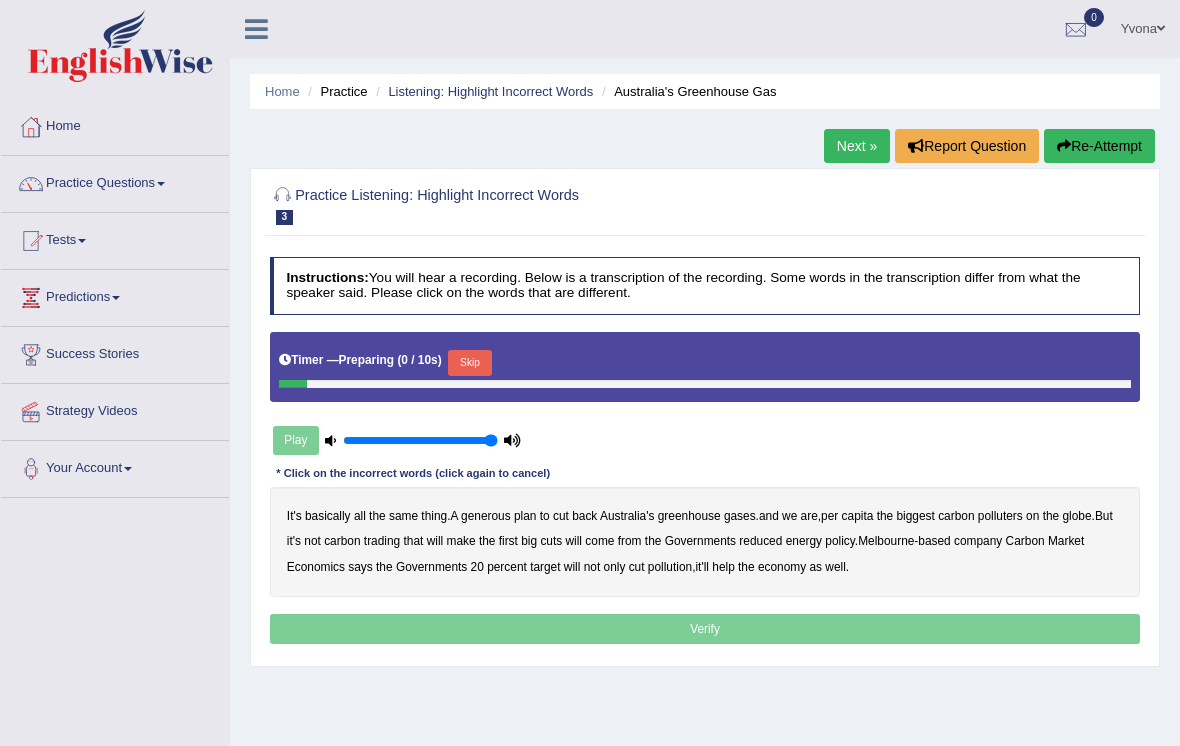 scroll, scrollTop: 0, scrollLeft: 0, axis: both 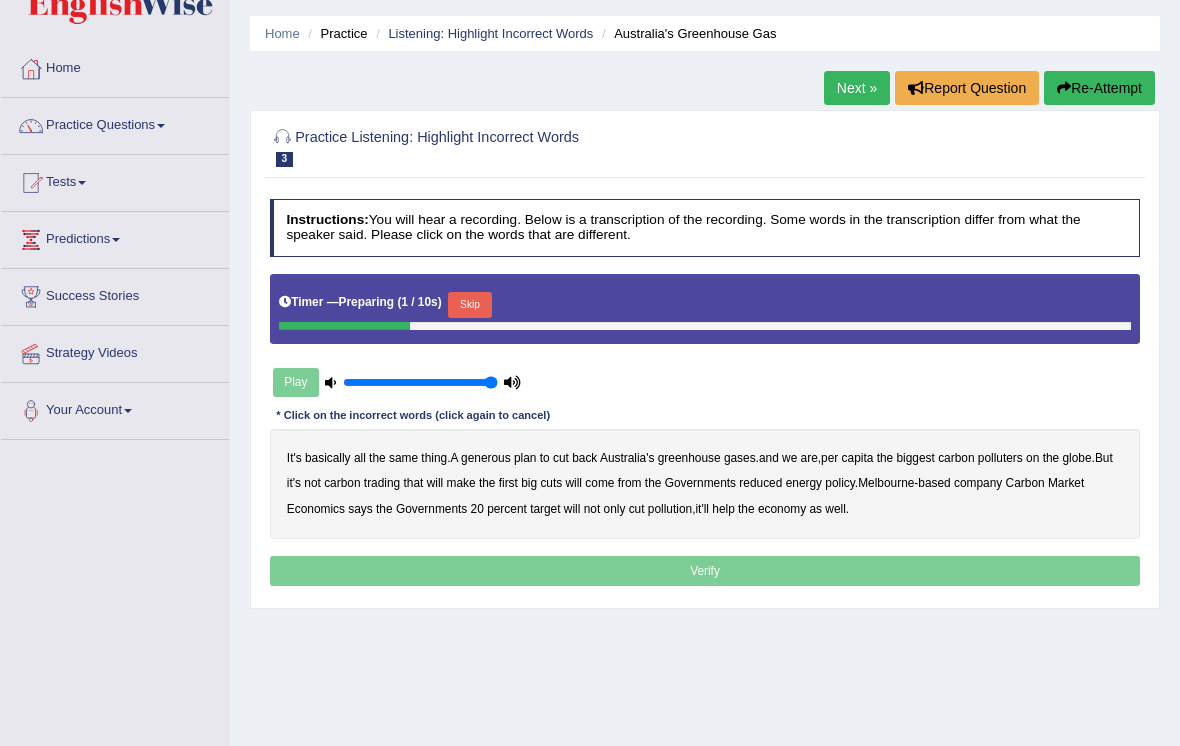 click on "Skip" at bounding box center [469, 305] 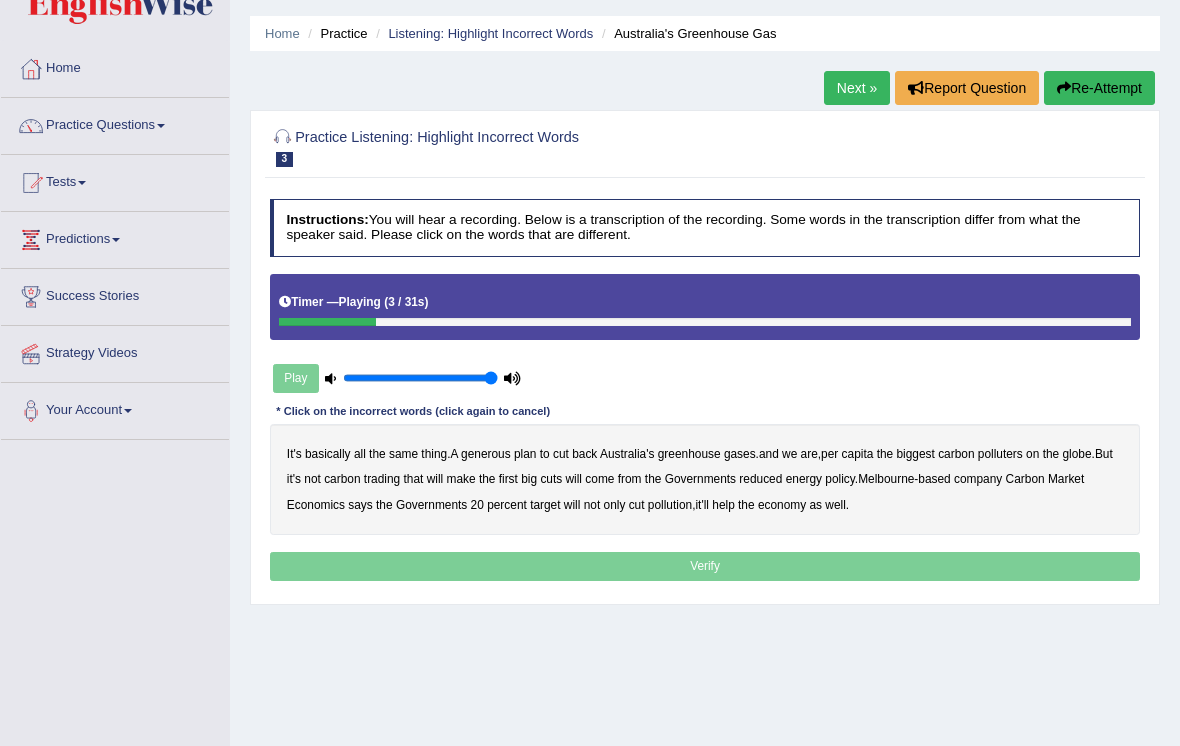 click on "generous" at bounding box center (486, 454) 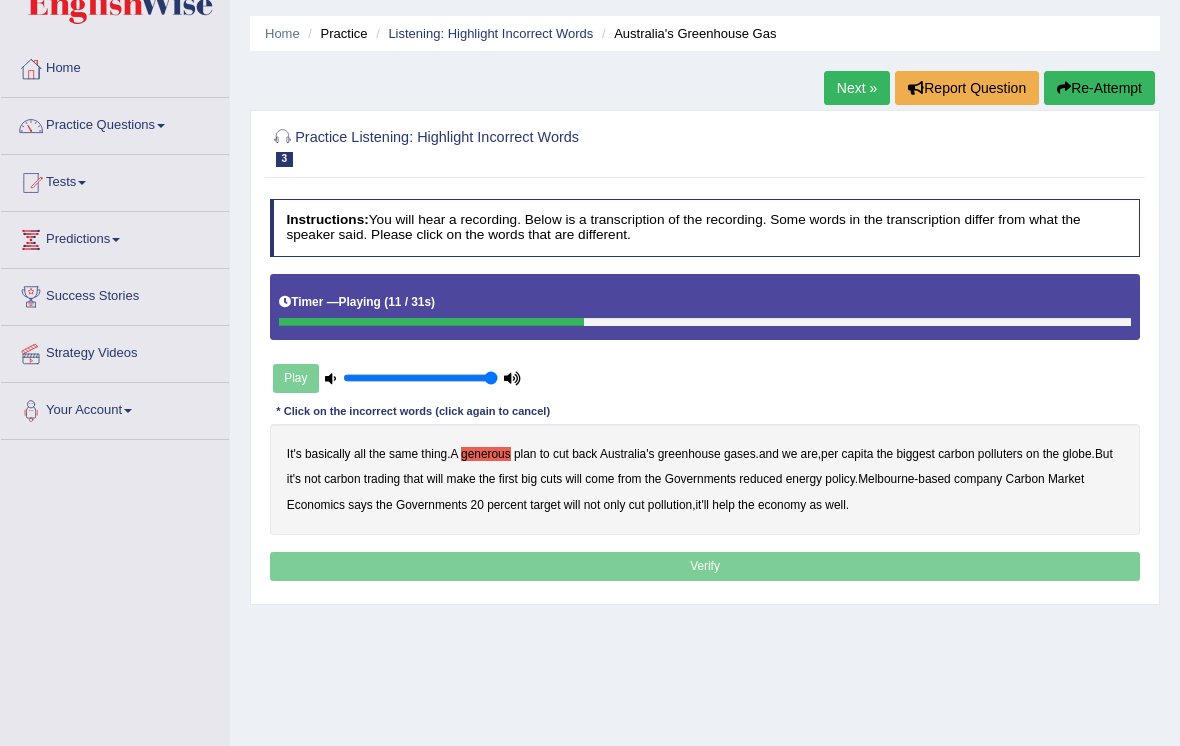 click on "globe" at bounding box center (1076, 454) 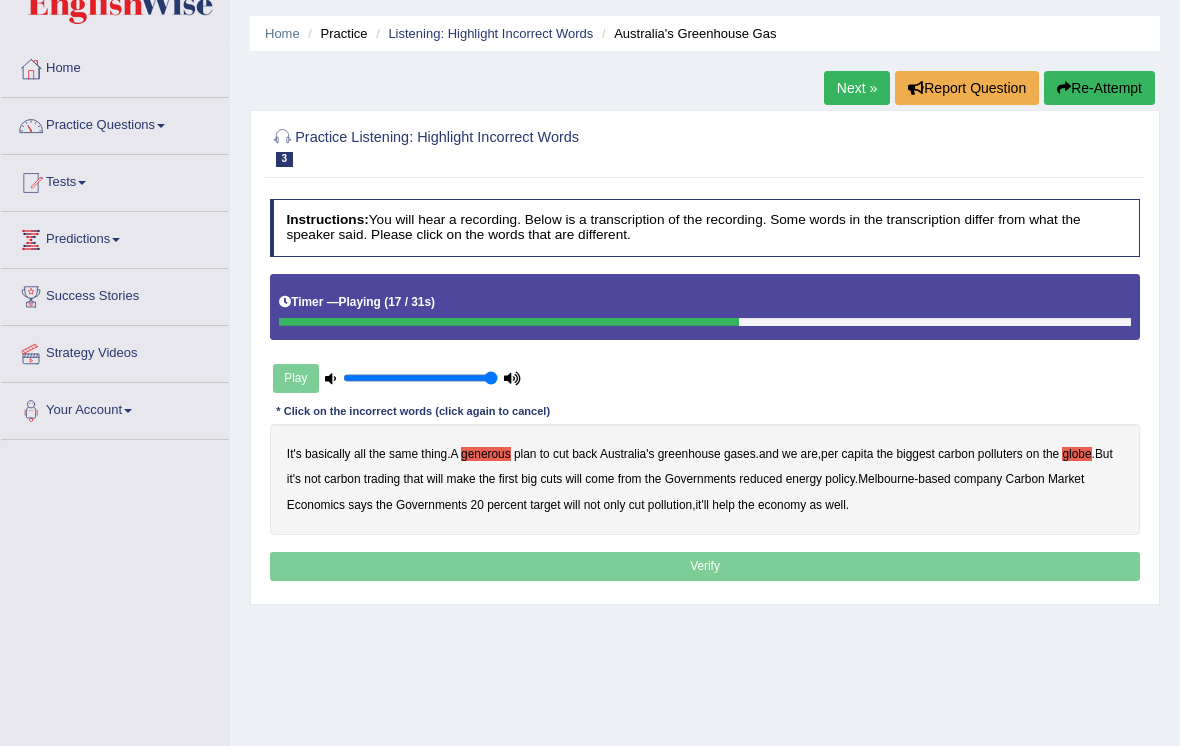 click on "will" at bounding box center (574, 479) 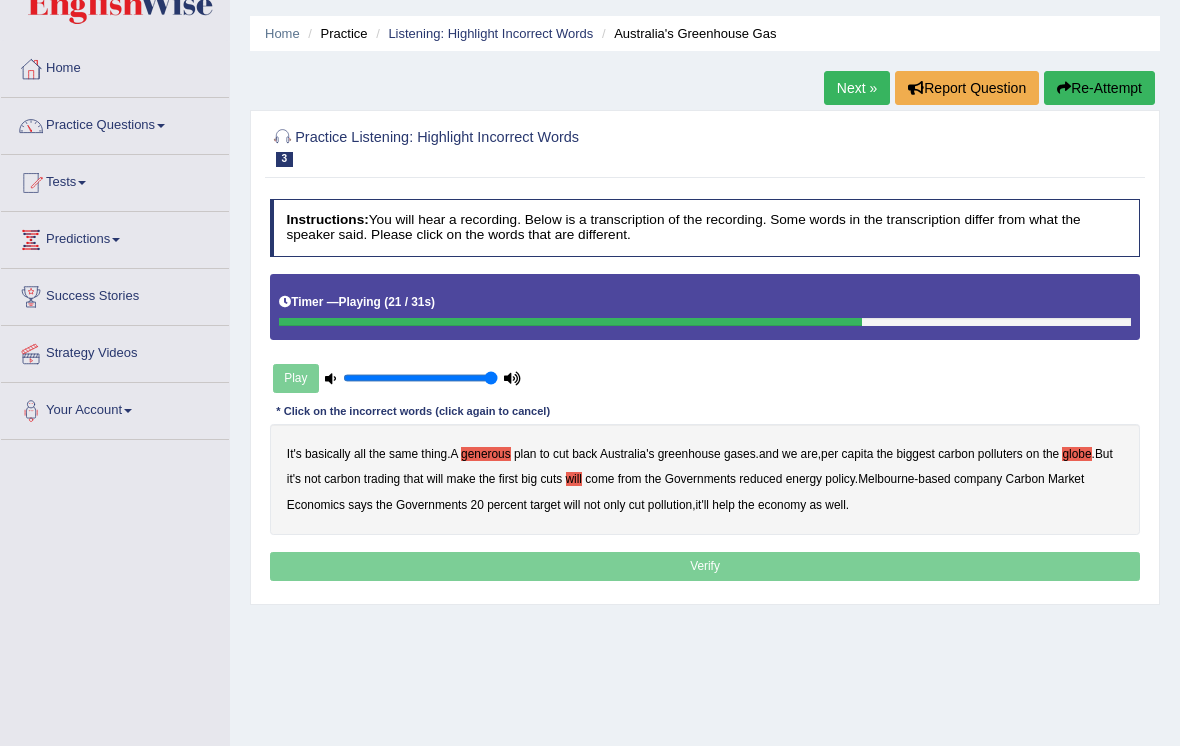 click on "reduced" at bounding box center (760, 479) 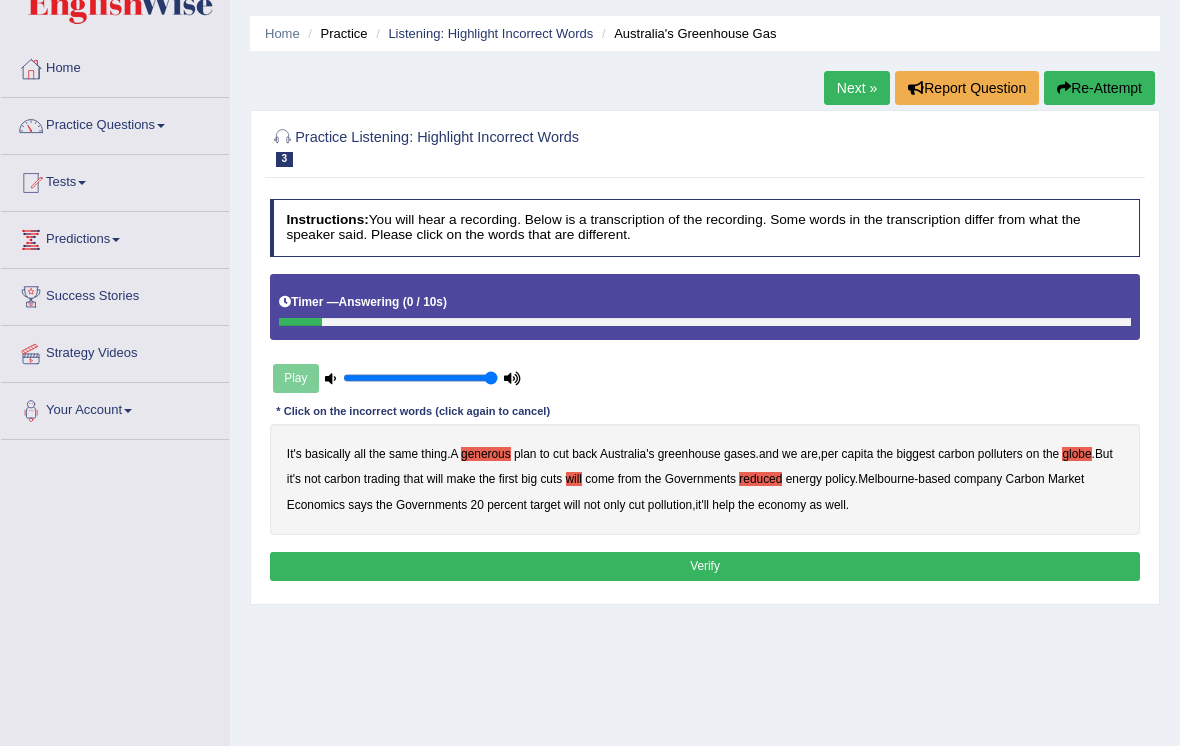 click on "Verify" at bounding box center [705, 566] 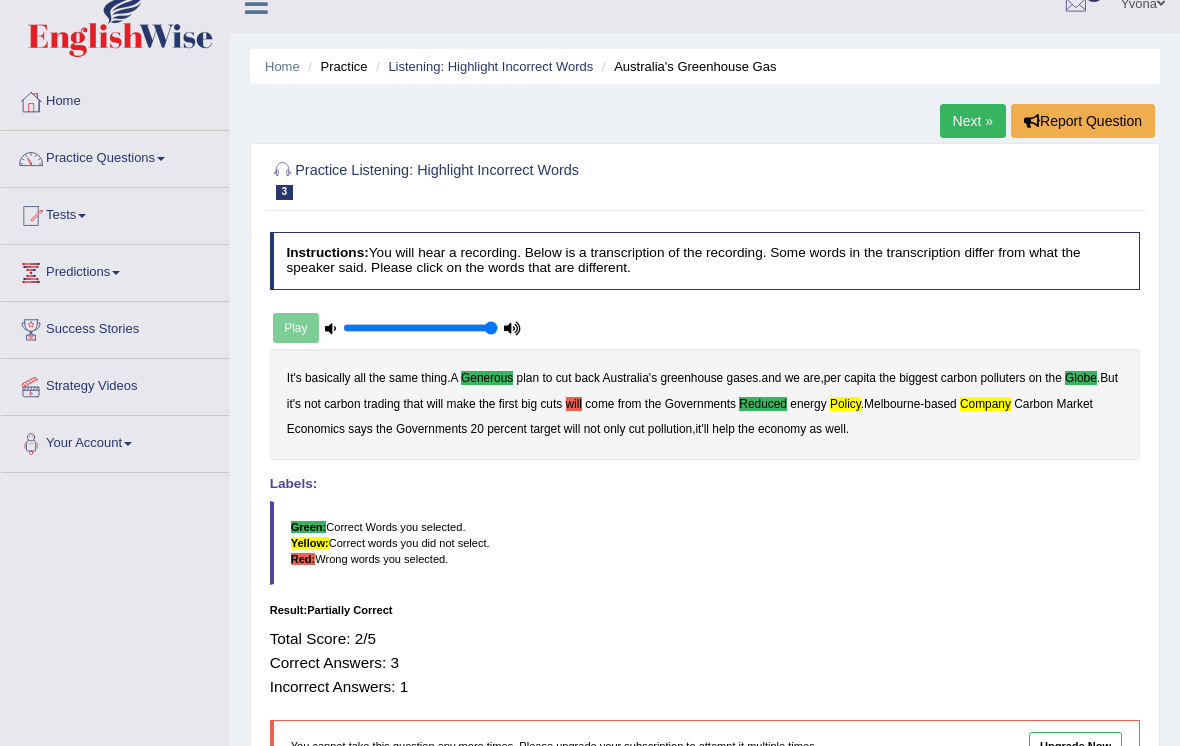 scroll, scrollTop: 25, scrollLeft: 0, axis: vertical 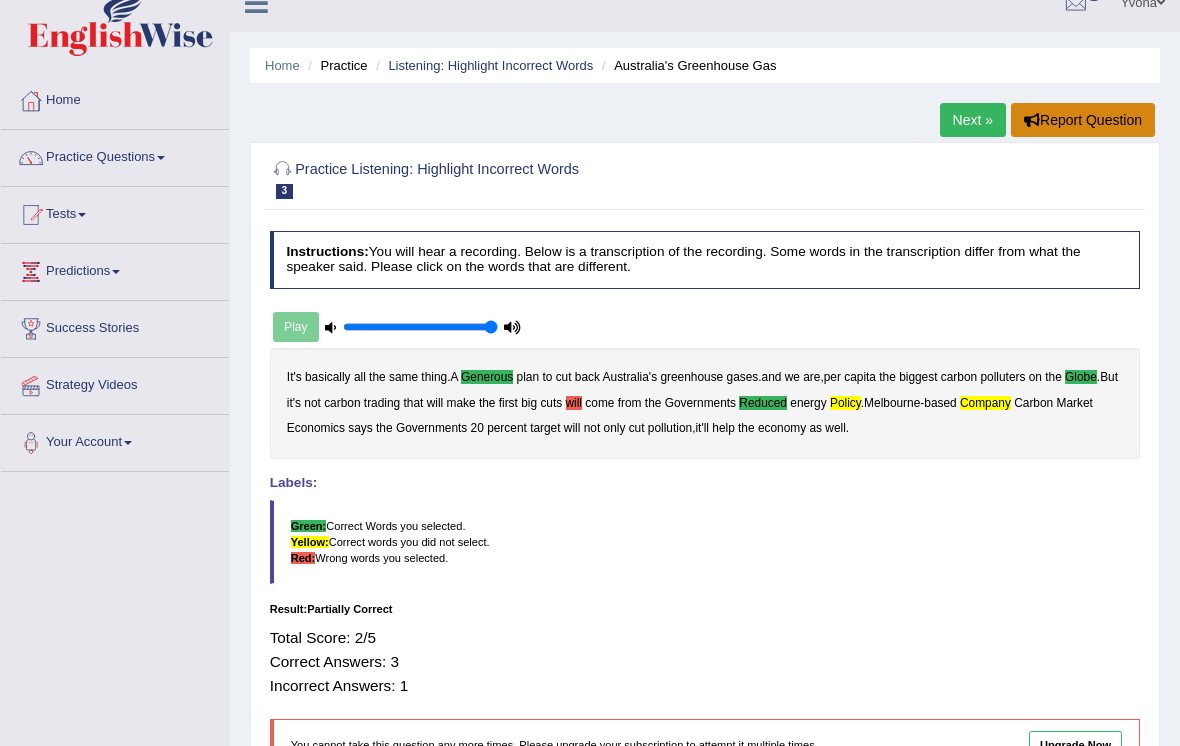 click on "Report Question" at bounding box center (1083, 121) 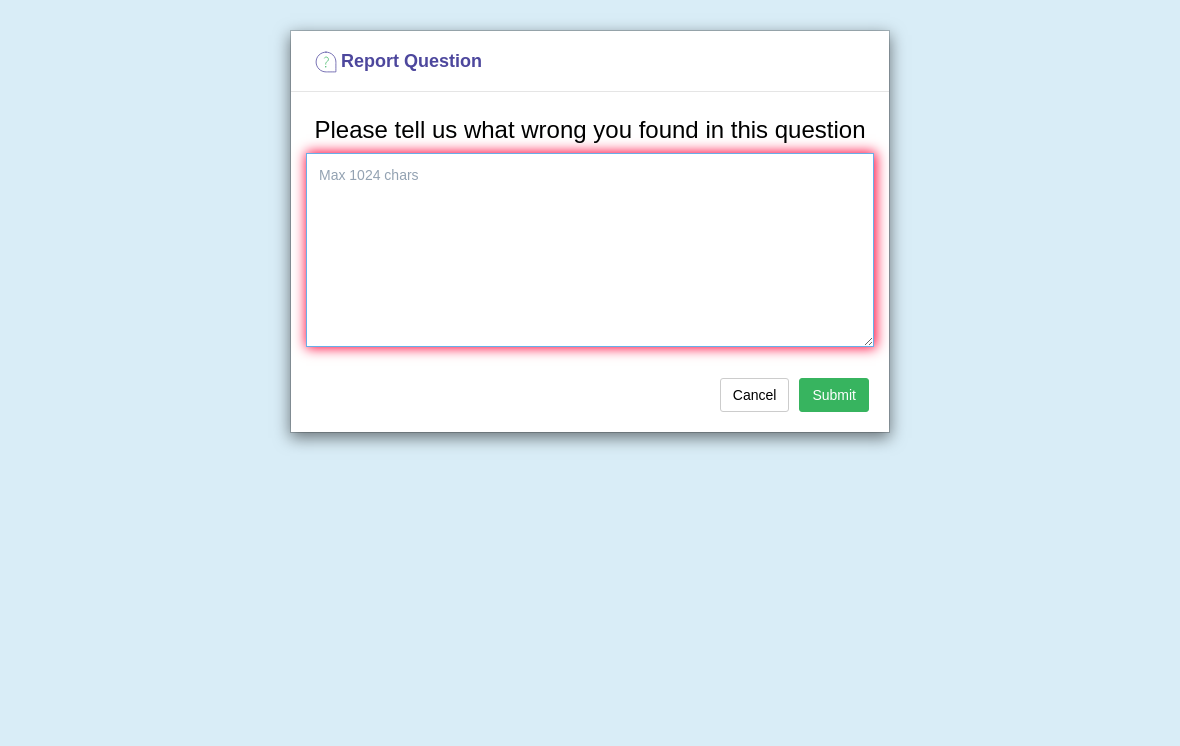 click at bounding box center [590, 250] 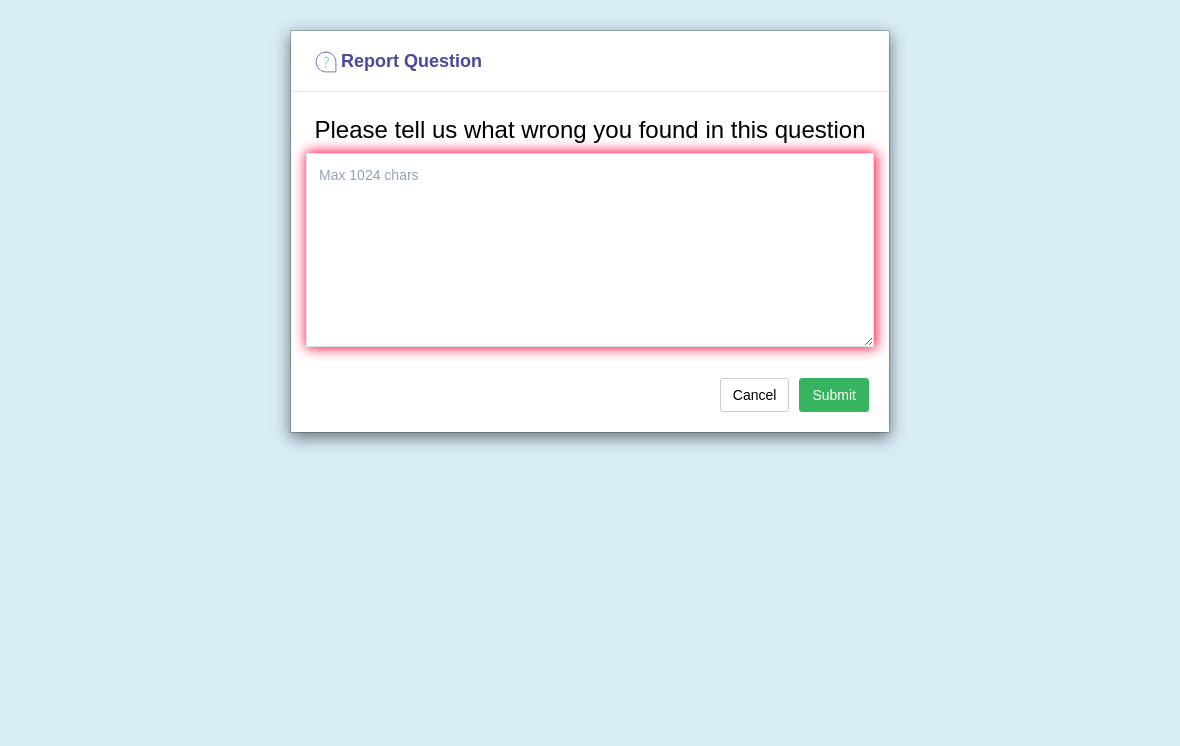 click on "Report Question Please tell us what wrong you found in this question Cancel Submit" at bounding box center [590, 373] 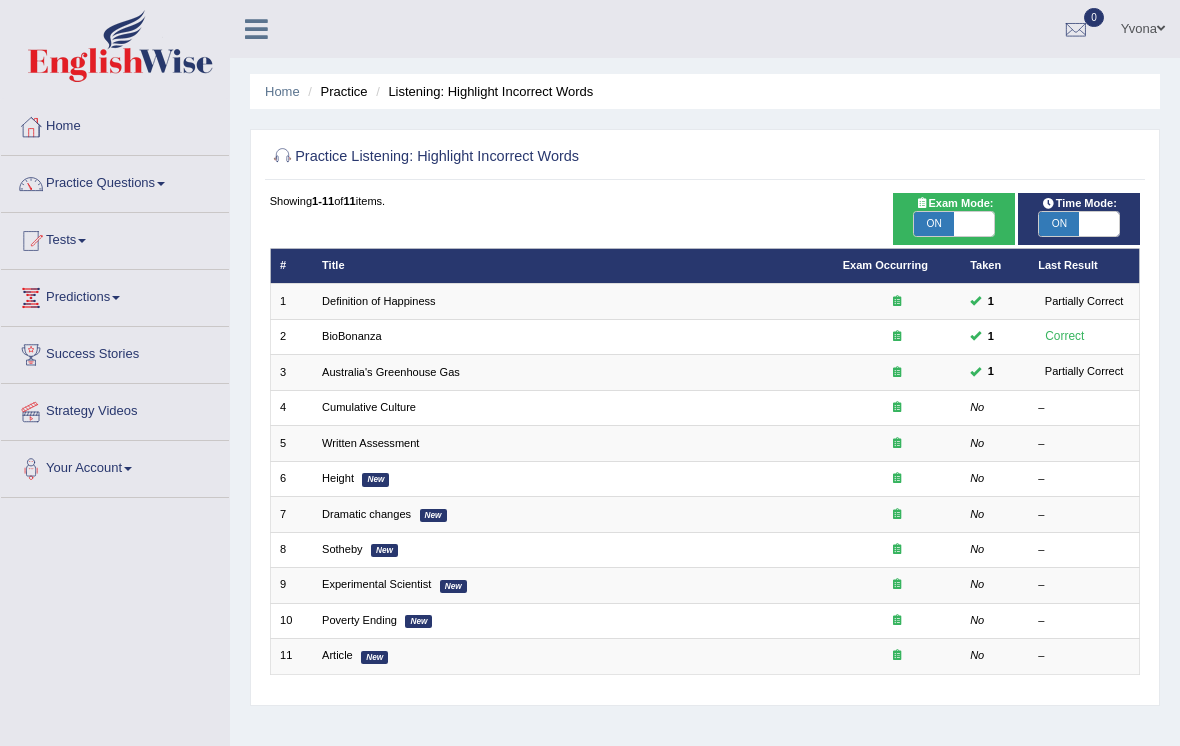 scroll, scrollTop: 0, scrollLeft: 0, axis: both 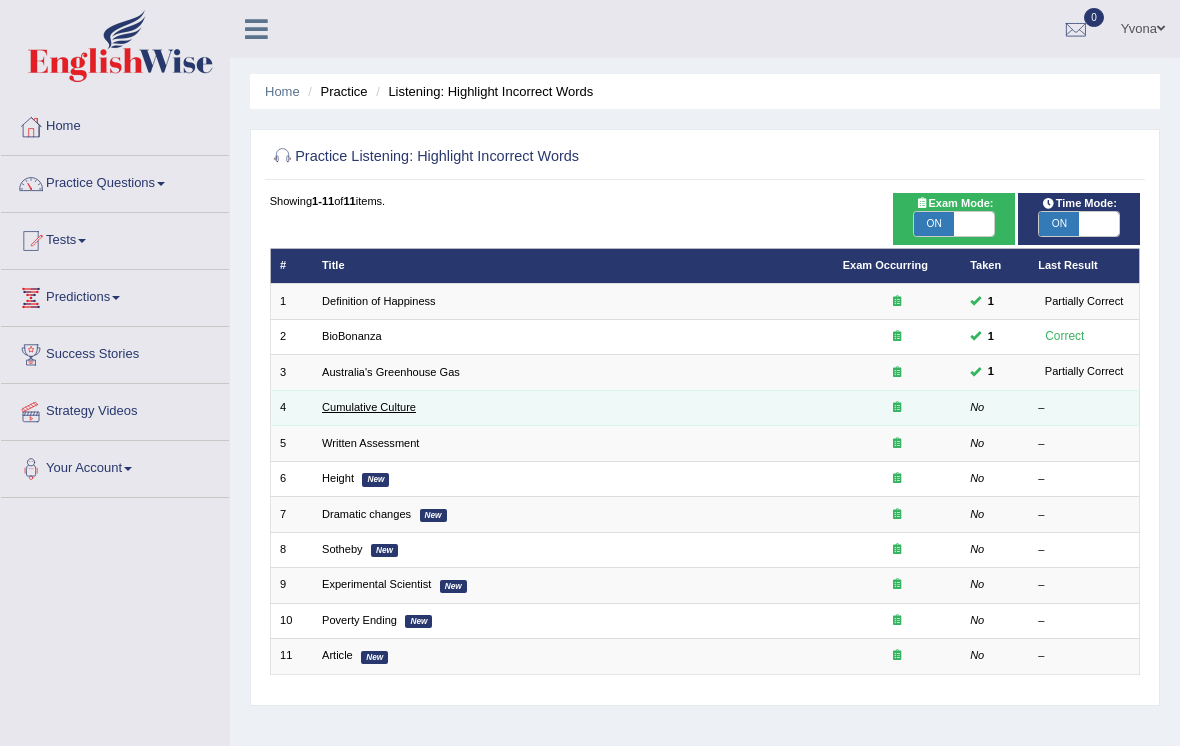 click on "Cumulative Culture" at bounding box center (369, 407) 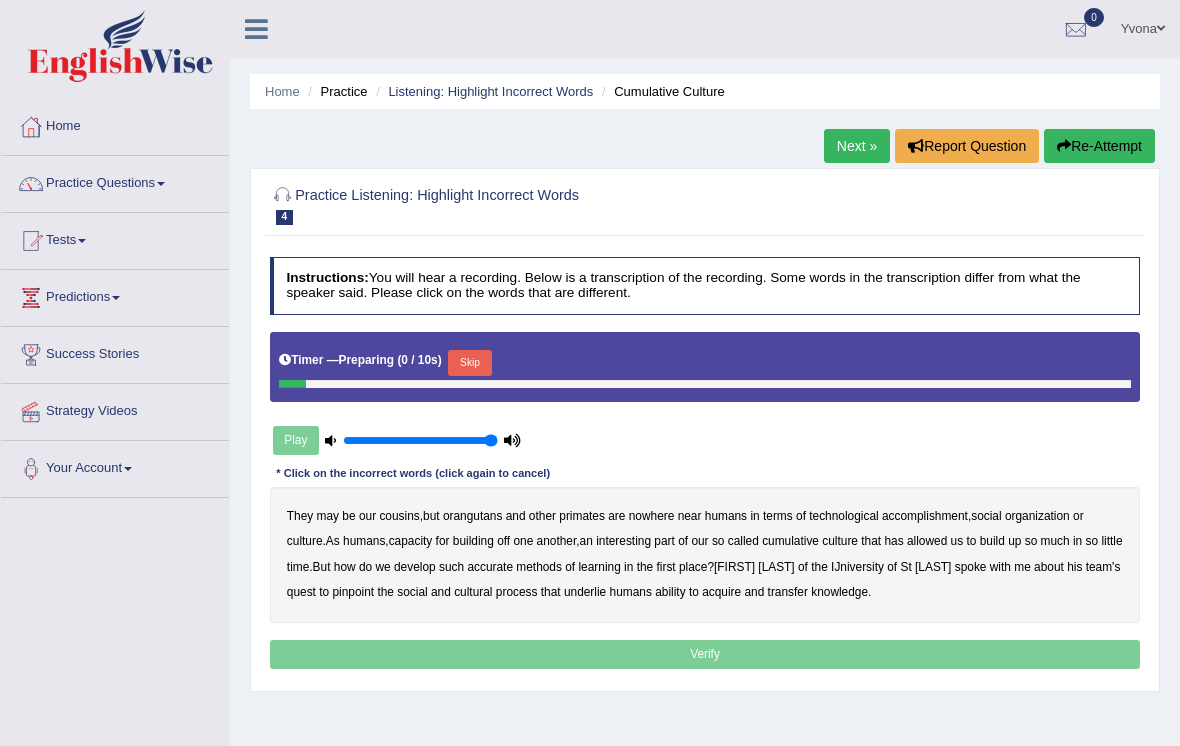 scroll, scrollTop: 0, scrollLeft: 0, axis: both 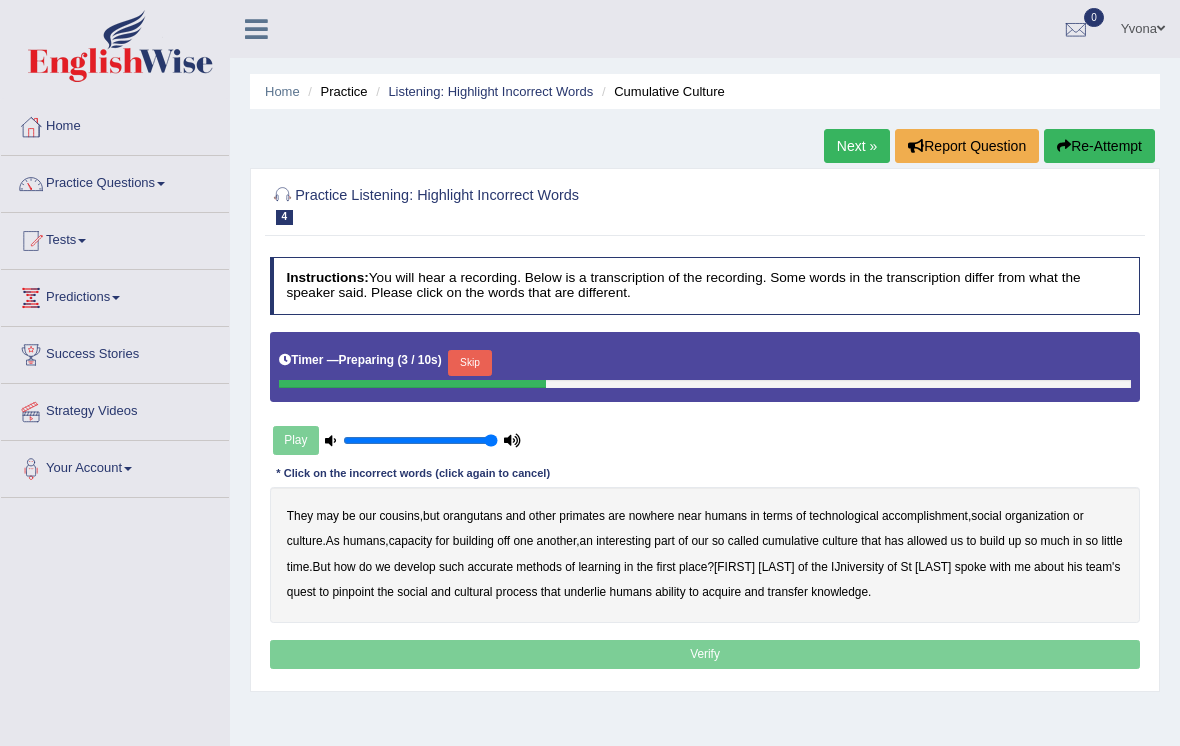 click on "Skip" at bounding box center (469, 363) 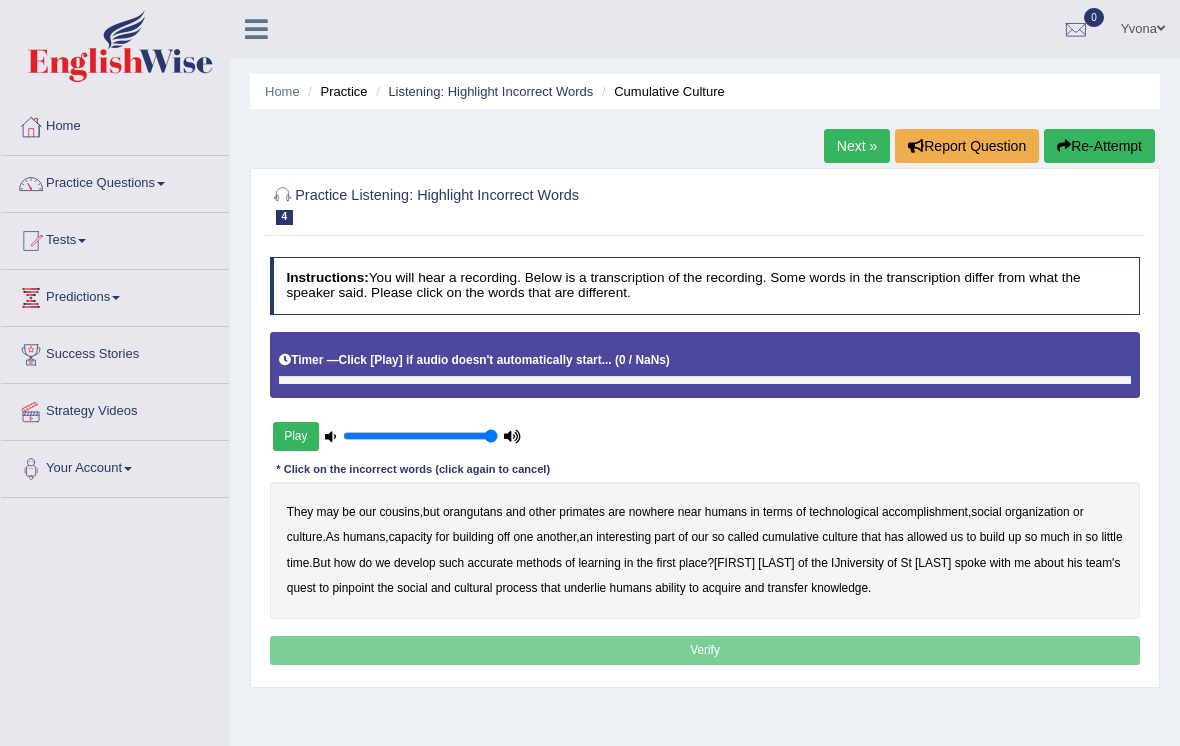 click on "Play" at bounding box center [296, 436] 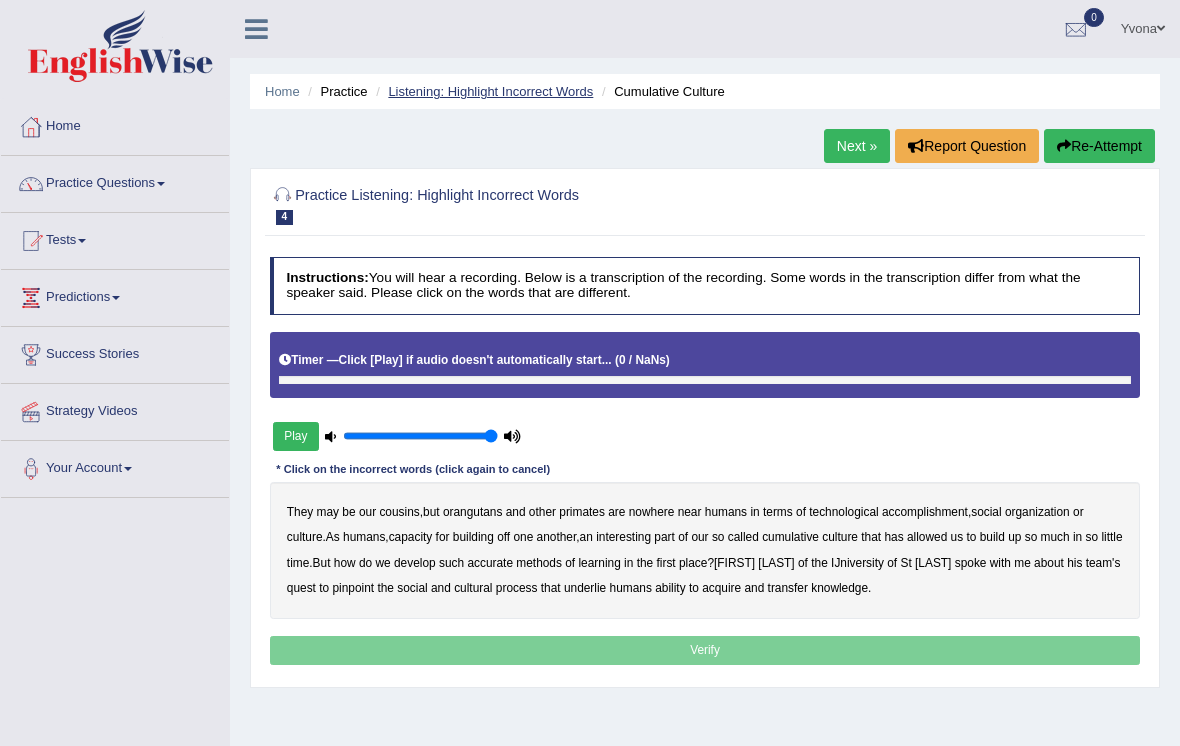 click on "Listening: Highlight Incorrect Words" at bounding box center (490, 91) 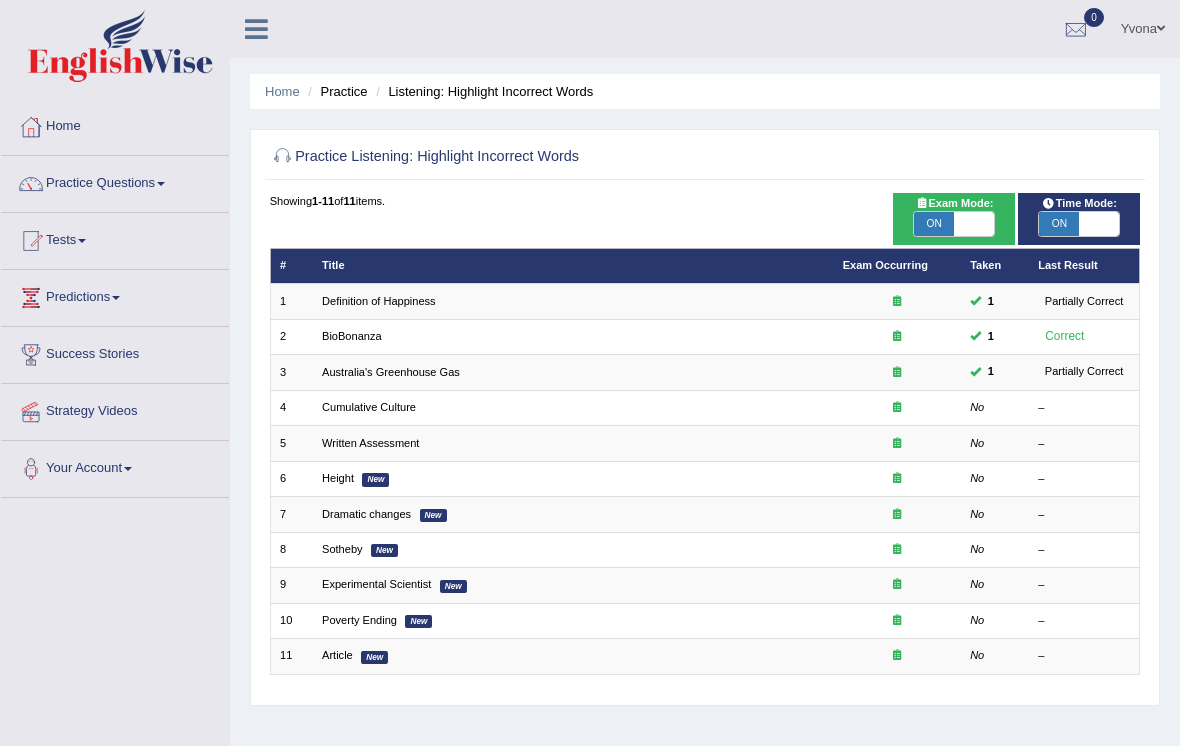 scroll, scrollTop: 0, scrollLeft: 0, axis: both 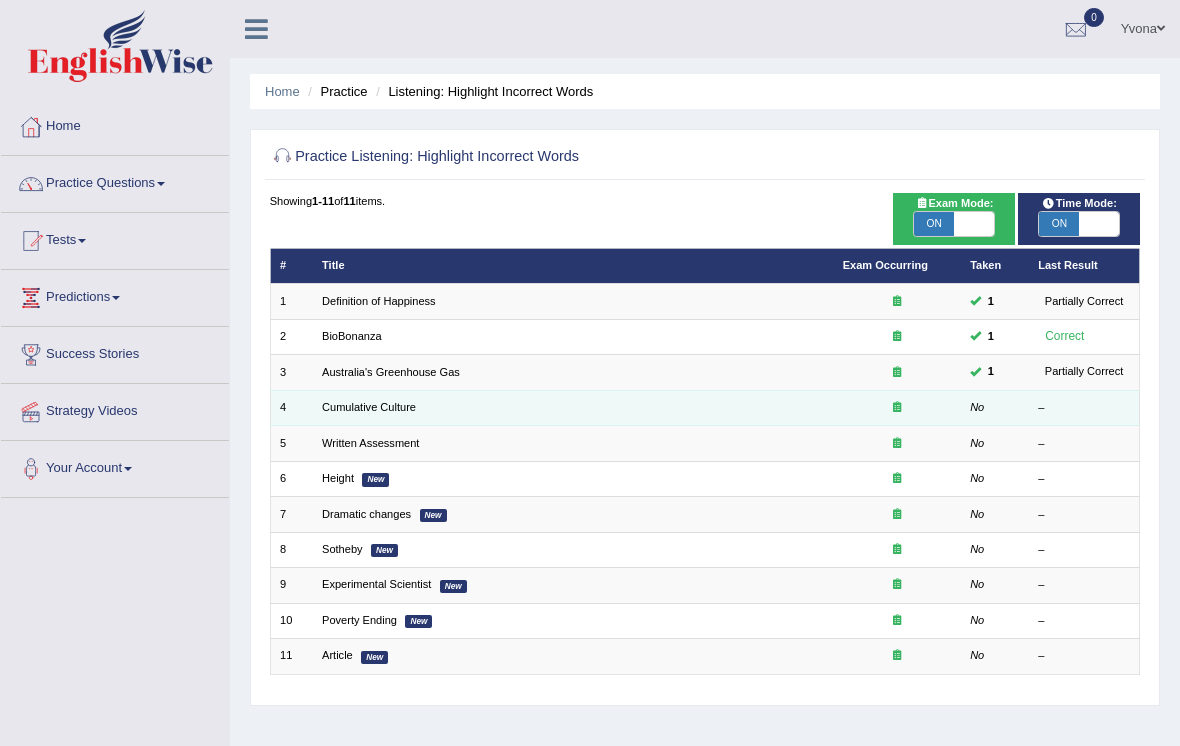 click on "Cumulative Culture" at bounding box center (573, 407) 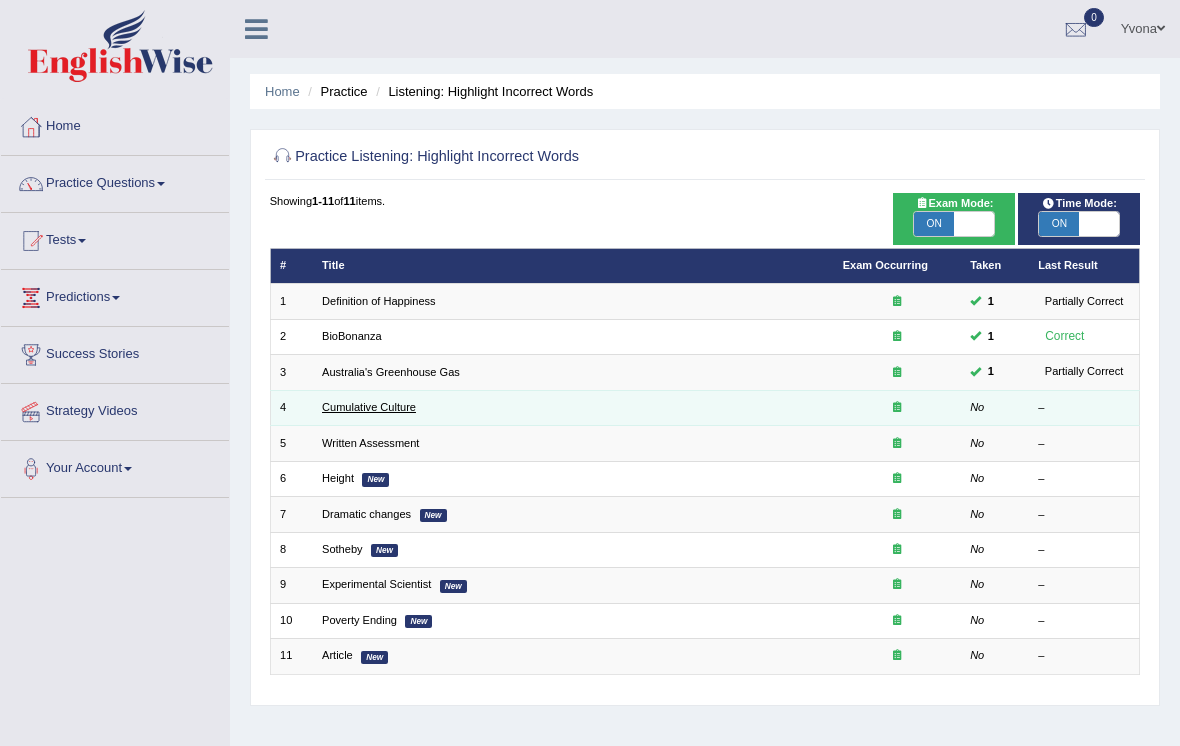 click on "Cumulative Culture" at bounding box center (369, 407) 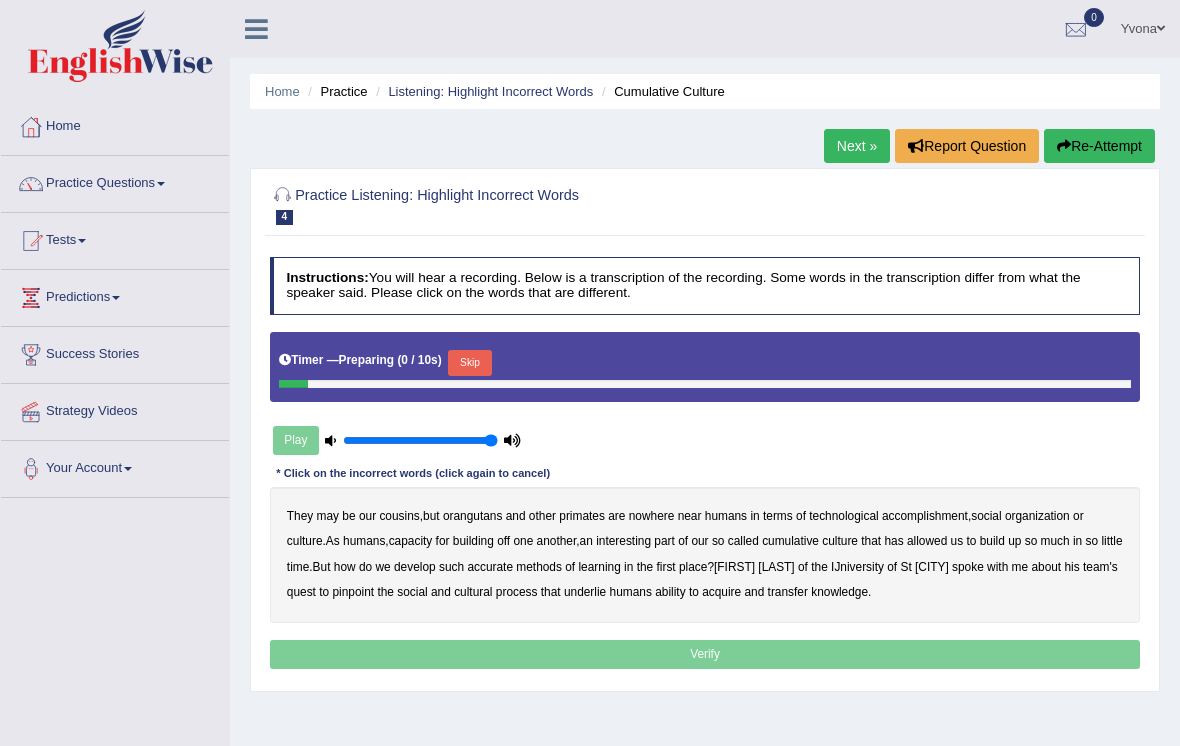 scroll, scrollTop: 0, scrollLeft: 0, axis: both 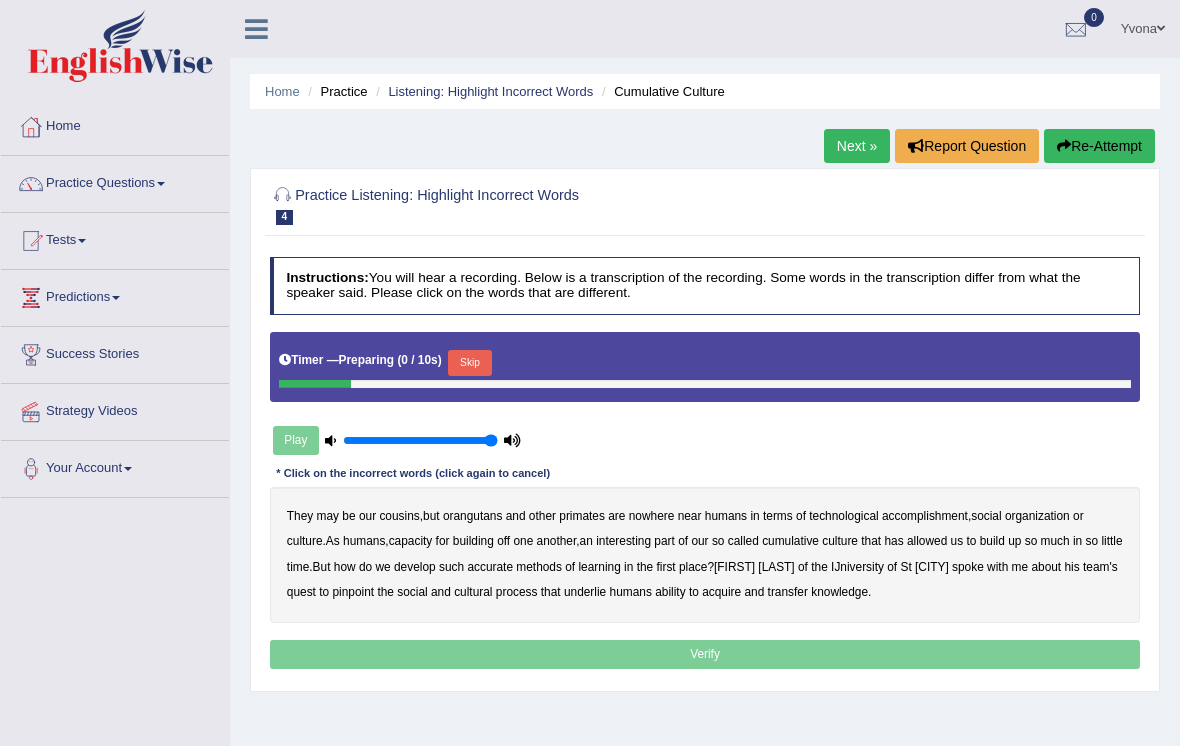 click on "Skip" at bounding box center [469, 363] 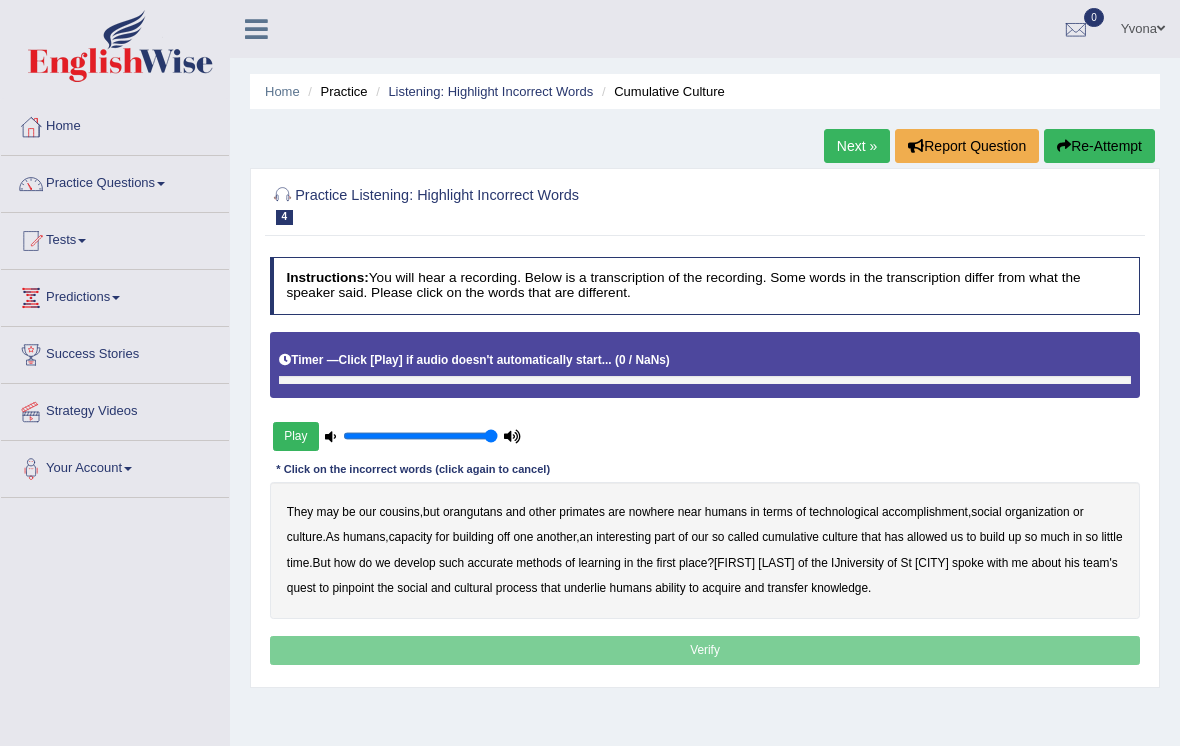 click on "Play" at bounding box center [296, 436] 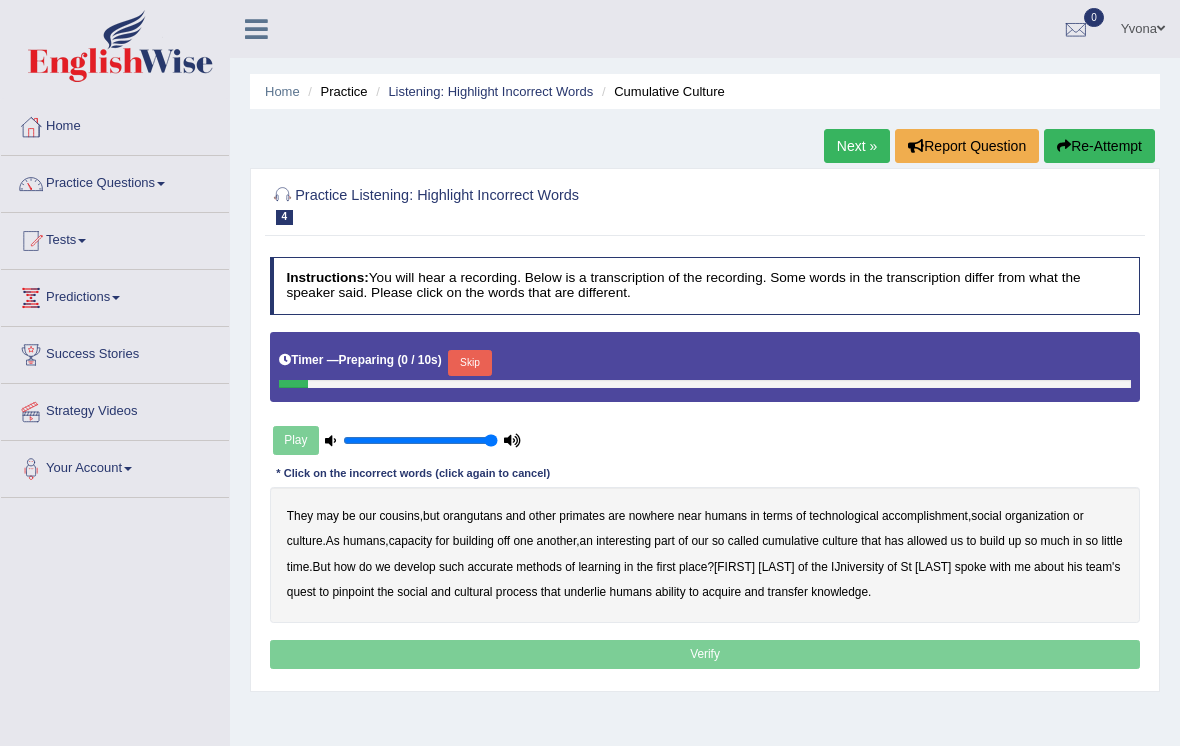 scroll, scrollTop: 0, scrollLeft: 0, axis: both 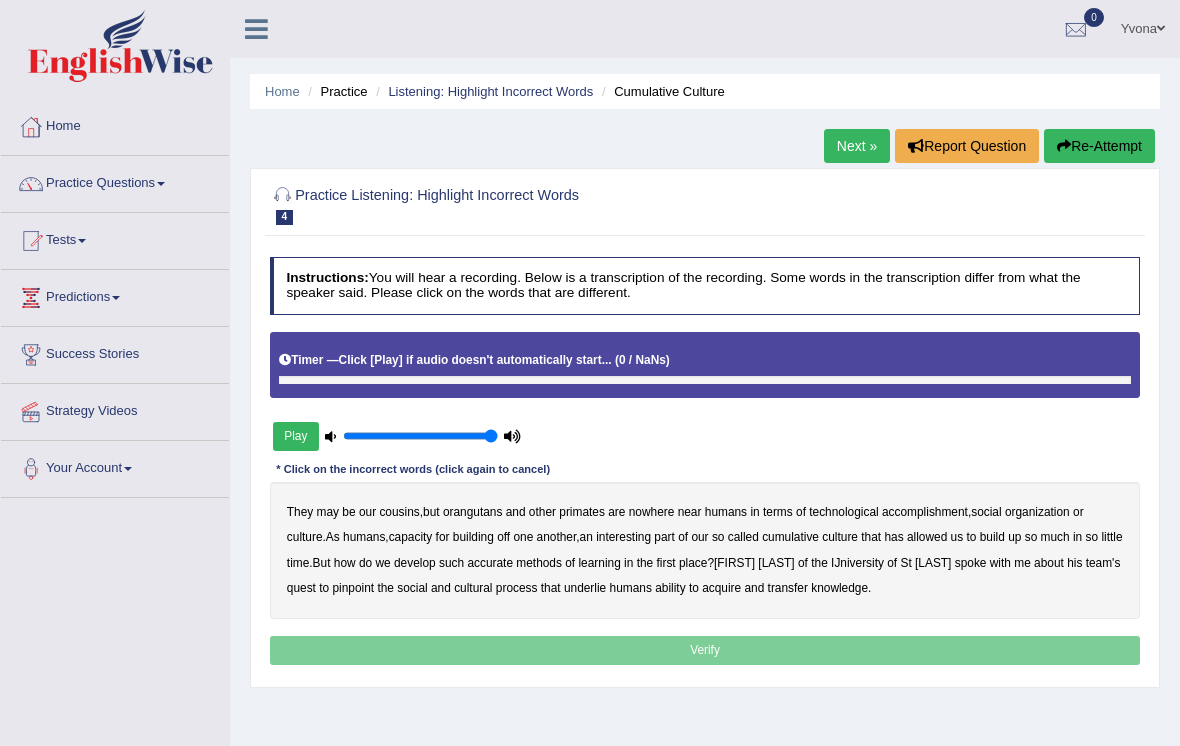 click on "Play" at bounding box center [296, 436] 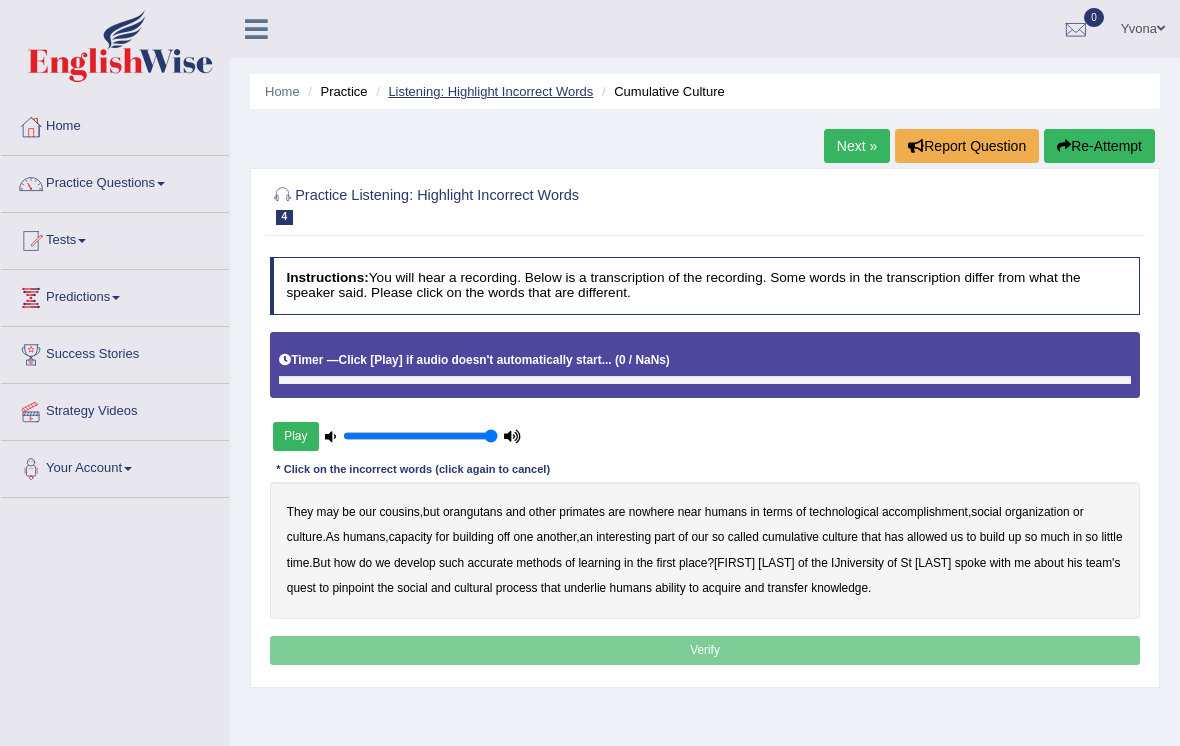 click on "Listening: Highlight Incorrect Words" at bounding box center (490, 91) 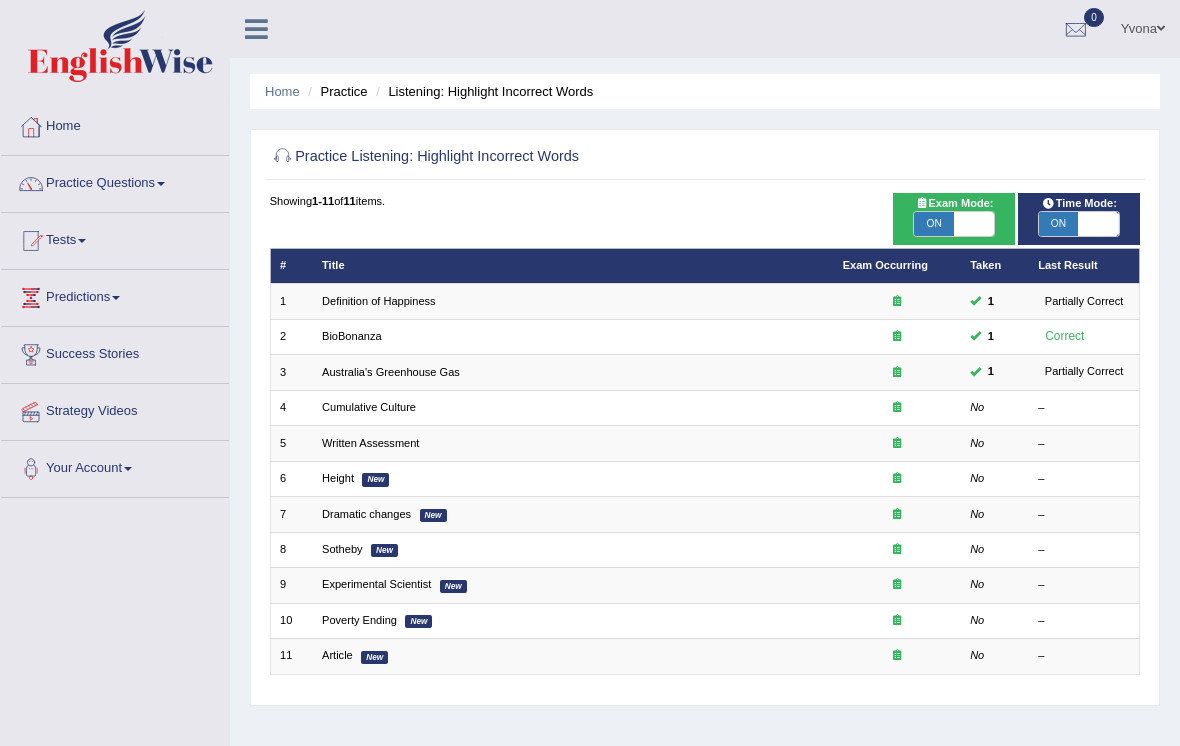 scroll, scrollTop: 0, scrollLeft: 0, axis: both 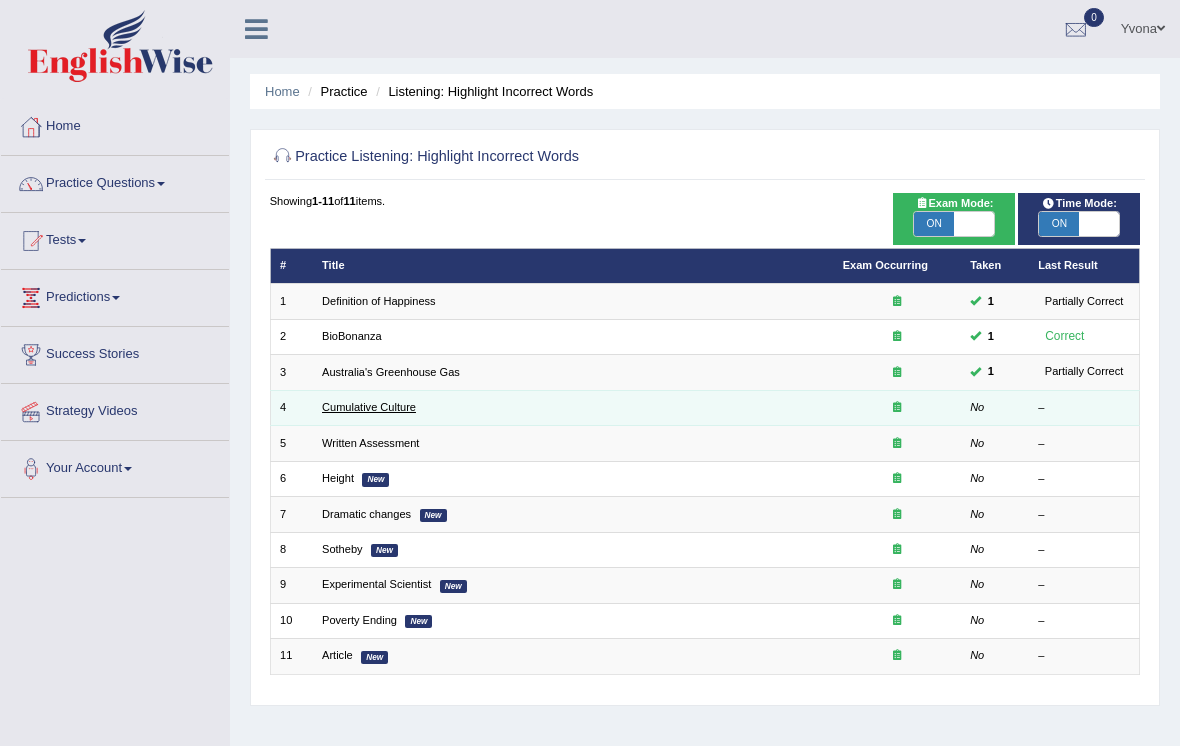 click on "Cumulative Culture" at bounding box center [369, 407] 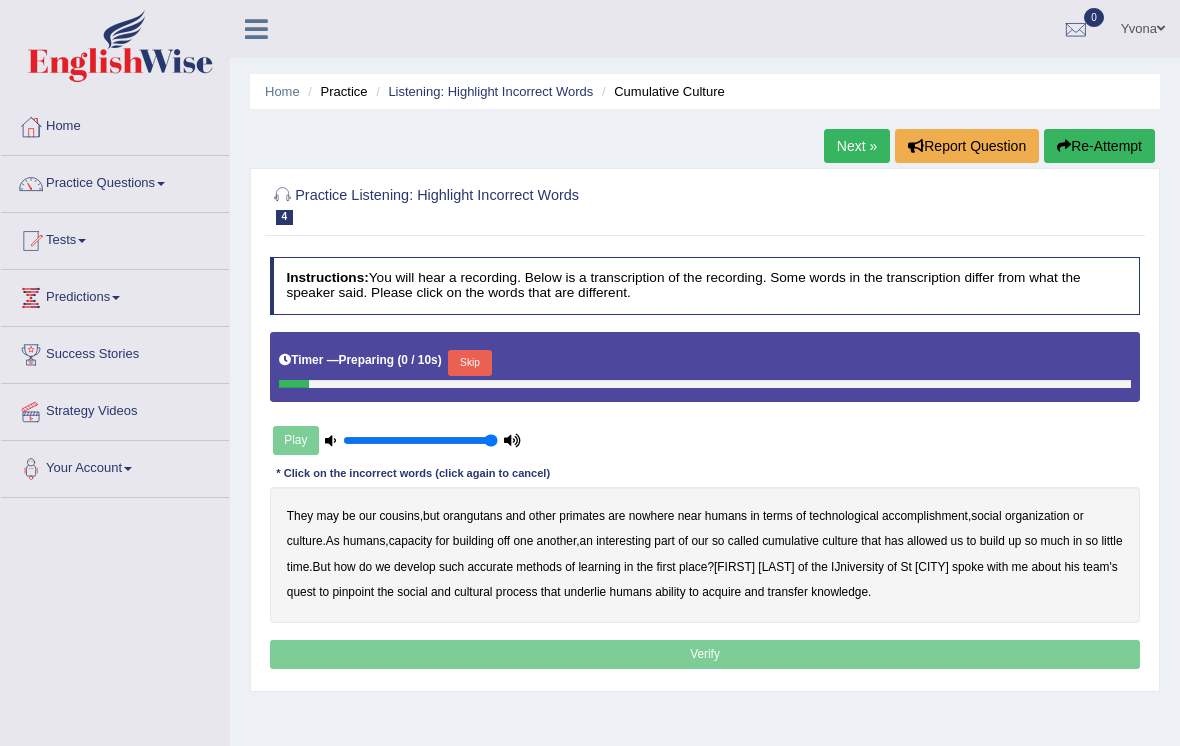 scroll, scrollTop: 0, scrollLeft: 0, axis: both 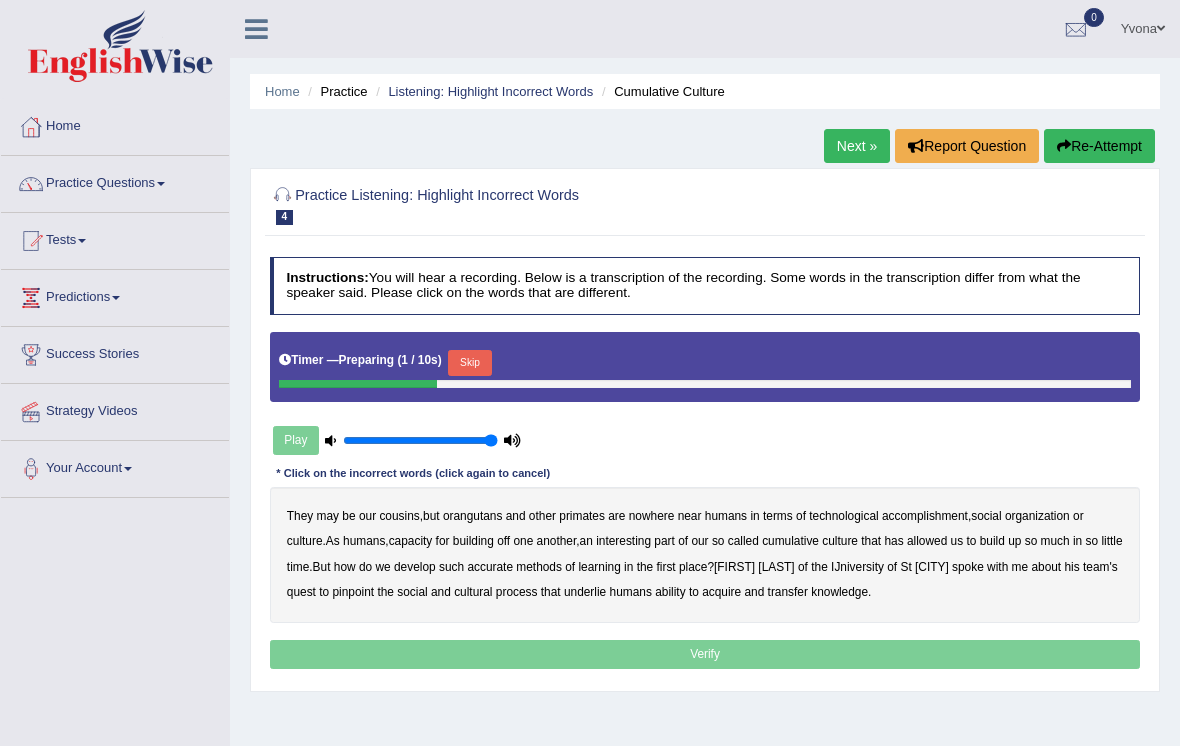 click on "Skip" at bounding box center [469, 363] 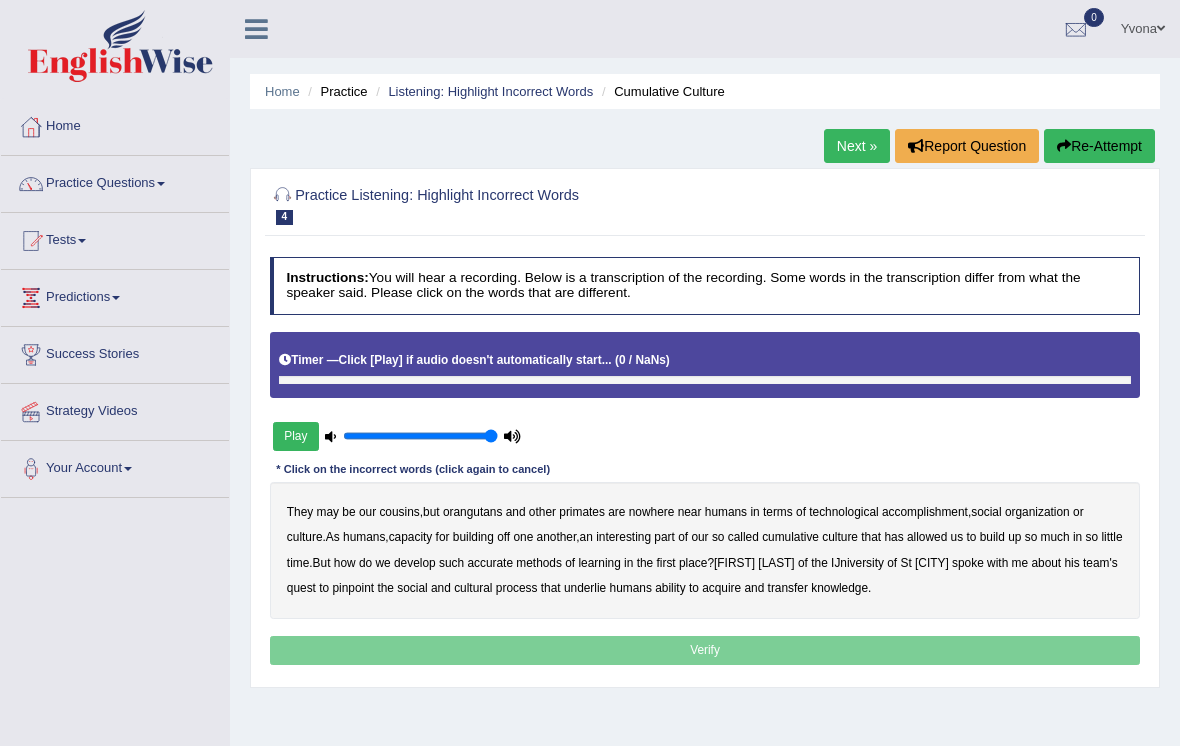 click on "Play" at bounding box center [296, 436] 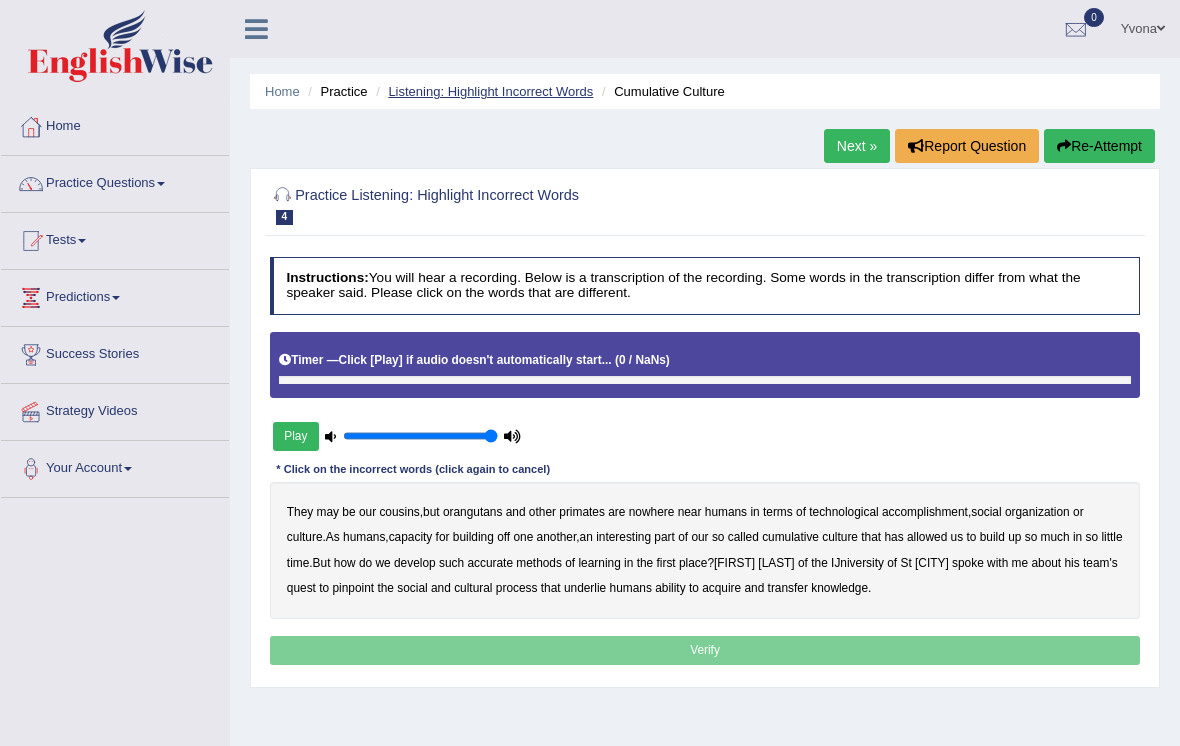 click on "Listening: Highlight Incorrect Words" at bounding box center [490, 91] 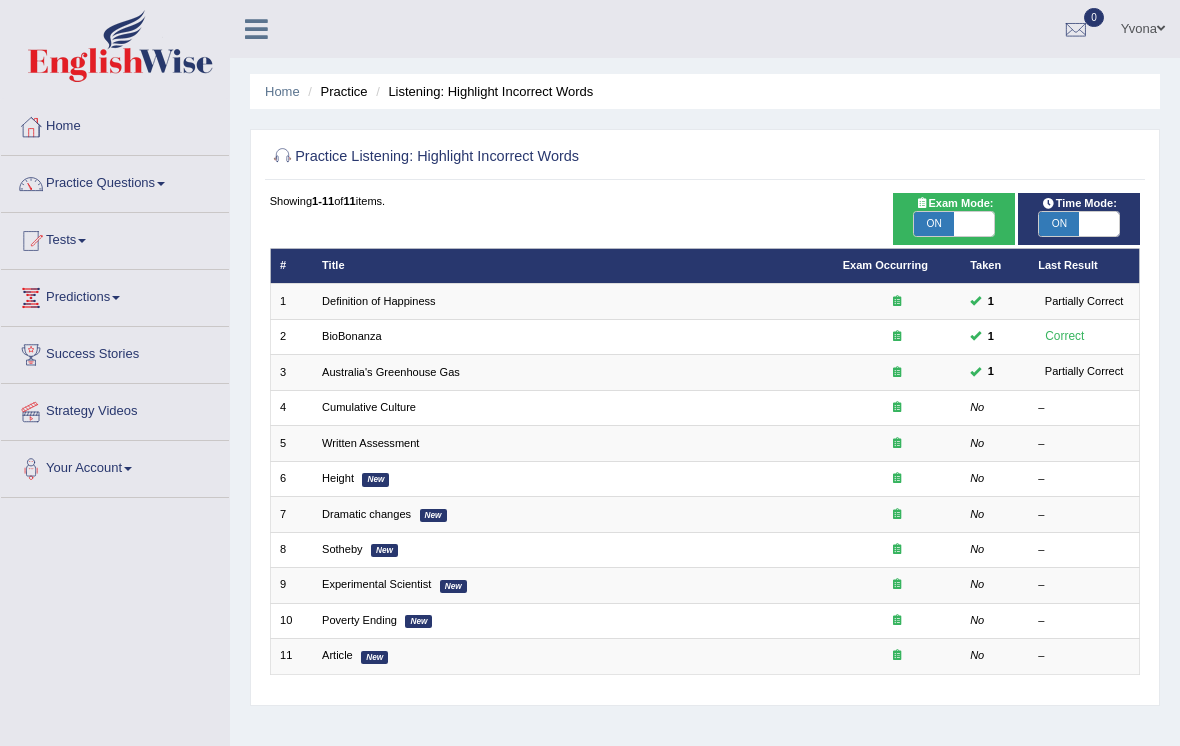 scroll, scrollTop: 0, scrollLeft: 0, axis: both 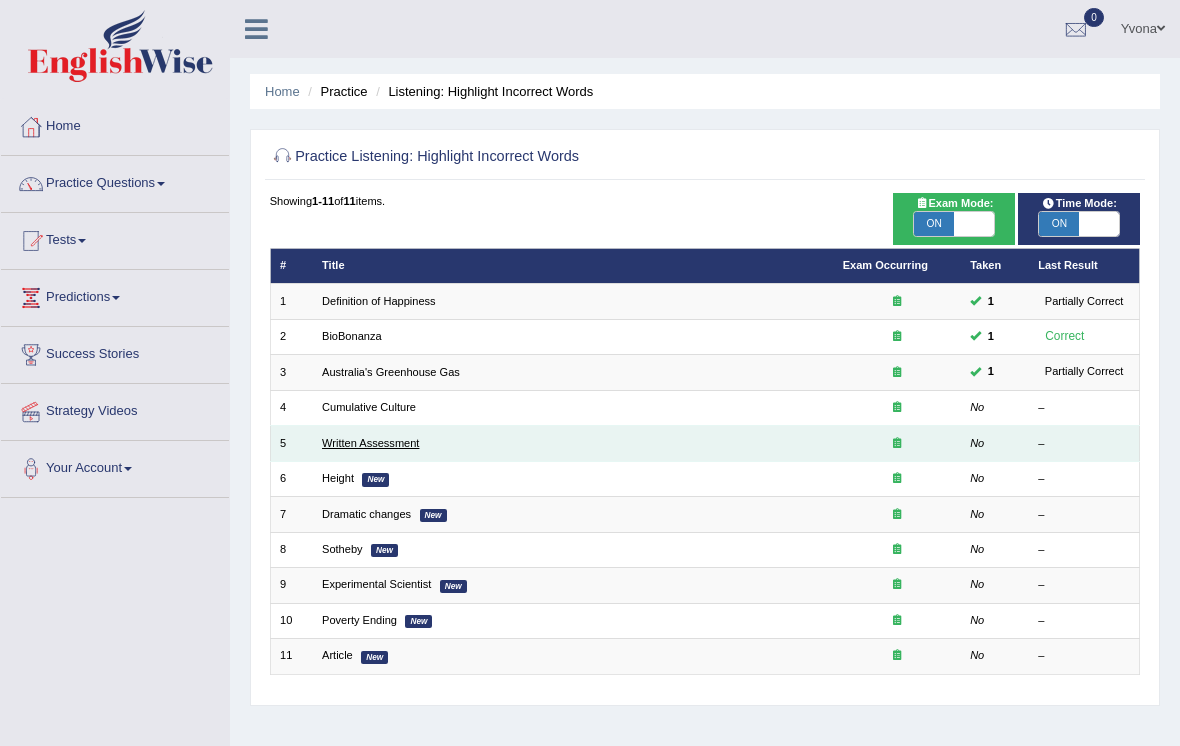 click on "Written Assessment" at bounding box center (370, 443) 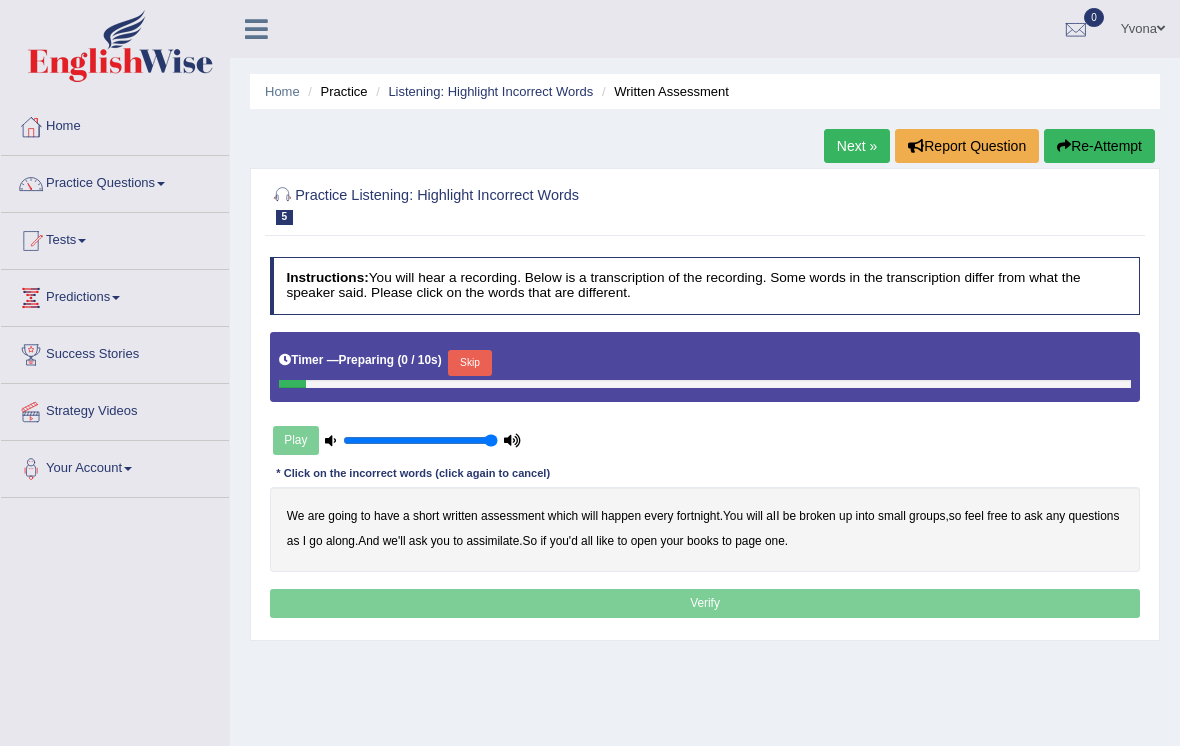 scroll, scrollTop: 0, scrollLeft: 0, axis: both 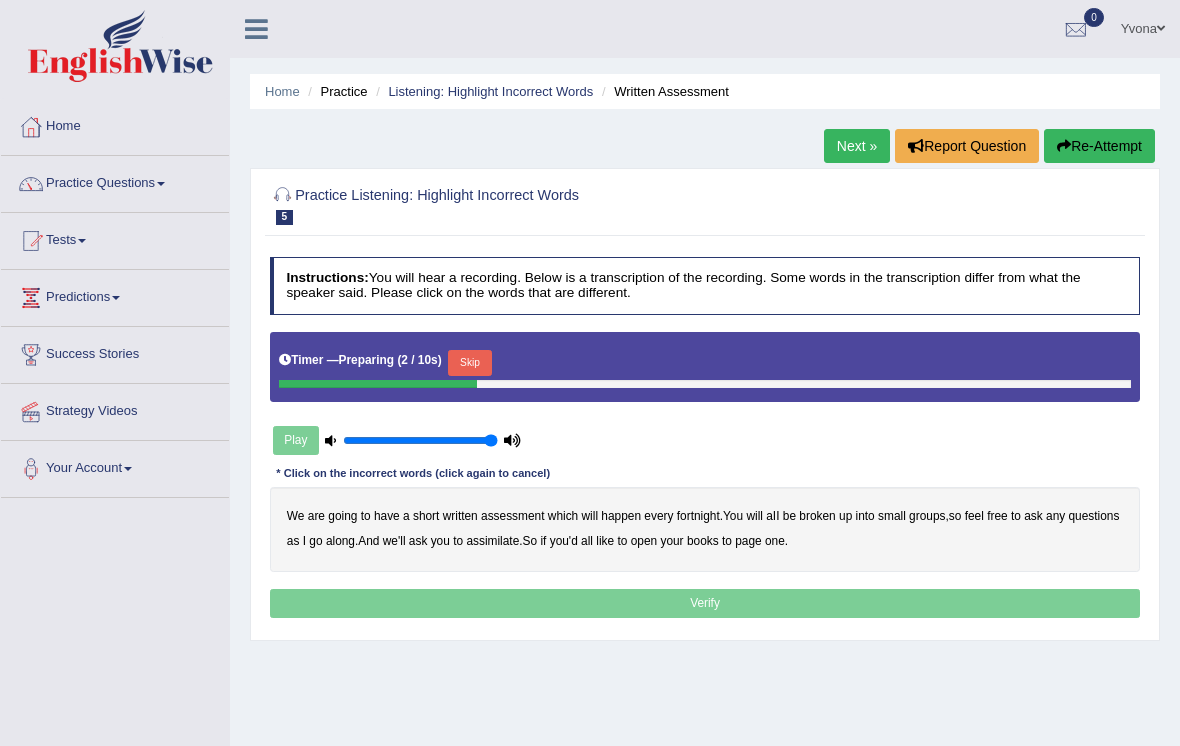 click on "Timer —  Preparing   ( 2 / 10s ) Skip" at bounding box center [705, 363] 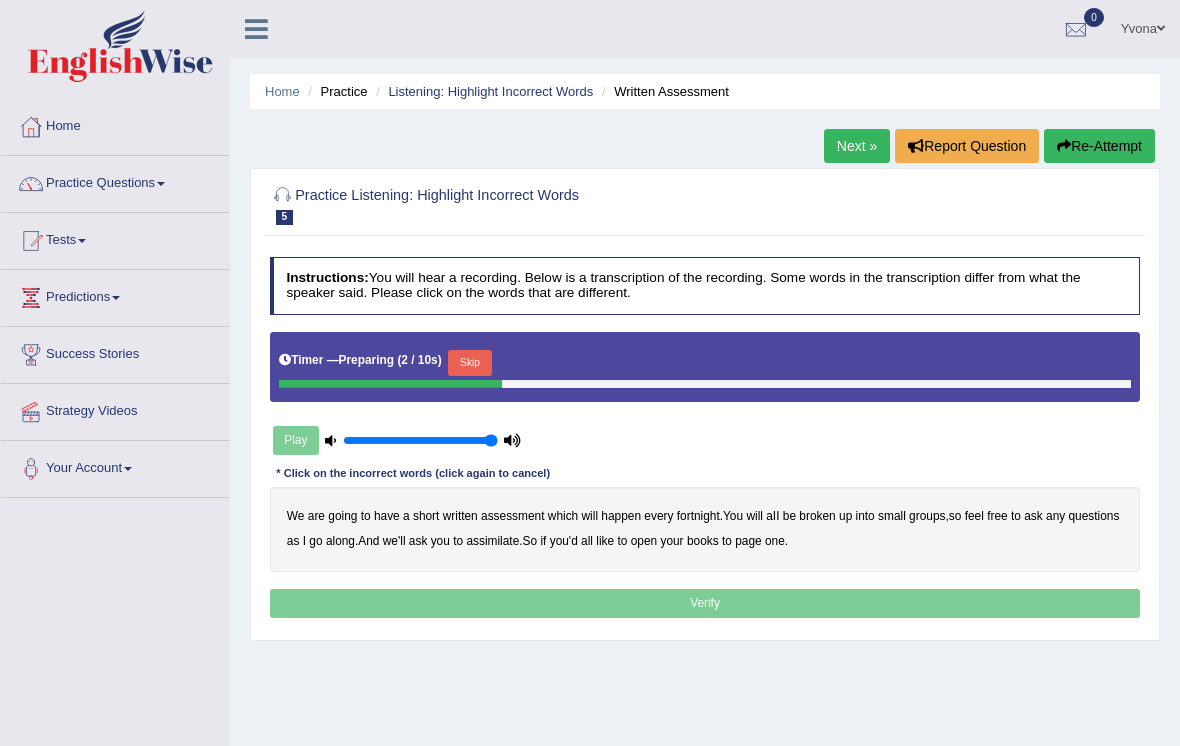 click on "Skip" at bounding box center [469, 363] 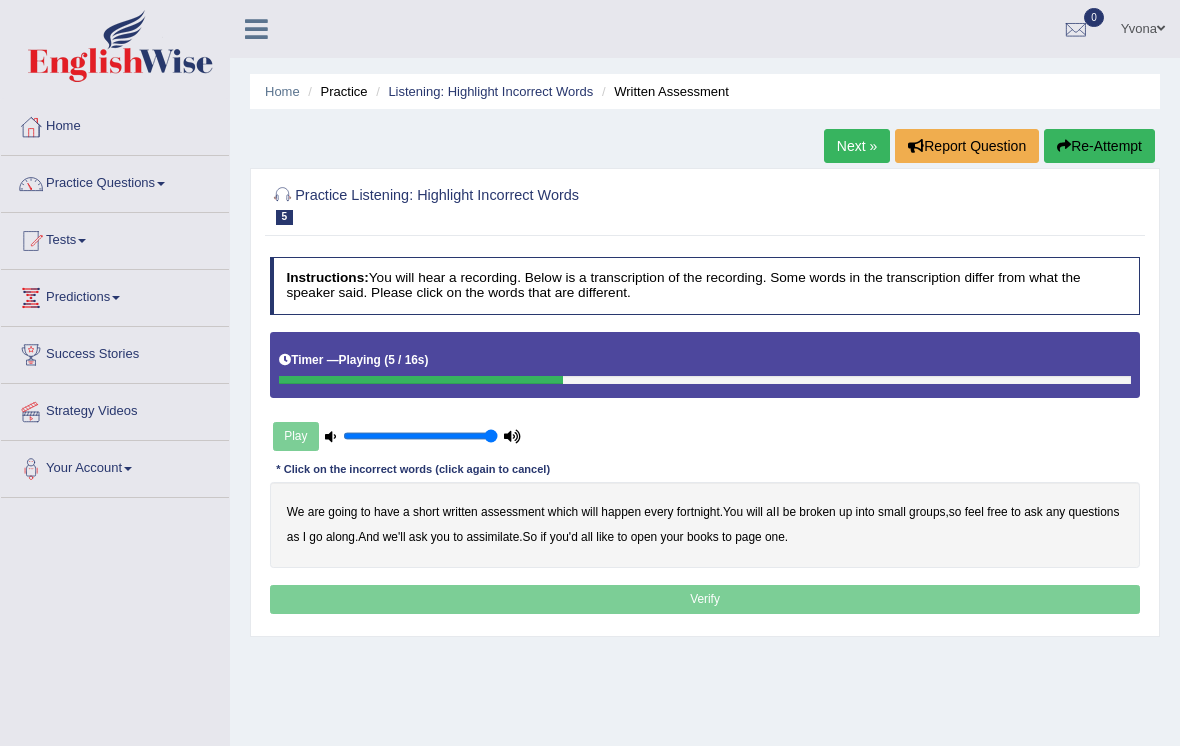 click on "broken" at bounding box center [817, 512] 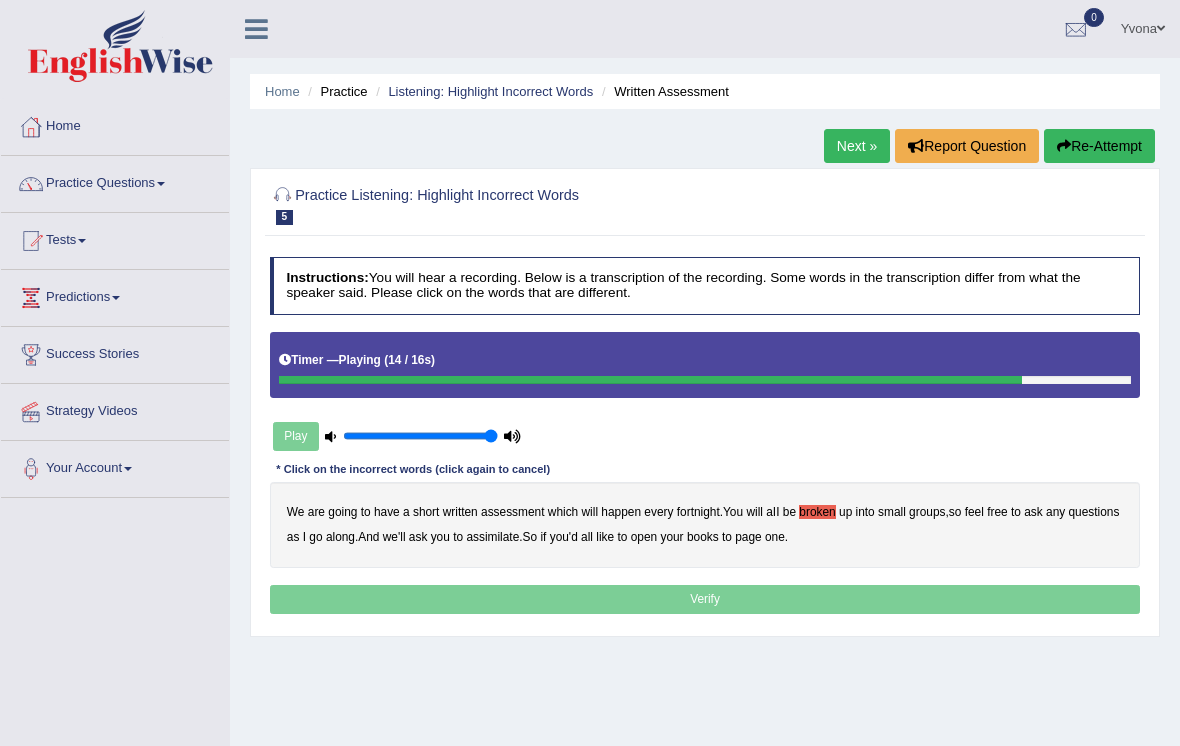 click on "we'll" at bounding box center [394, 537] 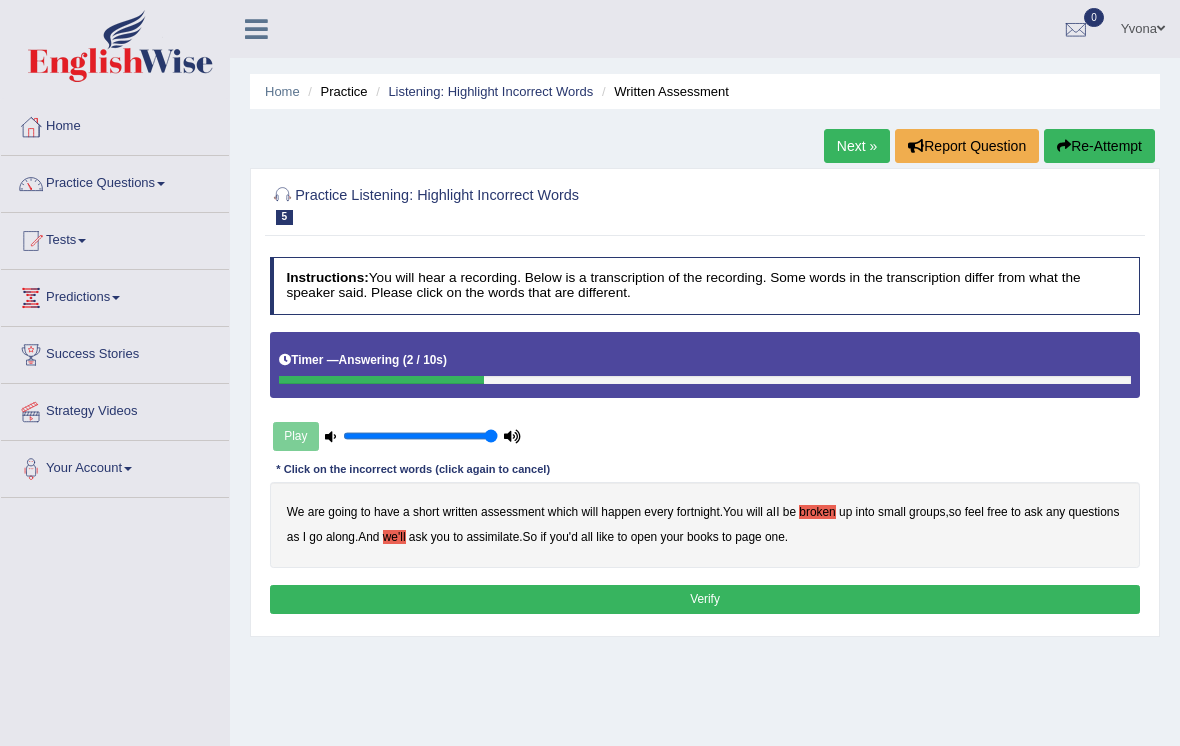 click on "Verify" at bounding box center [705, 599] 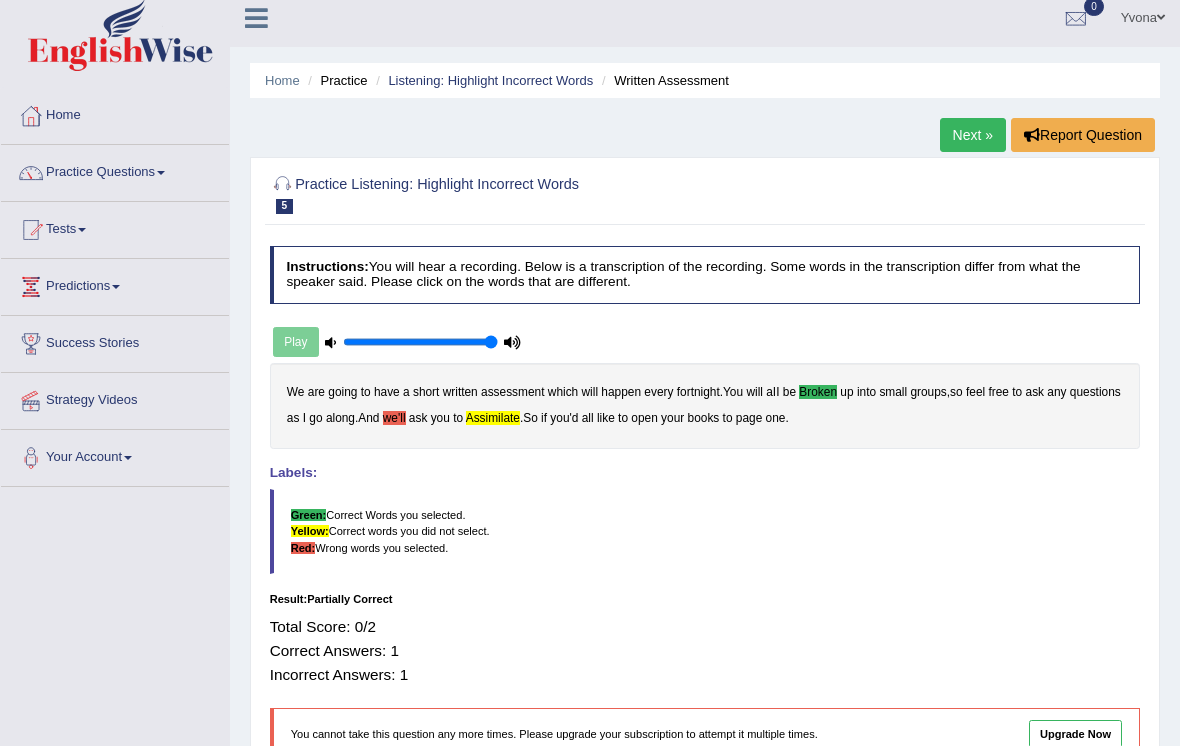 scroll, scrollTop: 11, scrollLeft: 0, axis: vertical 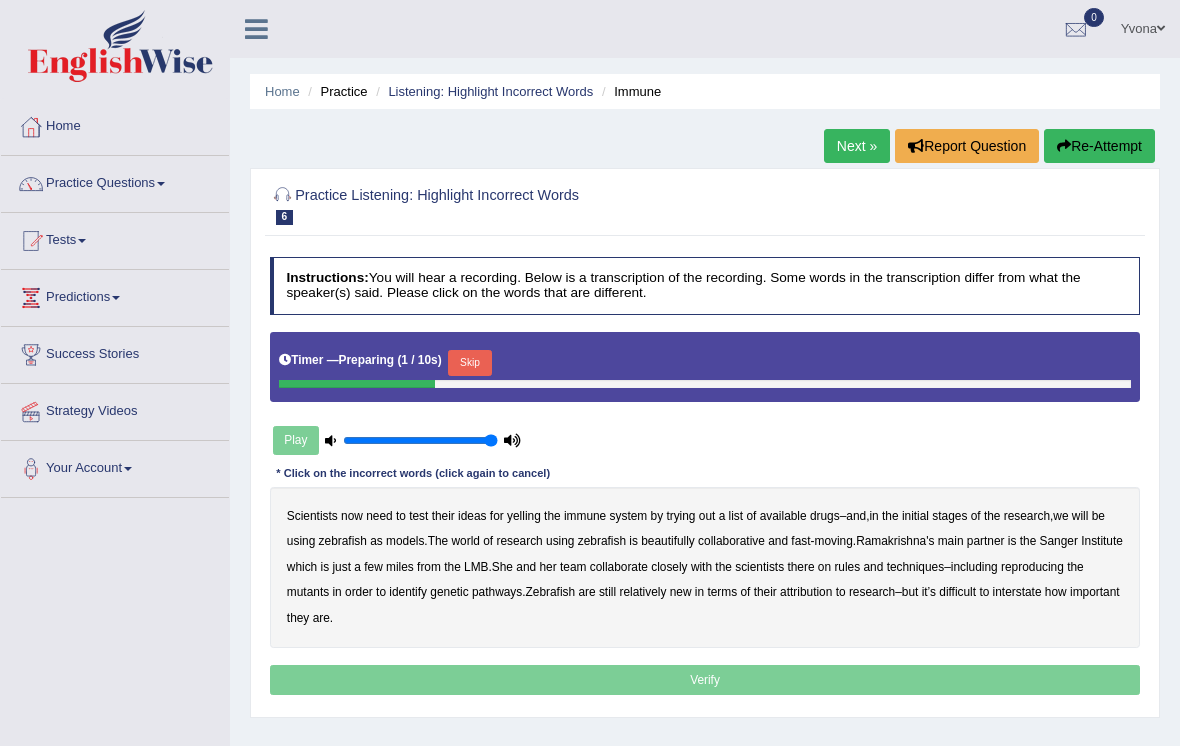 click on "Skip" at bounding box center (469, 363) 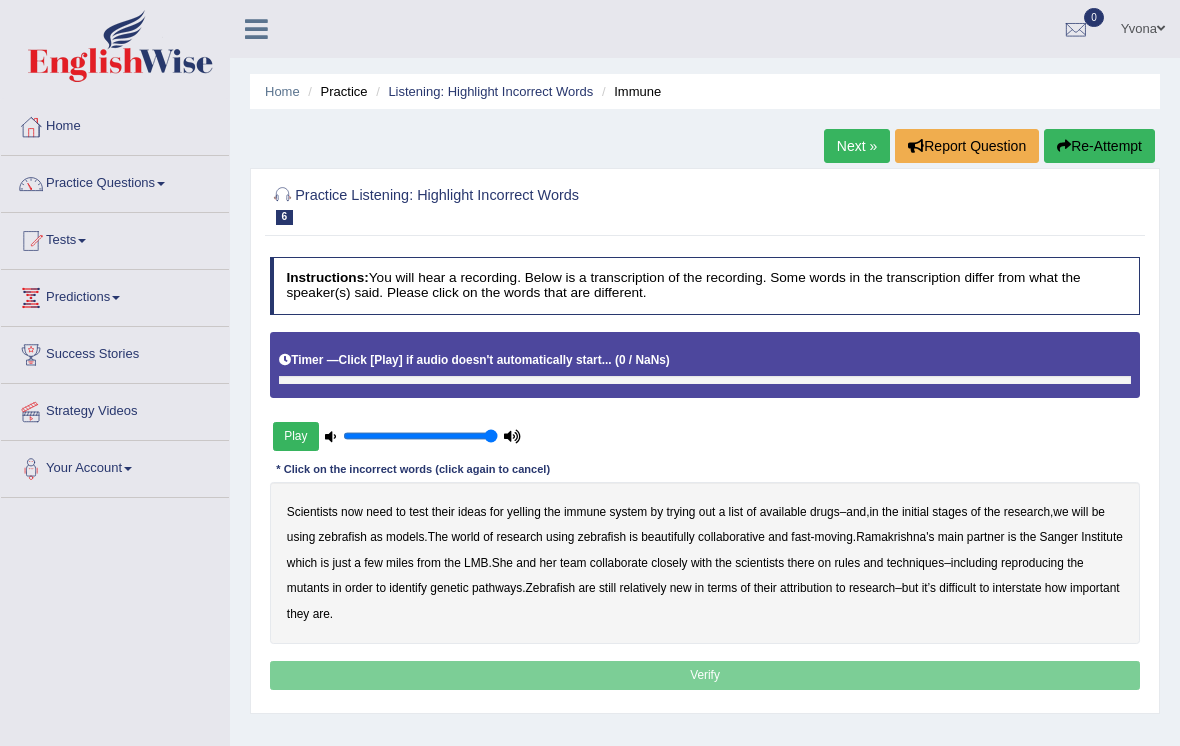 click on "Play" at bounding box center [296, 436] 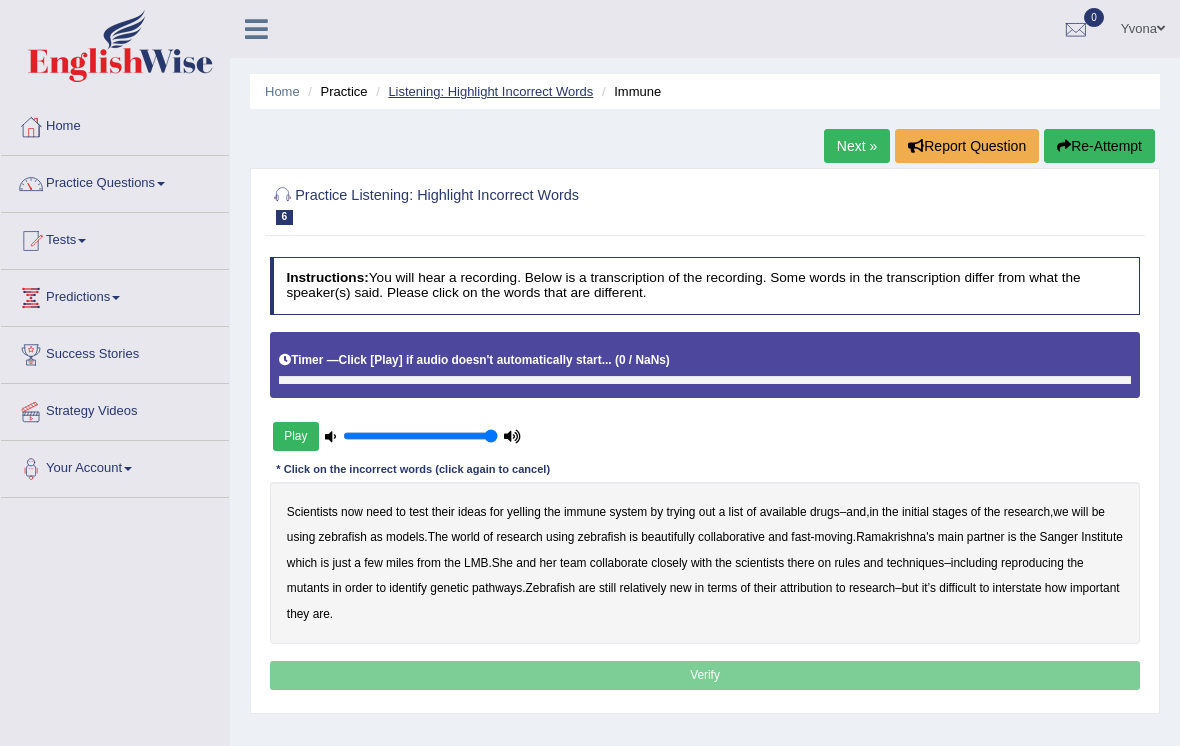 click on "Listening: Highlight Incorrect Words" at bounding box center (490, 91) 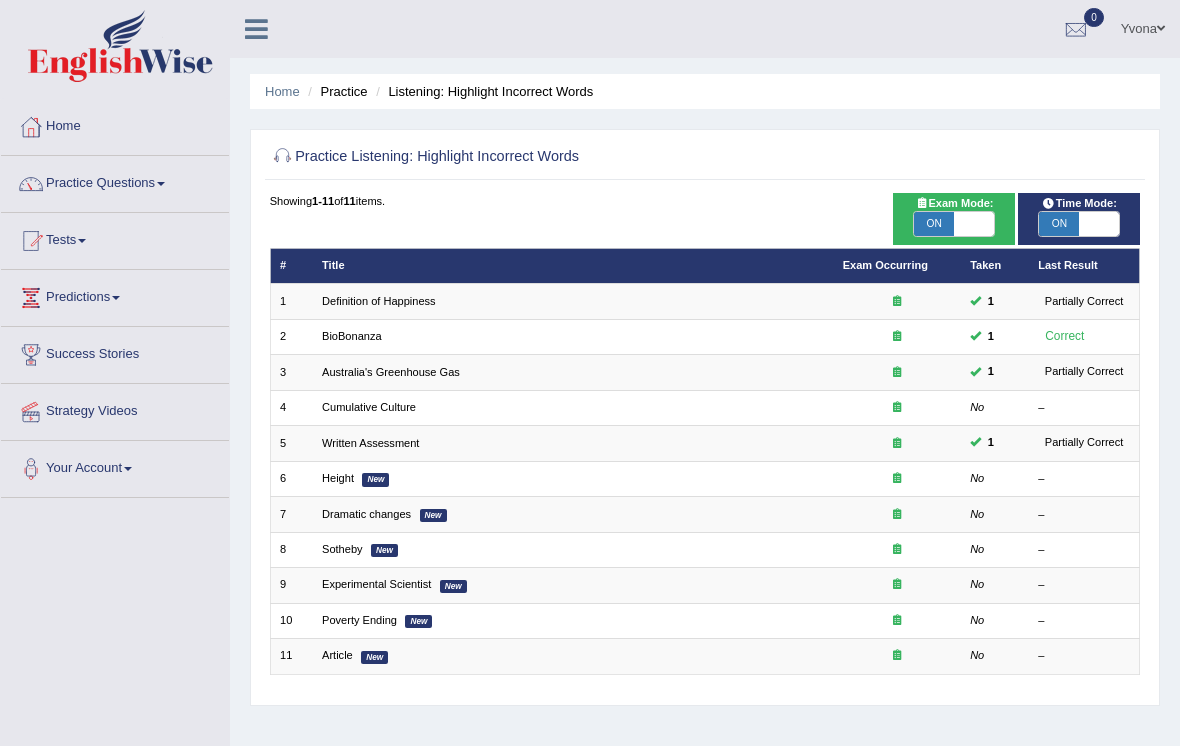 scroll, scrollTop: 0, scrollLeft: 0, axis: both 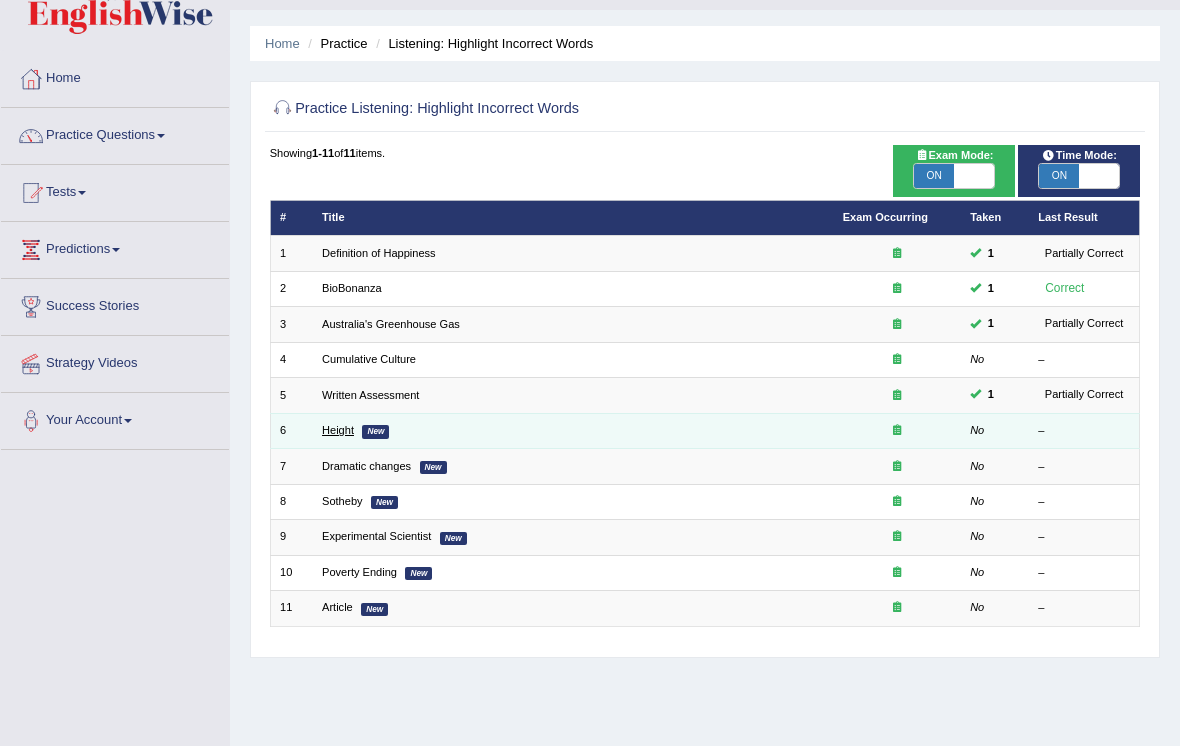 click on "Height" at bounding box center (338, 430) 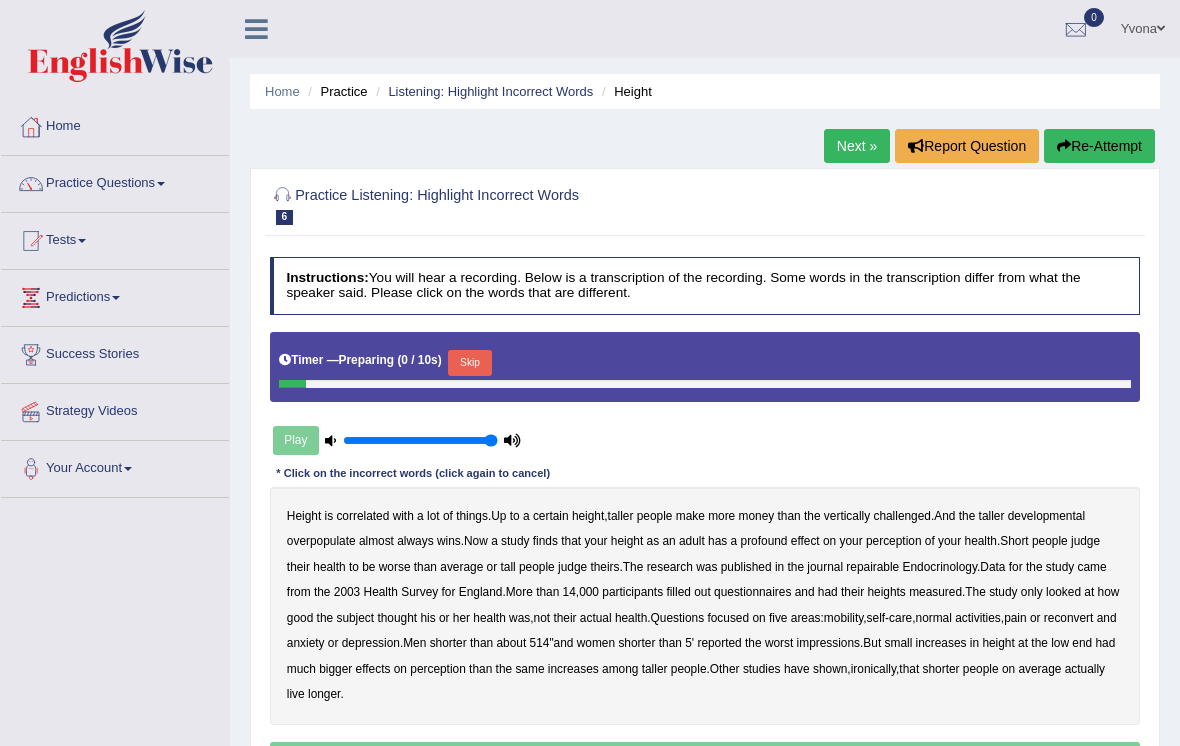 scroll, scrollTop: 0, scrollLeft: 0, axis: both 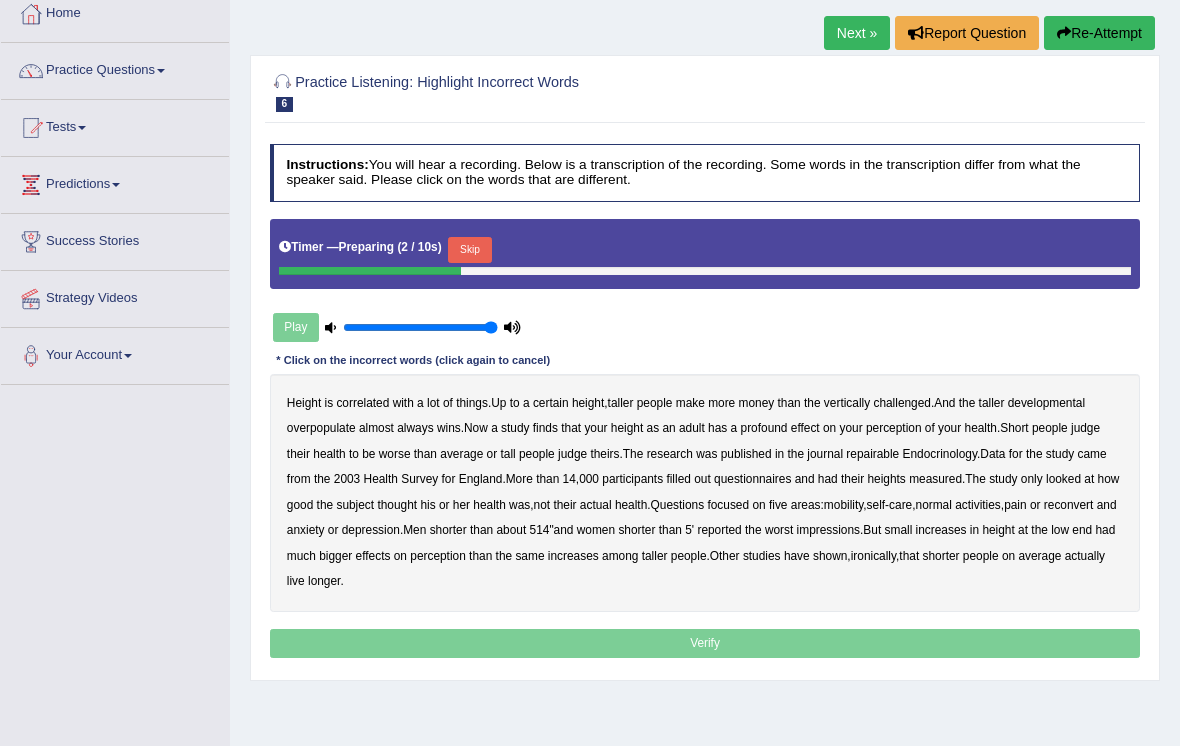 click on "Skip" at bounding box center [469, 250] 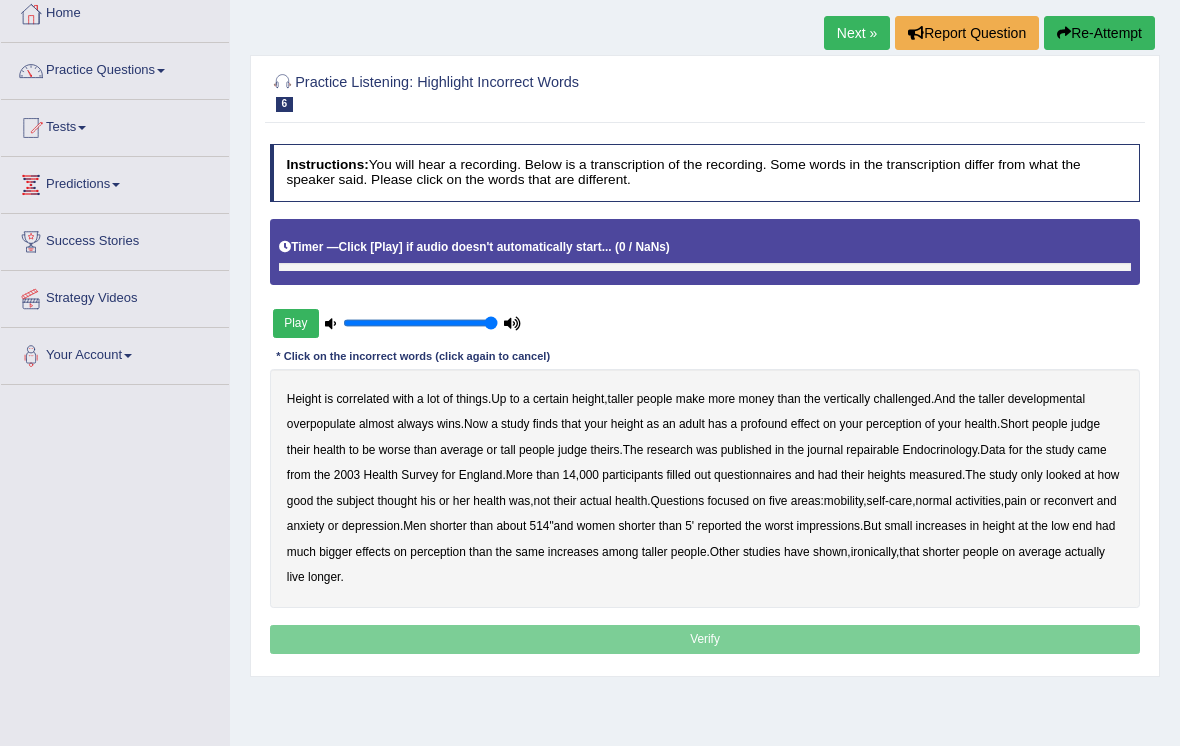 click on "Play" at bounding box center (296, 323) 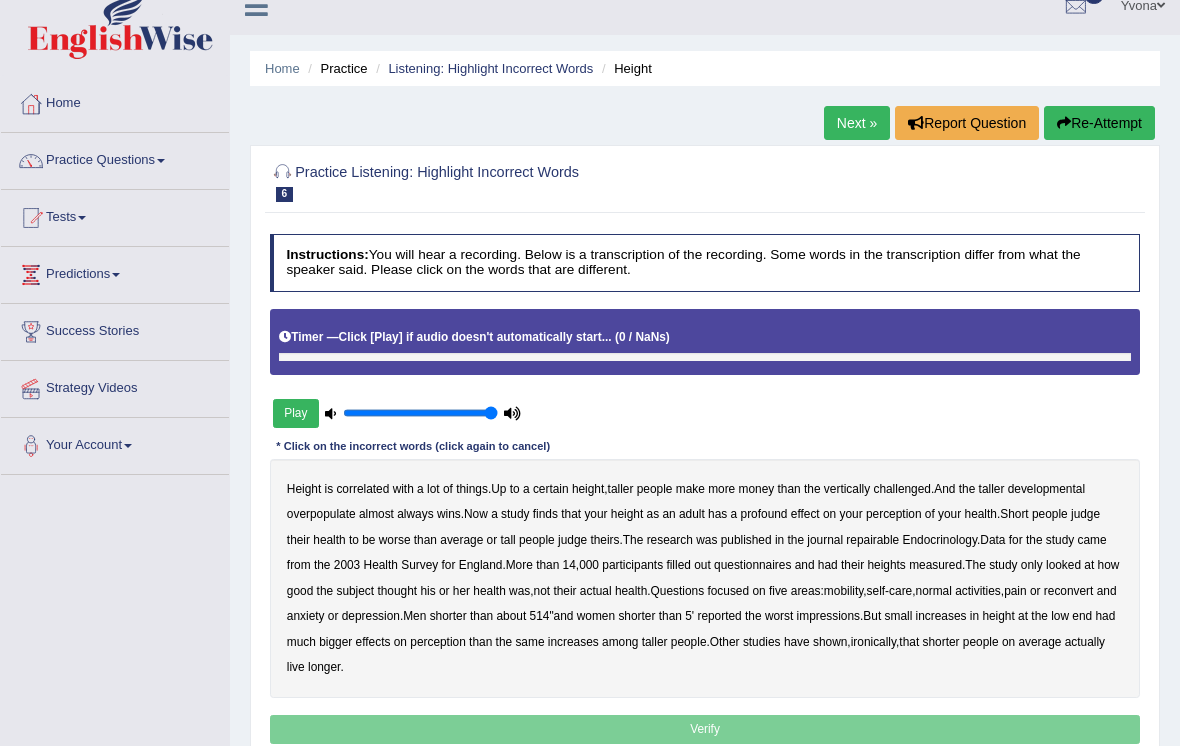 scroll, scrollTop: 0, scrollLeft: 0, axis: both 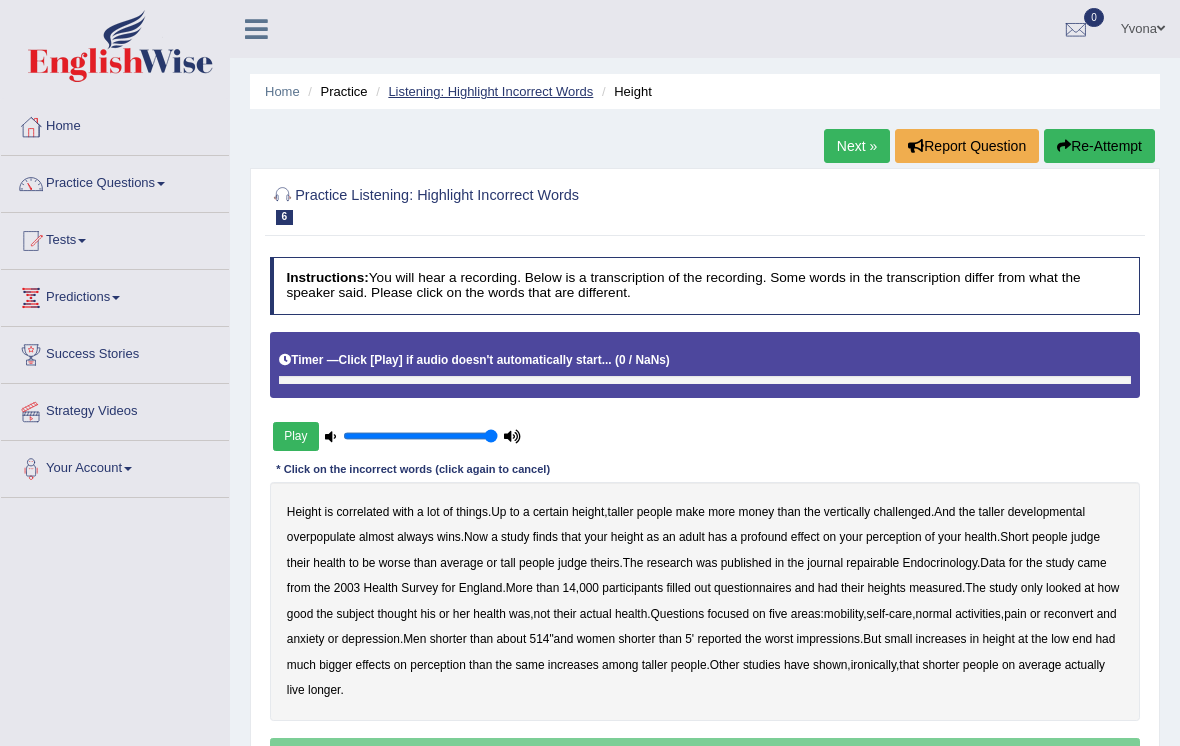 click on "Listening: Highlight Incorrect Words" at bounding box center [490, 91] 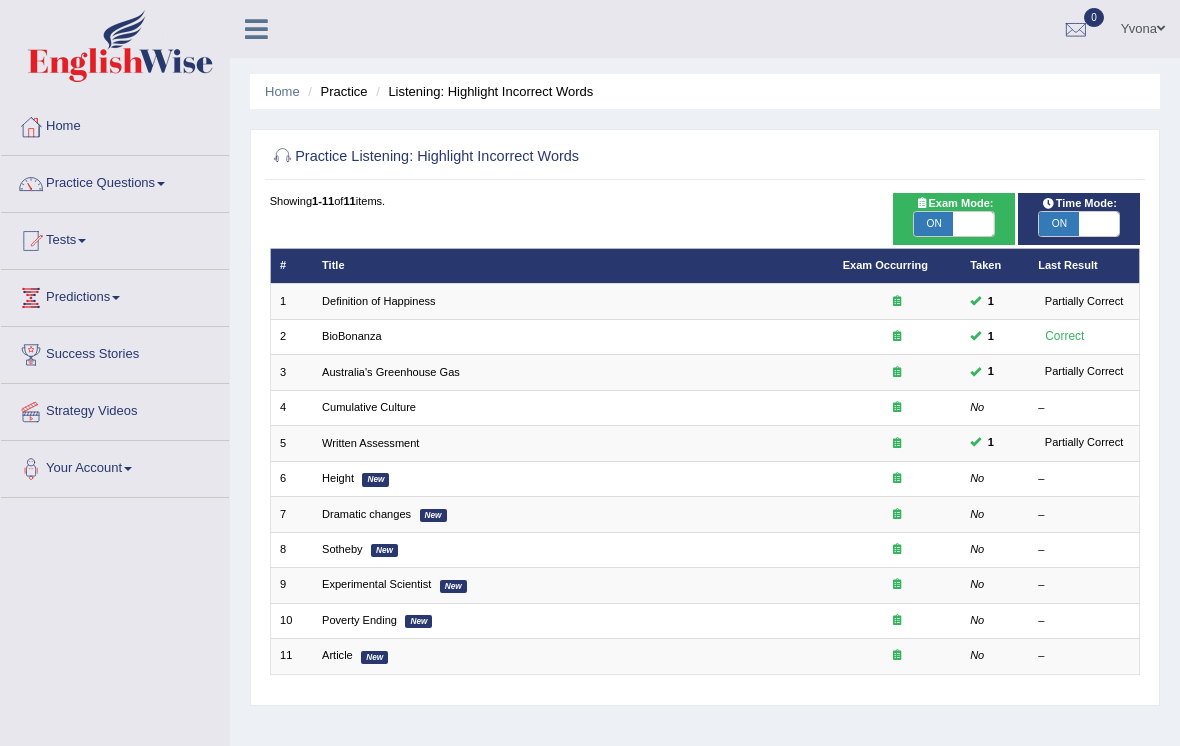 scroll, scrollTop: 107, scrollLeft: 0, axis: vertical 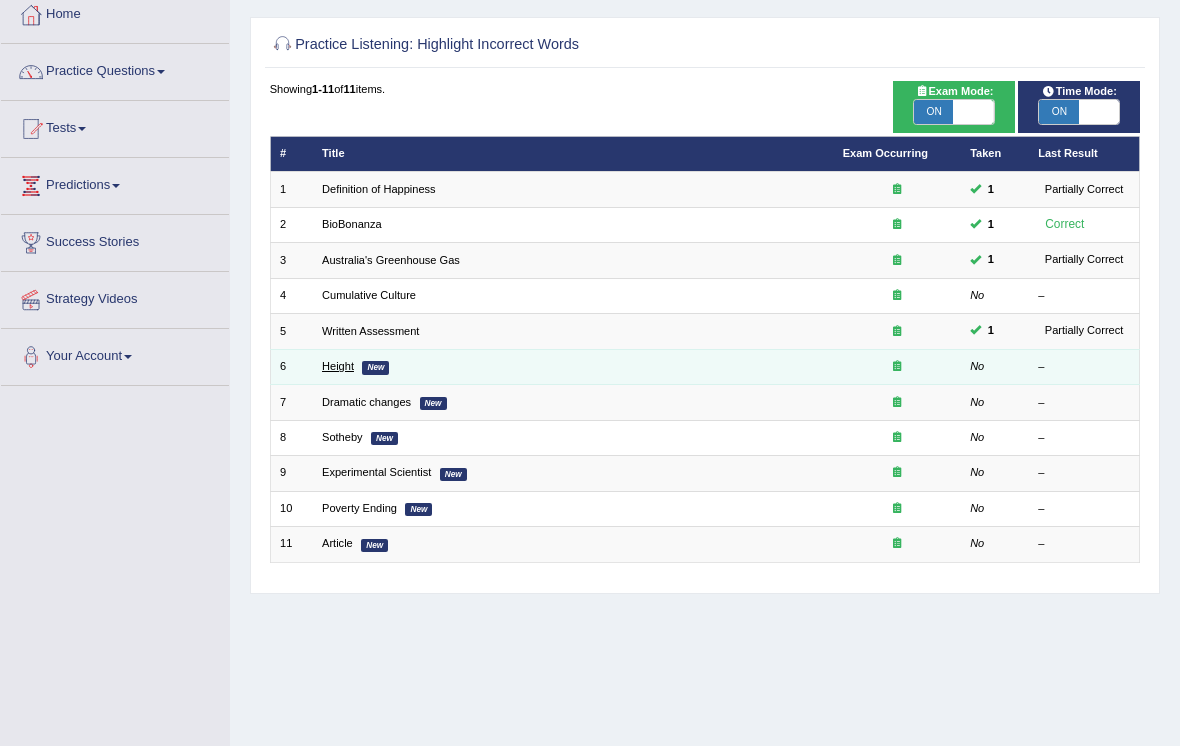 click on "Height" at bounding box center (338, 366) 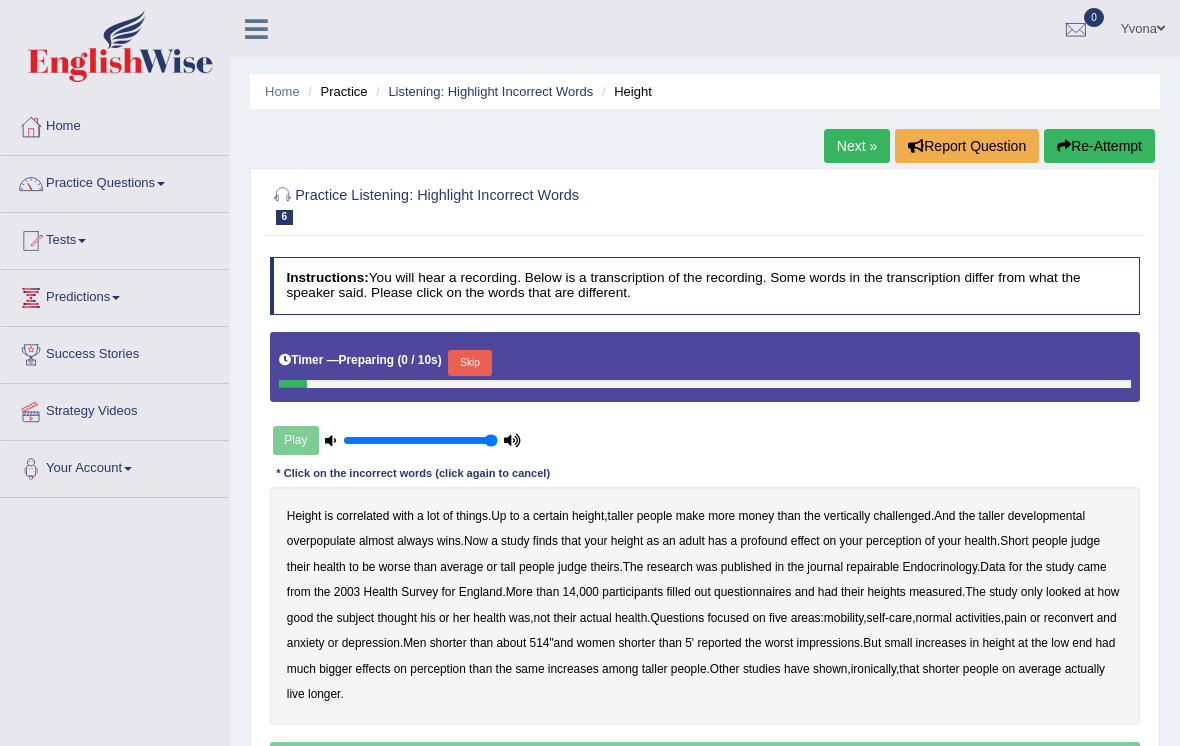 scroll, scrollTop: 0, scrollLeft: 0, axis: both 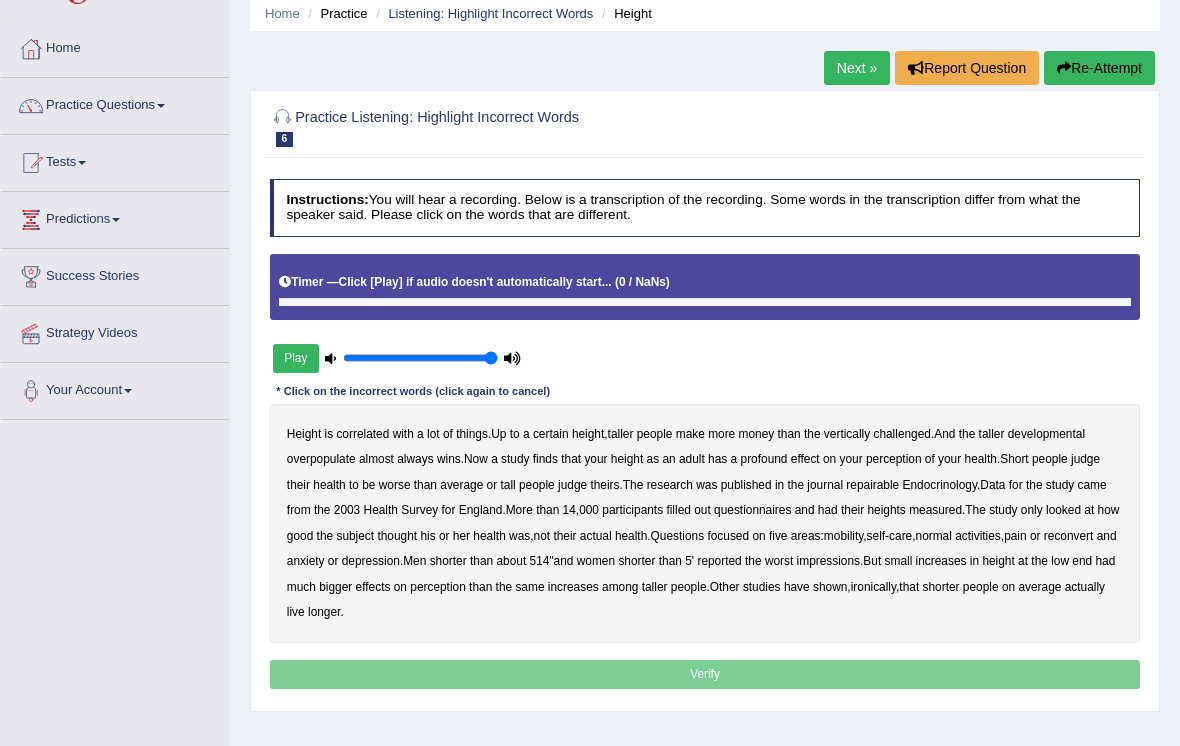 click on "Play" at bounding box center (296, 358) 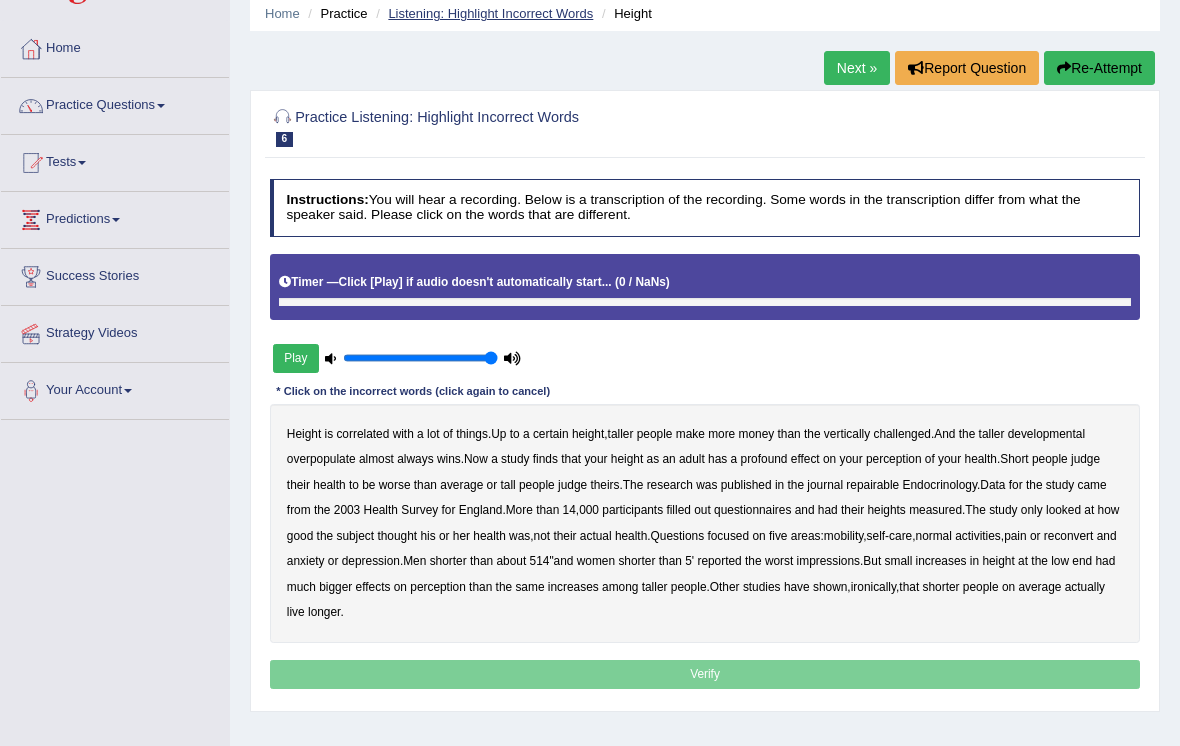 click on "Listening: Highlight Incorrect Words" at bounding box center [490, 13] 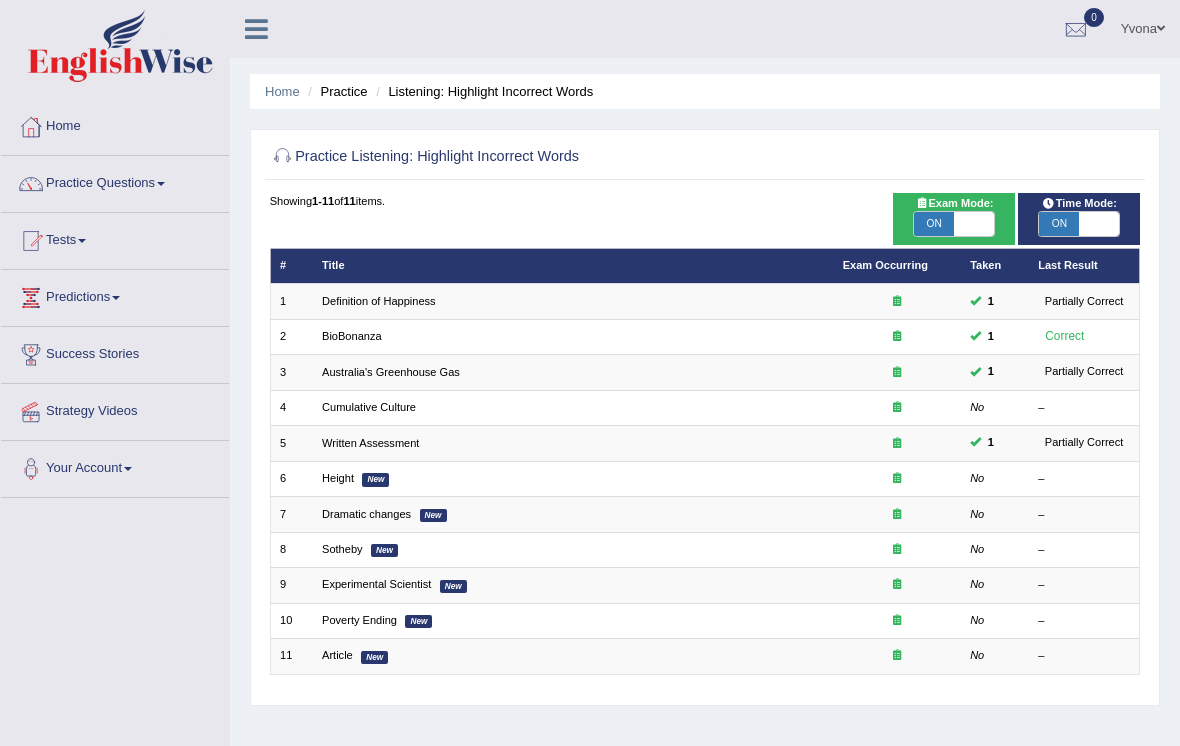 scroll, scrollTop: 0, scrollLeft: 0, axis: both 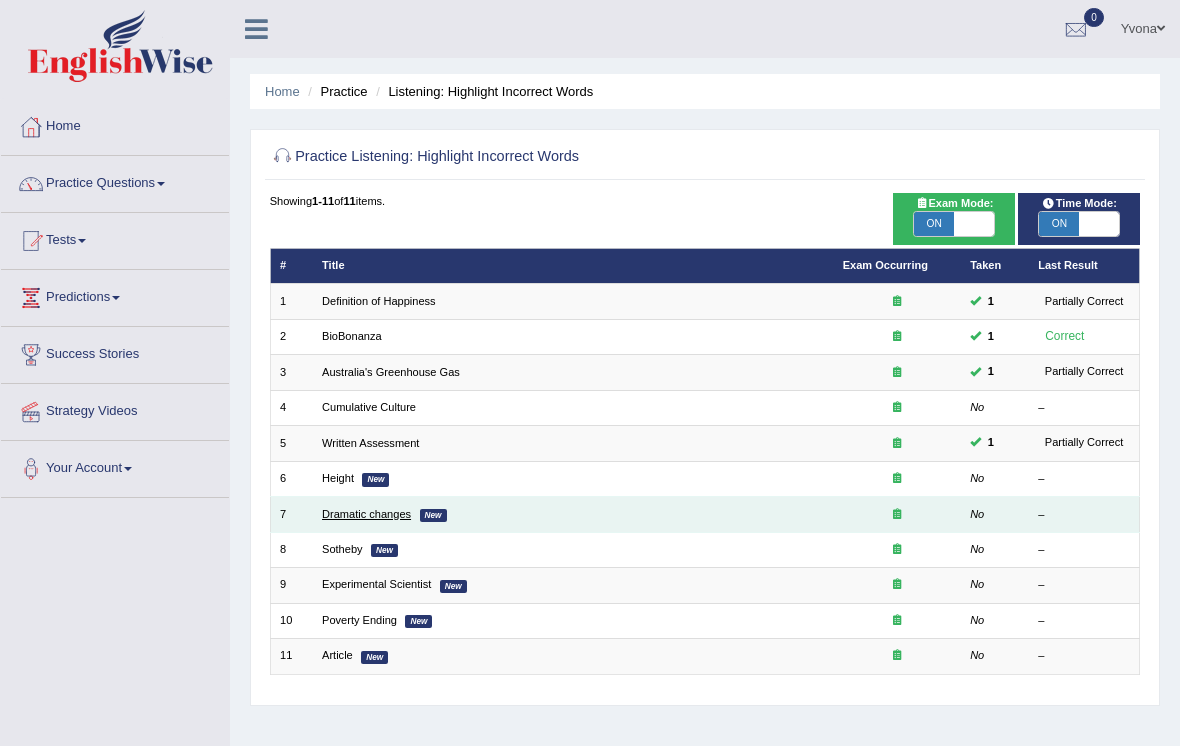 click on "Dramatic changes" at bounding box center (366, 514) 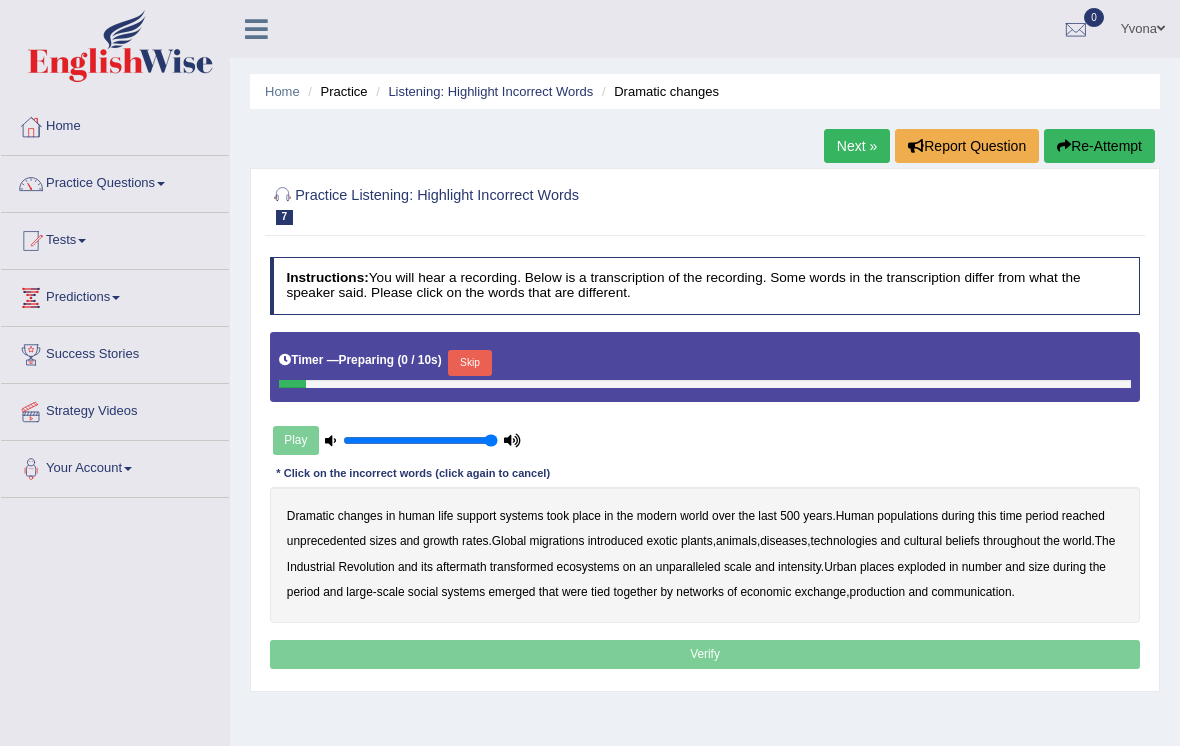 scroll, scrollTop: 0, scrollLeft: 0, axis: both 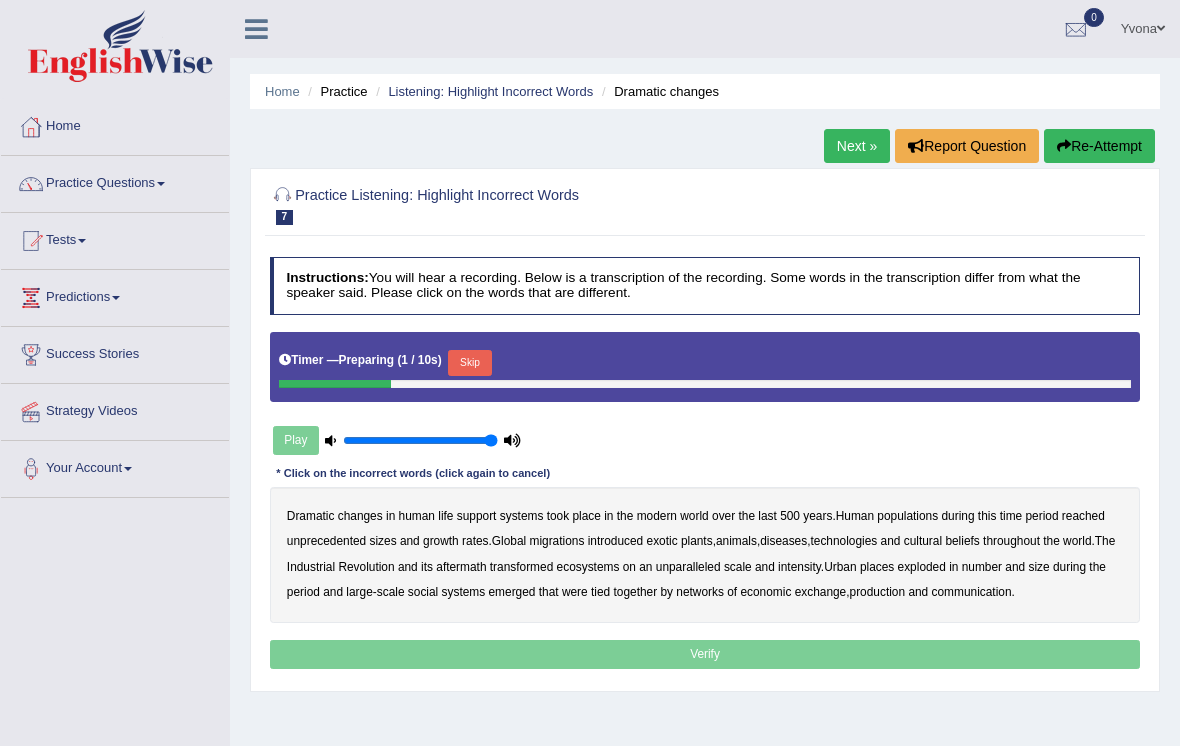 click on "Skip" at bounding box center [469, 363] 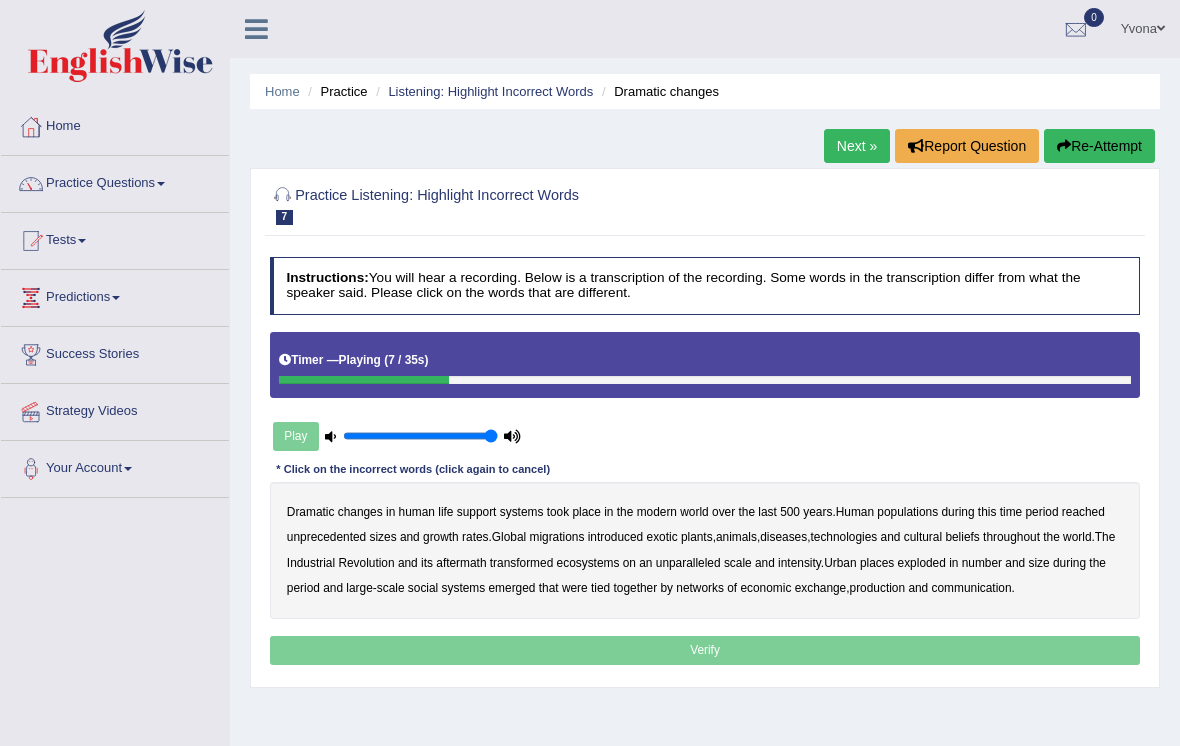 click on "populations" at bounding box center [907, 512] 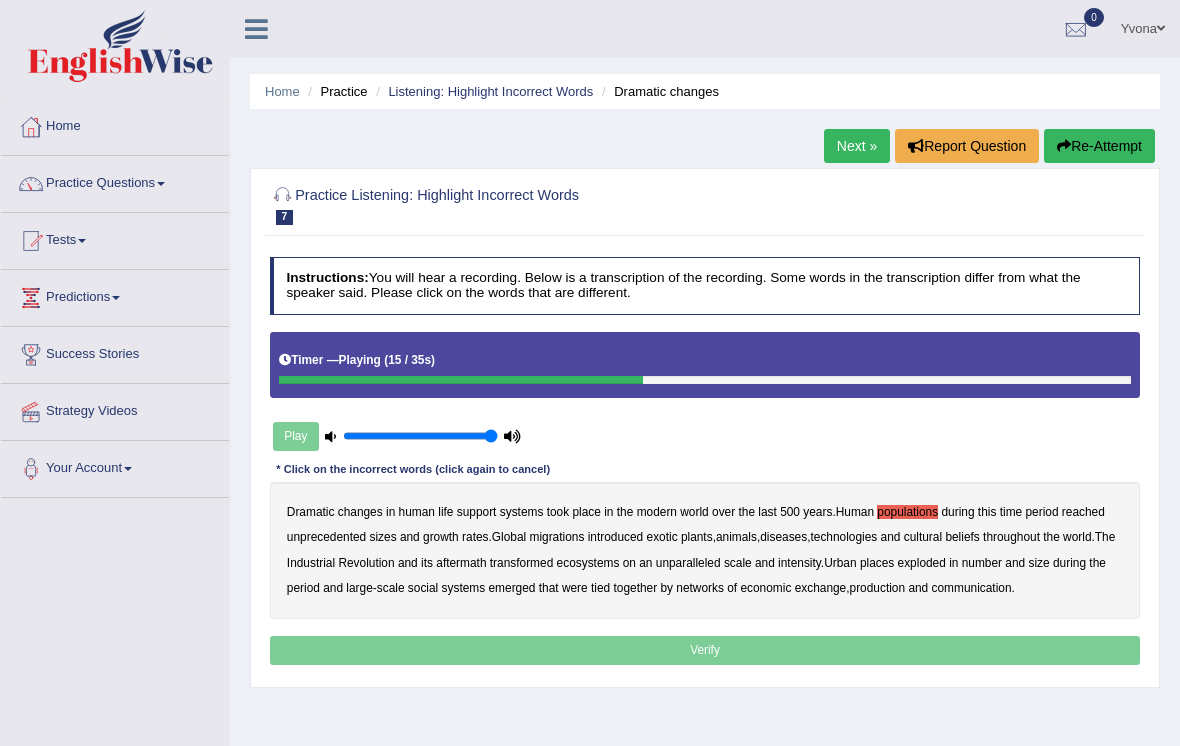 click on "diseases" at bounding box center (783, 537) 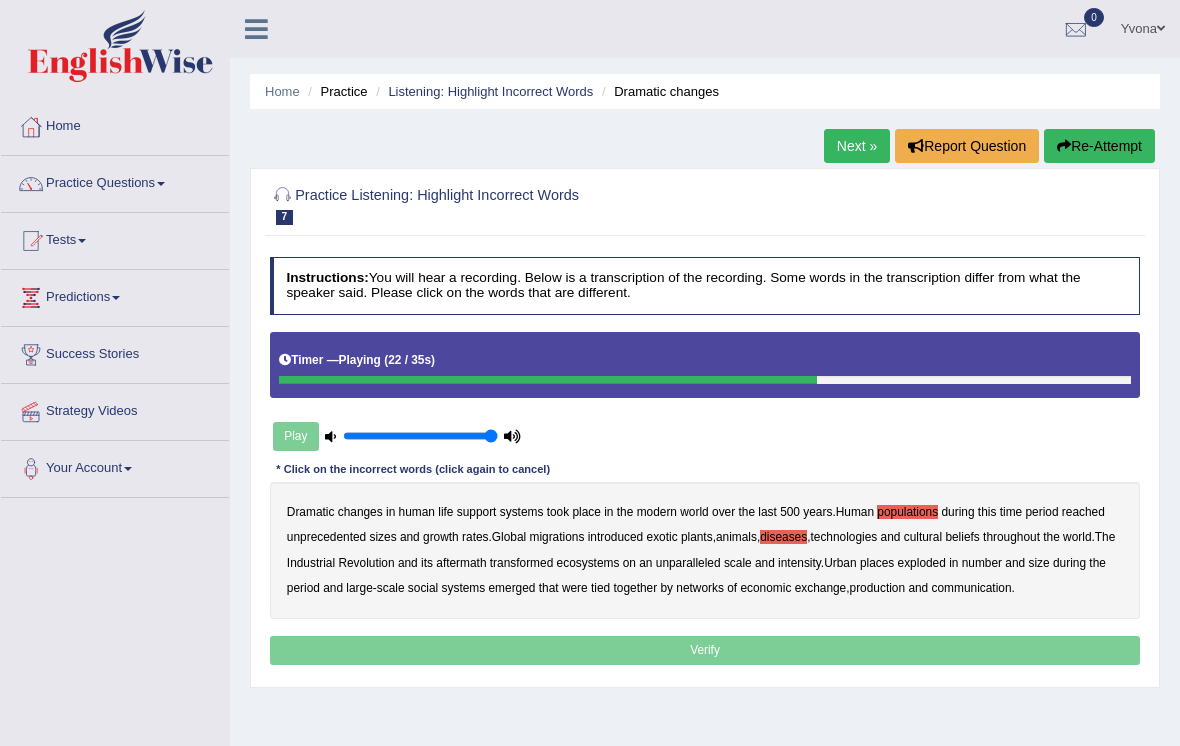 click on "ecosystems" at bounding box center [588, 563] 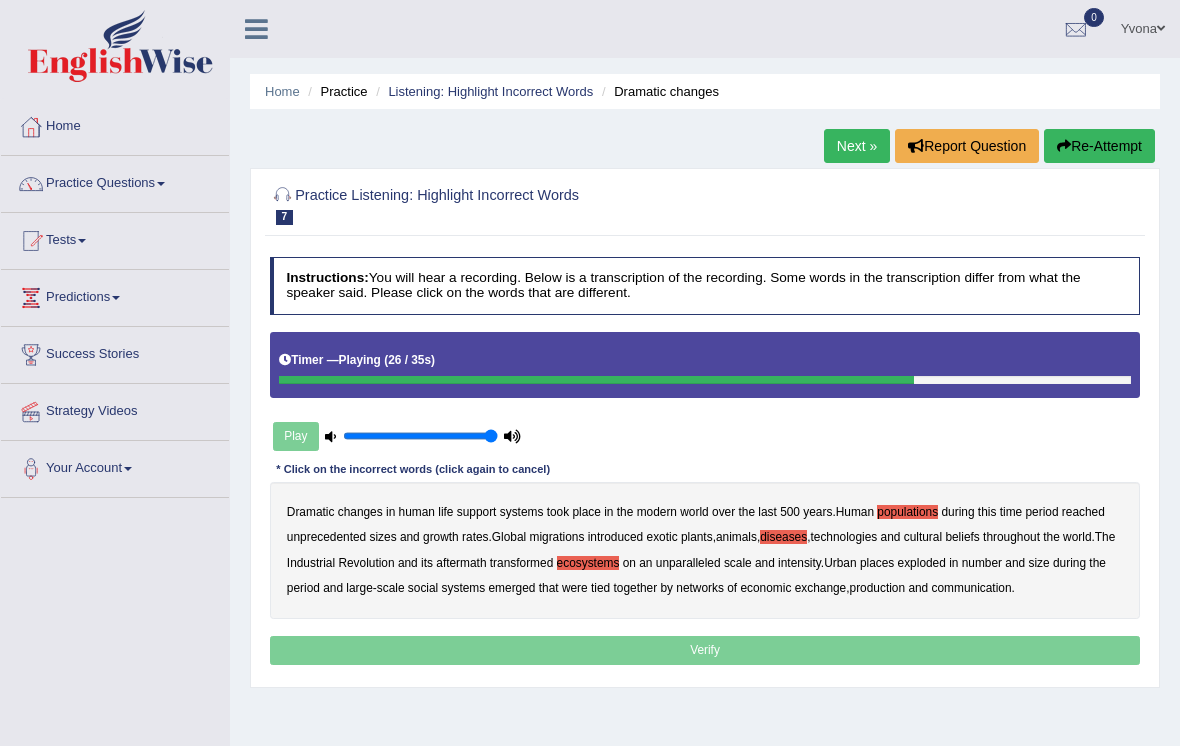 click on "places" at bounding box center [877, 563] 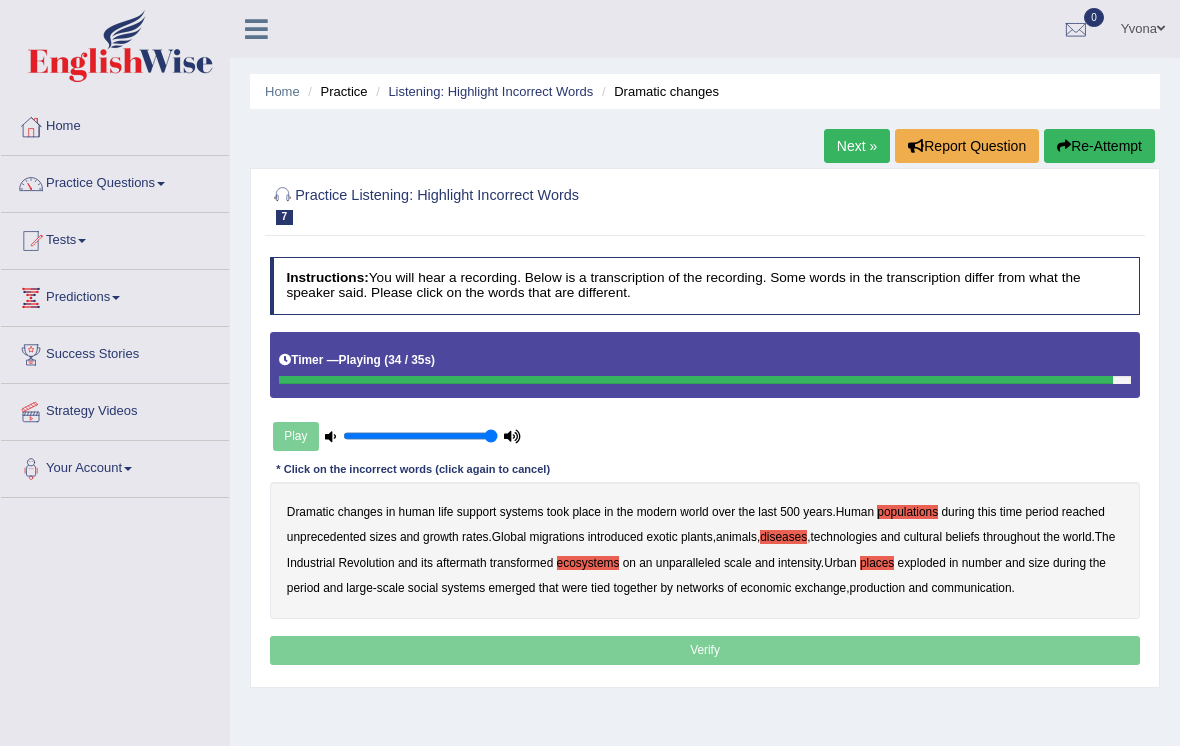 click on "production" at bounding box center (878, 588) 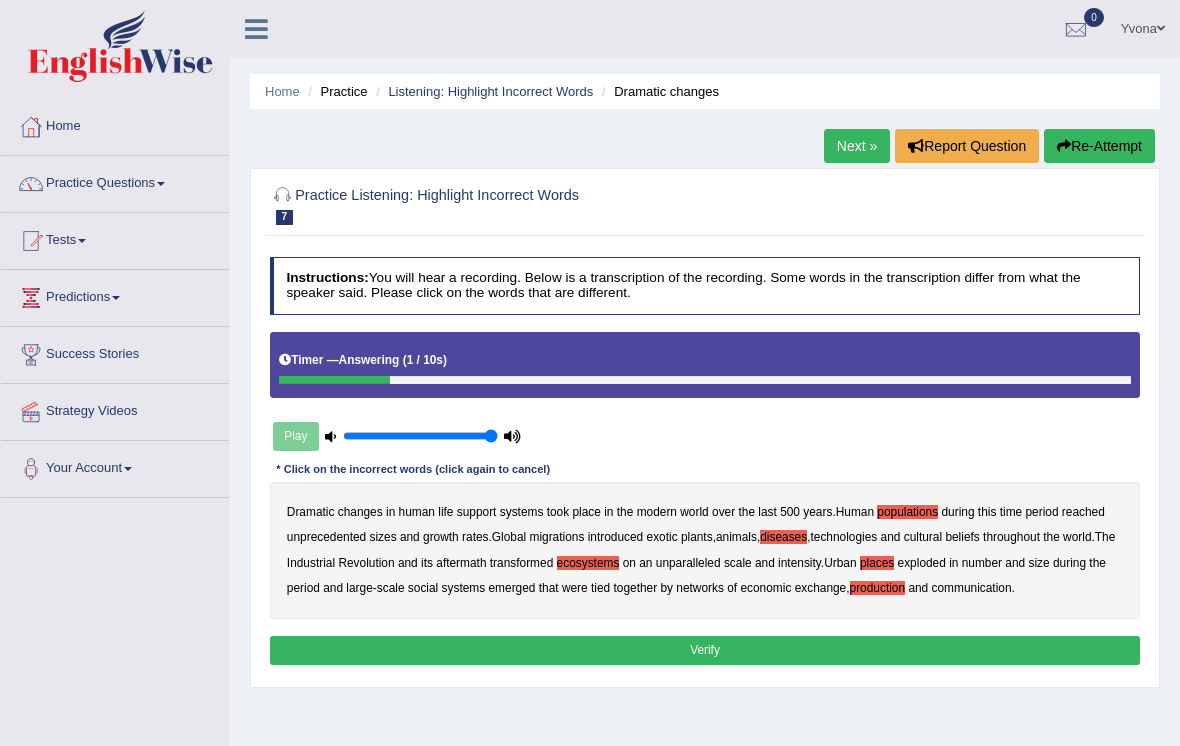 click on "Verify" at bounding box center [705, 650] 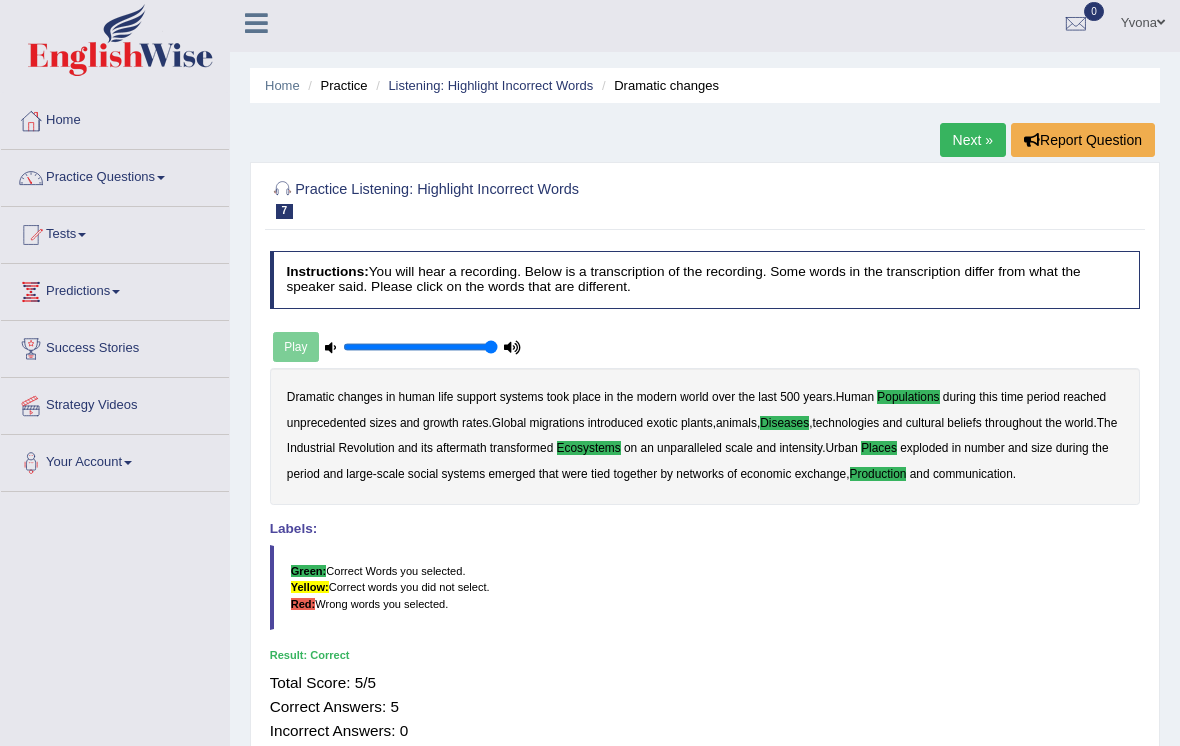 scroll, scrollTop: 0, scrollLeft: 0, axis: both 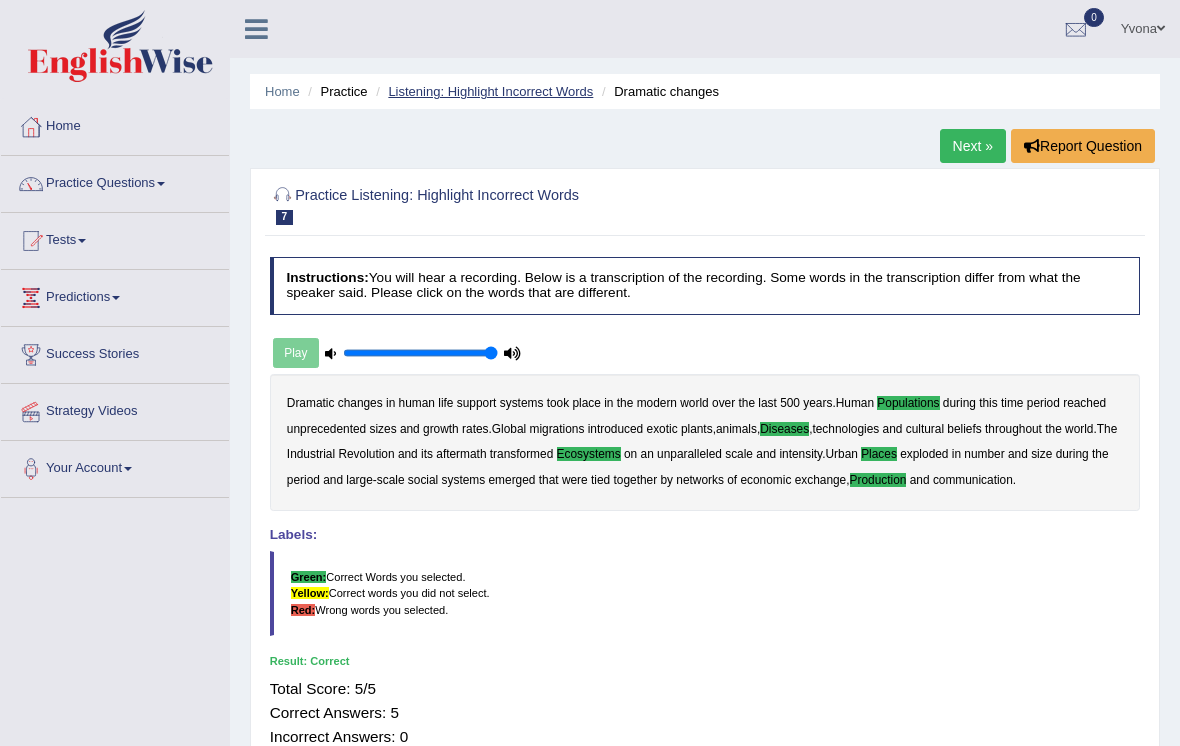 click on "Listening: Highlight Incorrect Words" at bounding box center [490, 91] 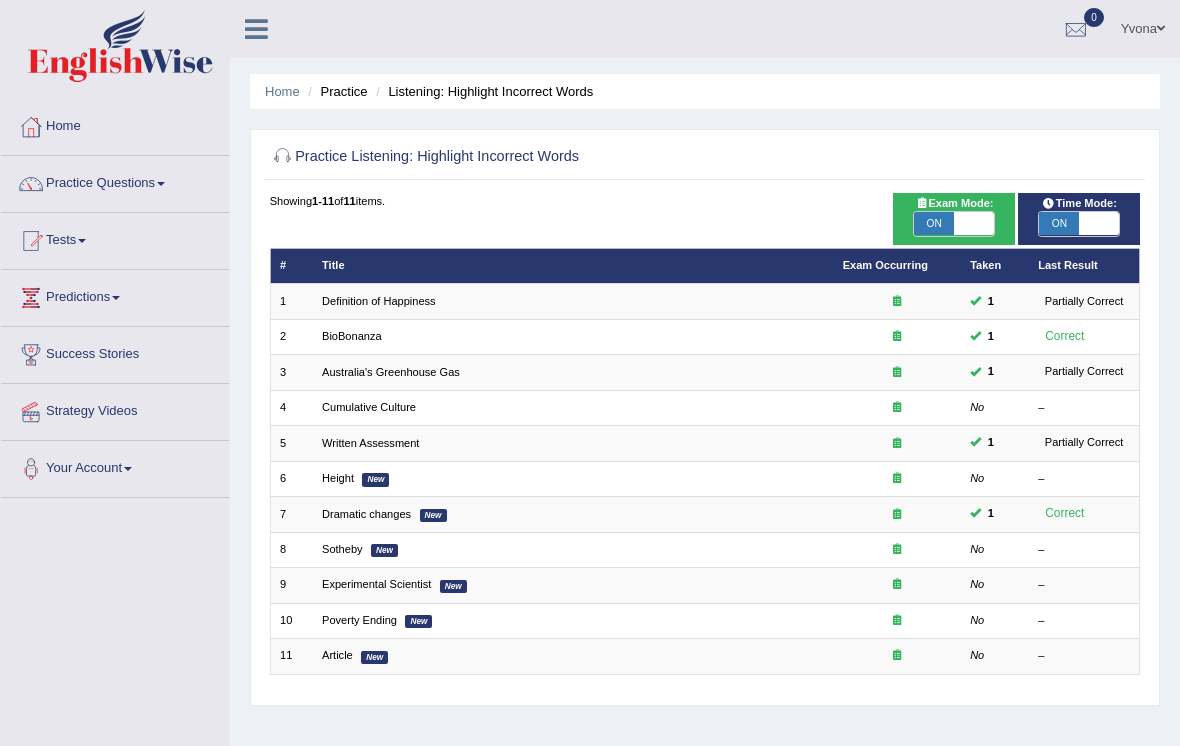 scroll, scrollTop: 0, scrollLeft: 0, axis: both 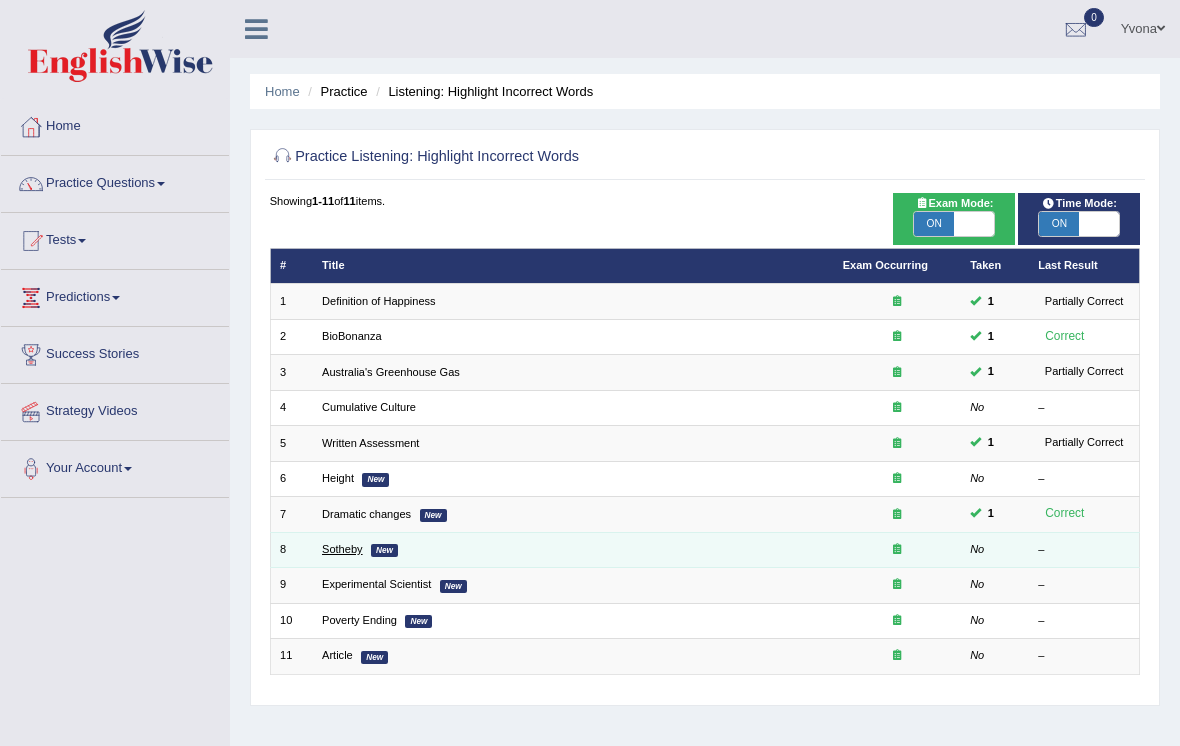 click on "Sotheby" at bounding box center (342, 549) 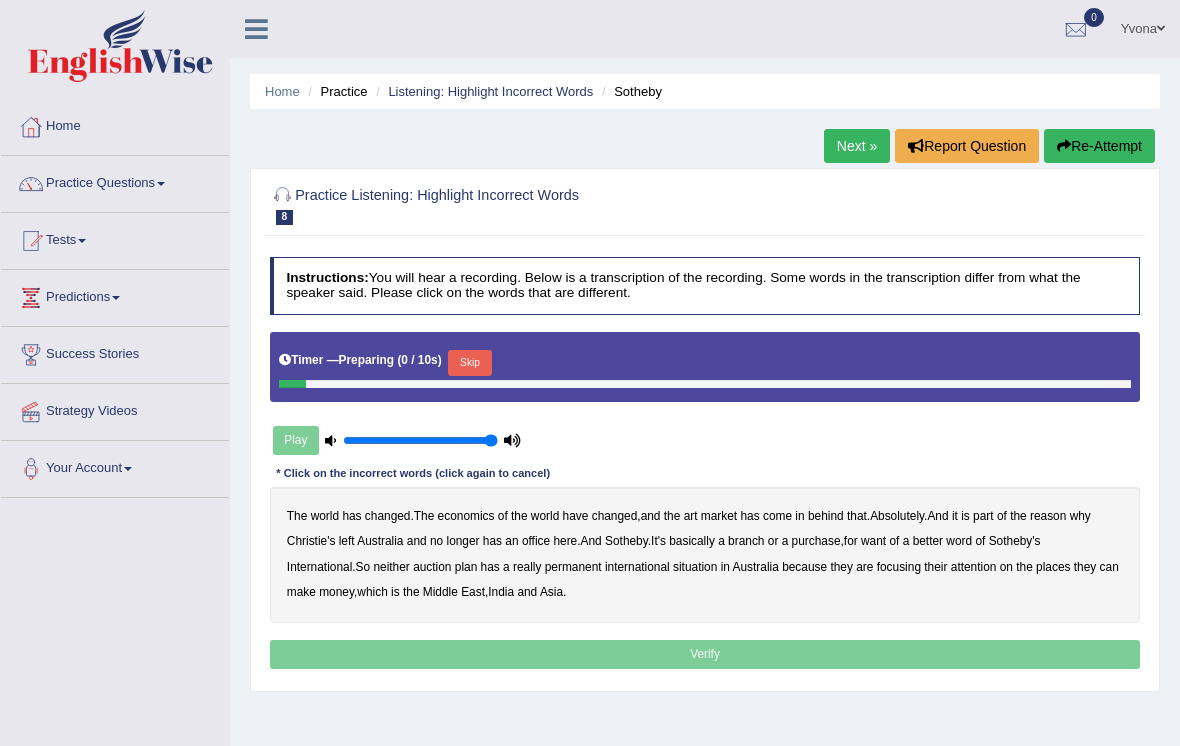 scroll, scrollTop: 0, scrollLeft: 0, axis: both 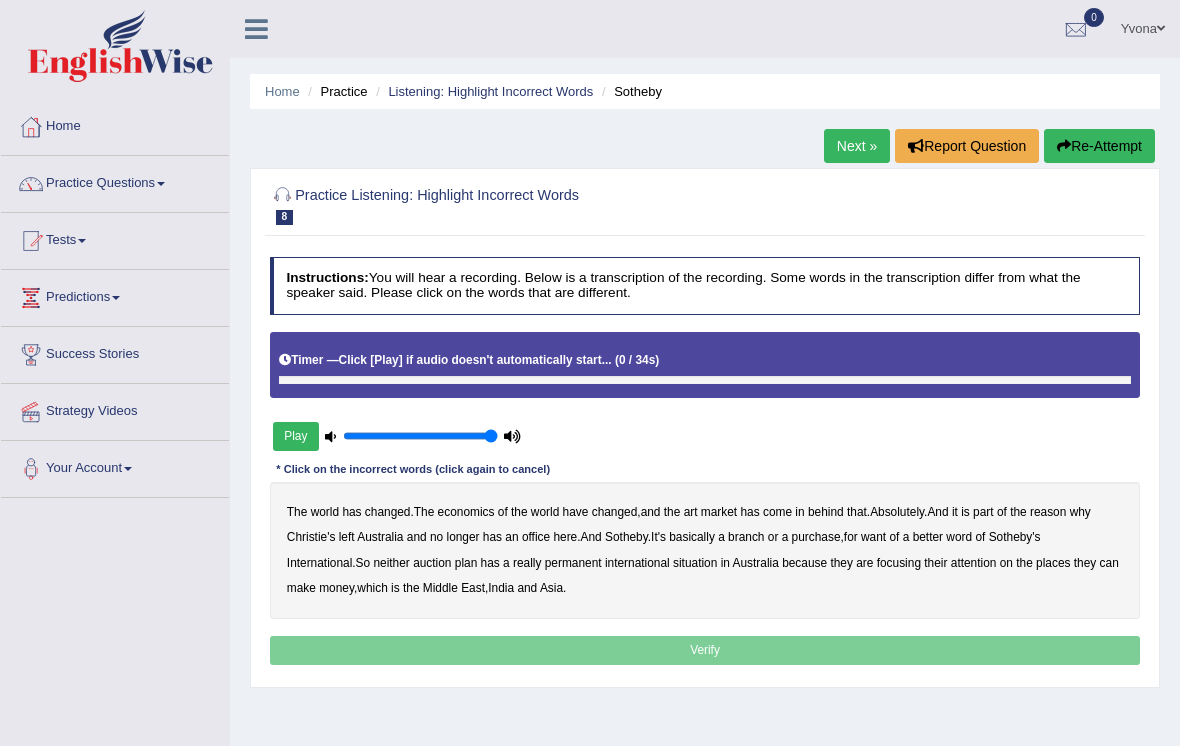 click on "Play" at bounding box center [296, 436] 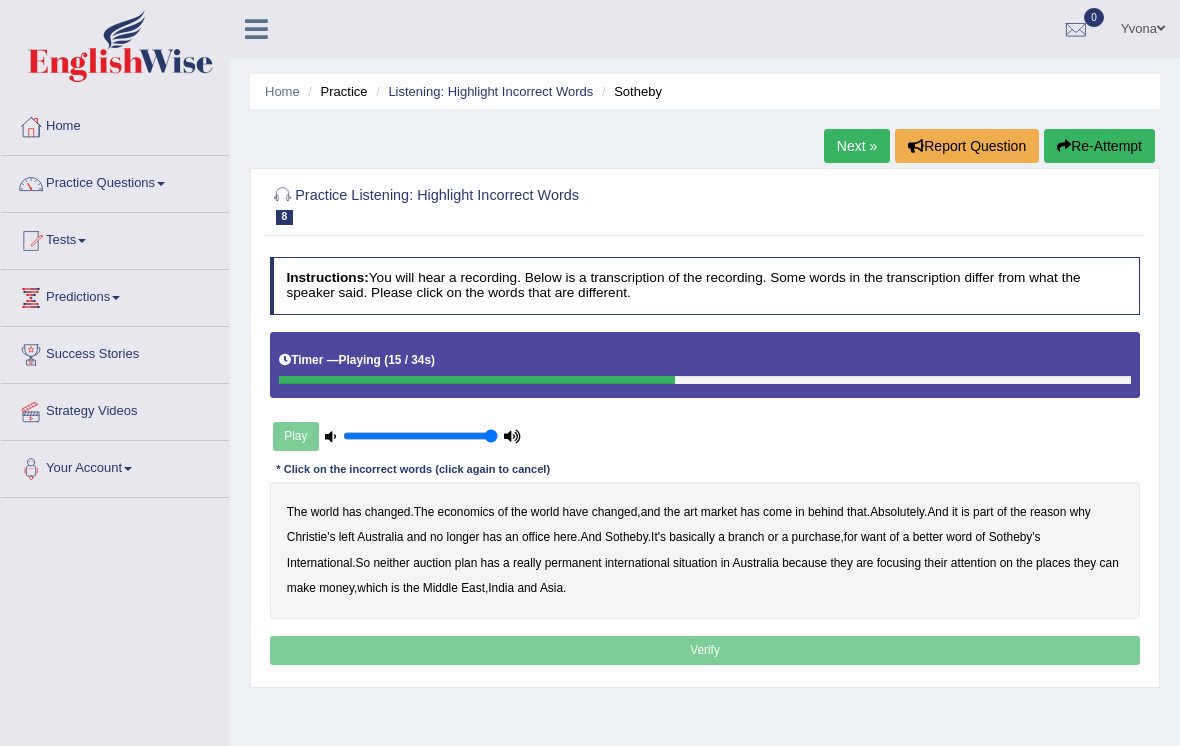 click on "Sotheby" at bounding box center (626, 537) 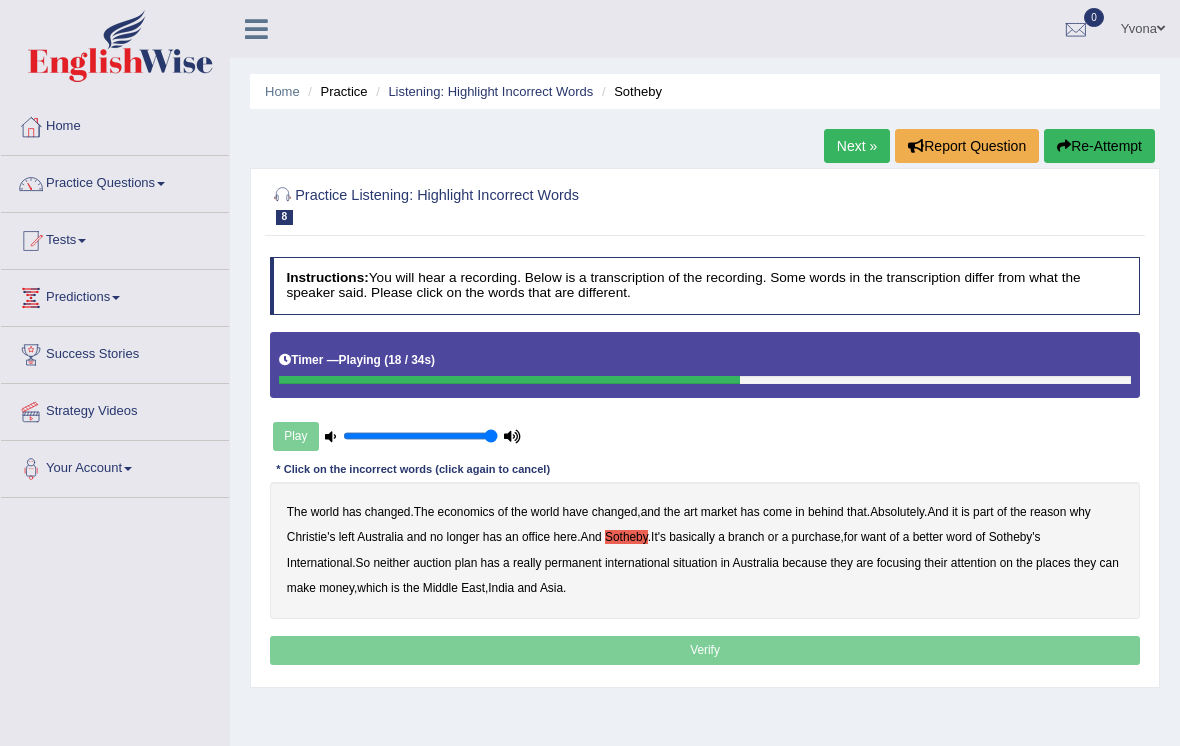 click on "purchase" at bounding box center (816, 537) 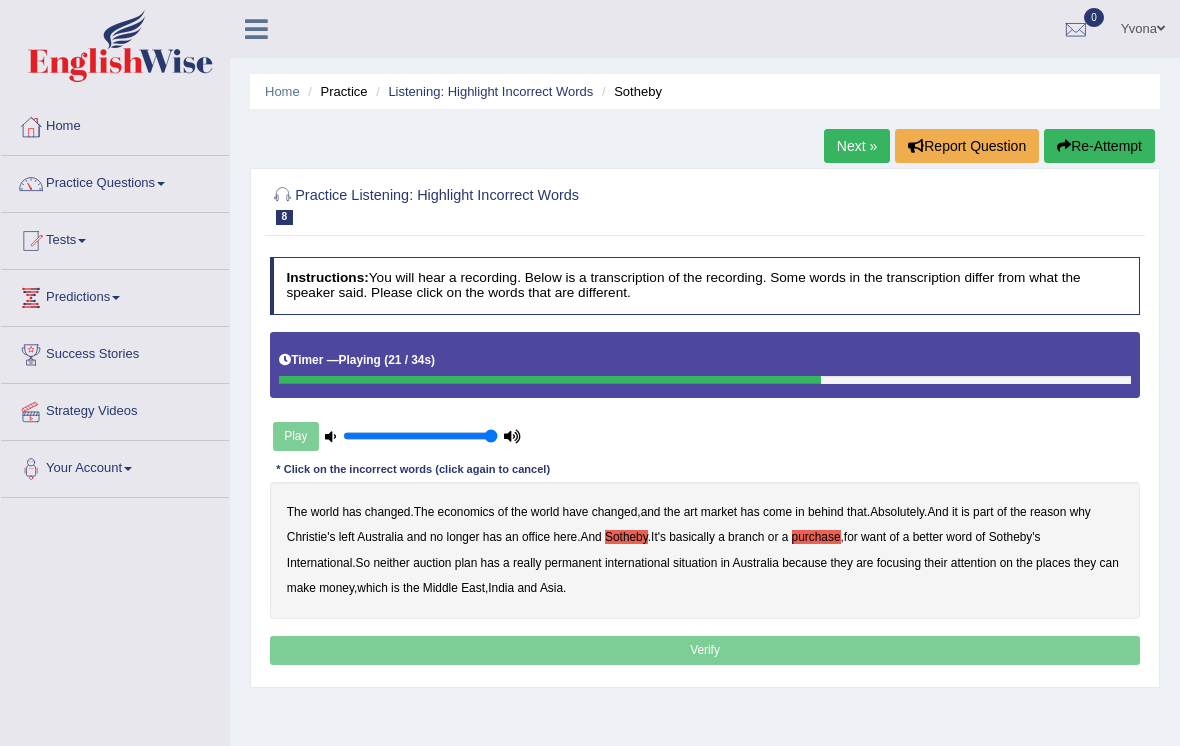 click on "want" at bounding box center [873, 537] 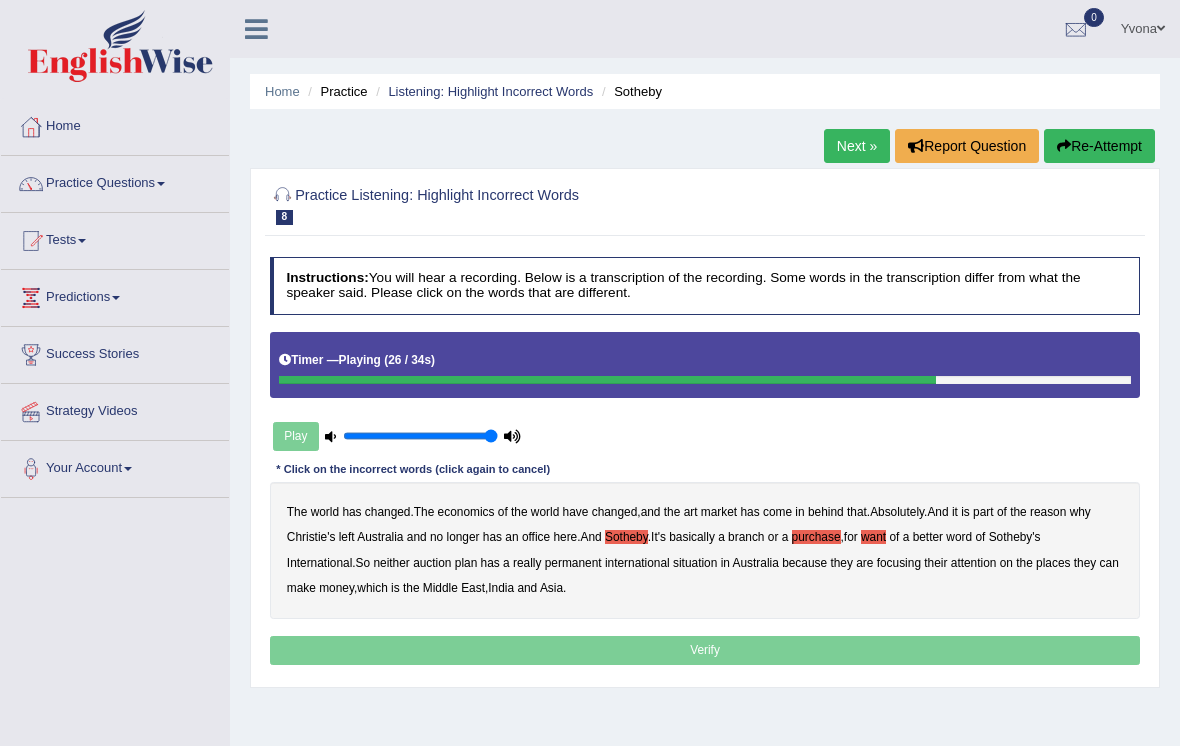 click on "situation" at bounding box center [695, 563] 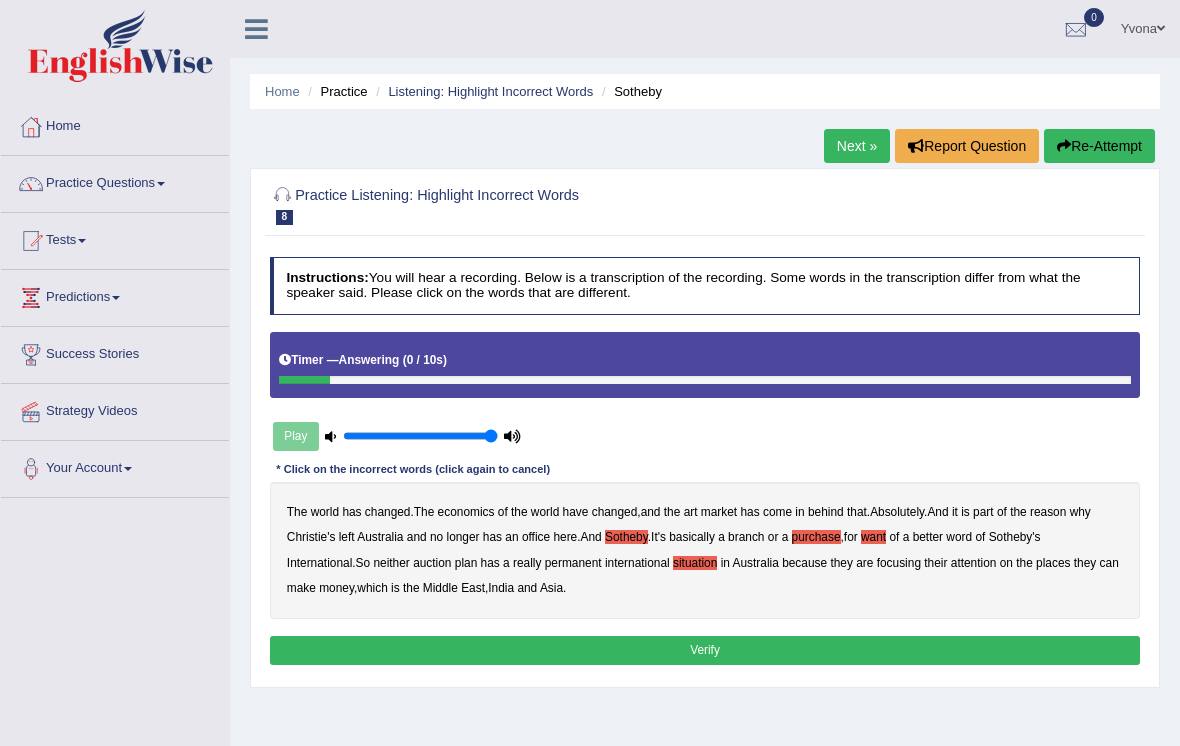 click on "Verify" at bounding box center [705, 650] 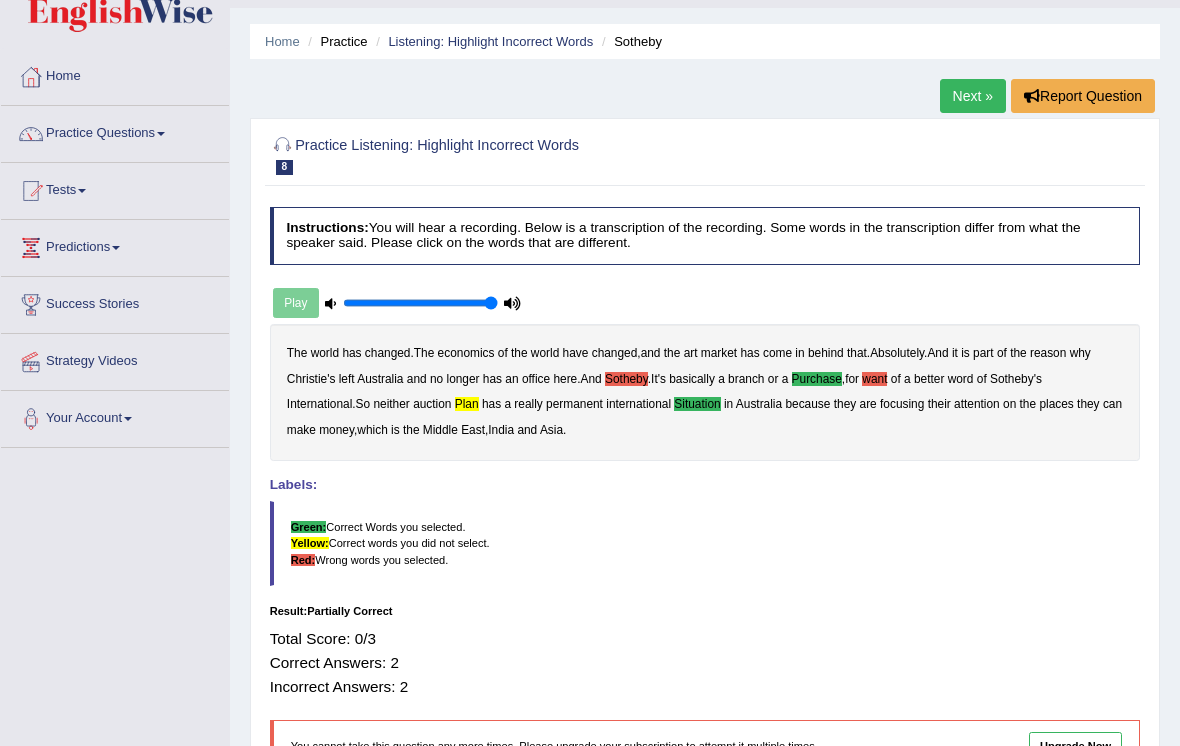 scroll, scrollTop: 0, scrollLeft: 0, axis: both 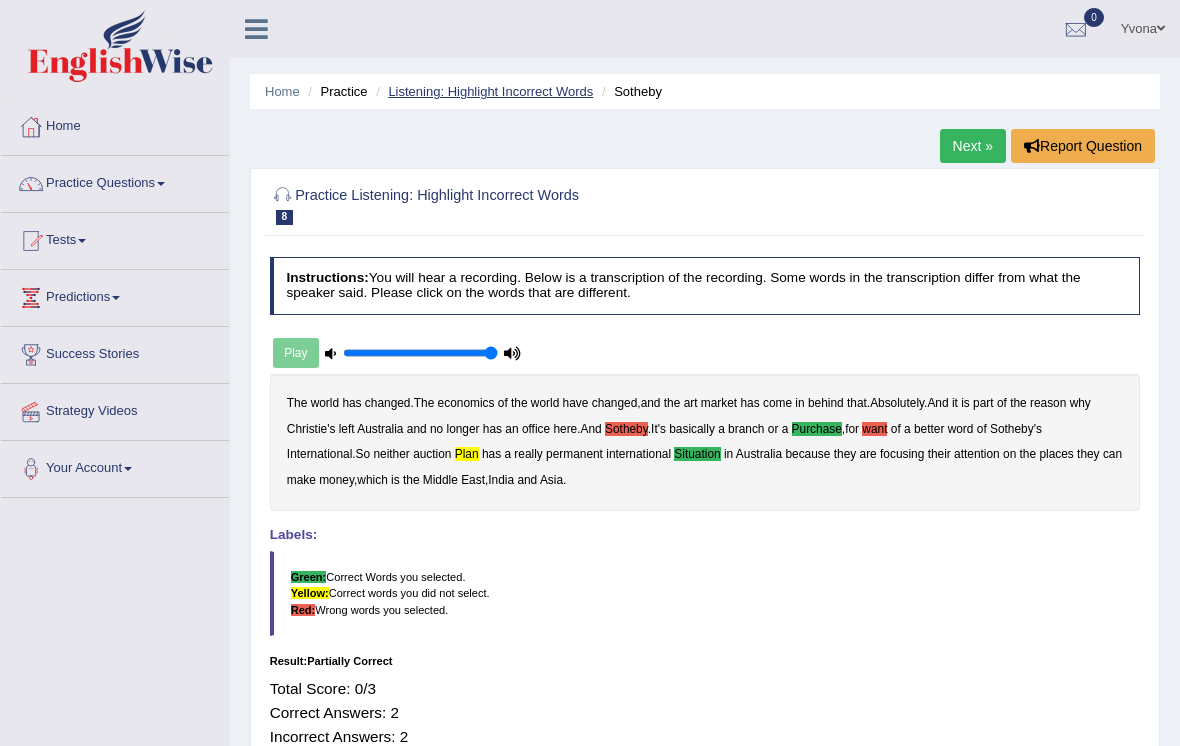 click on "Listening: Highlight Incorrect Words" at bounding box center (490, 91) 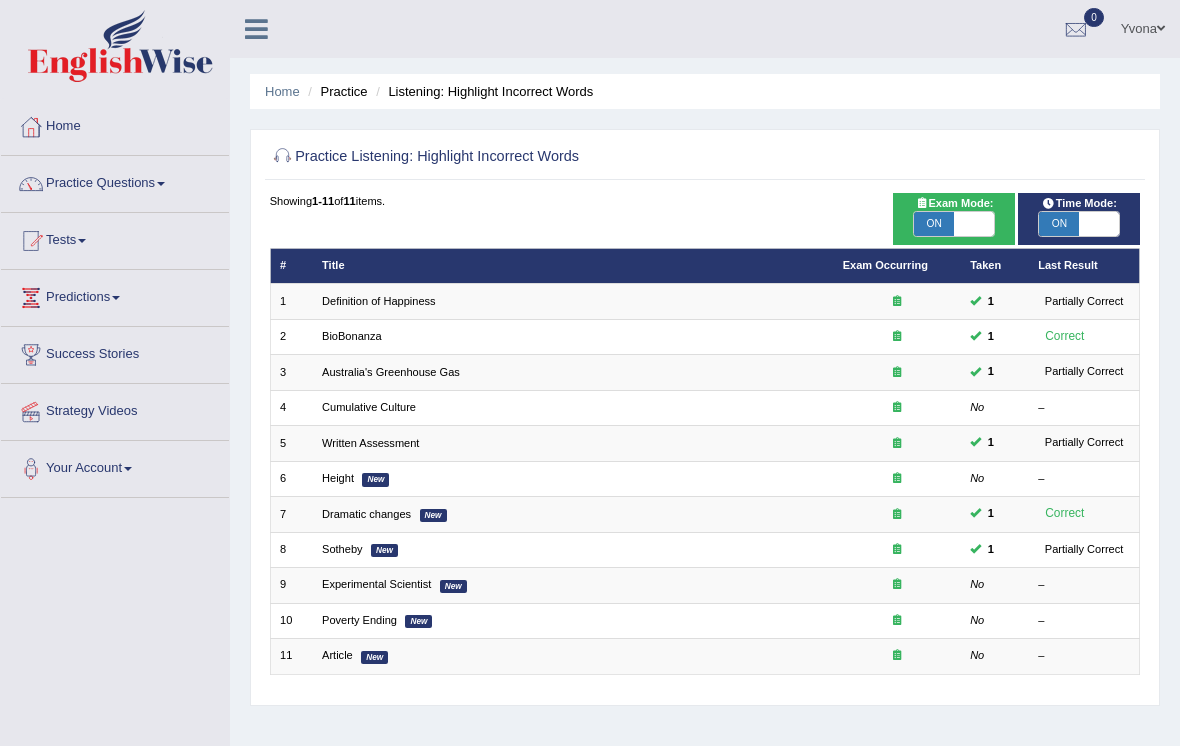 scroll, scrollTop: 0, scrollLeft: 0, axis: both 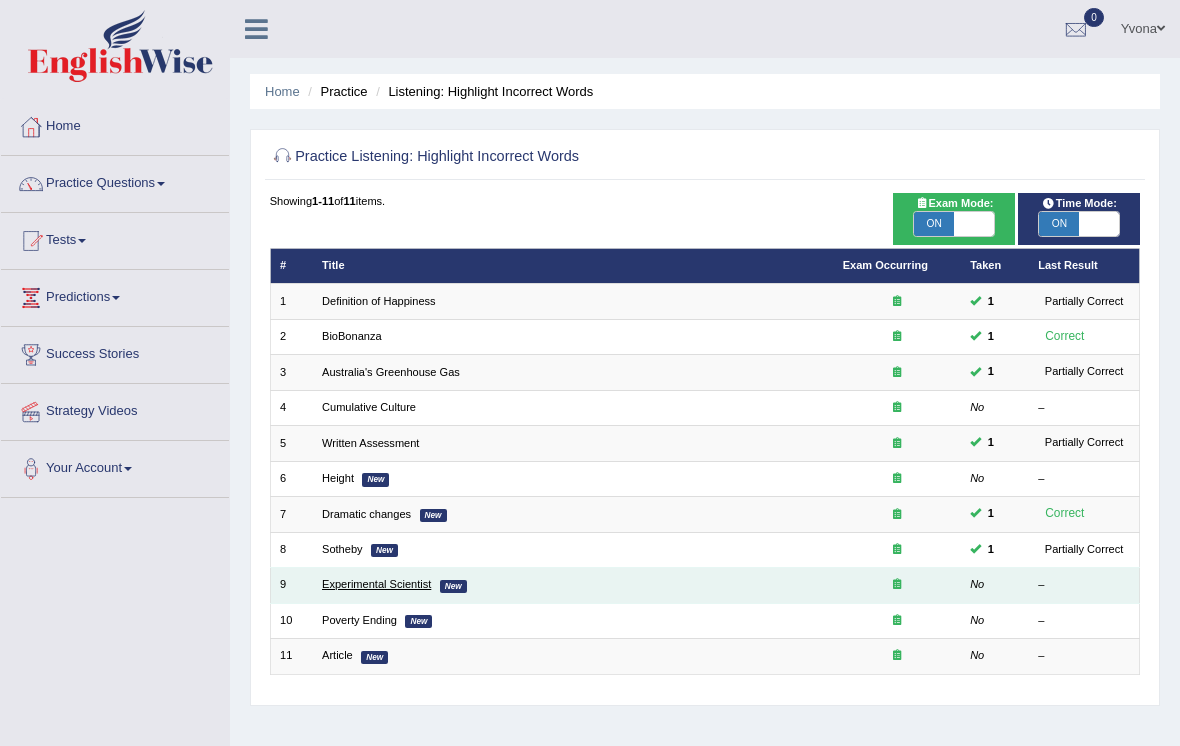 click on "Experimental Scientist" at bounding box center [376, 584] 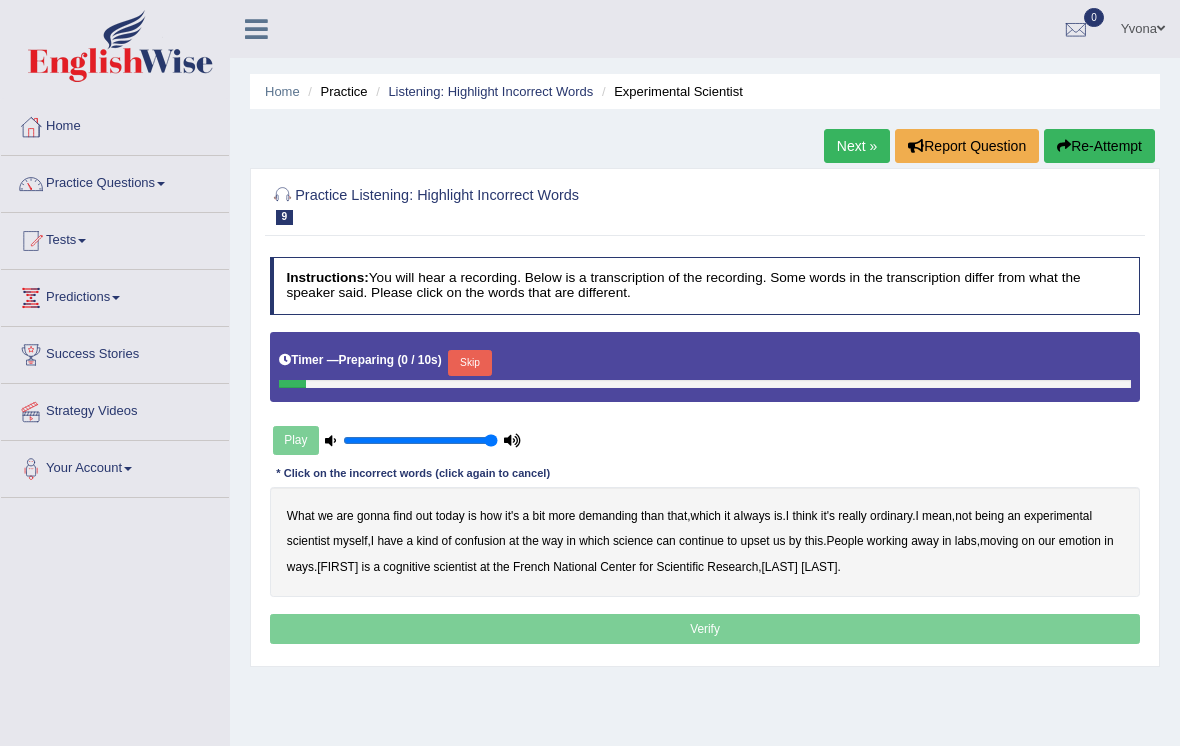 scroll, scrollTop: 0, scrollLeft: 0, axis: both 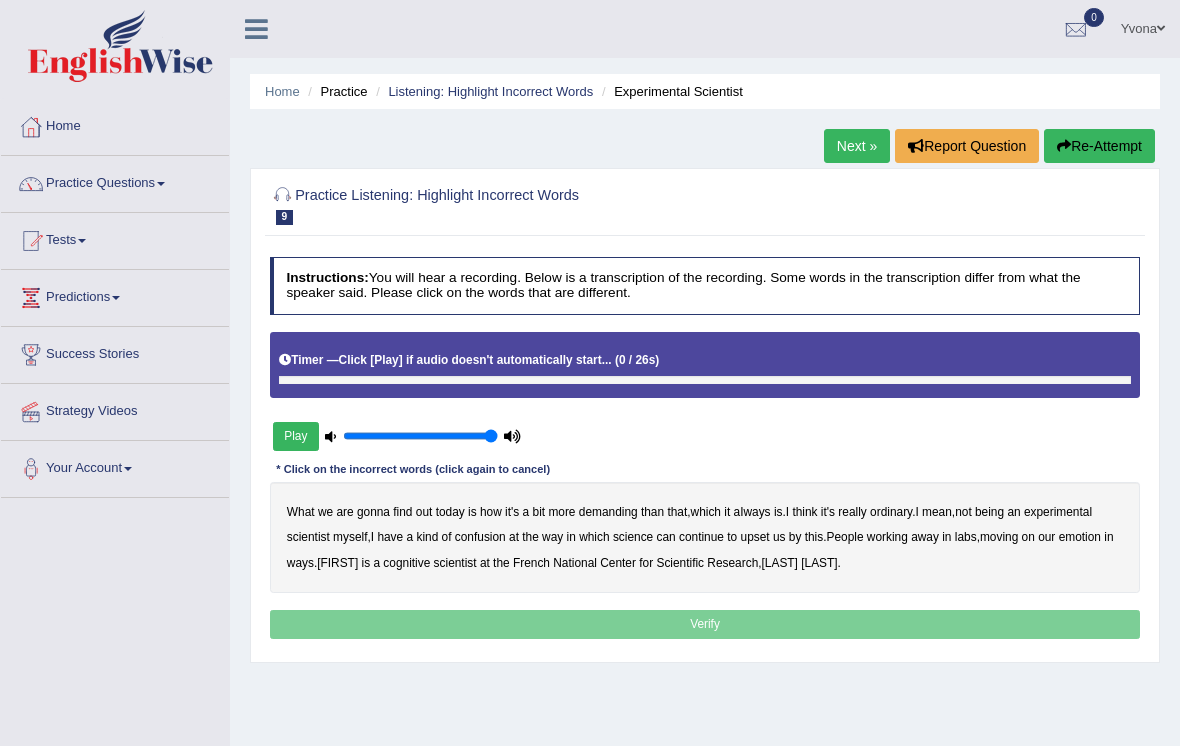 click on "Play" at bounding box center [296, 436] 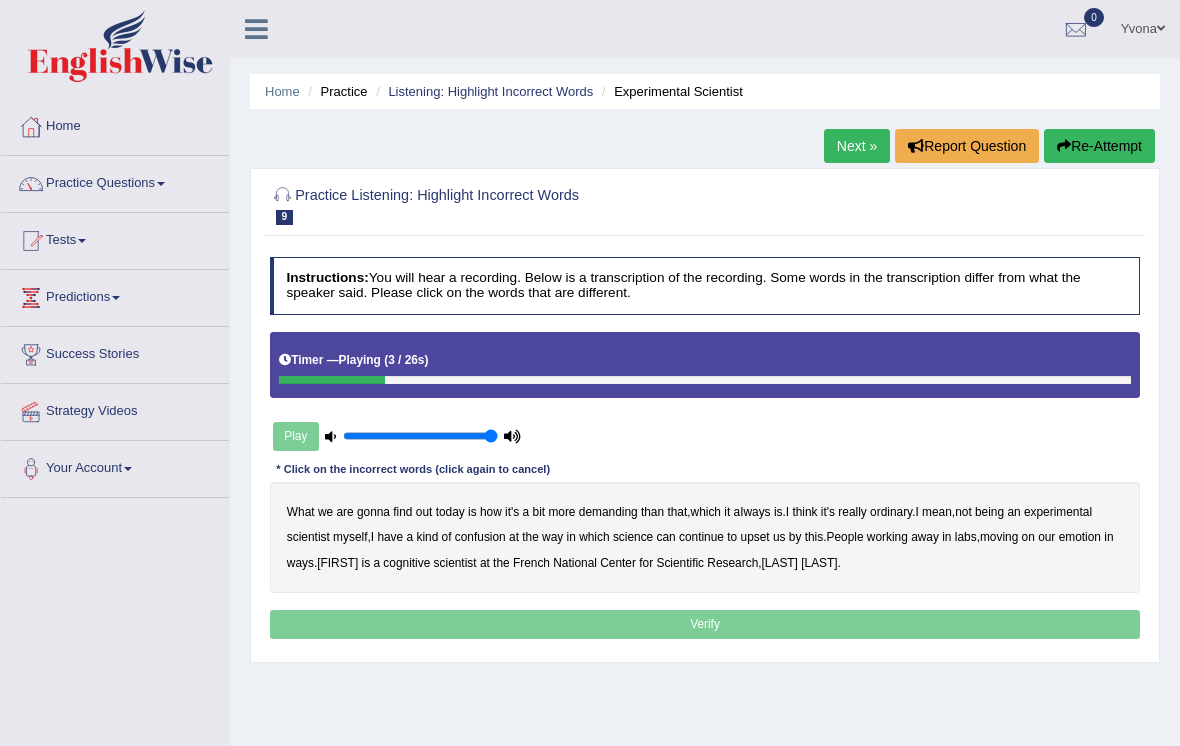 click on "What   we   are   gonna   find   out   today   is   how   it's   a   bit   more   demanding   than   that ,  which   it   aIways   is .  I   think   it's   really   ordinary .  I   mean ,  not   being   an   experimental   scientist   myself ,  I   have   a   kind   of   confusion   at   the   way   in   which   science   can   continue   to   upset   us   by   this .  People   working   away   in   labs ,  moving   on   our   emotion   in   ways .  Hugo   is   a   cognitive   scientist   at   the   French   National   Center   for   Scientific   Research ,  Huo   Mercier ." at bounding box center [705, 537] 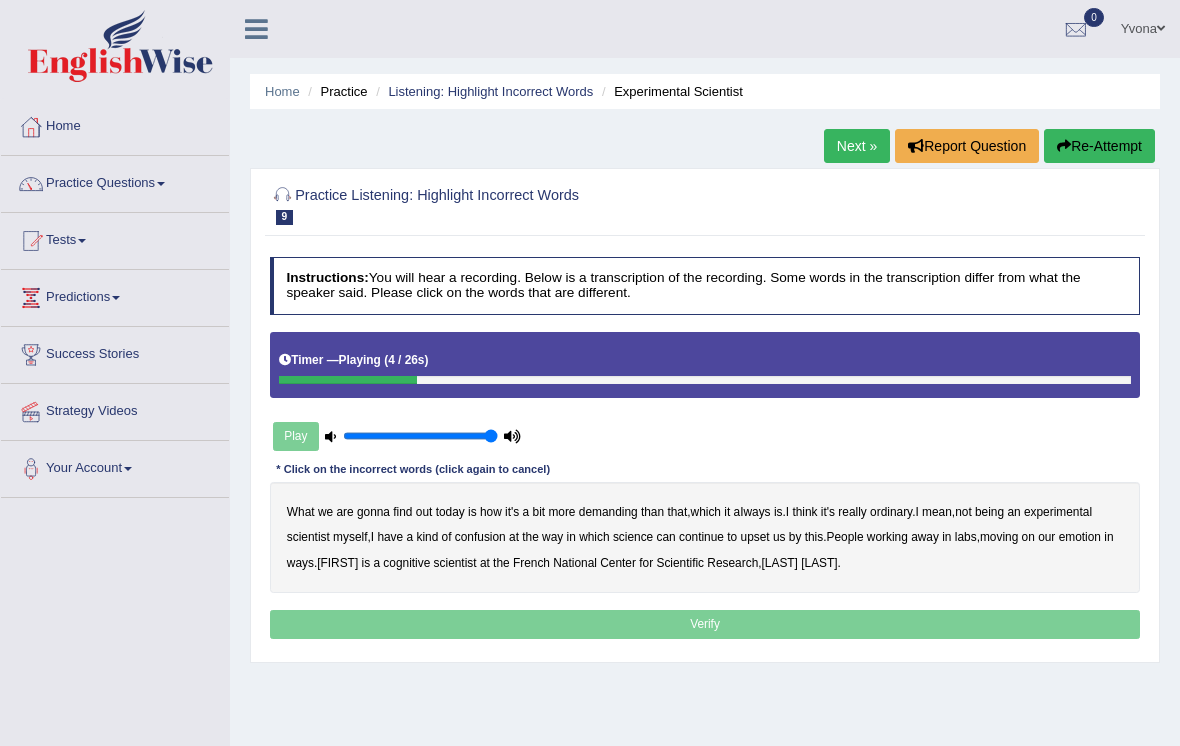 click on "demanding" at bounding box center [608, 512] 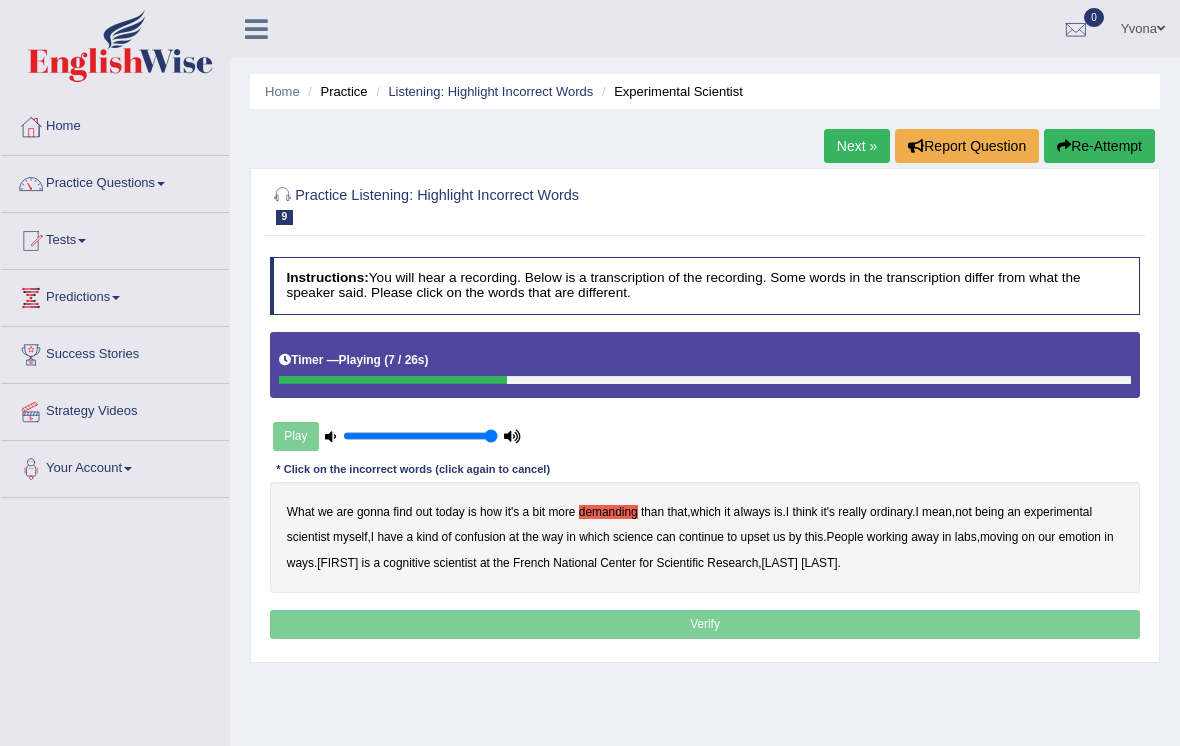 click on "ordinary" at bounding box center [891, 512] 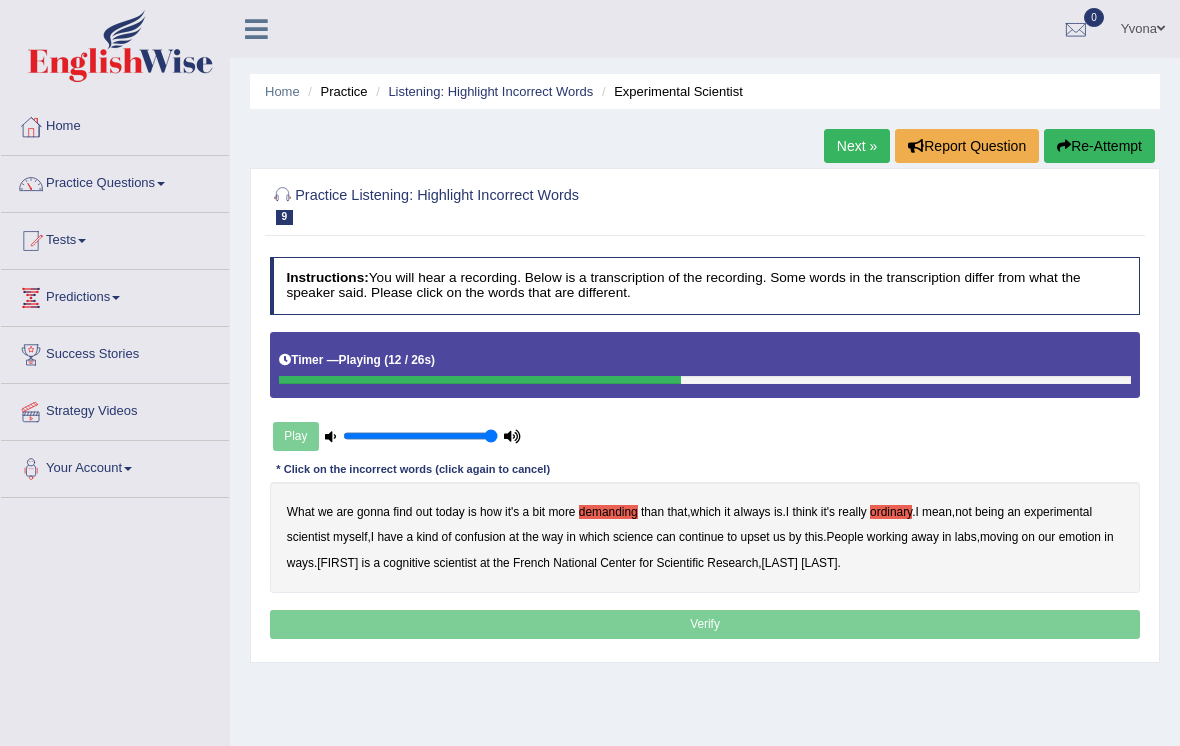click on "confusion" at bounding box center (480, 537) 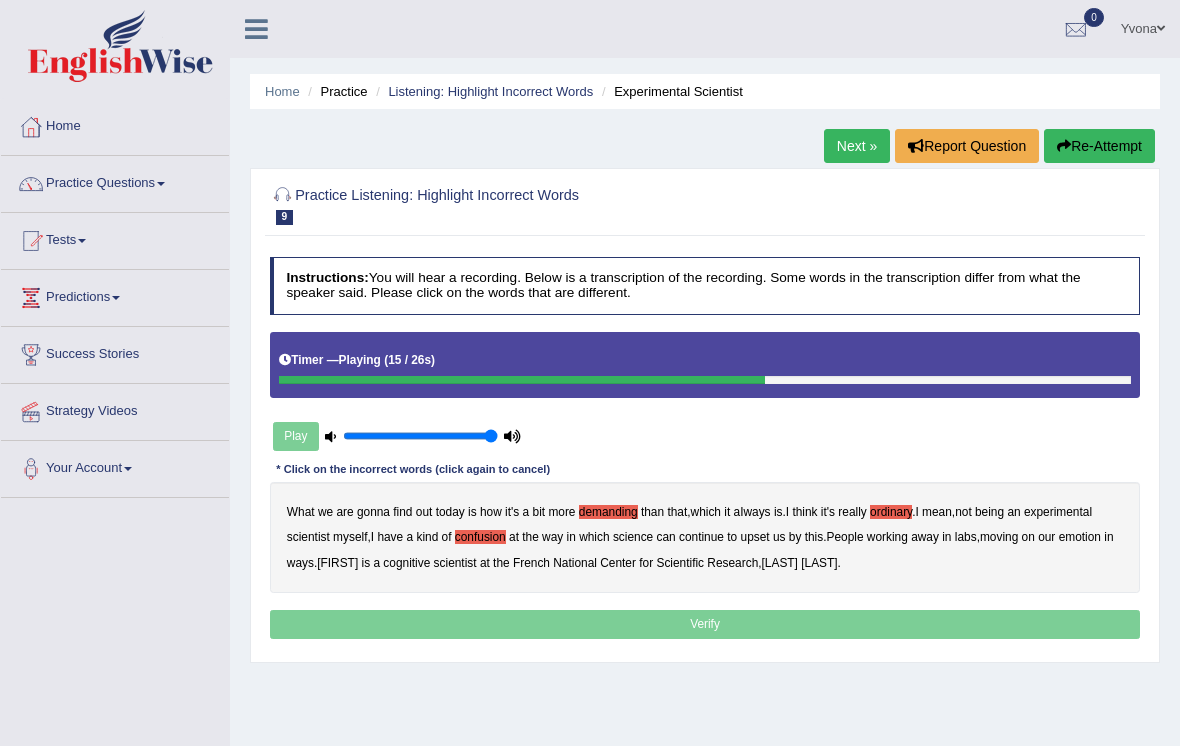 click on "upset" at bounding box center [755, 537] 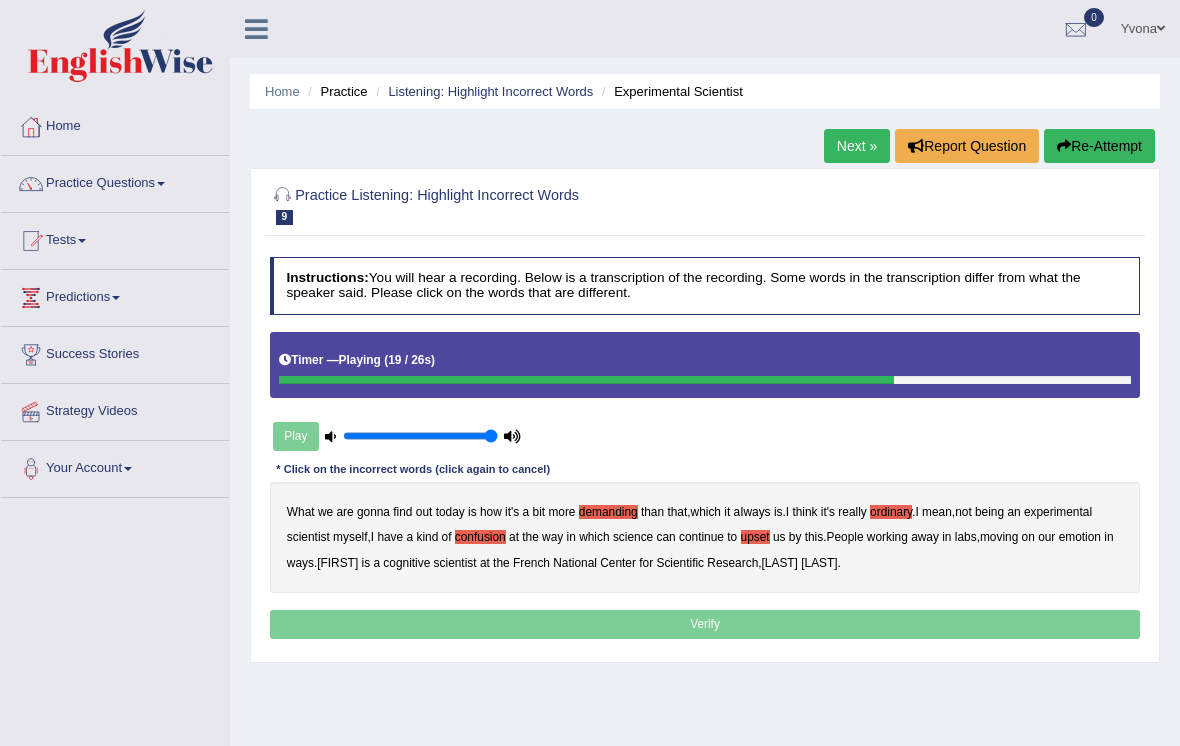 click on "emotion" at bounding box center [1080, 537] 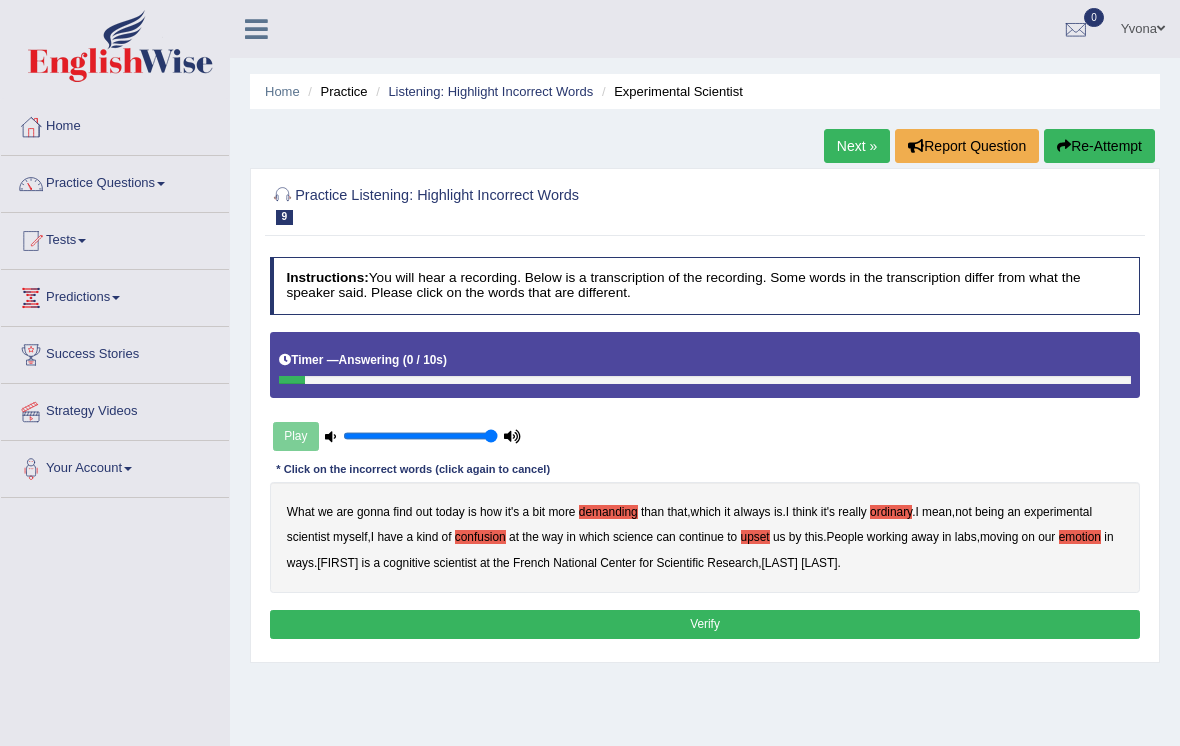 click on "Verify" at bounding box center [705, 624] 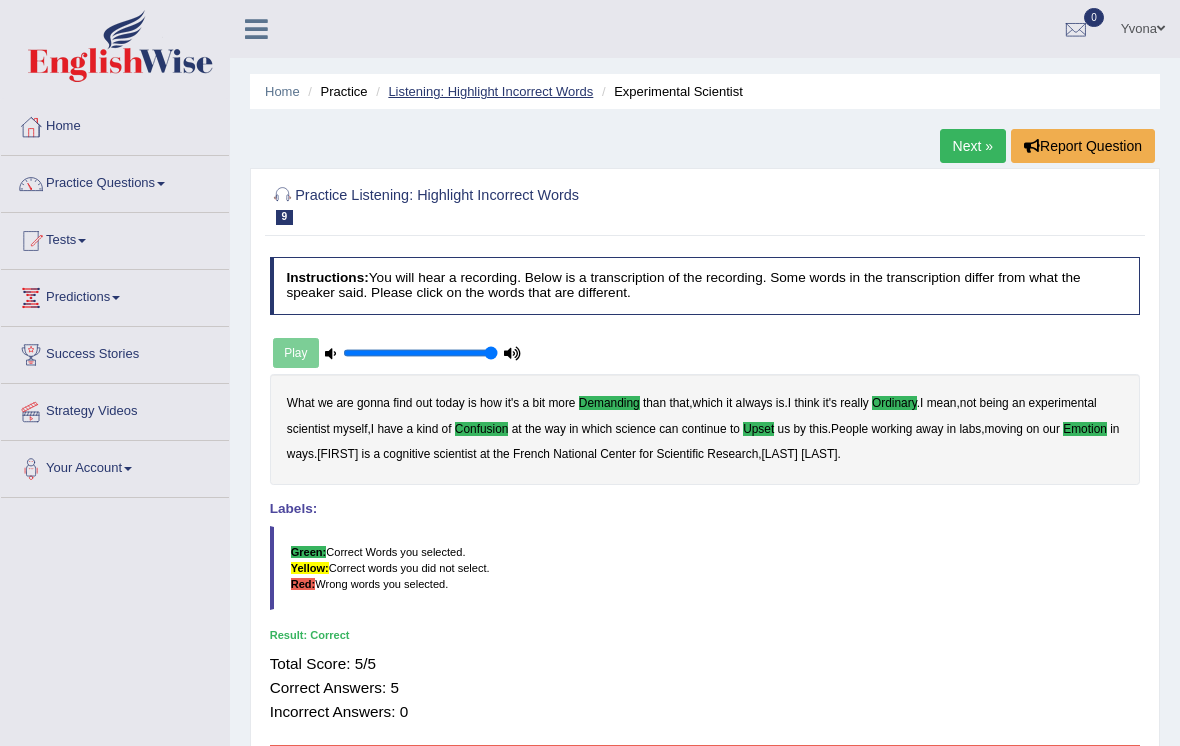 click on "Listening: Highlight Incorrect Words" at bounding box center (490, 91) 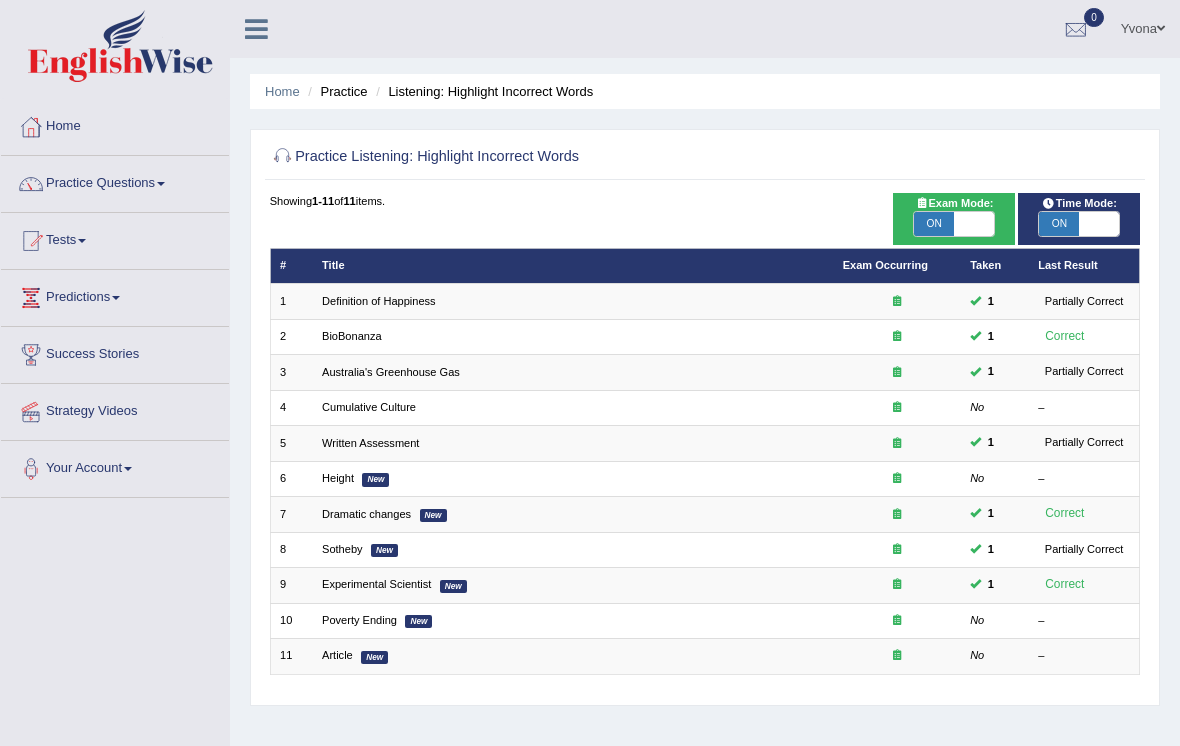 scroll, scrollTop: 0, scrollLeft: 0, axis: both 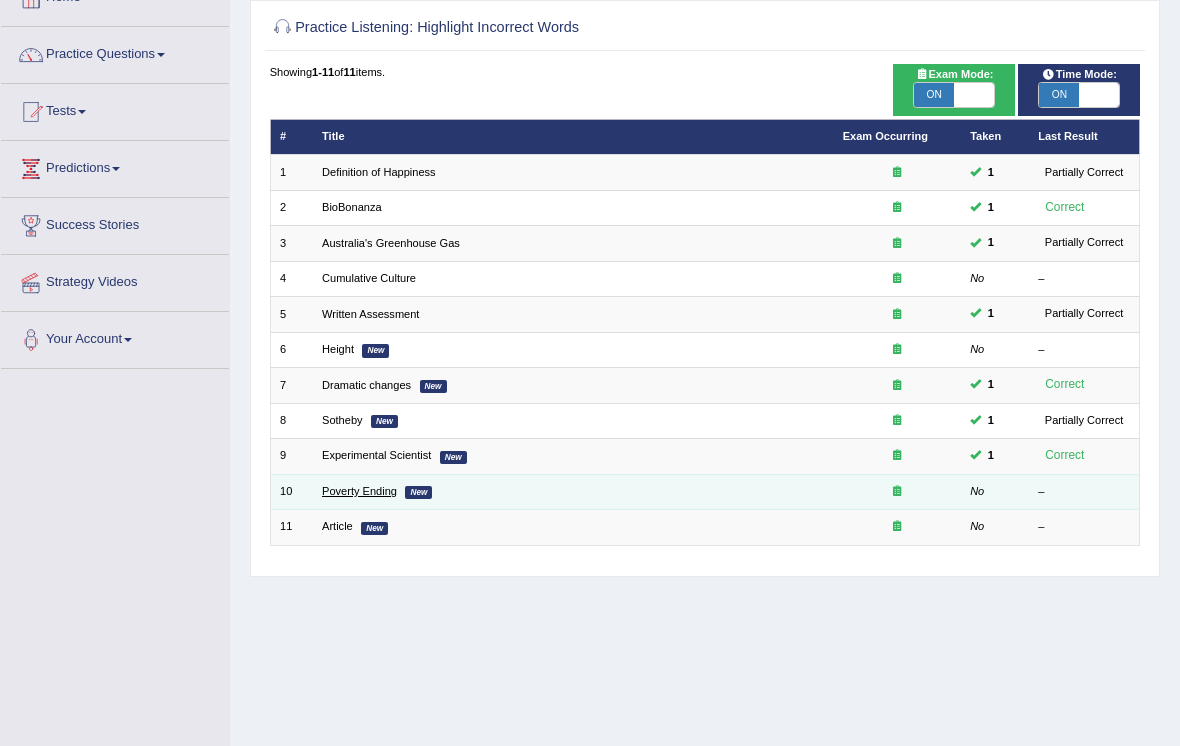 click on "Poverty Ending" at bounding box center (359, 491) 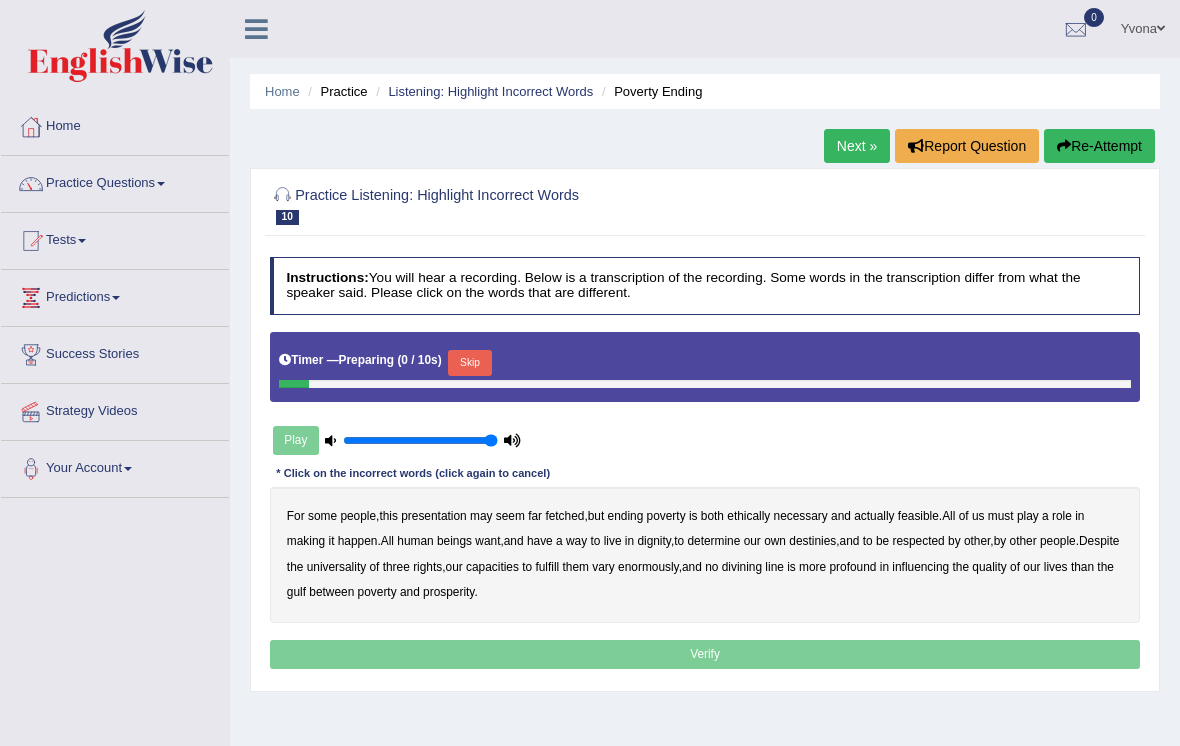 scroll, scrollTop: 0, scrollLeft: 0, axis: both 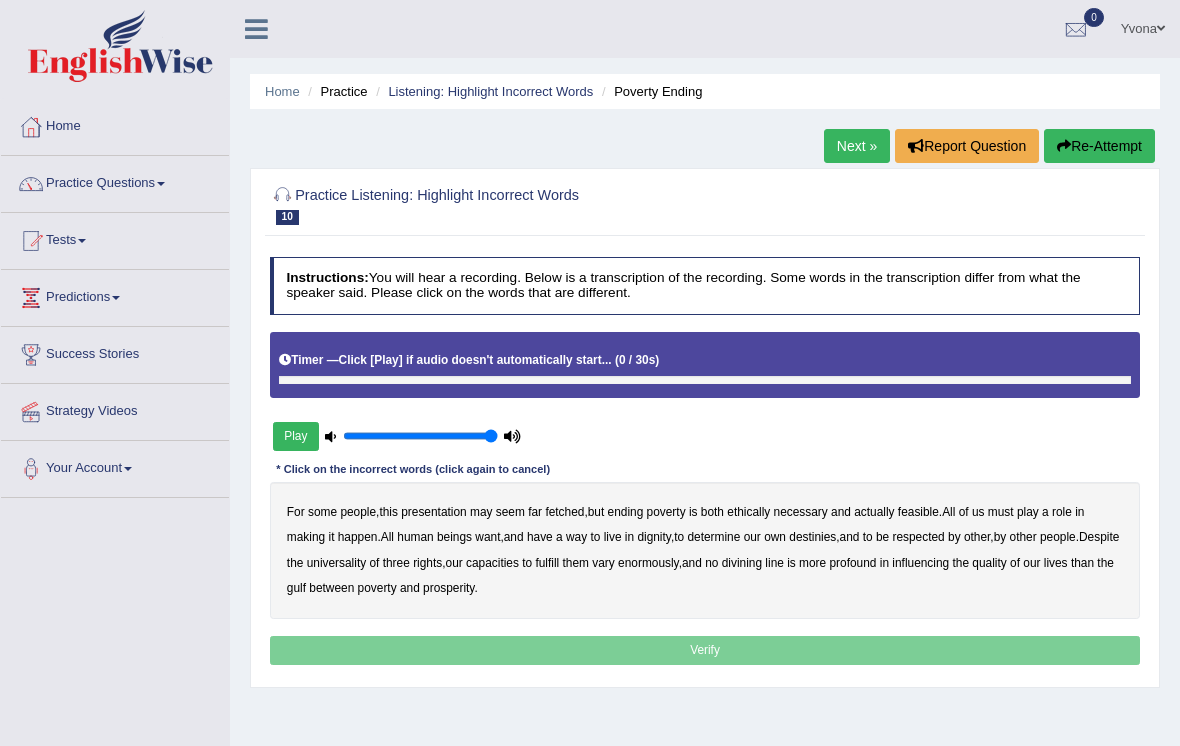 click on "Play" at bounding box center (296, 436) 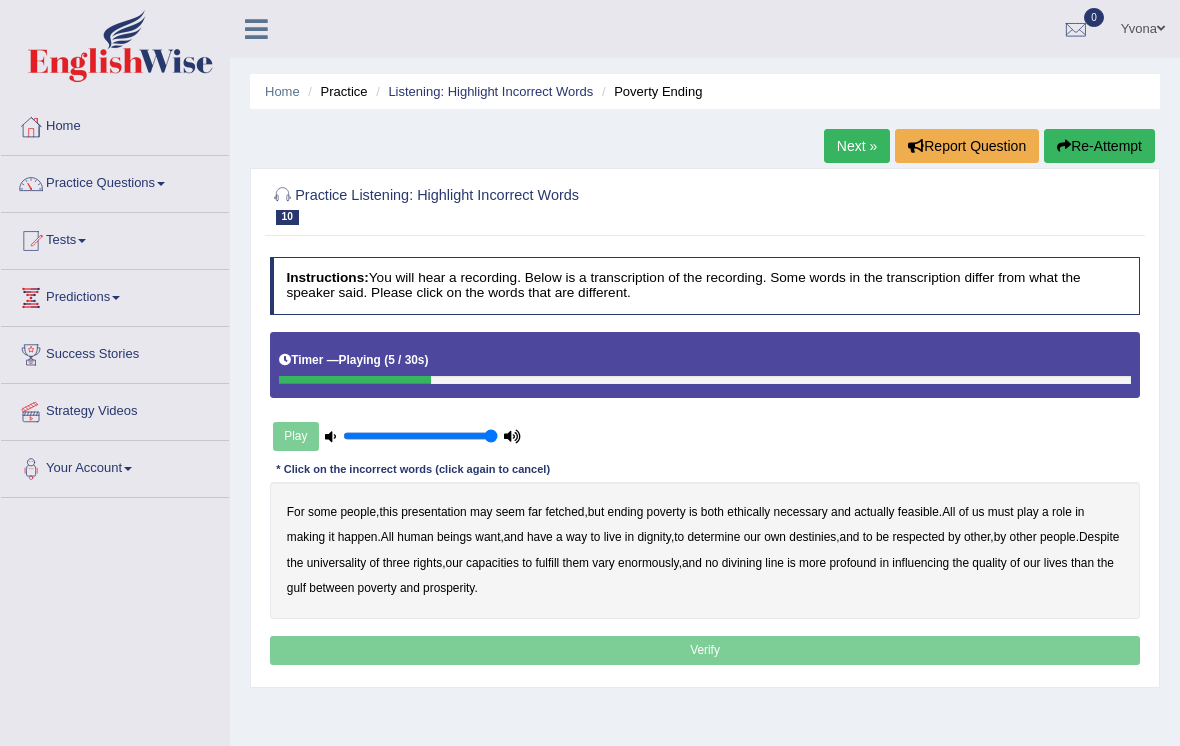 click on "ethically" at bounding box center [748, 512] 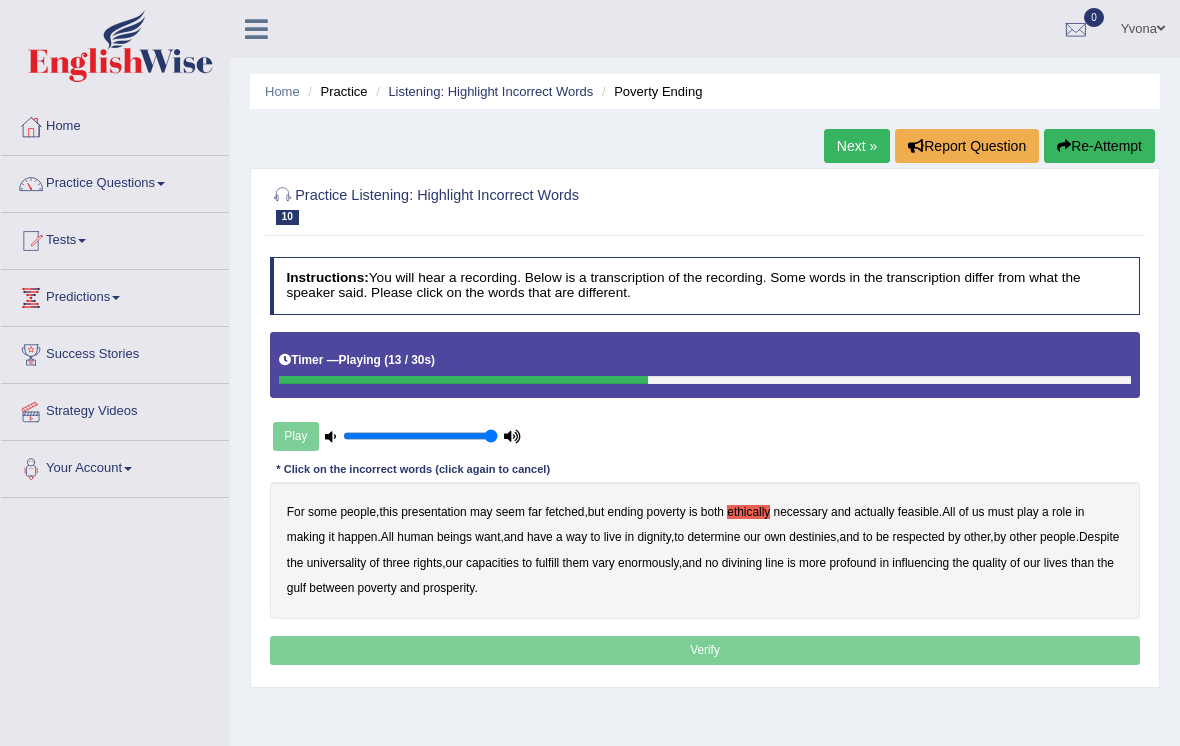 click on "way" at bounding box center [576, 537] 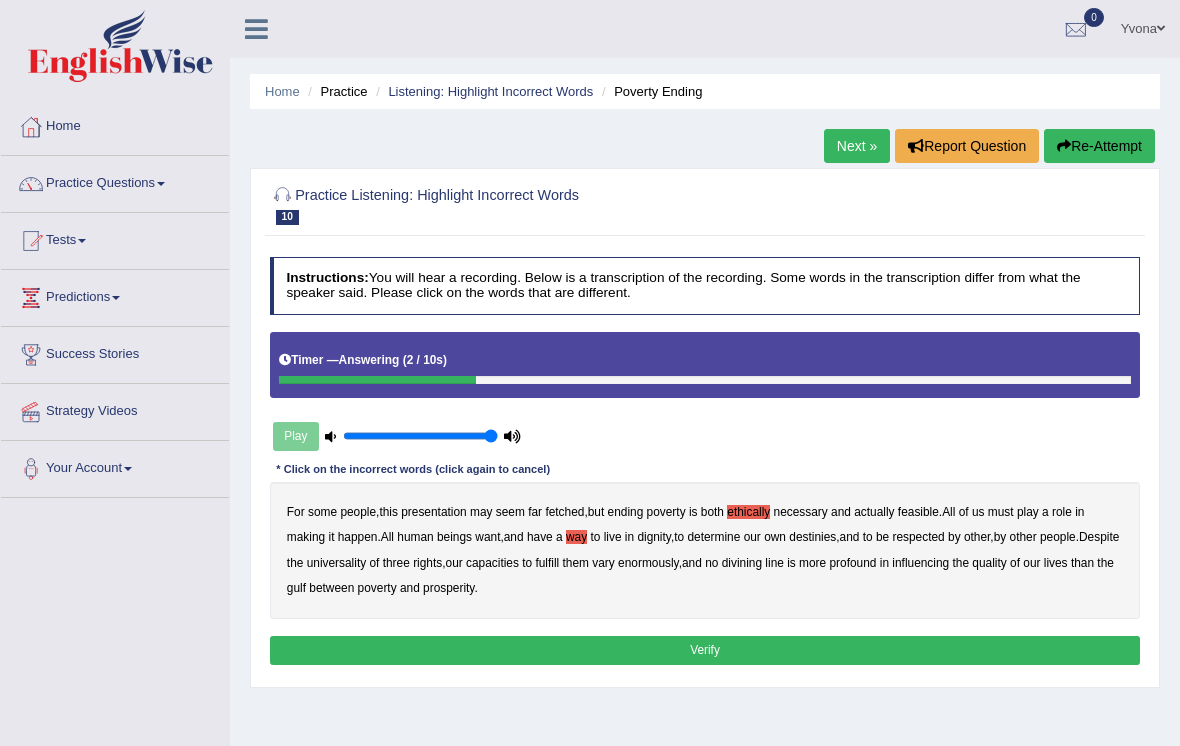 click on "Verify" at bounding box center [705, 650] 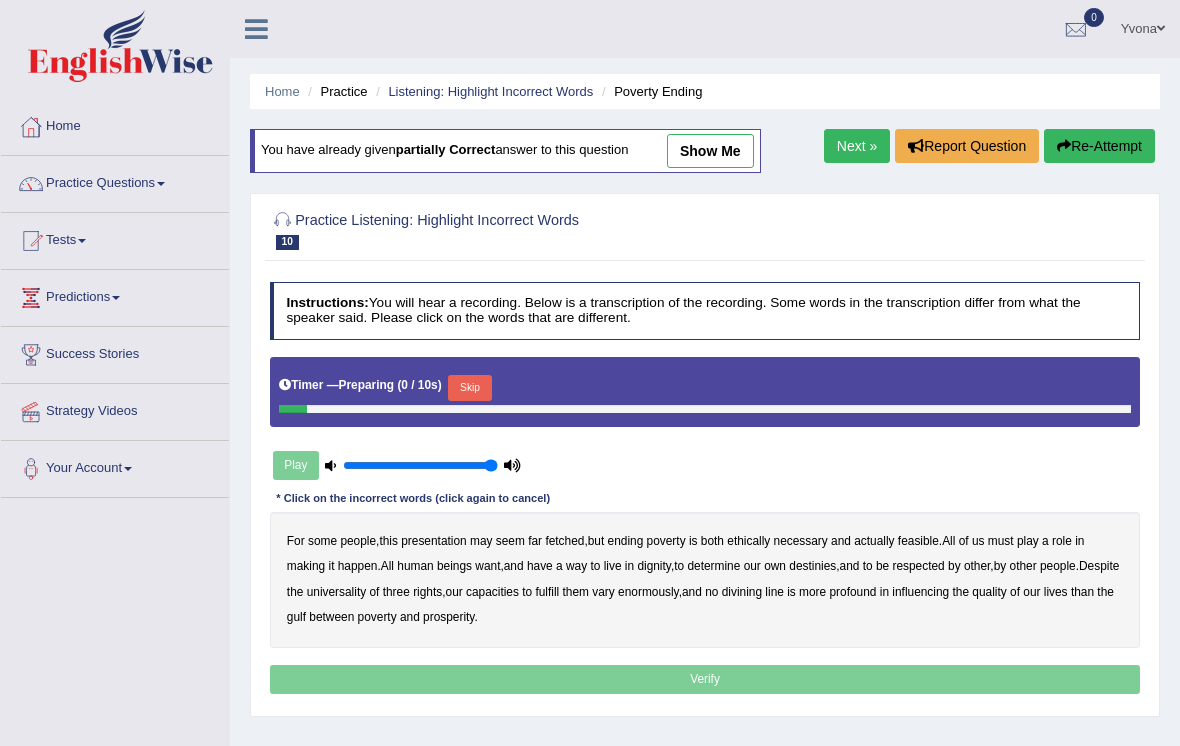 scroll, scrollTop: 0, scrollLeft: 0, axis: both 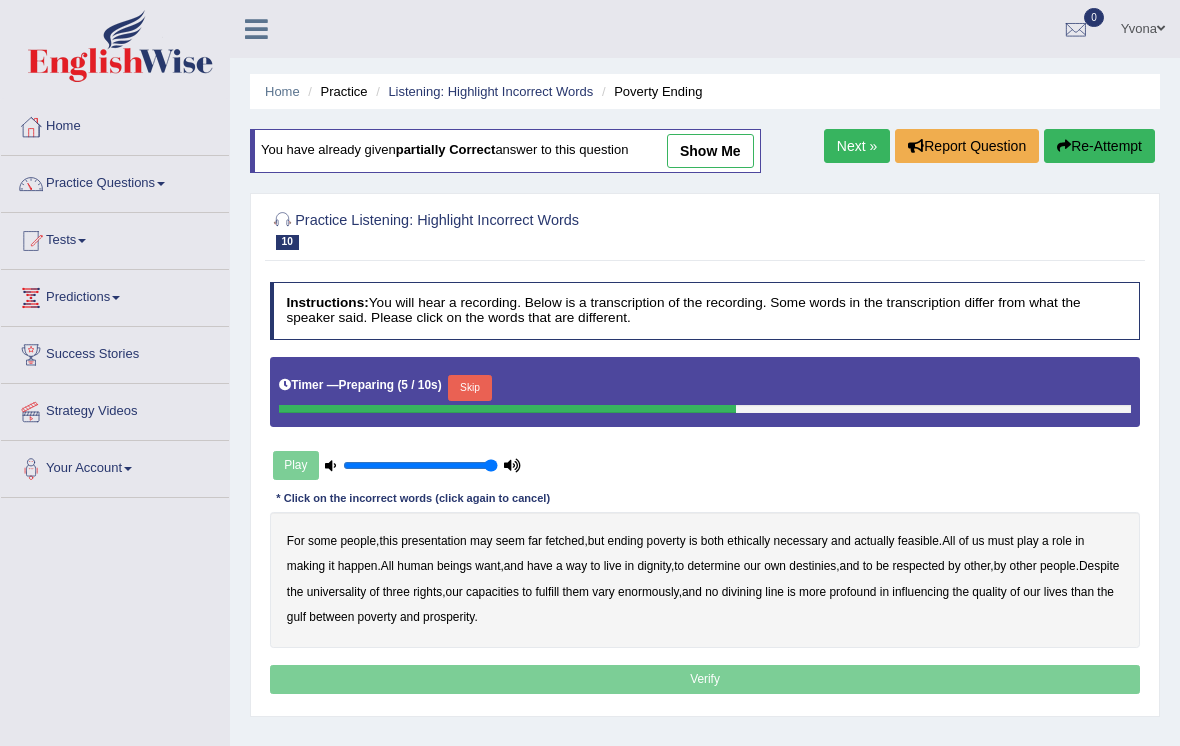 click on "Skip" at bounding box center (469, 388) 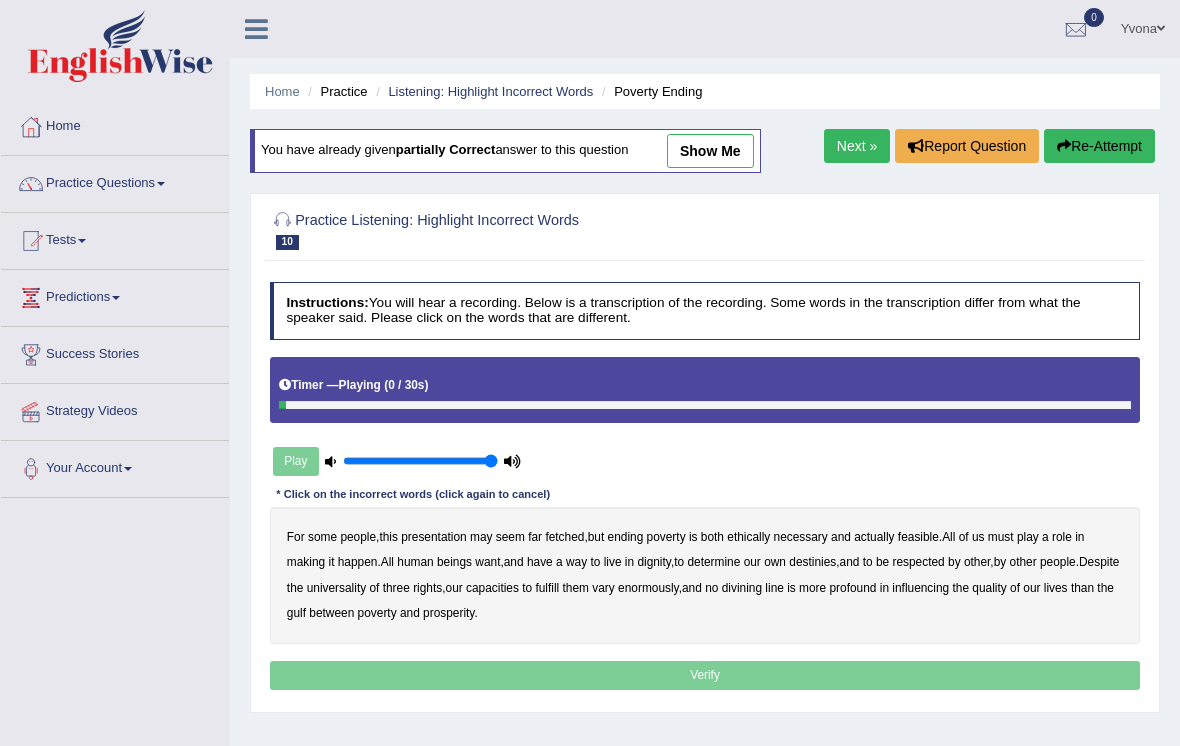 click on "Play" at bounding box center [397, 461] 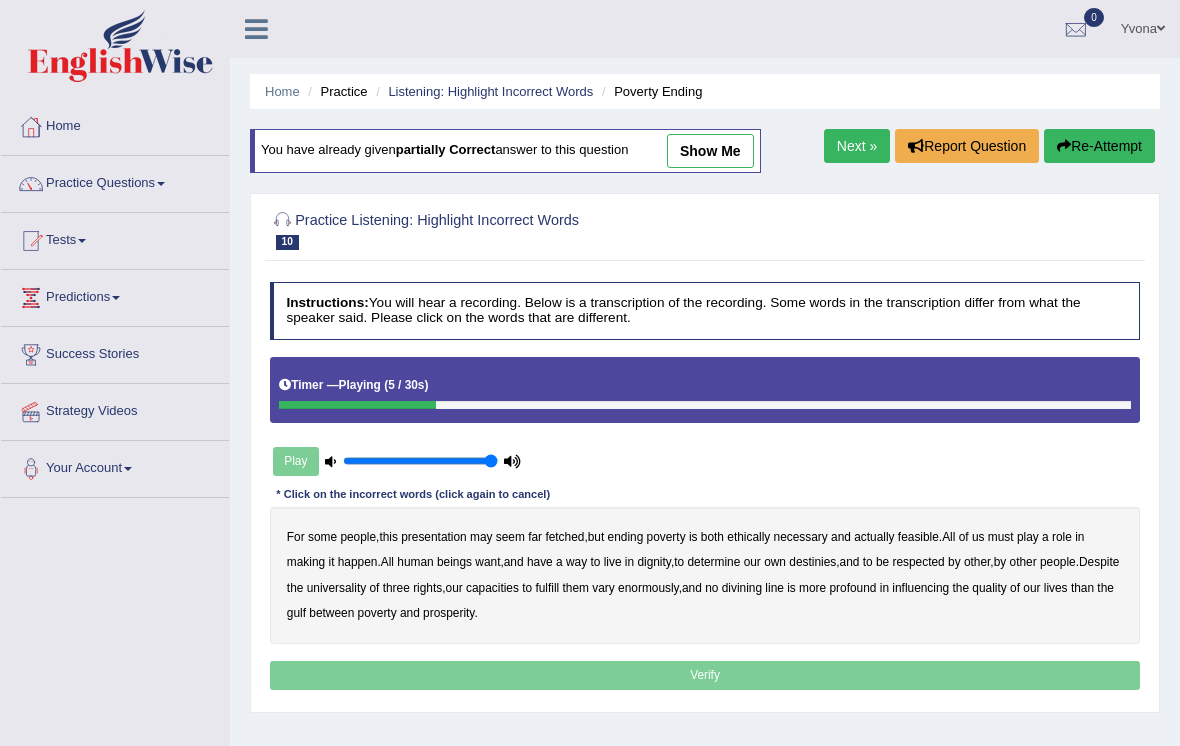 click on "For   some   people ,  this   presentation   may   seem   far   fetched ,  but   ending   poverty   is   both   ethically   necessary   and   actually   feasible .  All   of   us   must   play   a   role   in   making   it   happen .  All   human   beings   want ,  and   have   a   way   to   live   in   dignity ,  to   determine   our   own   destinies ,  and   to   be   respected   by   other ,  by   other   people .  Despite   the   universality   of   three   rights ,  our   capacities   to   fulfill   them   vary   enormously ,  and   no   divining   line   is   more   profound   in   influencing   the   quality   of   our   lives   than   the   gulf   between   poverty   and   prosperity ." at bounding box center (705, 575) 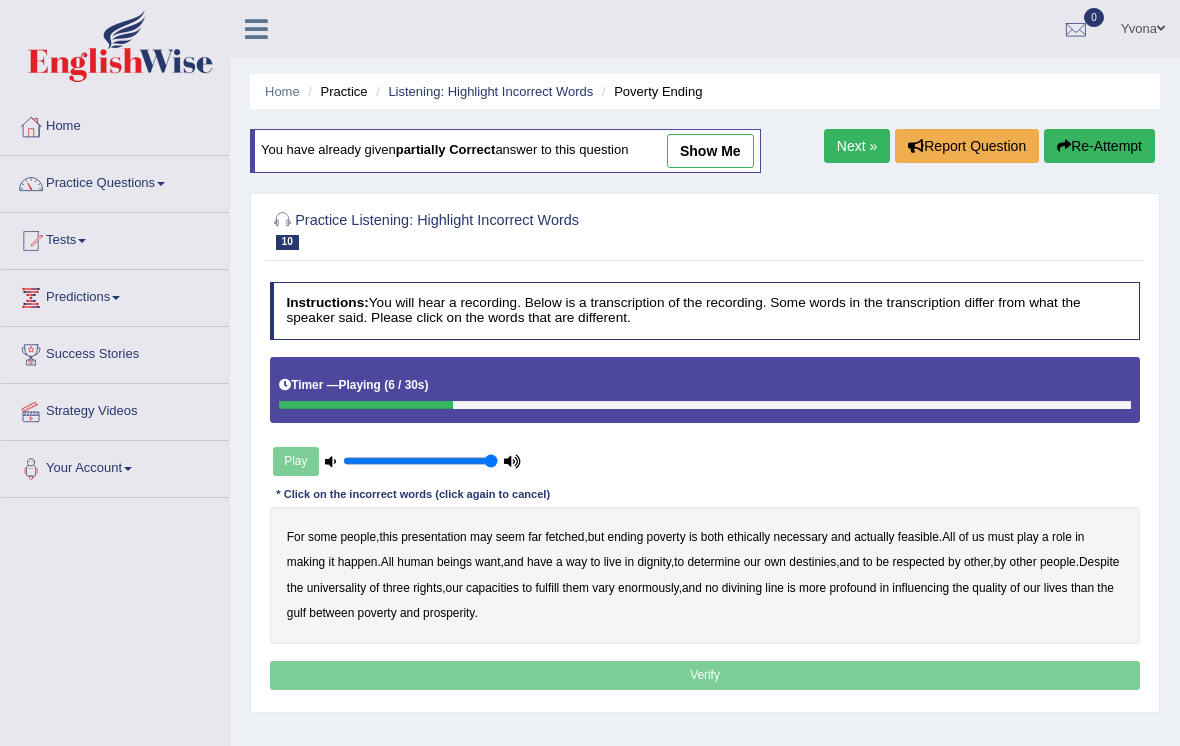 click on "ethically" at bounding box center (748, 537) 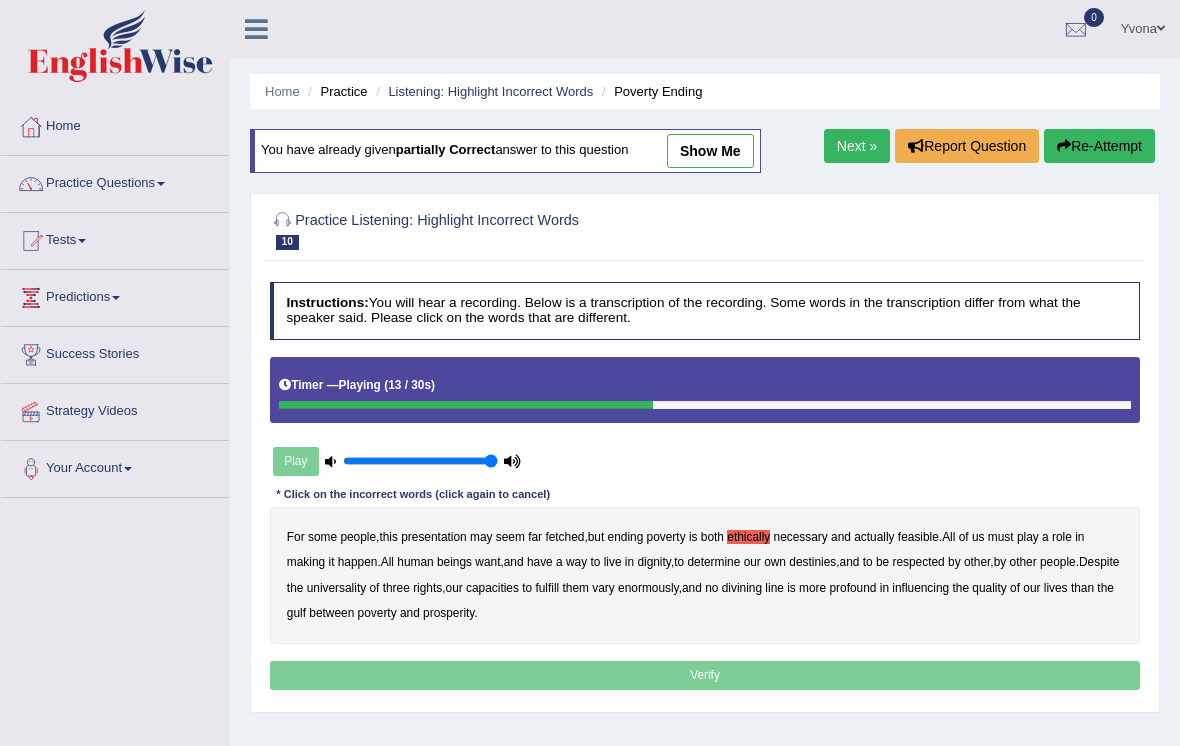 click on "way" at bounding box center (576, 562) 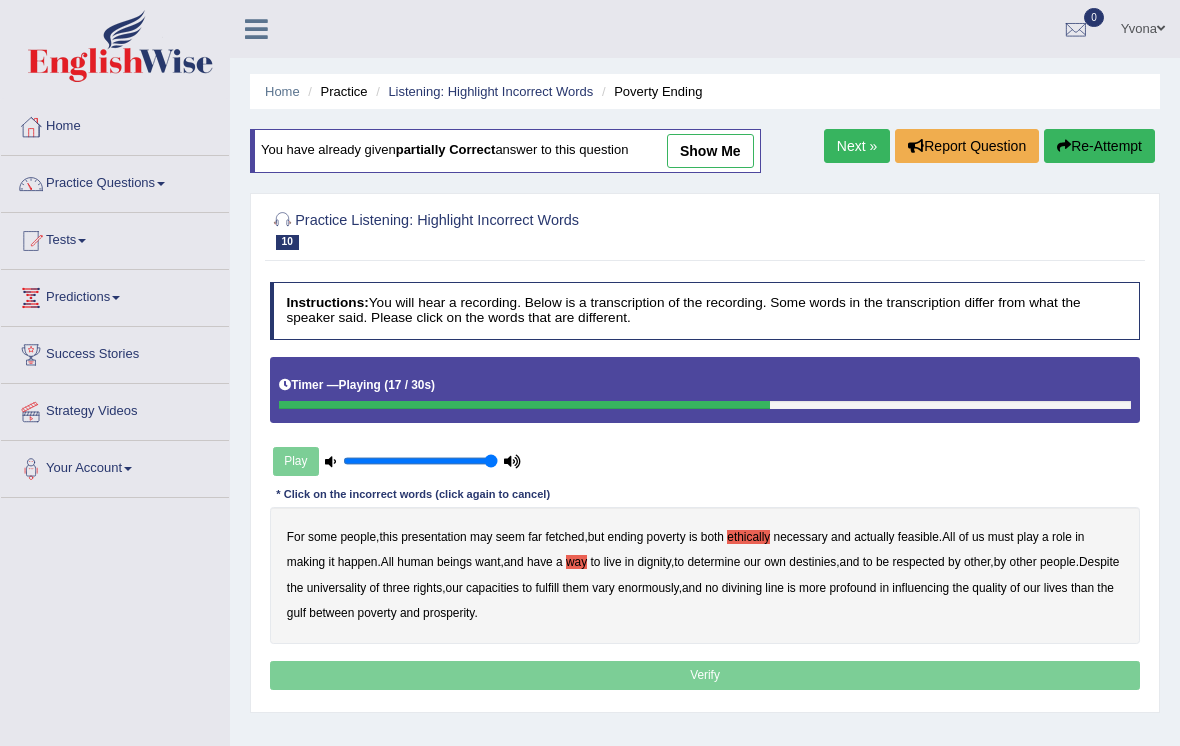 click on "in" at bounding box center [884, 588] 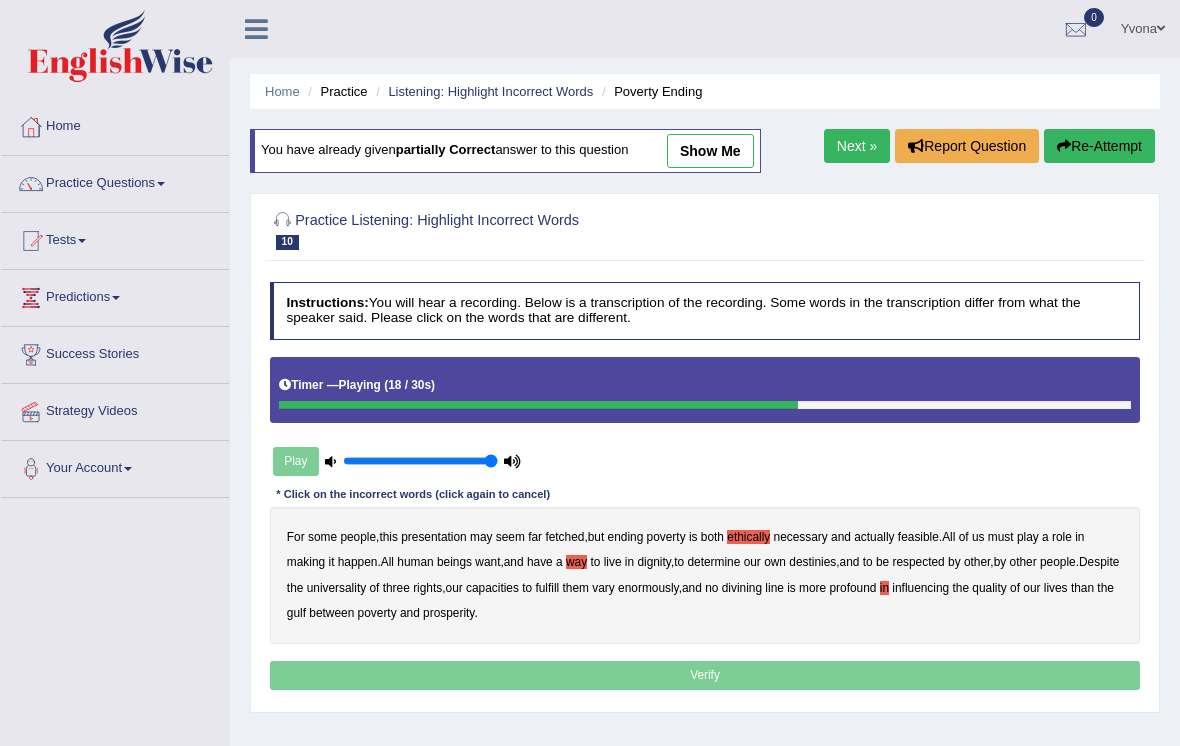 click on "in" at bounding box center [884, 588] 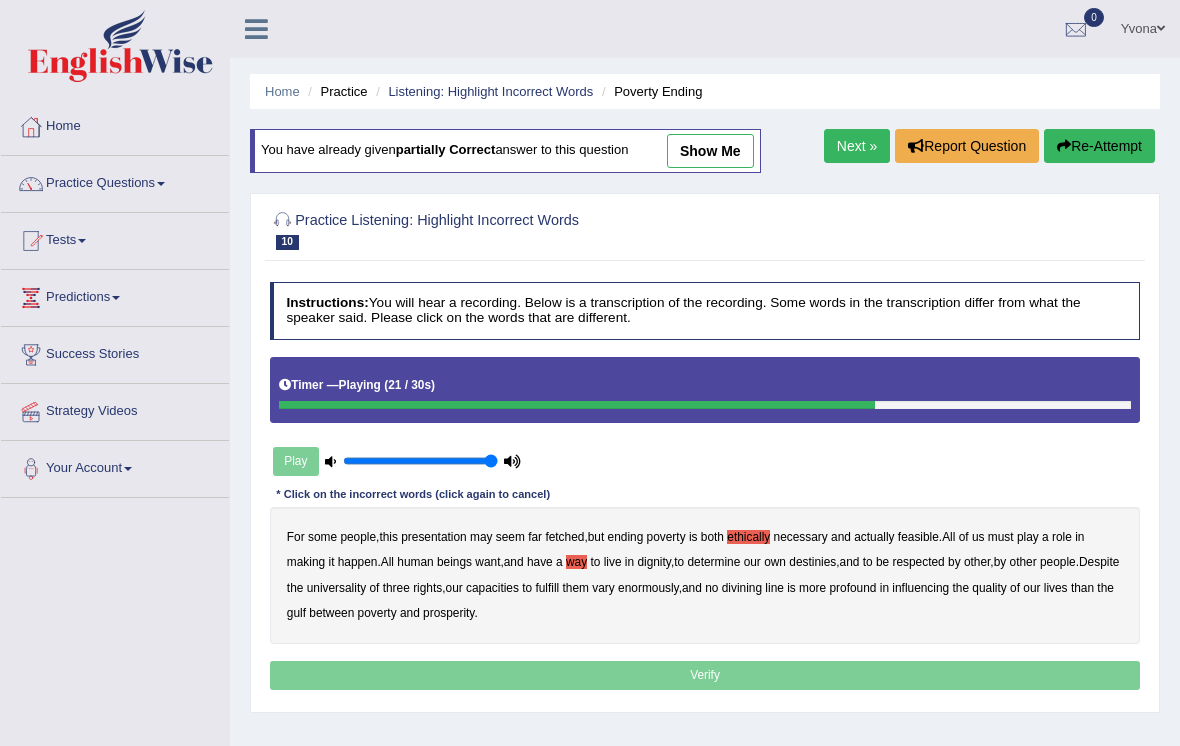click on "three" at bounding box center (396, 588) 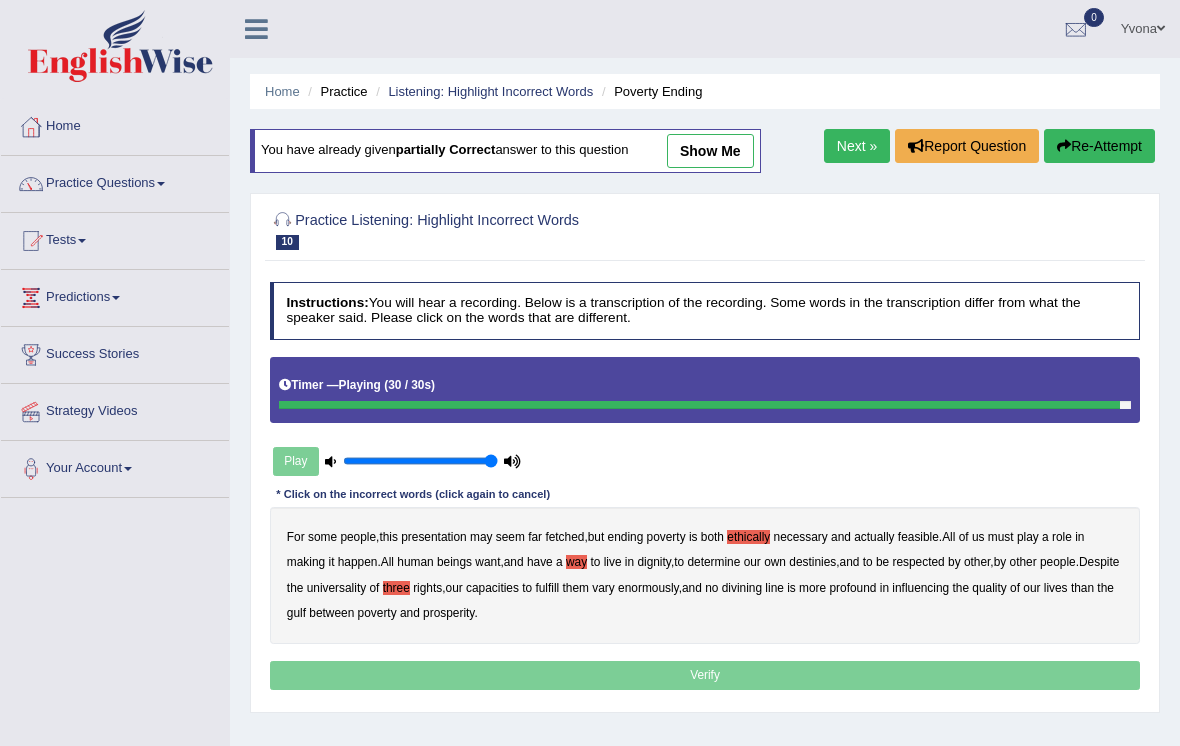 click on "Verify" at bounding box center [705, 675] 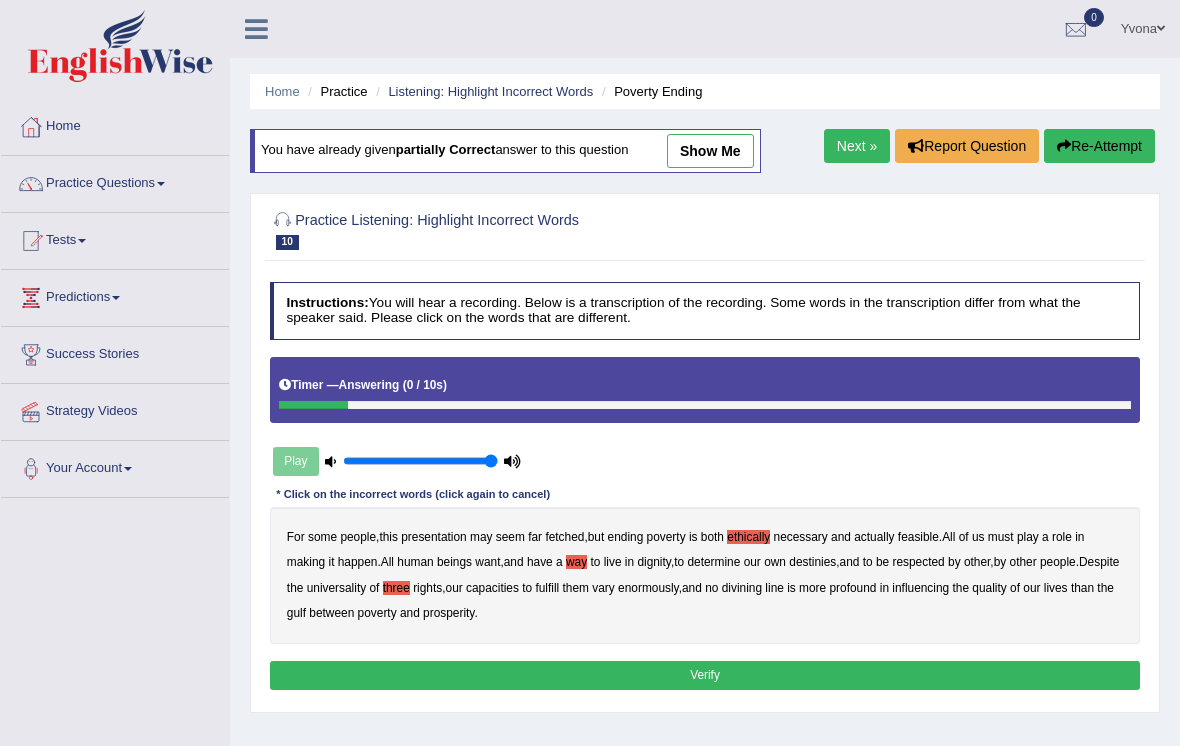 click on "Verify" at bounding box center (705, 675) 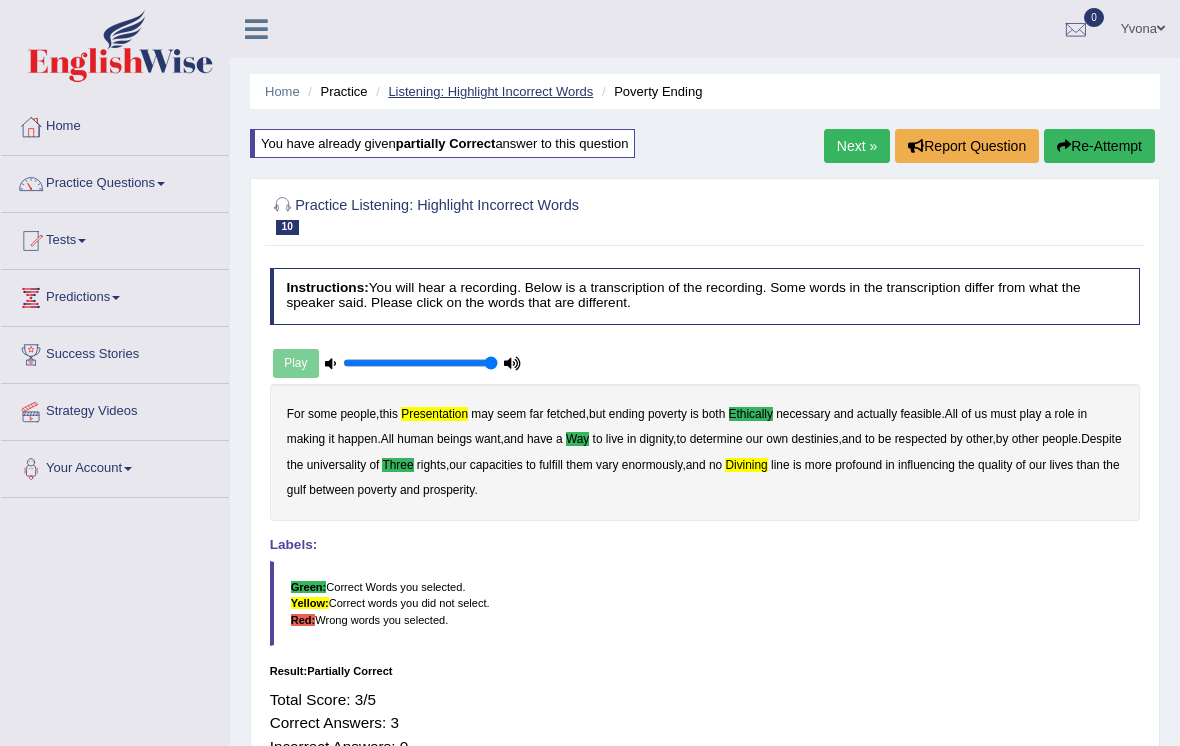 click on "Listening: Highlight Incorrect Words" at bounding box center [490, 91] 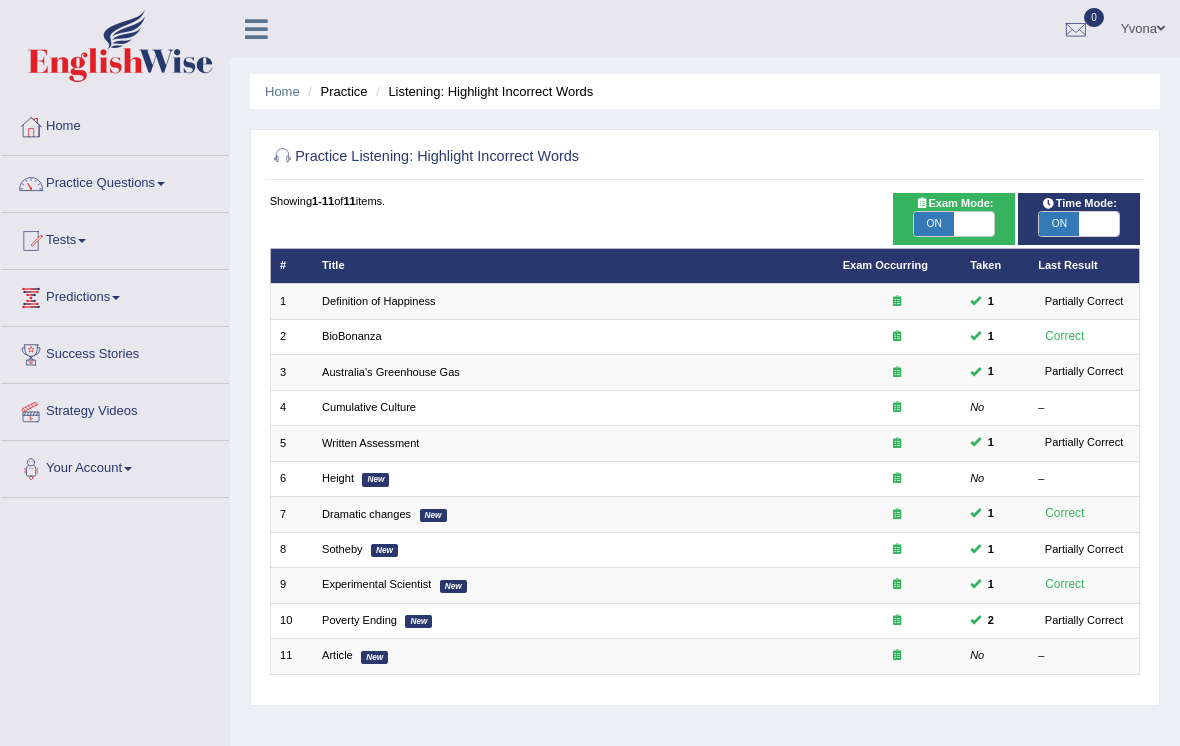 scroll, scrollTop: 0, scrollLeft: 0, axis: both 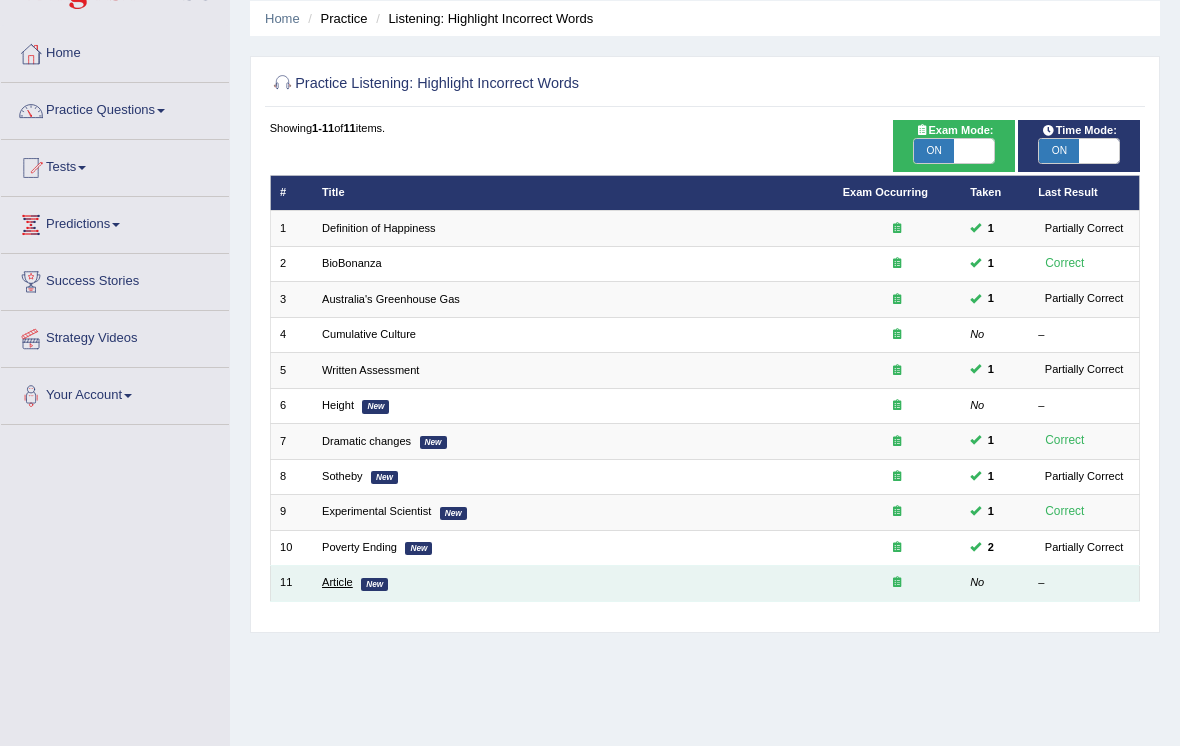 click on "Article" at bounding box center [337, 582] 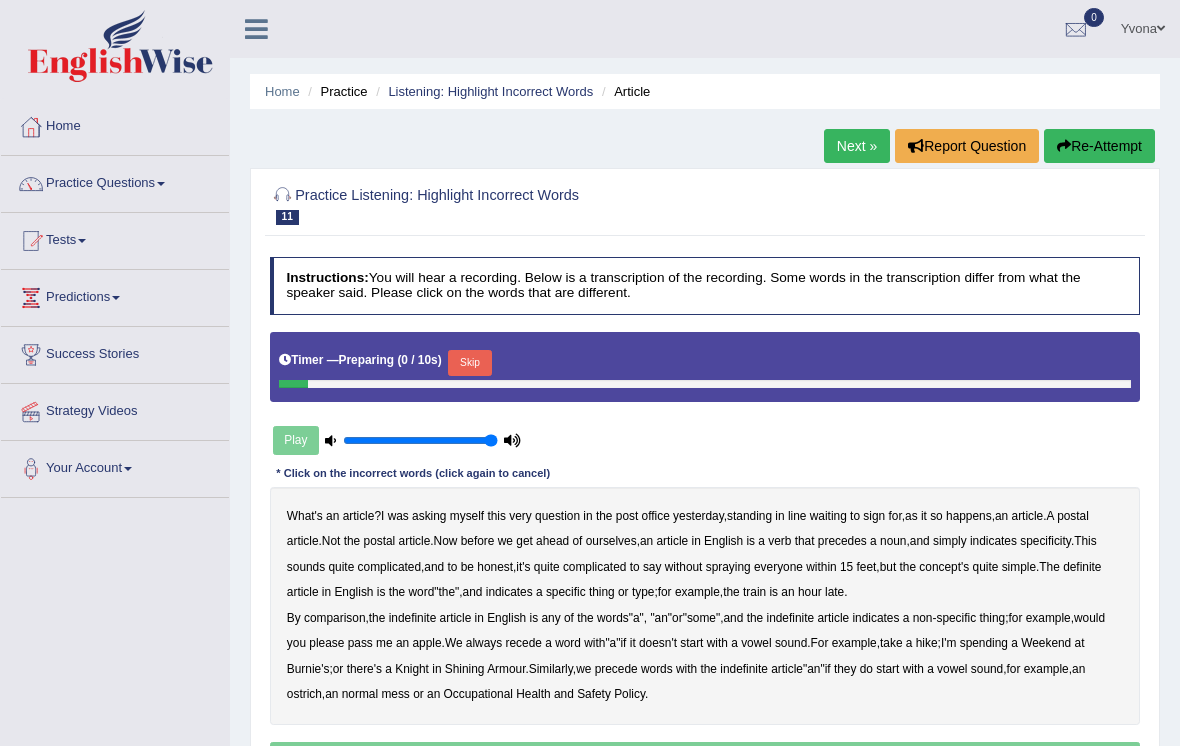 scroll, scrollTop: 0, scrollLeft: 0, axis: both 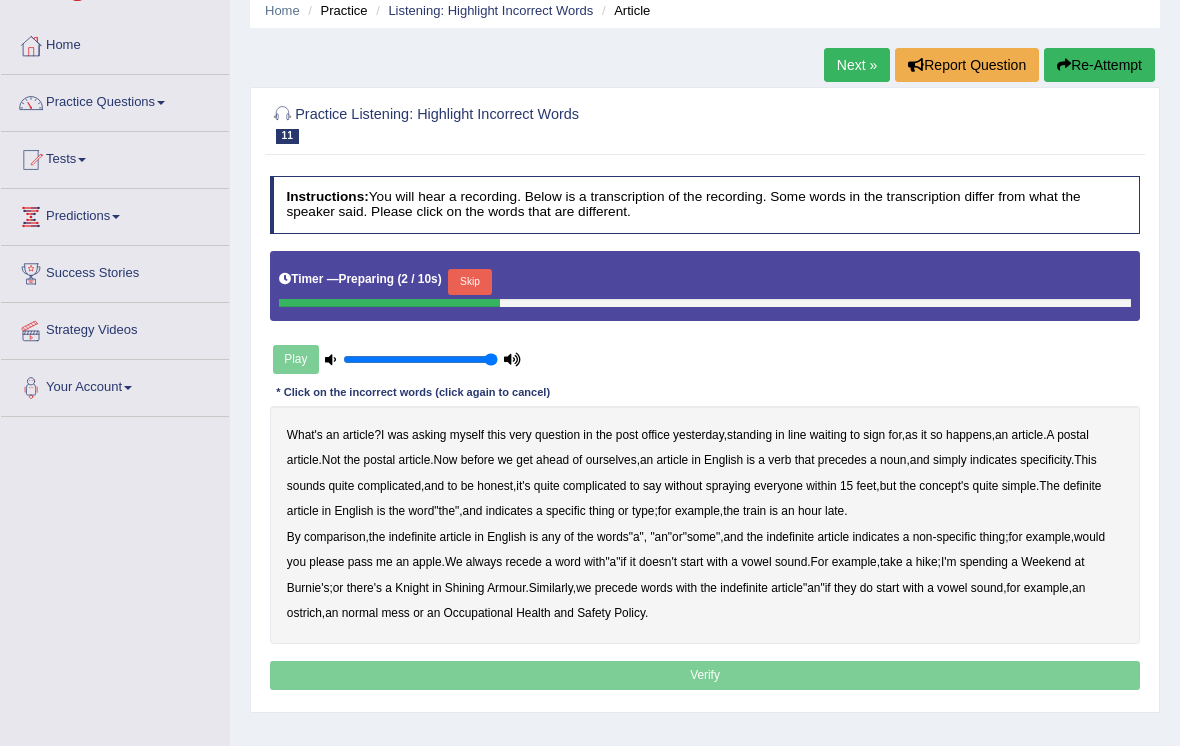 click on "Skip" at bounding box center [469, 282] 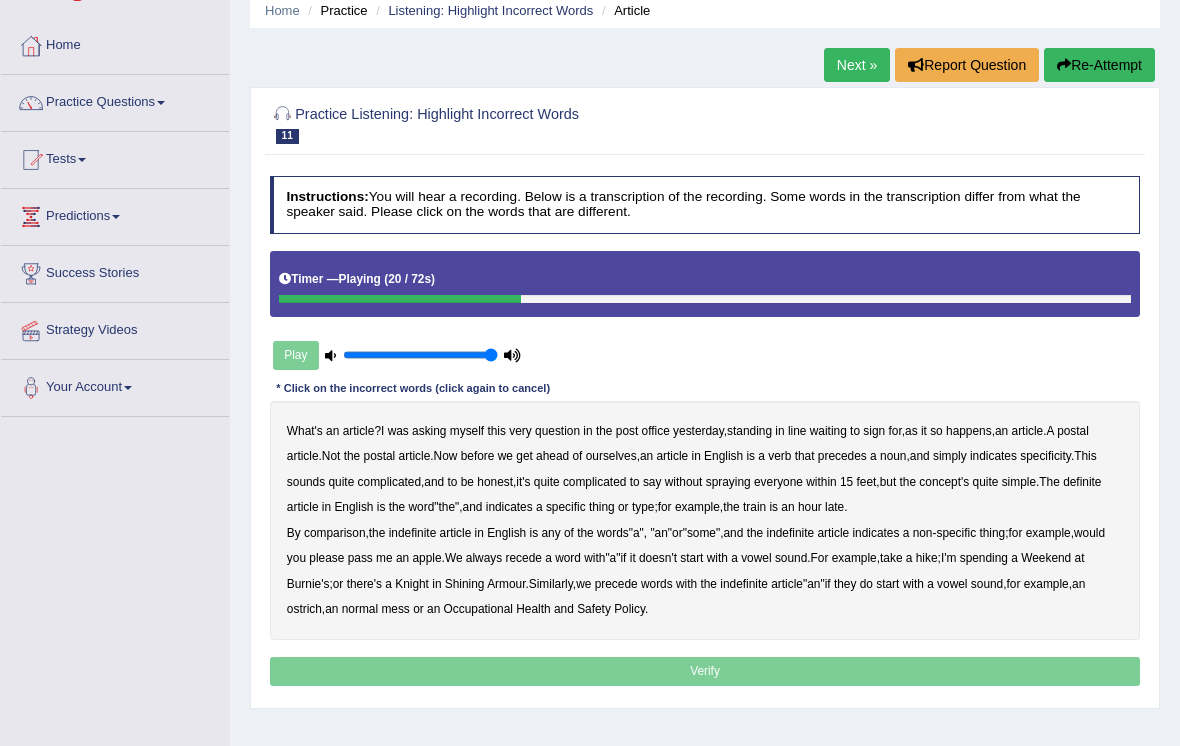 click on "specificity" at bounding box center (1045, 456) 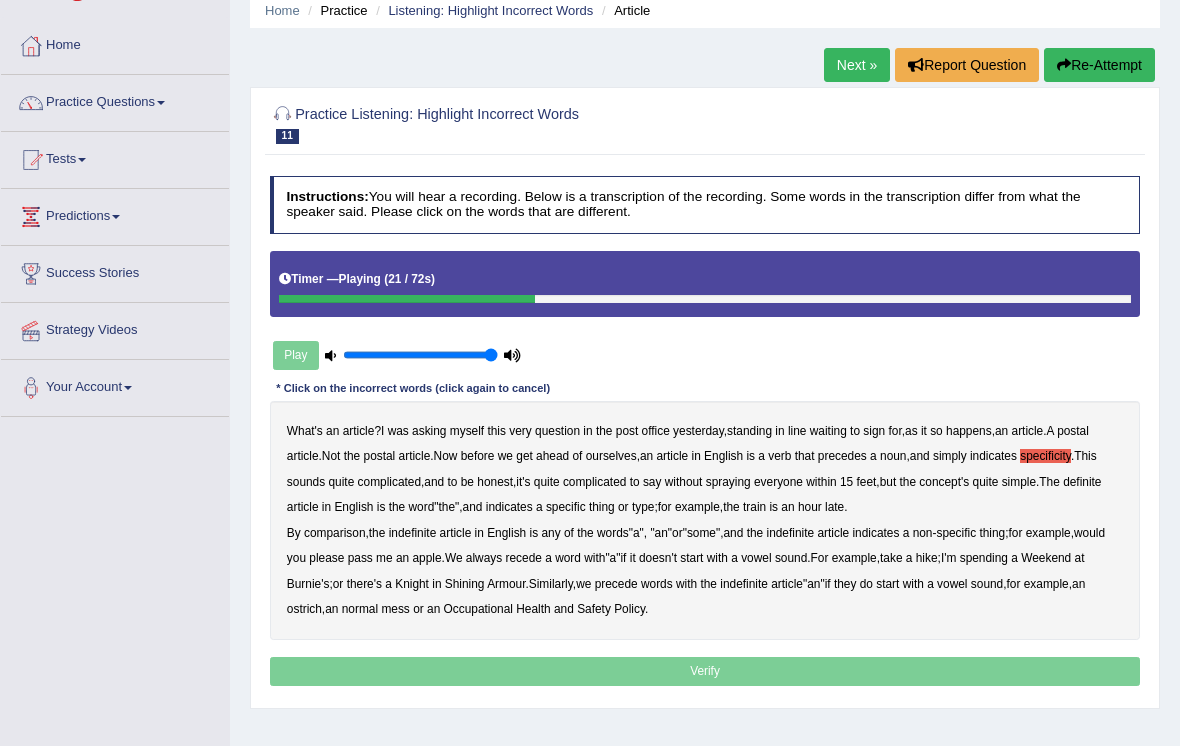 click on "specificity" at bounding box center (1045, 456) 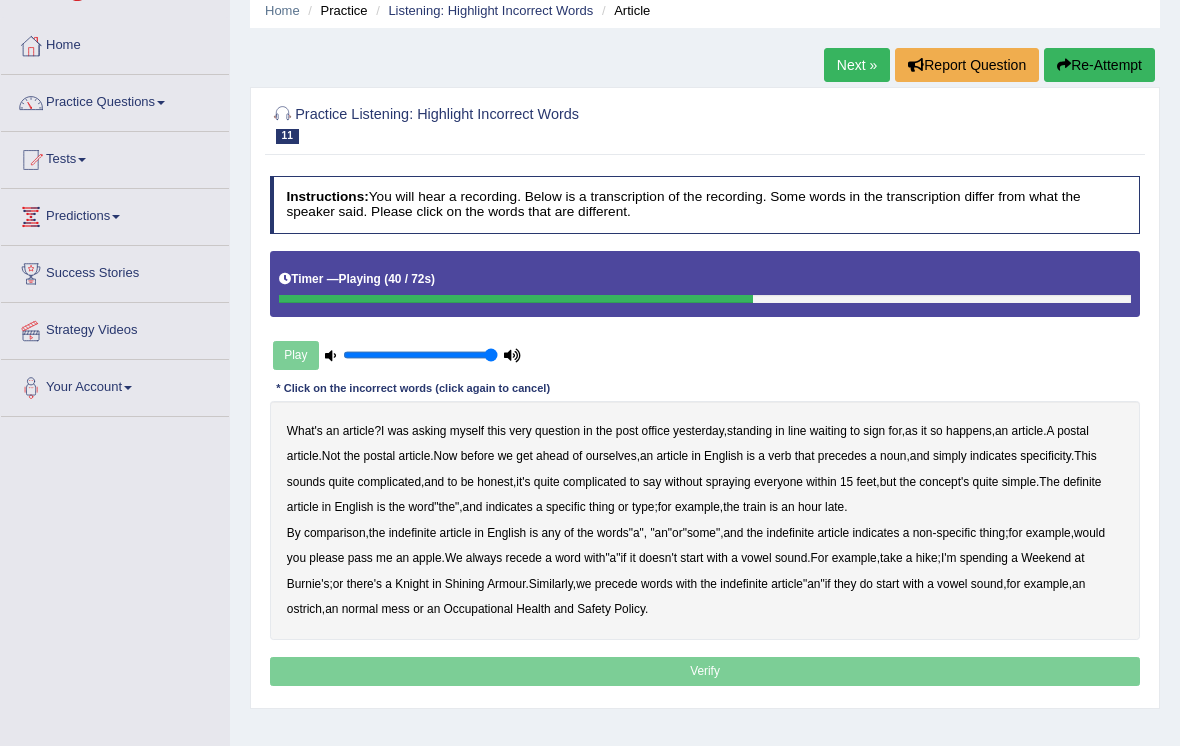 click on "comparison" at bounding box center [334, 533] 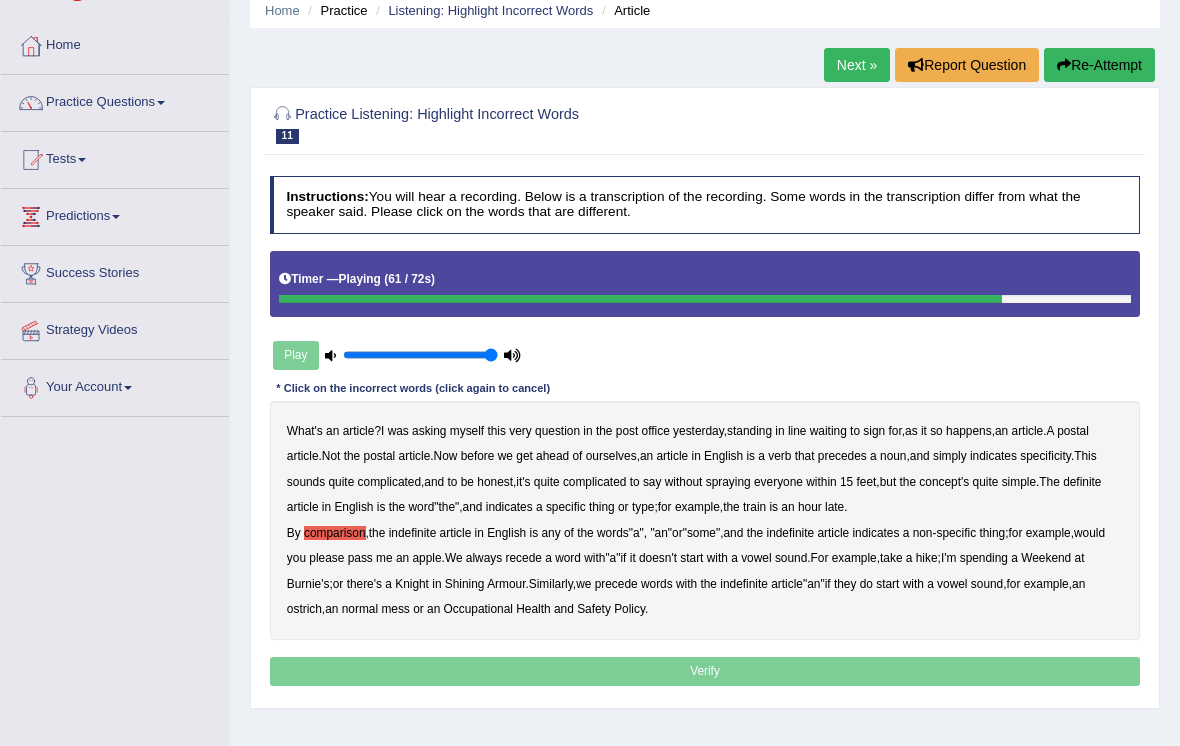 click on "Knight" at bounding box center (412, 584) 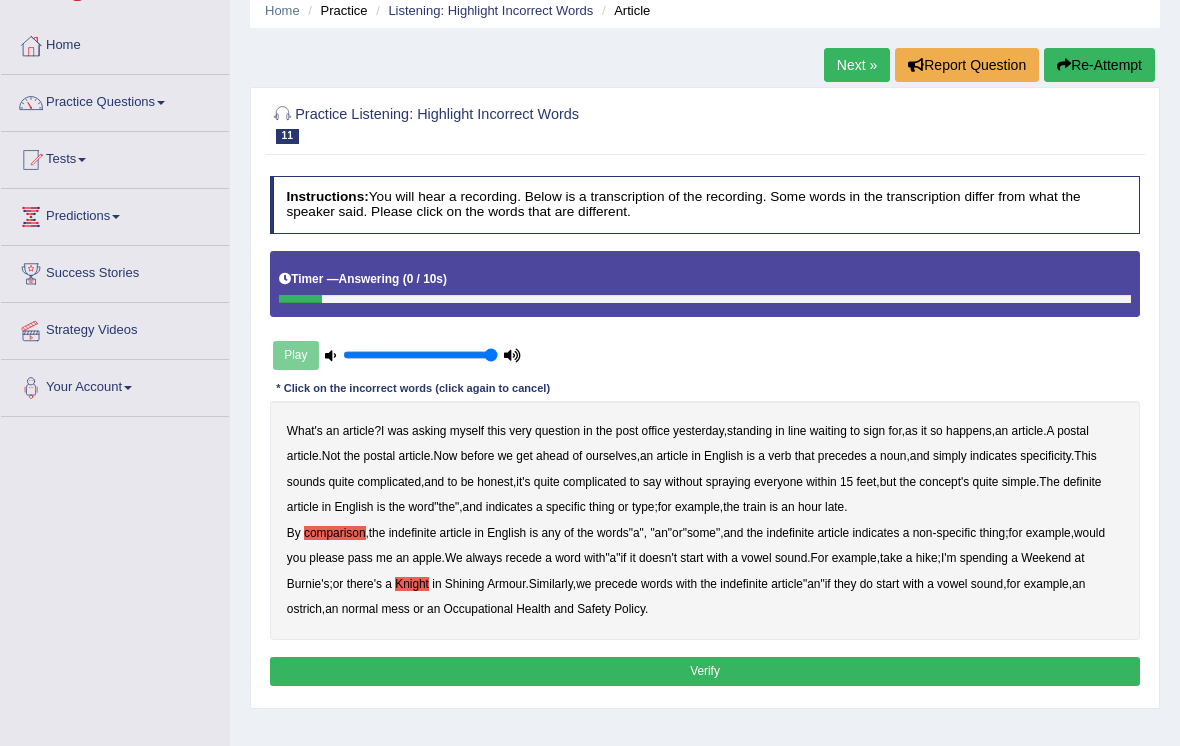 click on "What's   an   article ?  I   was   asking   myself   this   very   question   in   the   post   office   yesterday ,  standing   in   line   waiting   to   sign   for ,  as   it   so   happens ,  an   article .  A   postal   article .  Not   the   postal   article .  Now   before   we   get   ahead   of   ourselves ,  an   article   in   English   is   a   verb   that   precedes   a   noun ,  and   simply   indicates   specificity .  This   sounds   quite   complicated ,  and   to   be   honest ,  it's   quite   complicated   to   say   without   spraying   everyone   within   15   feet ,  but   the   concept's   quite   simple .  The   definite   article   in   English   is   the   word  " the ",  and   indicates   a   specific   thing   or   type ;  for   example ,  the   train   is   an   hour   late .
By   comparison ,  the   indefinite   article   in   English   is   any   of   the   words  " a ", " an "  or  " some ",  and   the   indefinite   article   indicates   a   non - specific   thing ;  for" at bounding box center [705, 520] 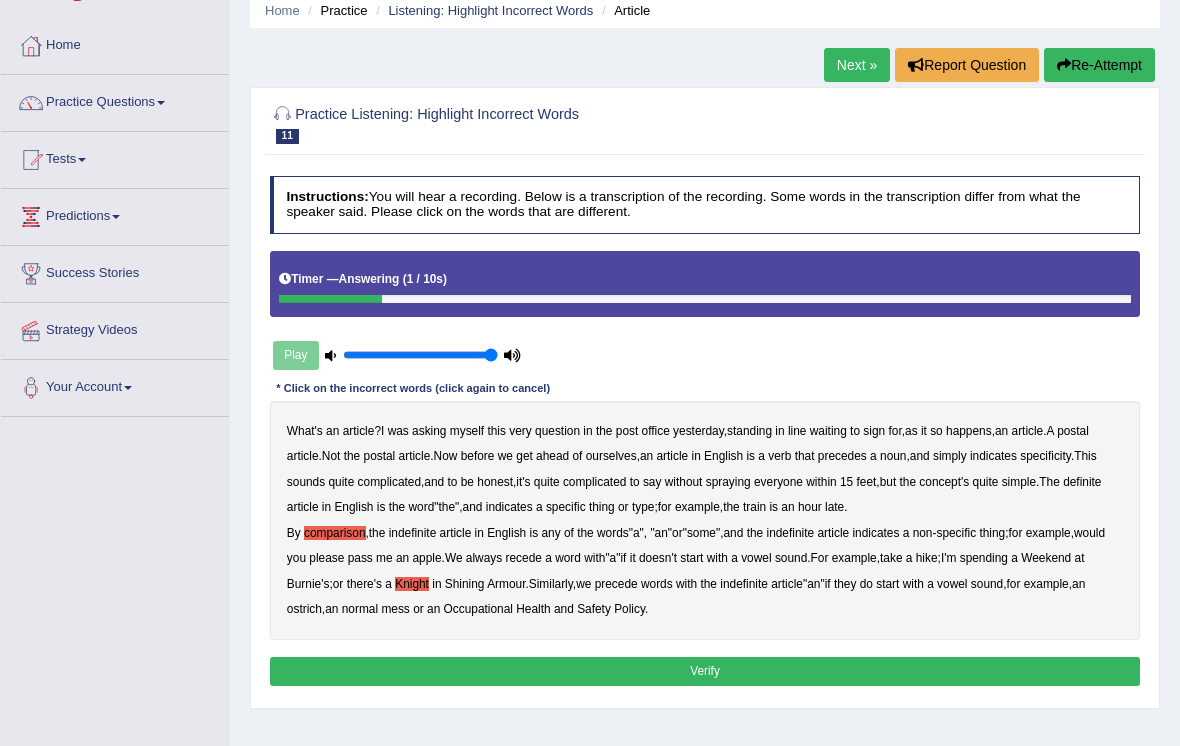 click on "Verify" at bounding box center (705, 671) 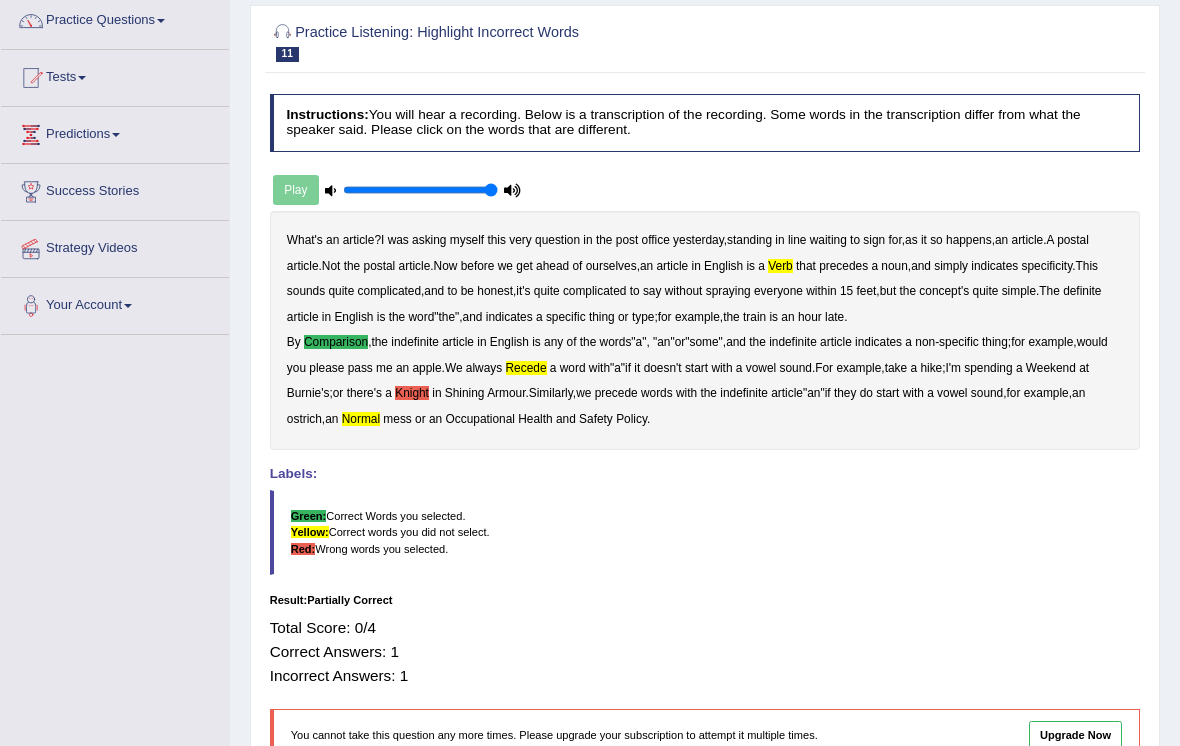 scroll, scrollTop: 0, scrollLeft: 0, axis: both 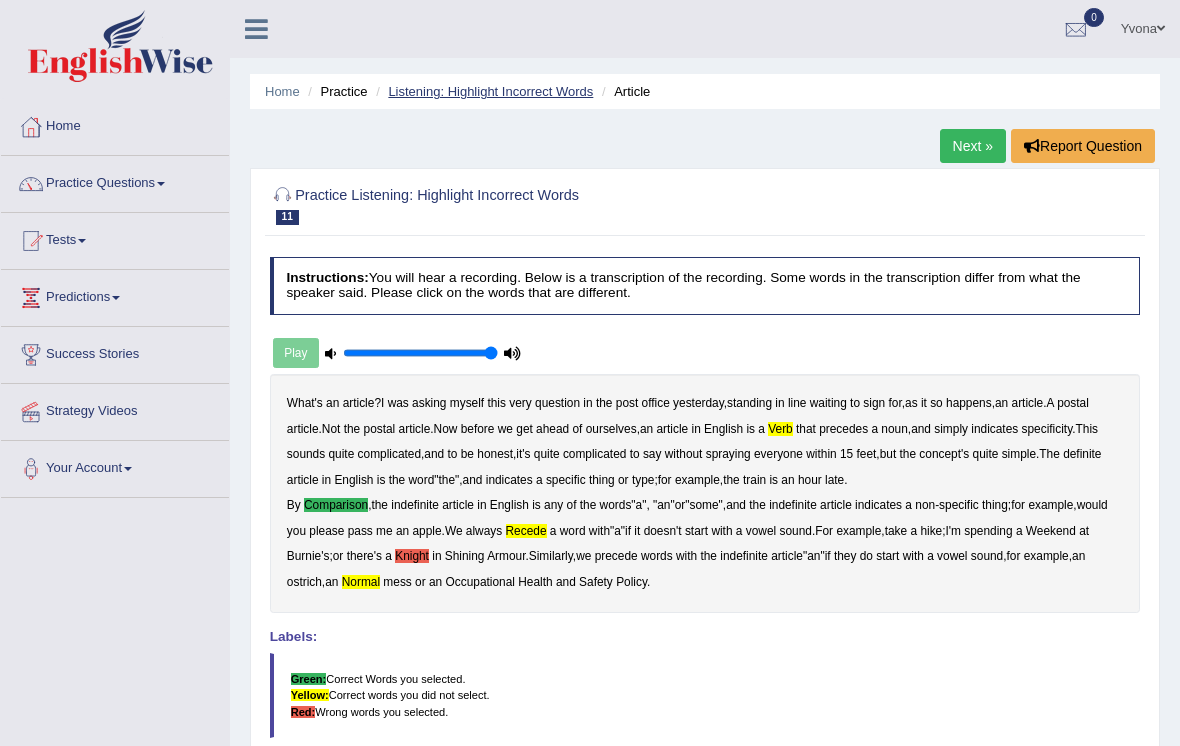 click on "Listening: Highlight Incorrect Words" at bounding box center (490, 91) 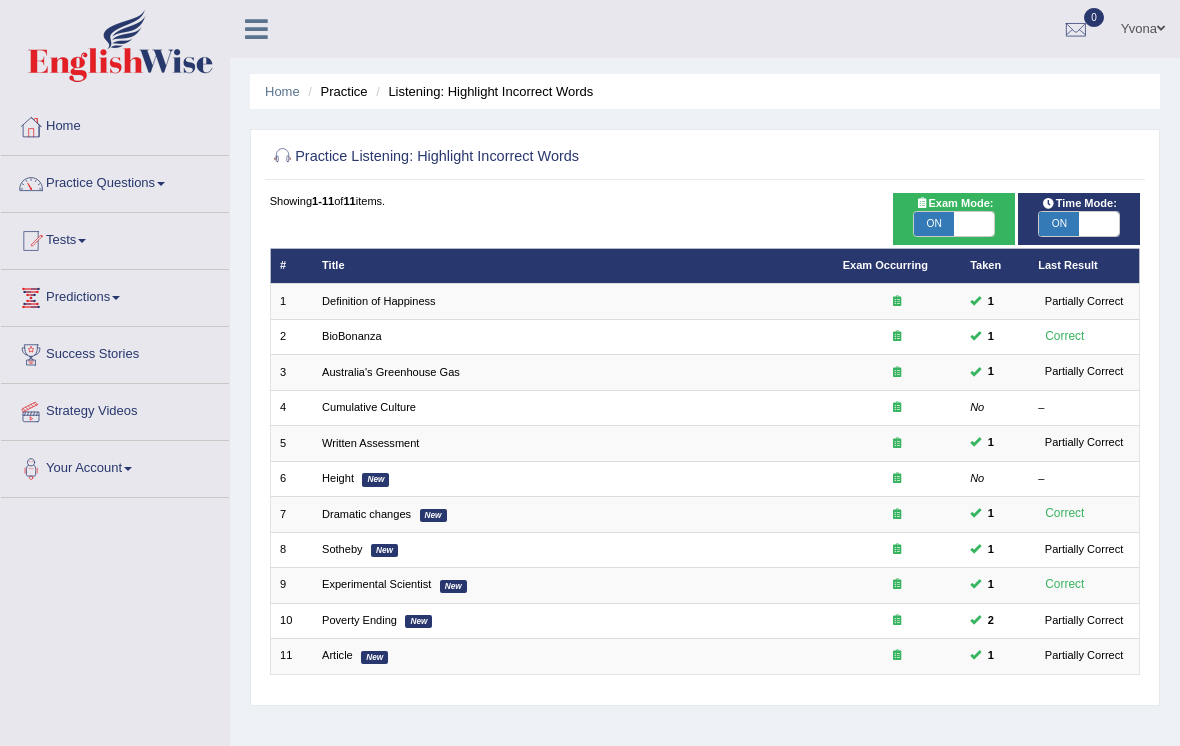 scroll, scrollTop: 0, scrollLeft: 0, axis: both 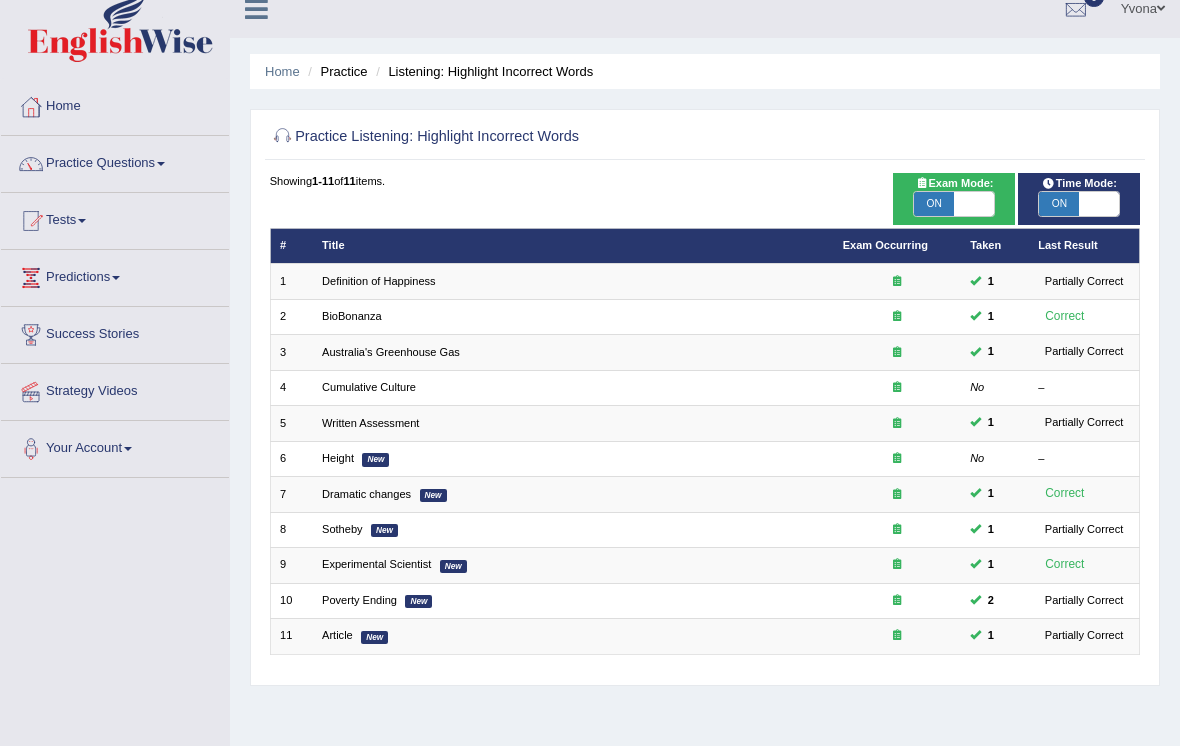 click on "ON" at bounding box center (934, 204) 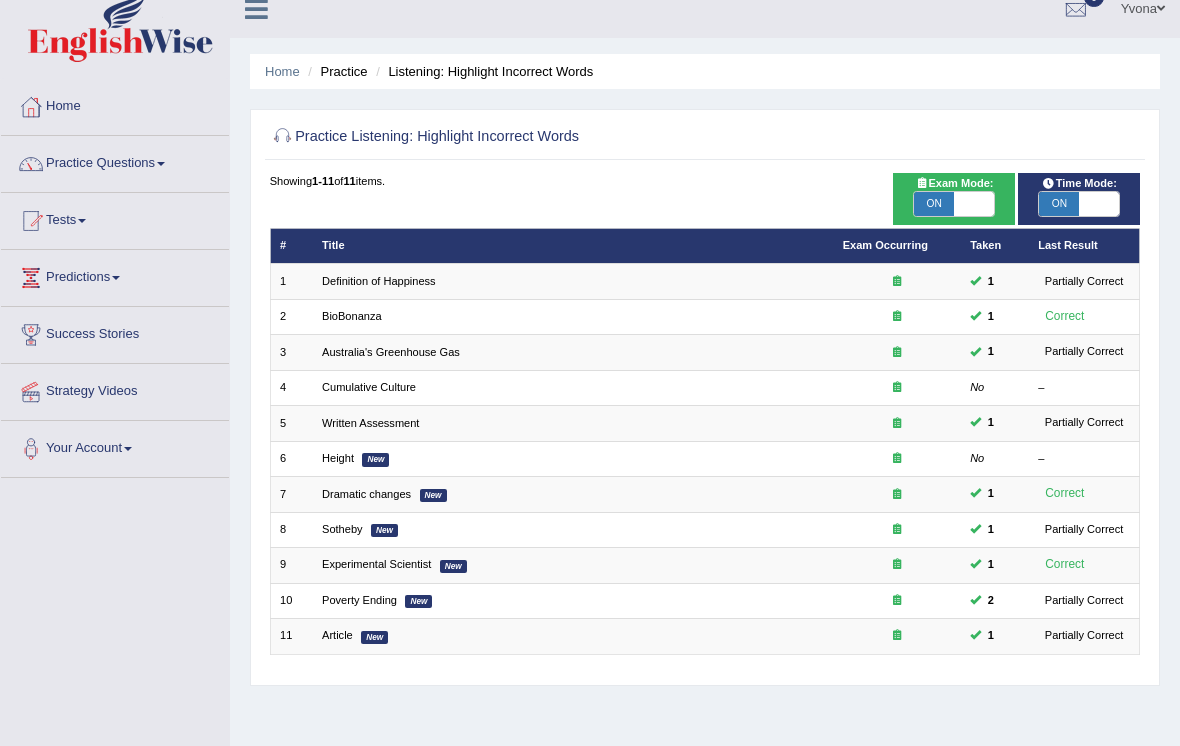 checkbox on "false" 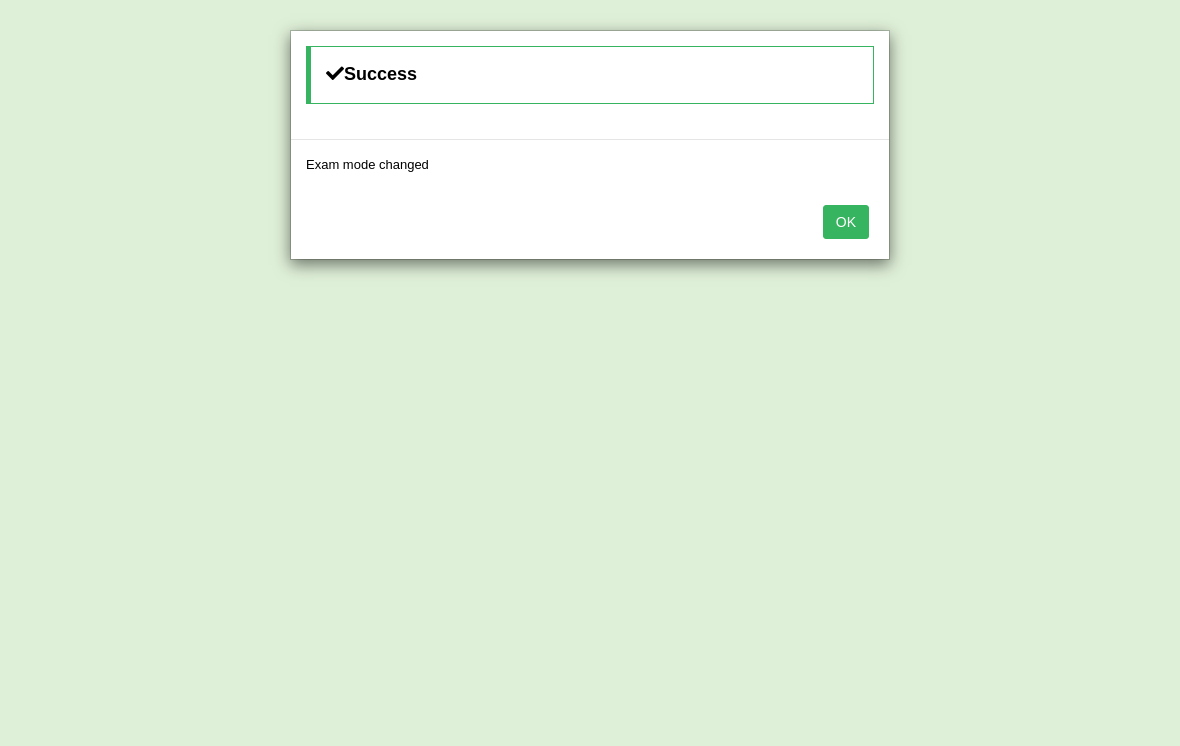 click on "OK" at bounding box center (846, 222) 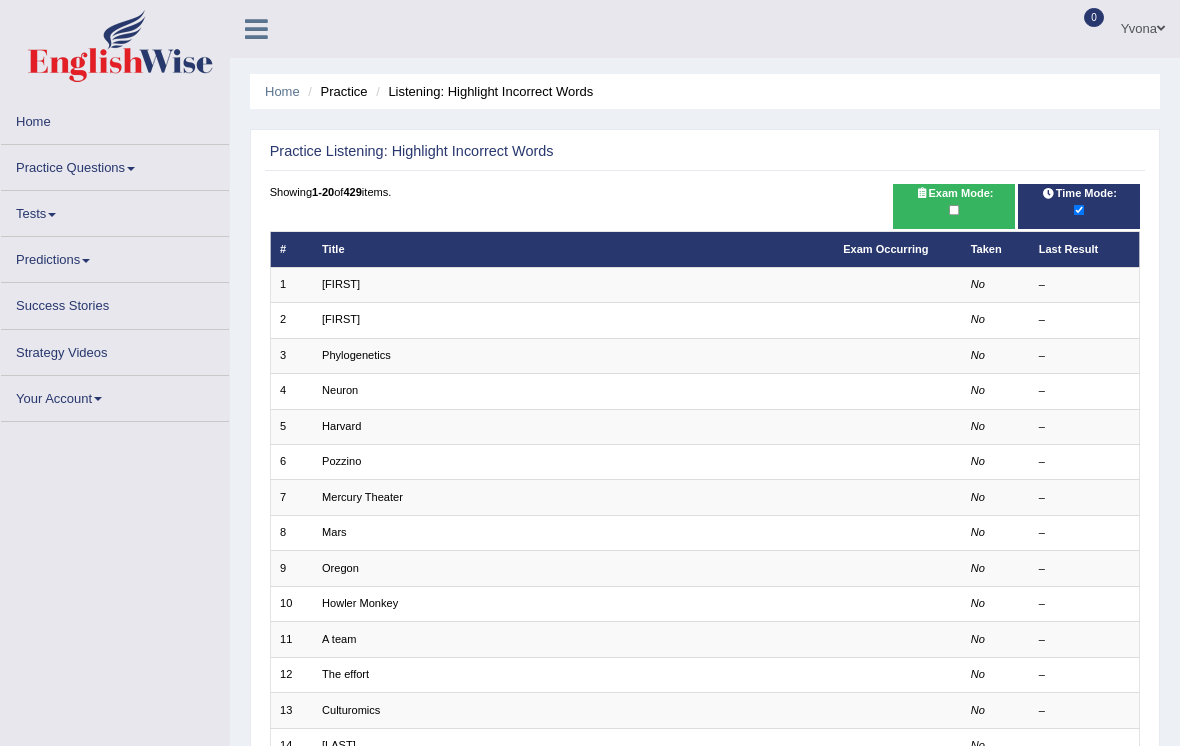 scroll, scrollTop: 0, scrollLeft: 0, axis: both 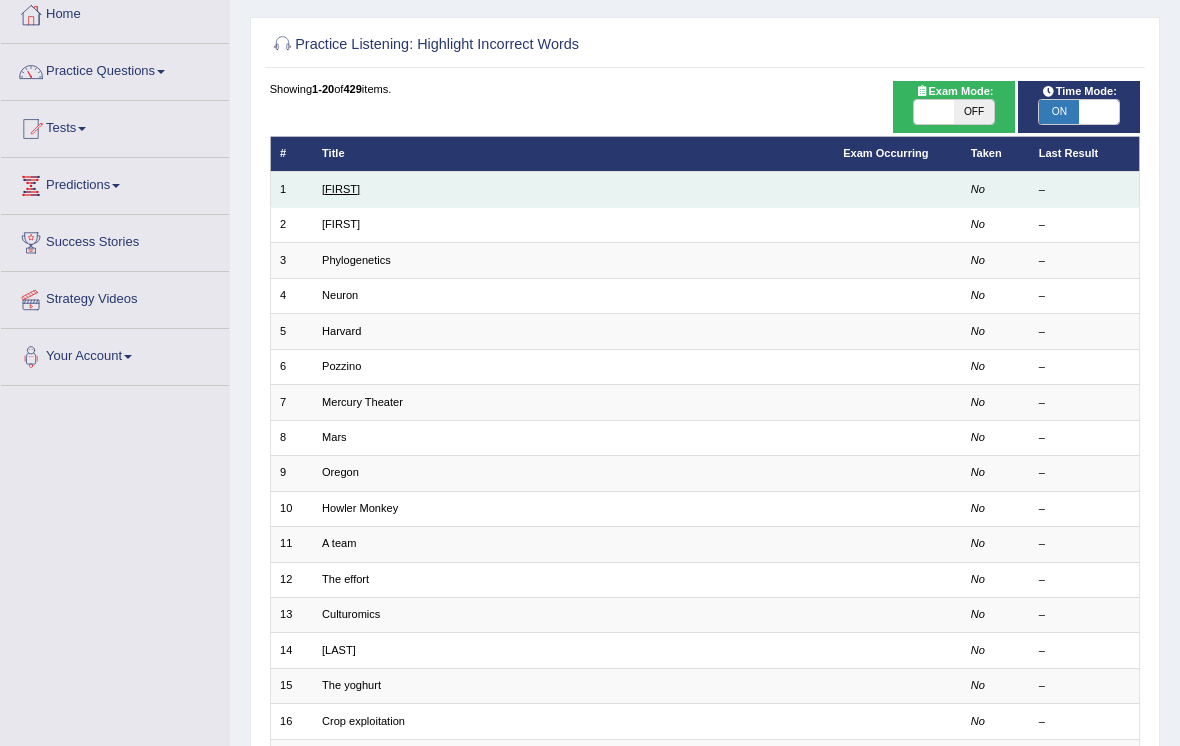 click on "[FIRST]" at bounding box center (341, 189) 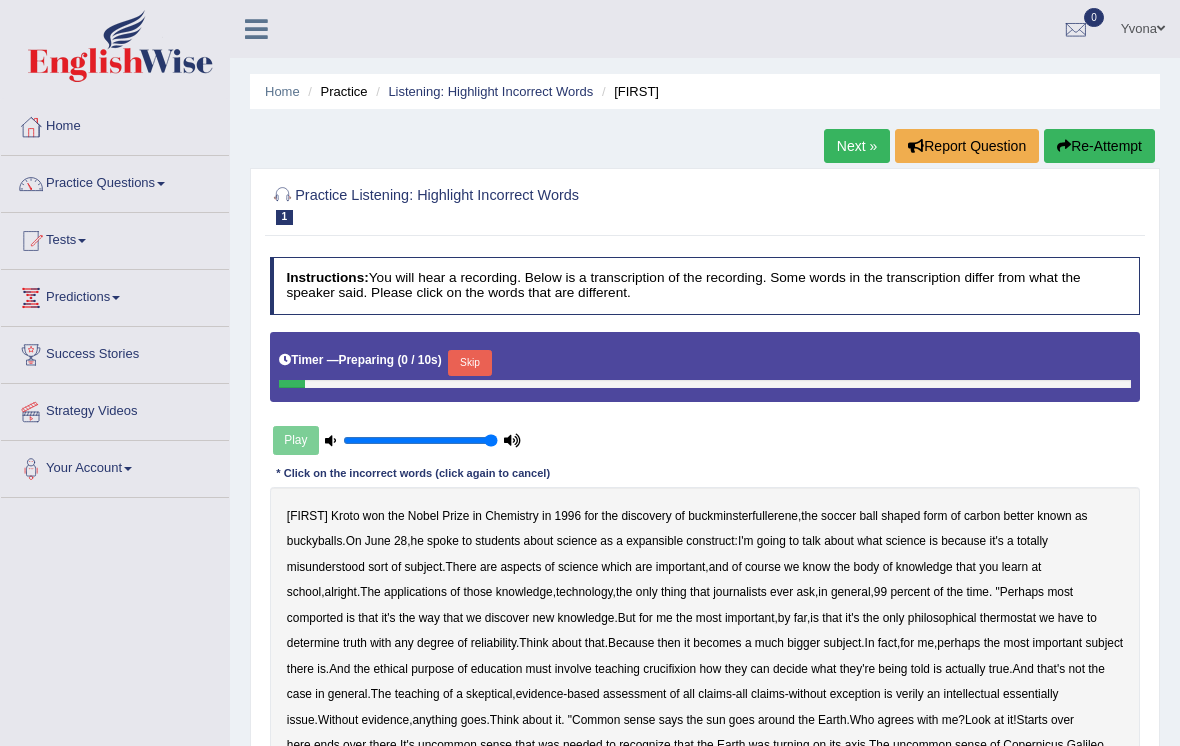 scroll, scrollTop: 0, scrollLeft: 0, axis: both 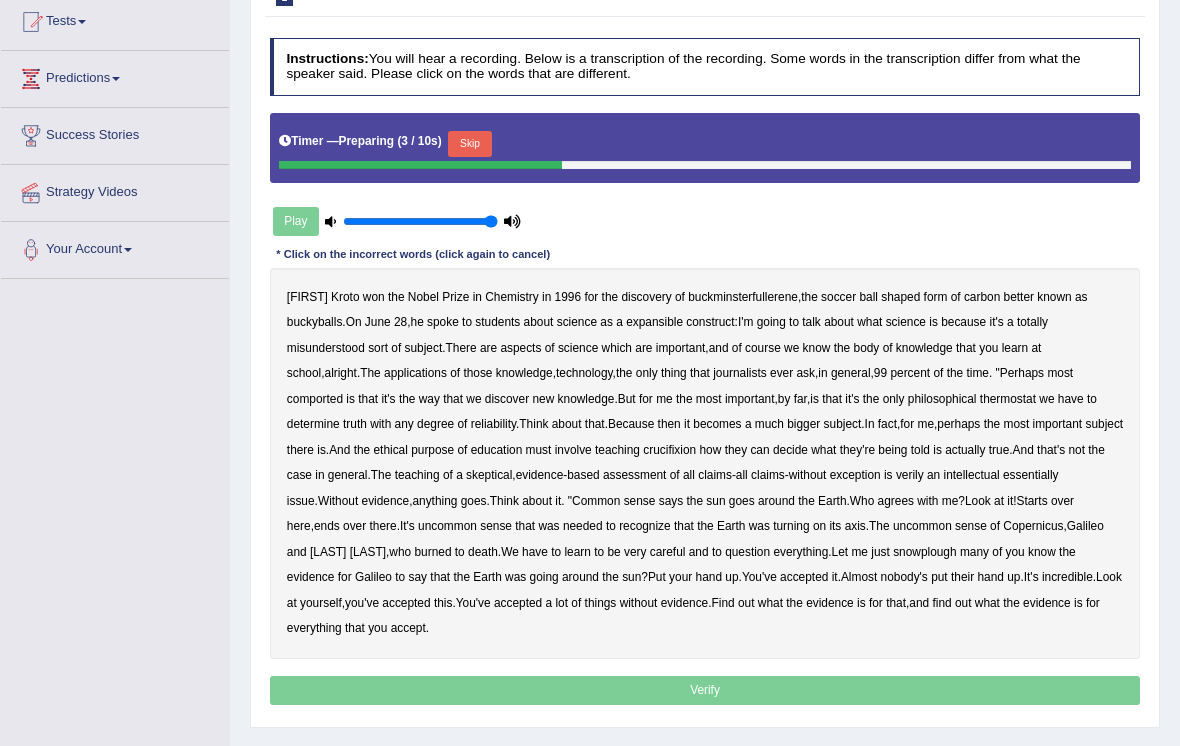 click on "Skip" at bounding box center (469, 144) 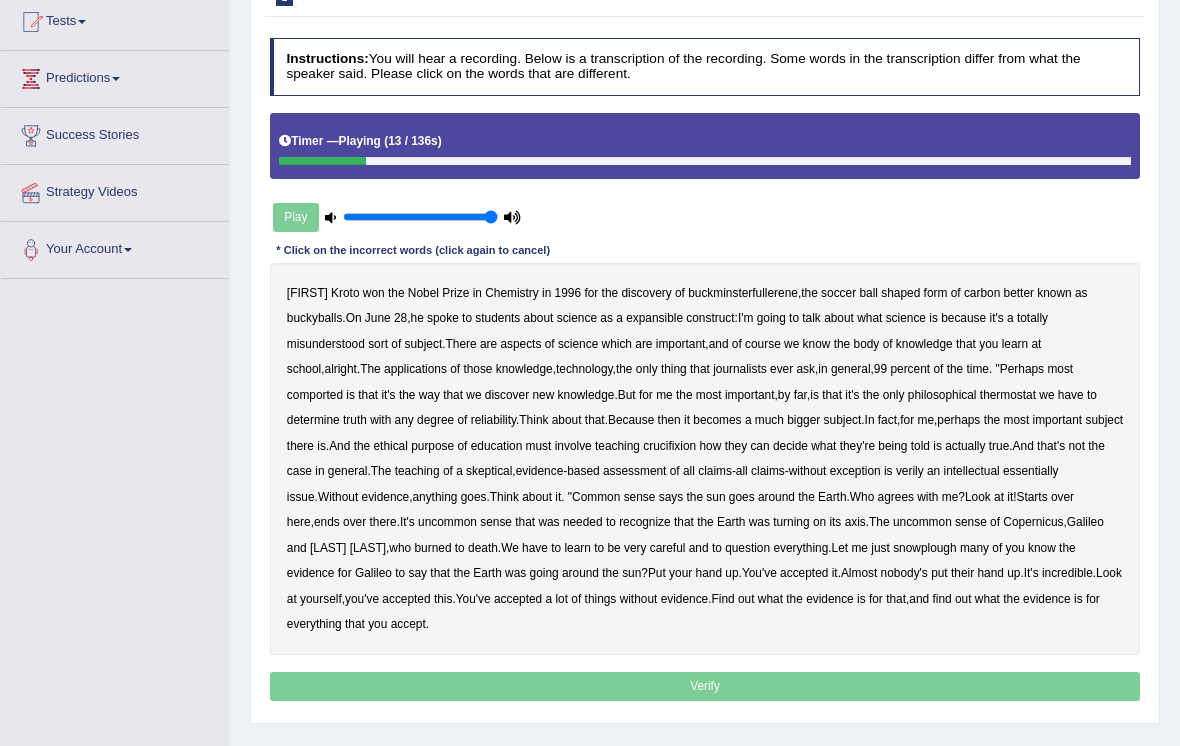click on "expansible" at bounding box center [654, 318] 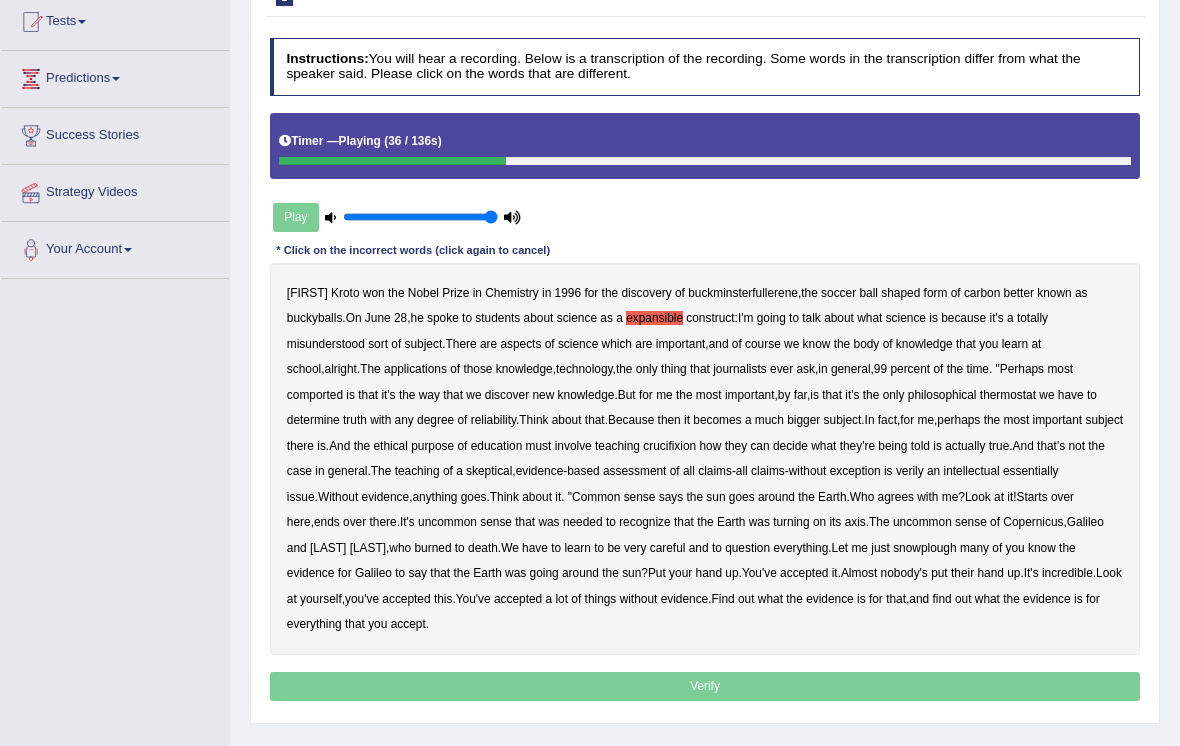 click on "Harold   Kroto   won   the   Nobel   Prize   in   Chemistry   in   1996   for   the   discovery   of   buckminsterfullerene ,  the   soccer   ball   shaped   form   of   carbon   better   known   as   buckyballs .  On   June   28 ,  he   spoke   to   students   about   science   as   a   expansible   construct :  I'm   going   to   talk   about   what   science   is   because   it's   a   totally   misunderstood   sort   of   subject .  There   are   aspects   of   science   which   are   important ,  and   of   course   we   know   the   body   of   knowledge   that   you   learn   at   school ,  alright .  The   applications   of   those   knowledge ,  technology ,  the   only   thing   that   journalists   ever   ask ,  in   general ,  99   percent   of   the   time . " Perhaps   most   comported   is   that   it's   the   way   that   we   discover   new   knowledge .  But   for   me   the   most   important ,  by   far ,  is   that   it's   the   only   philosophical   thermostat   we   have   to" at bounding box center (705, 458) 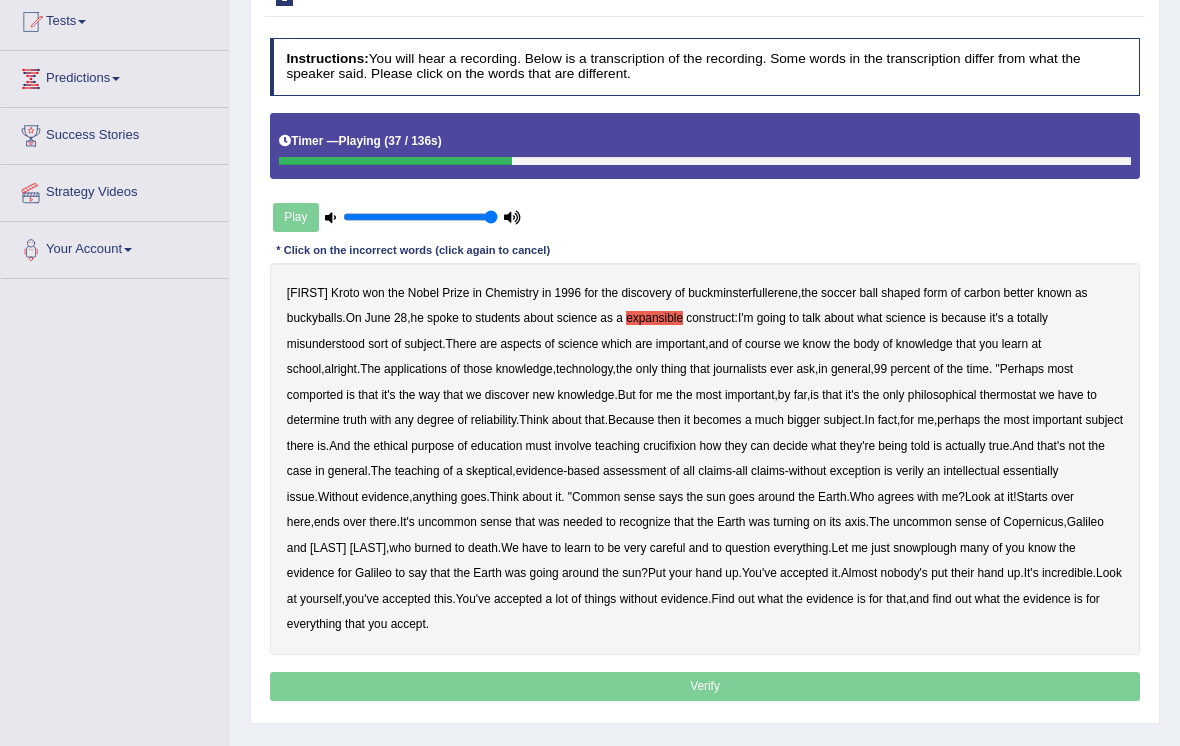click on "comported" at bounding box center (315, 395) 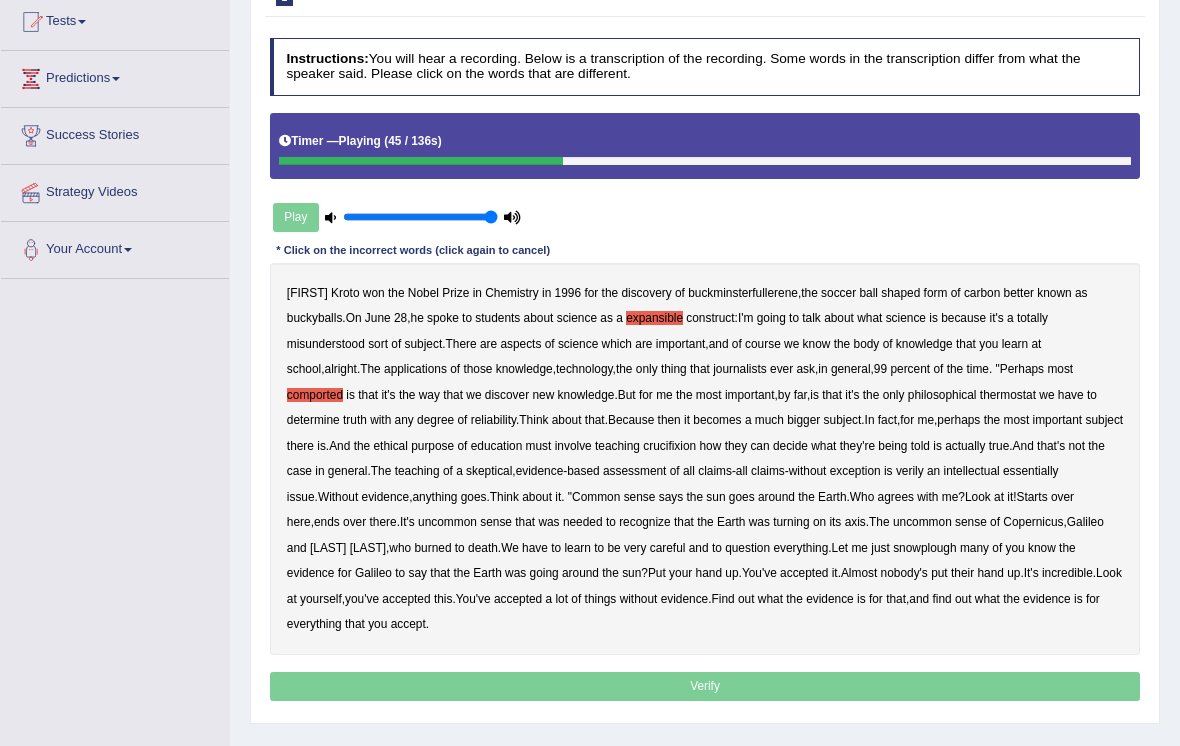 click on "thermostat" at bounding box center (1008, 395) 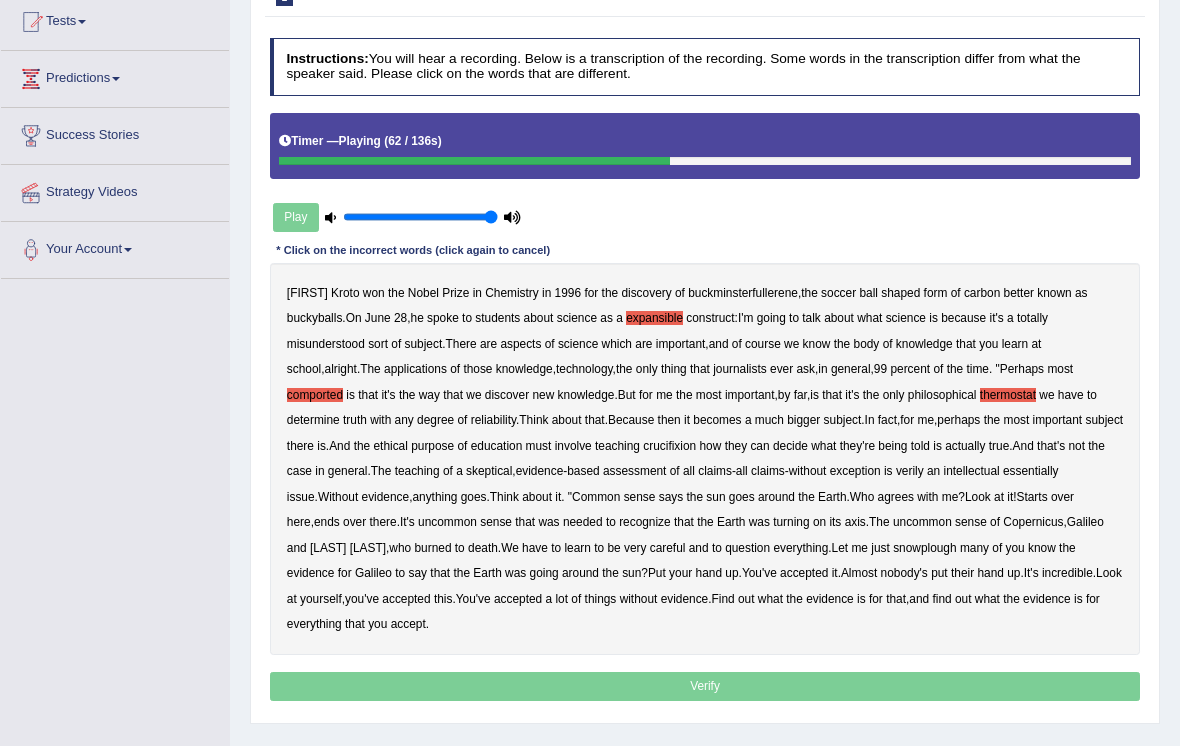 click on "crucifixion" at bounding box center [669, 446] 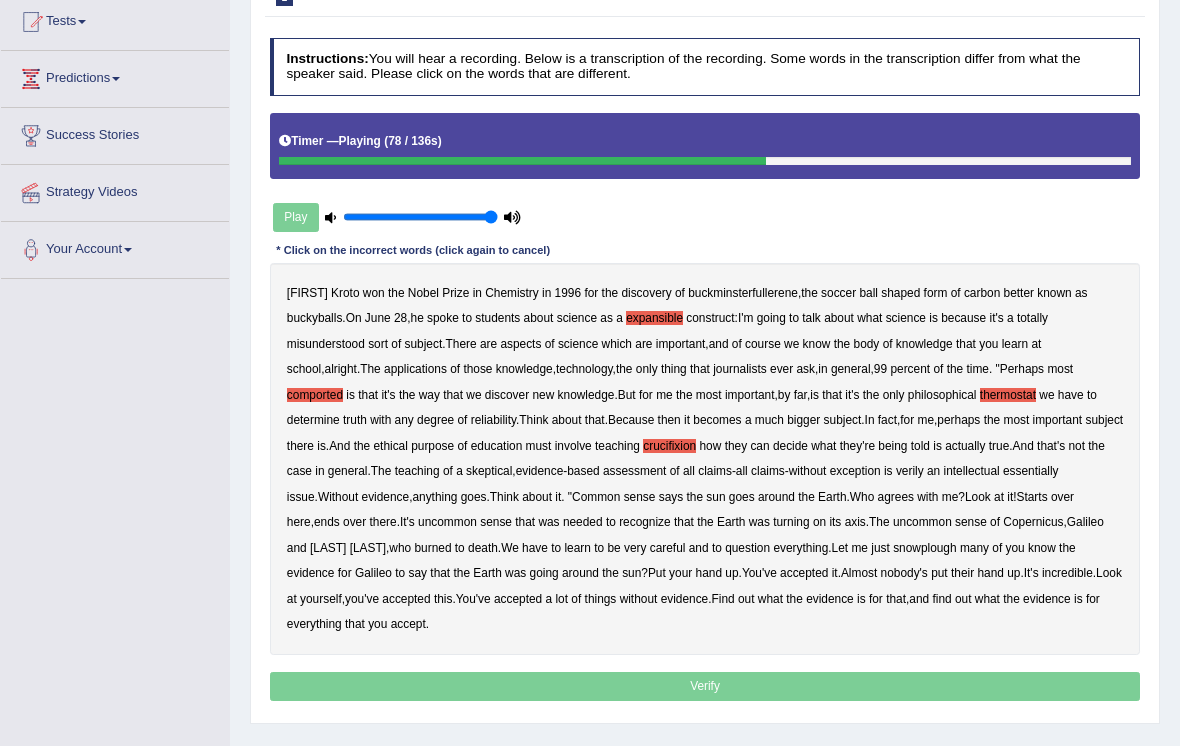 click on "verily" at bounding box center (910, 471) 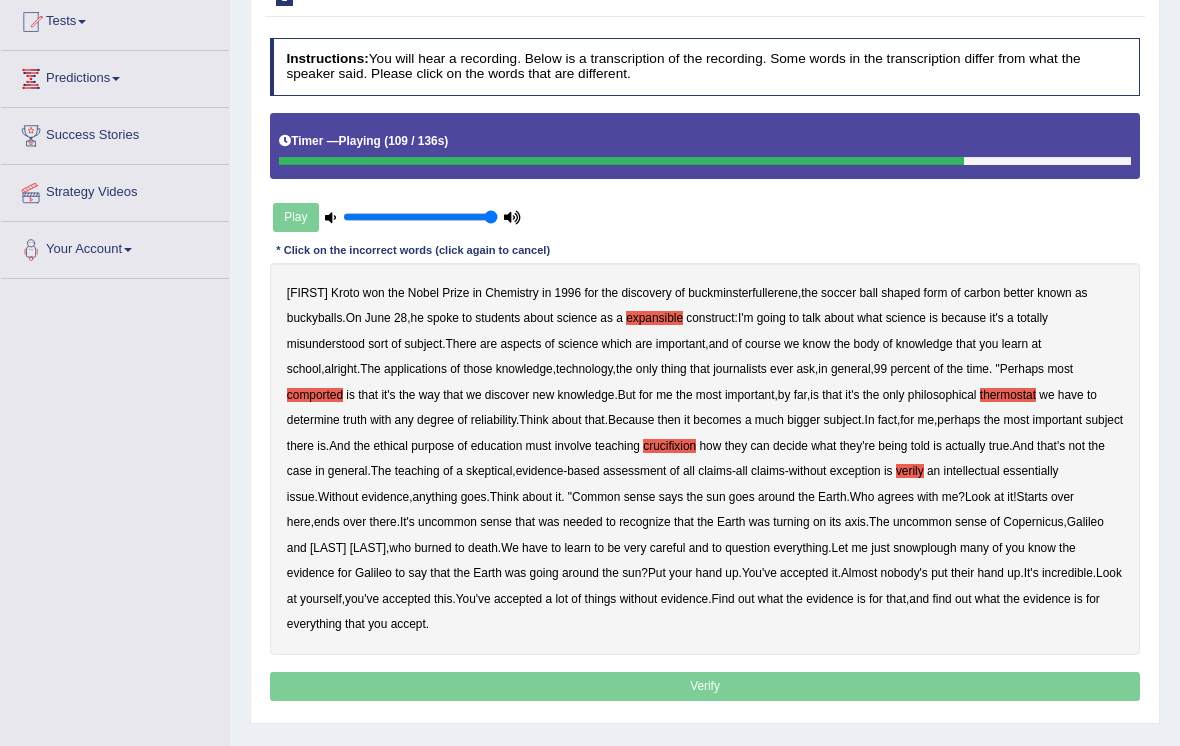 click on "snowplough" at bounding box center [924, 548] 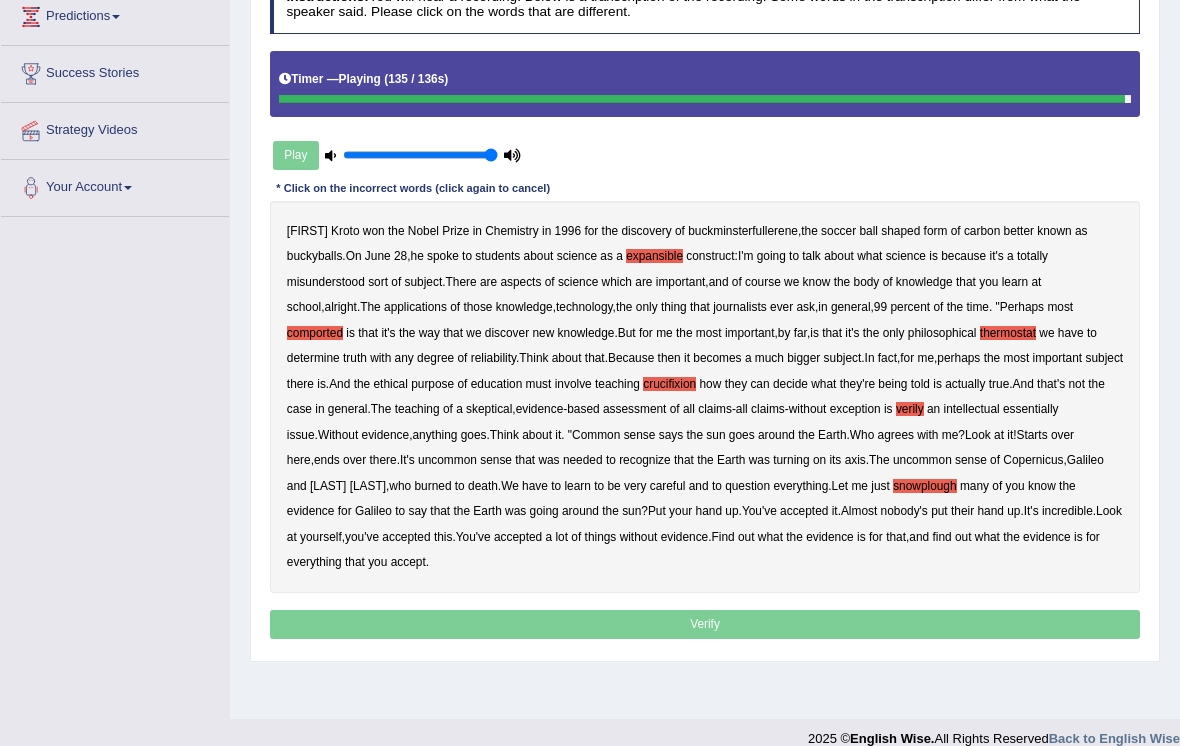 scroll, scrollTop: 284, scrollLeft: 0, axis: vertical 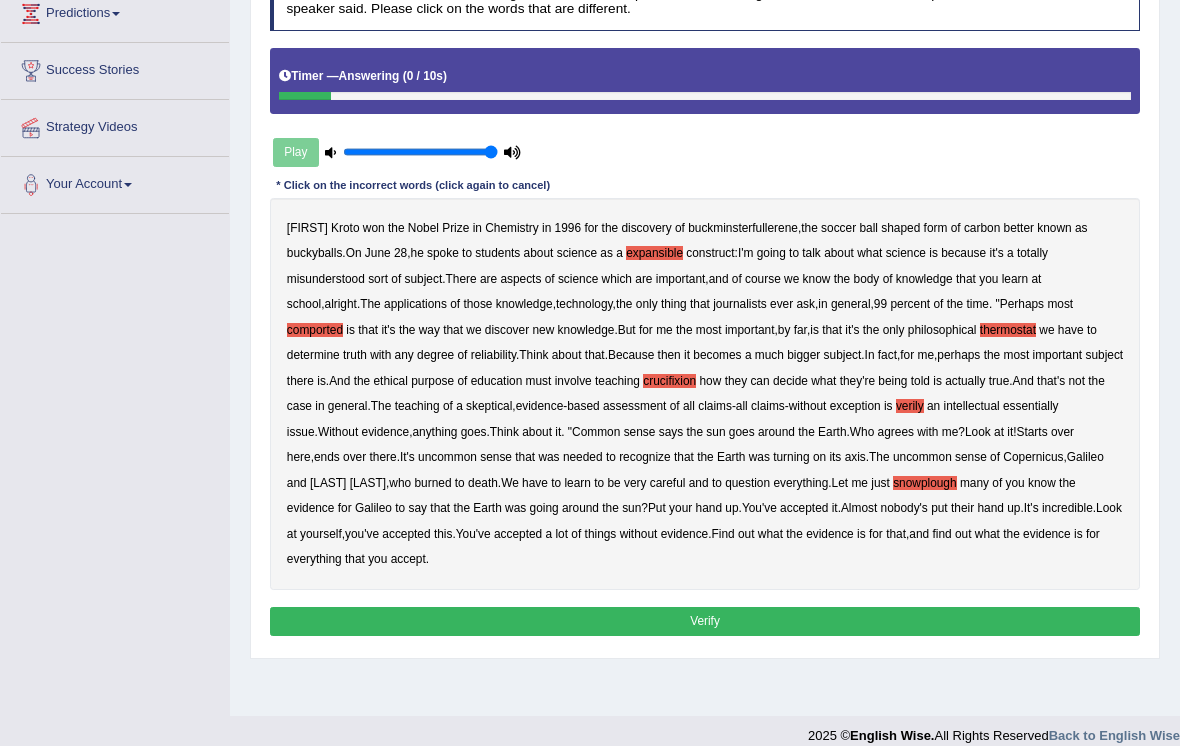 click on "Instructions:  You will hear a recording. Below is a transcription of the recording. Some words in the transcription differ from what the speaker said. Please click on the words that are different.
Timer —  Answering   ( 0 / 10s ) Play Transcript: * Click on the incorrect words (click again to cancel) Harold   Kroto   won   the   Nobel   Prize   in   Chemistry   in   1996   for   the   discovery   of   buckminsterfullerene ,  the   soccer   ball   shaped   form   of   carbon   better   known   as   buckyballs .  On   June   28 ,  he   spoke   to   students   about   science   as   a   expansible   construct :  I'm   going   to   talk   about   what   science   is   because   it's   a   totally   misunderstood   sort   of   subject .  There   are   aspects   of   science   which   are   important ,  and   of   course   we   know   the   body   of   knowledge   that   you   learn   at   school ,  alright .  The   applications   of   those   knowledge ,  technology ,  the   only   thing   that" at bounding box center [704, 307] 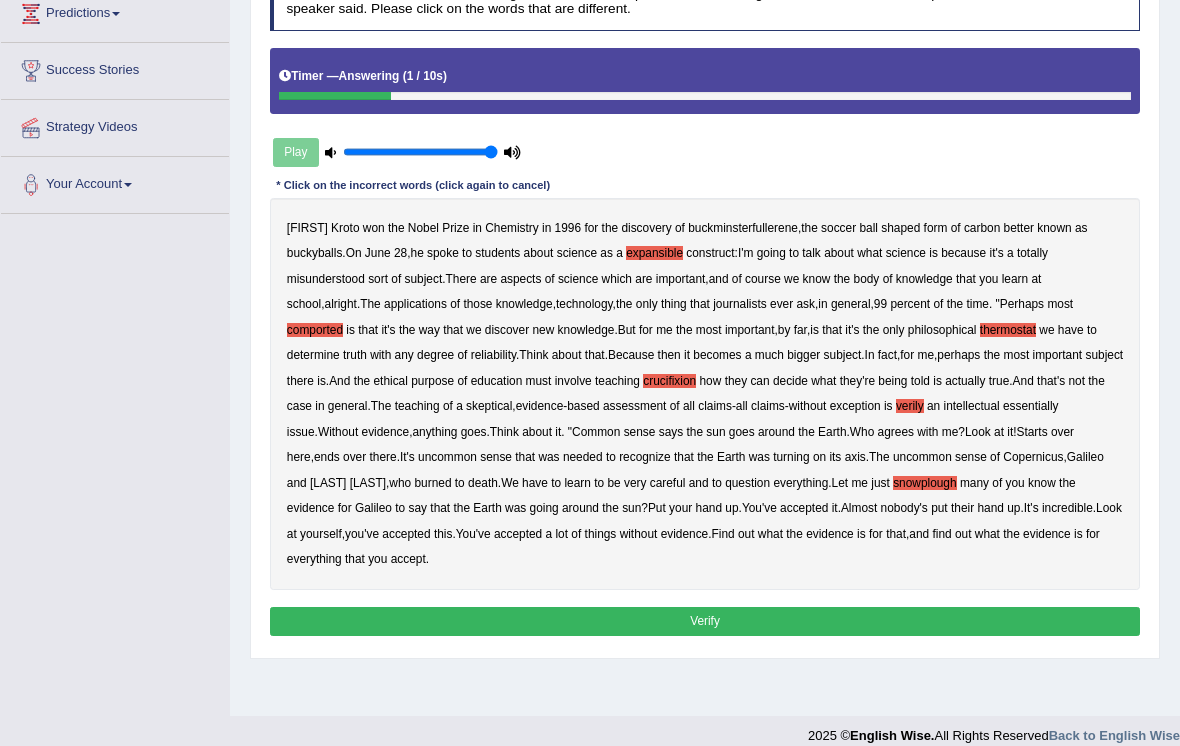 click on "Verify" at bounding box center [705, 621] 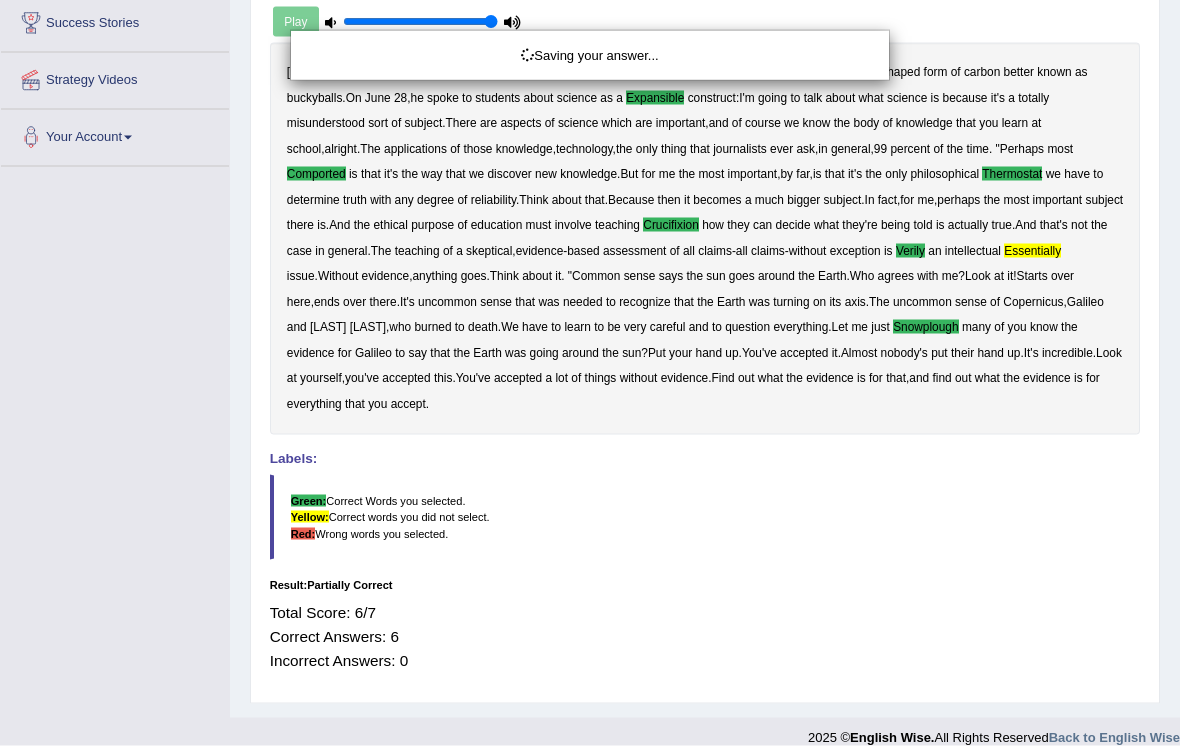 click on "Saving your answer..." at bounding box center [590, 373] 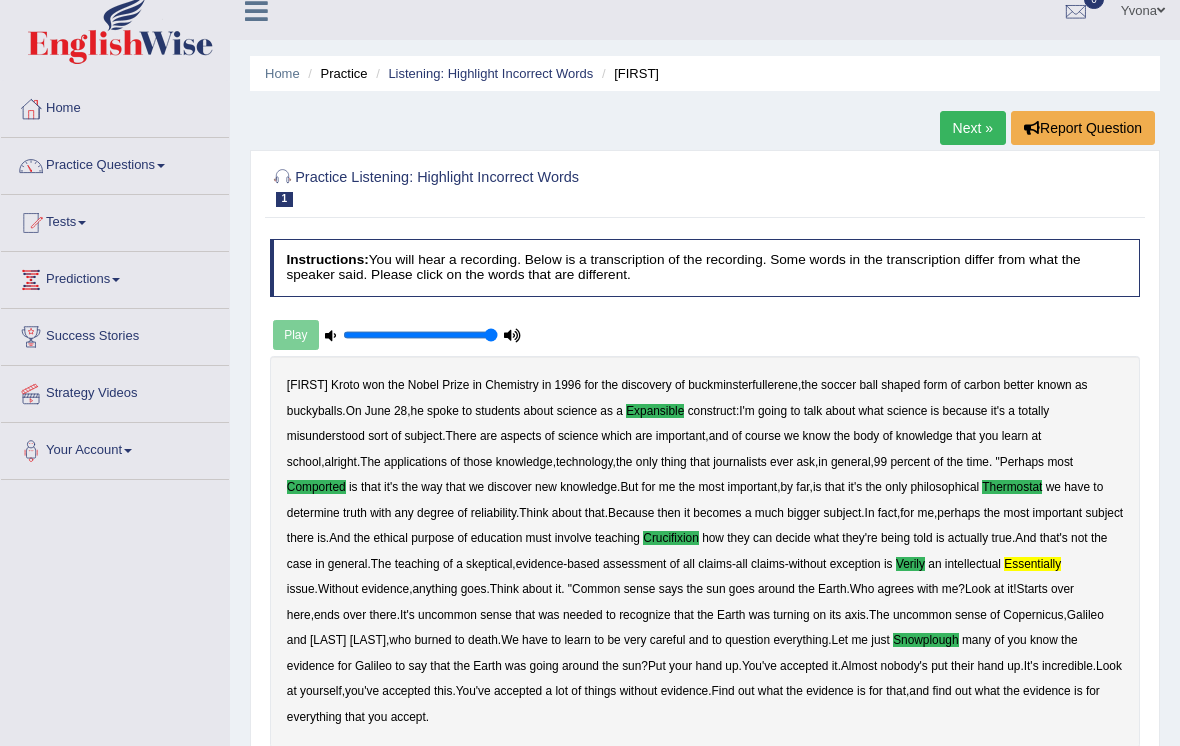 scroll, scrollTop: 0, scrollLeft: 0, axis: both 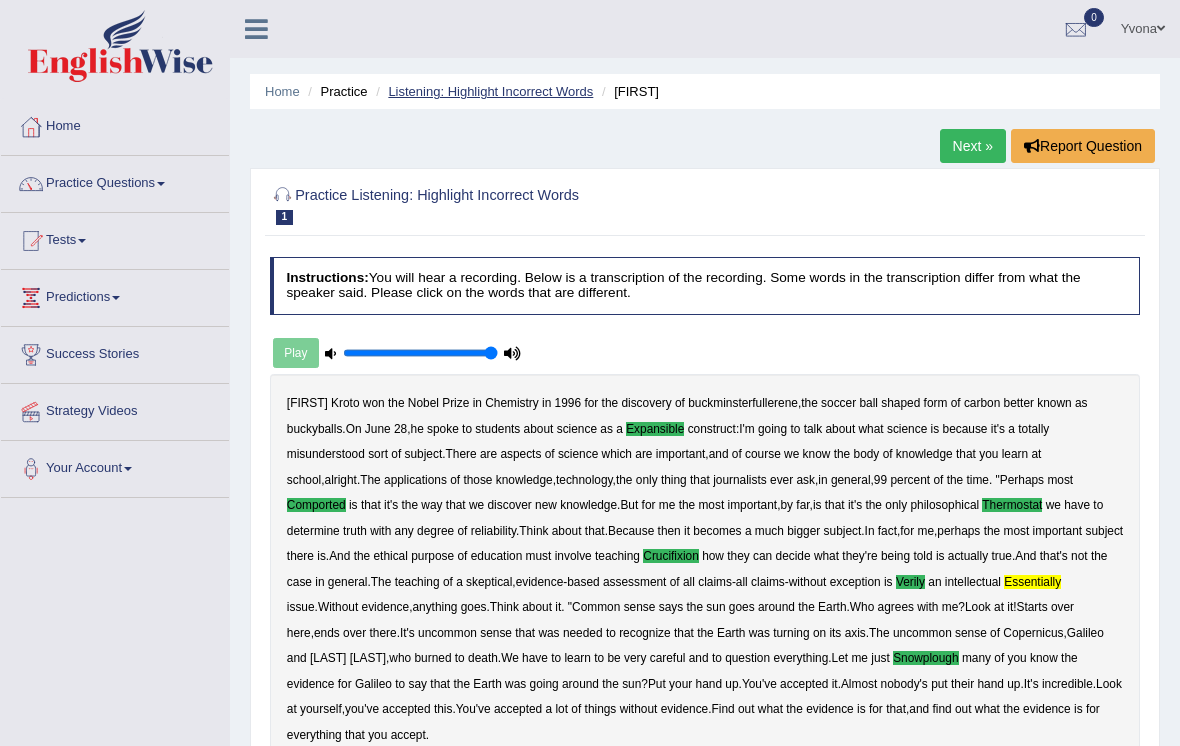 click on "Listening: Highlight Incorrect Words" at bounding box center (490, 91) 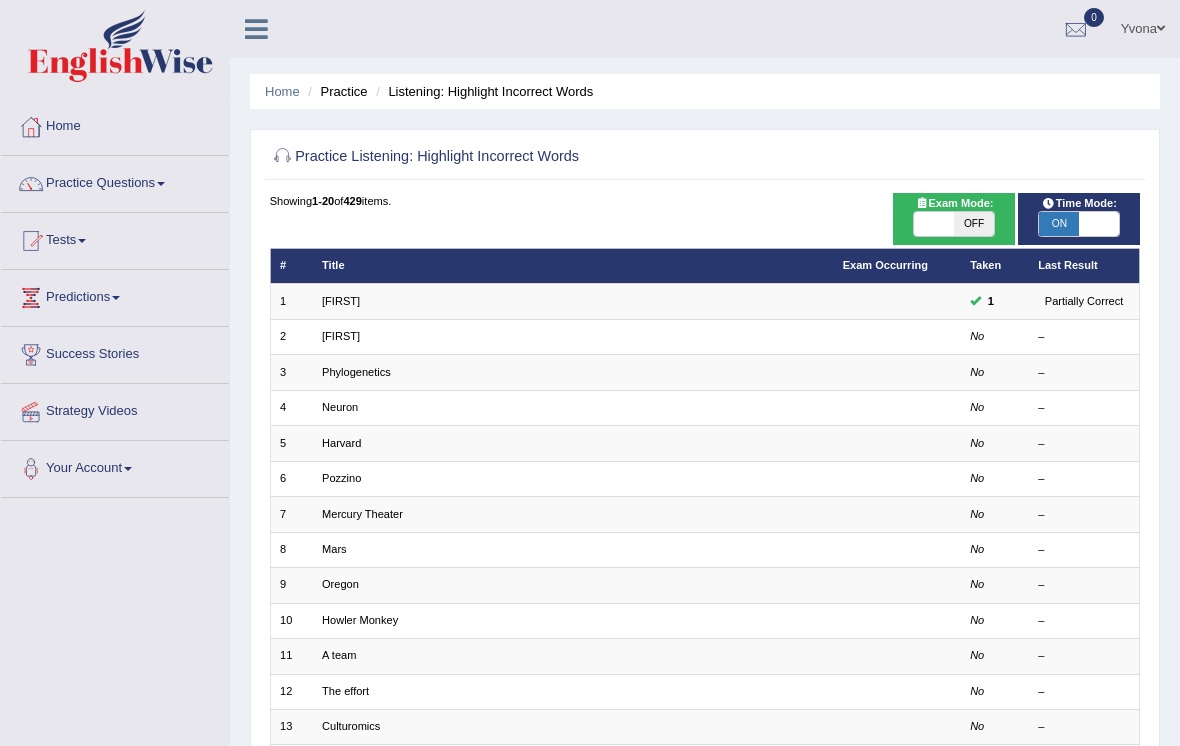 scroll, scrollTop: 0, scrollLeft: 0, axis: both 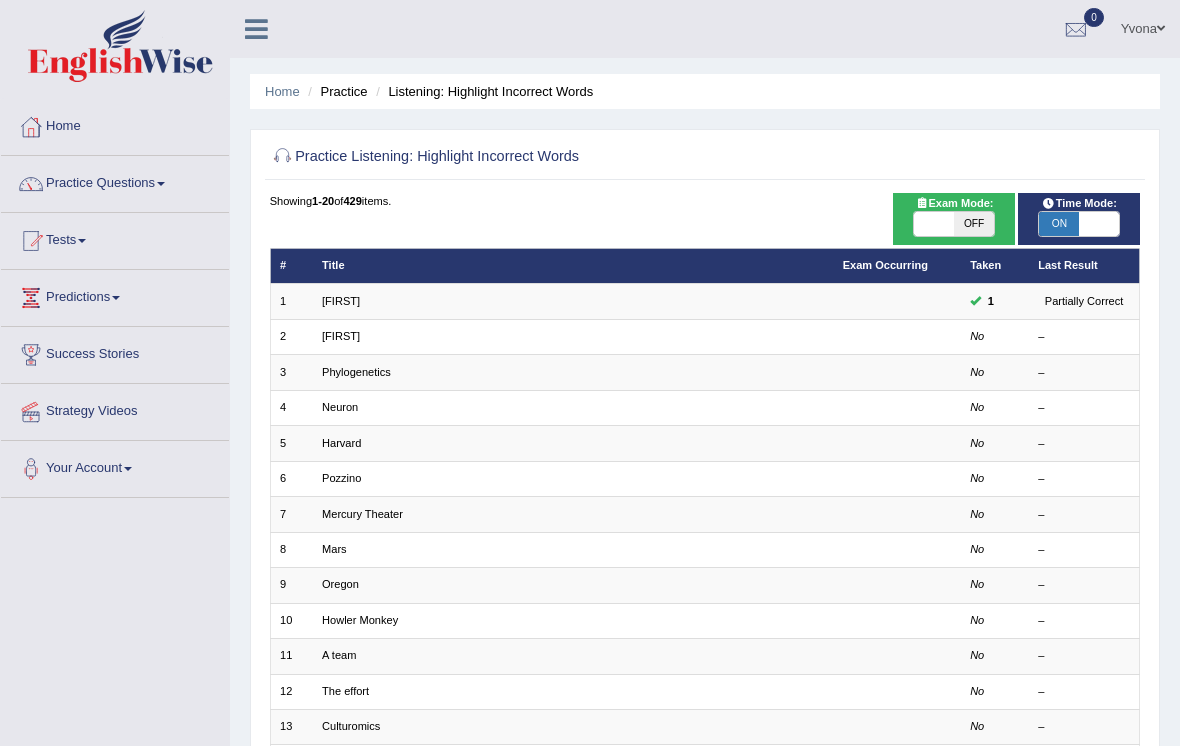 click on "Tests" at bounding box center [115, 238] 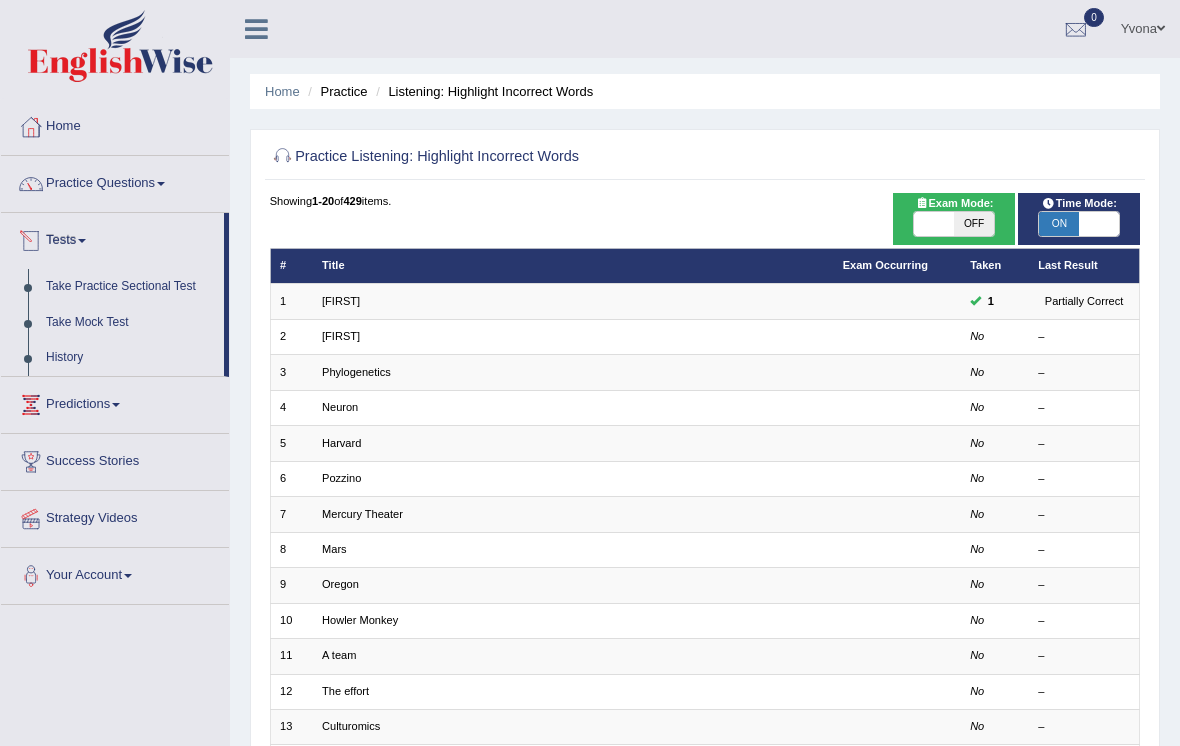click at bounding box center [590, 373] 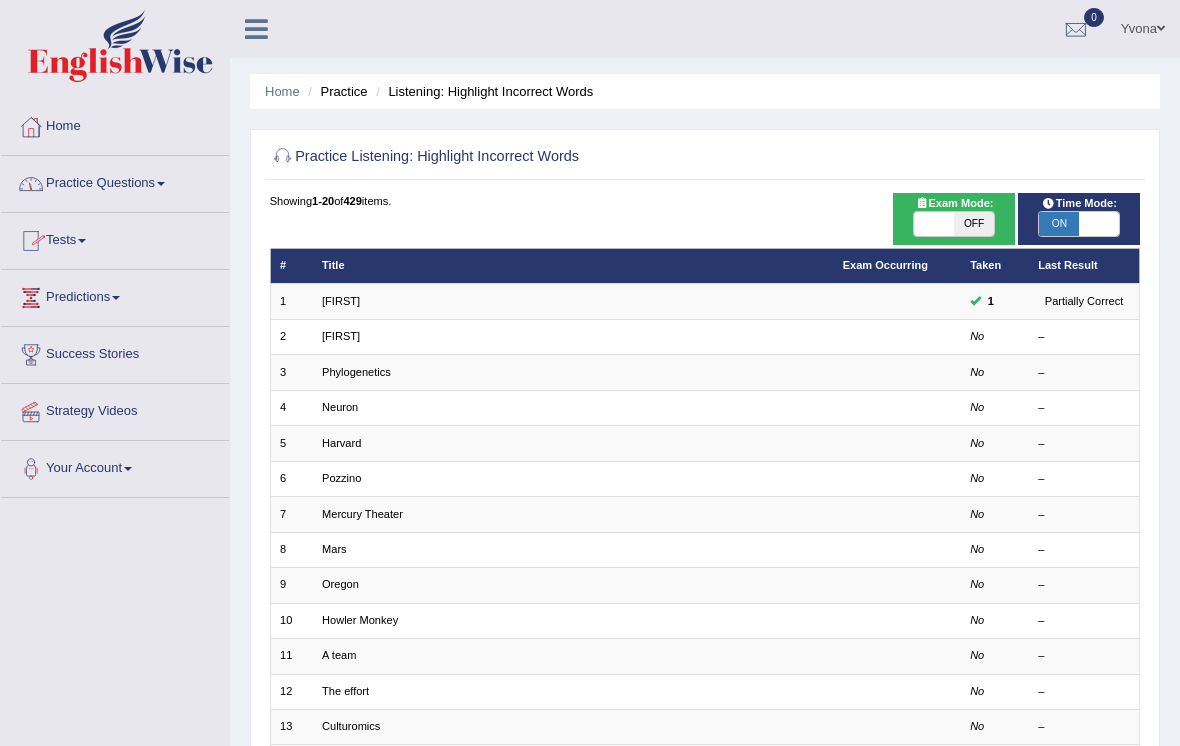 click on "Practice Questions" at bounding box center [115, 181] 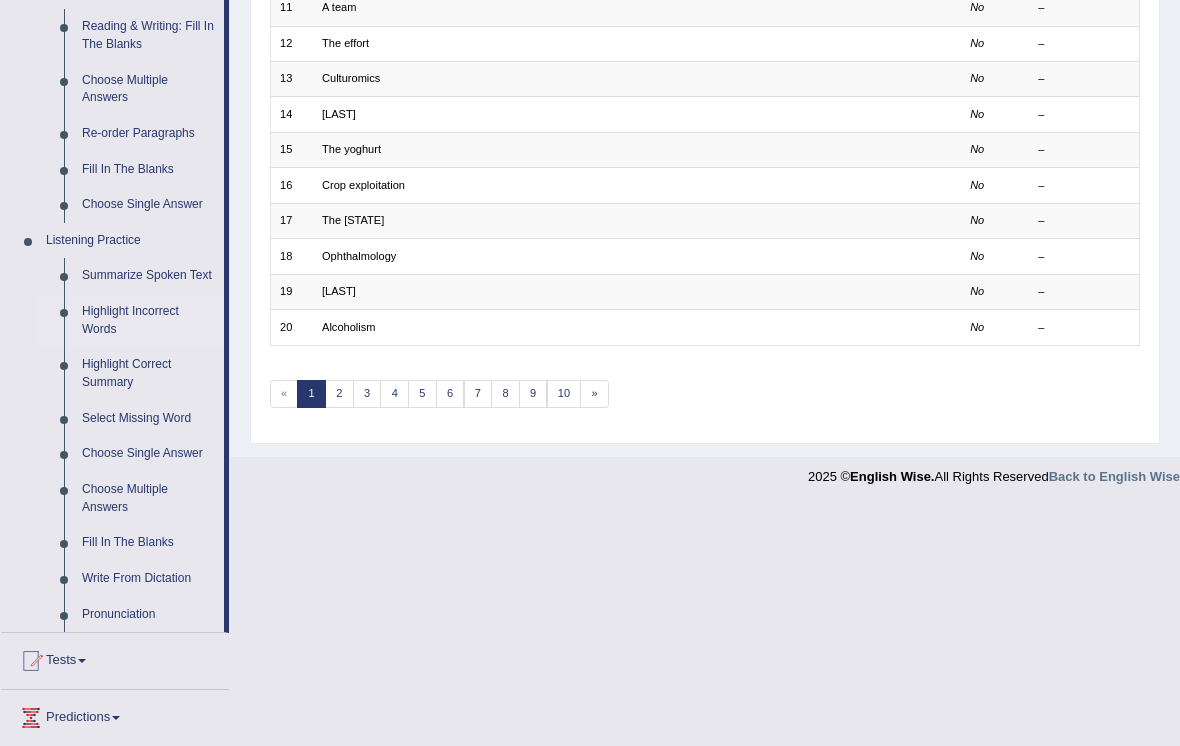 scroll, scrollTop: 647, scrollLeft: 0, axis: vertical 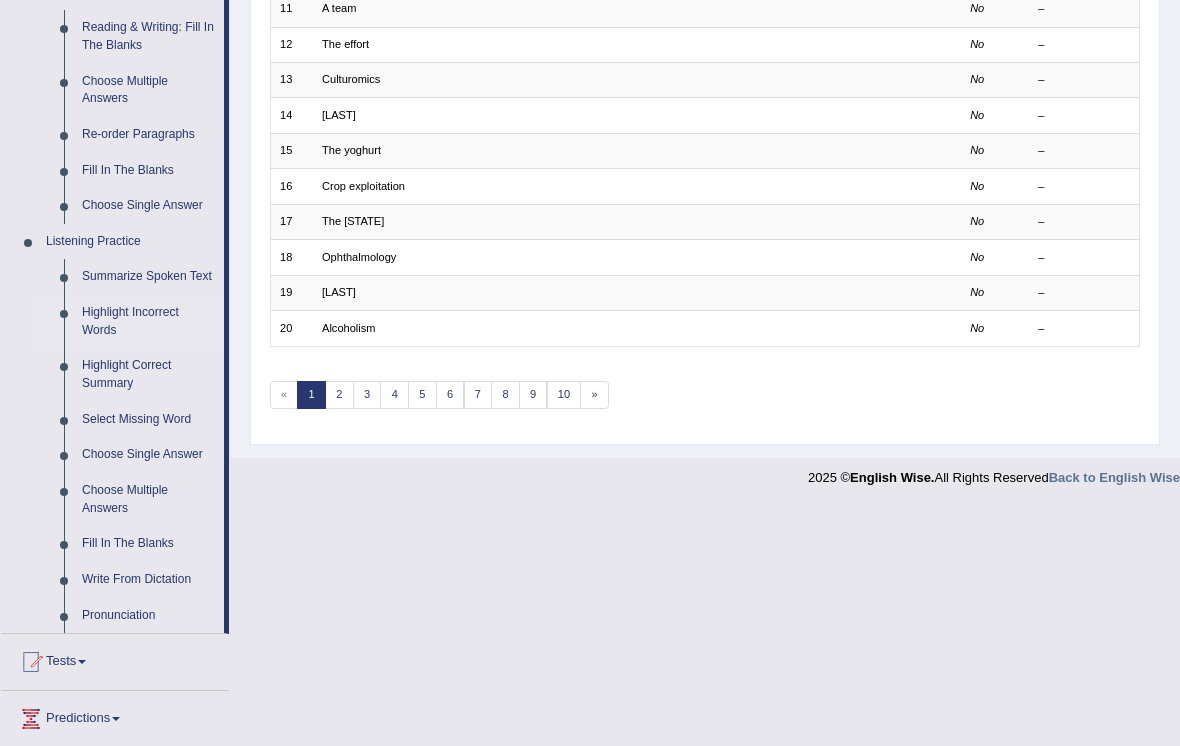 click at bounding box center [590, 373] 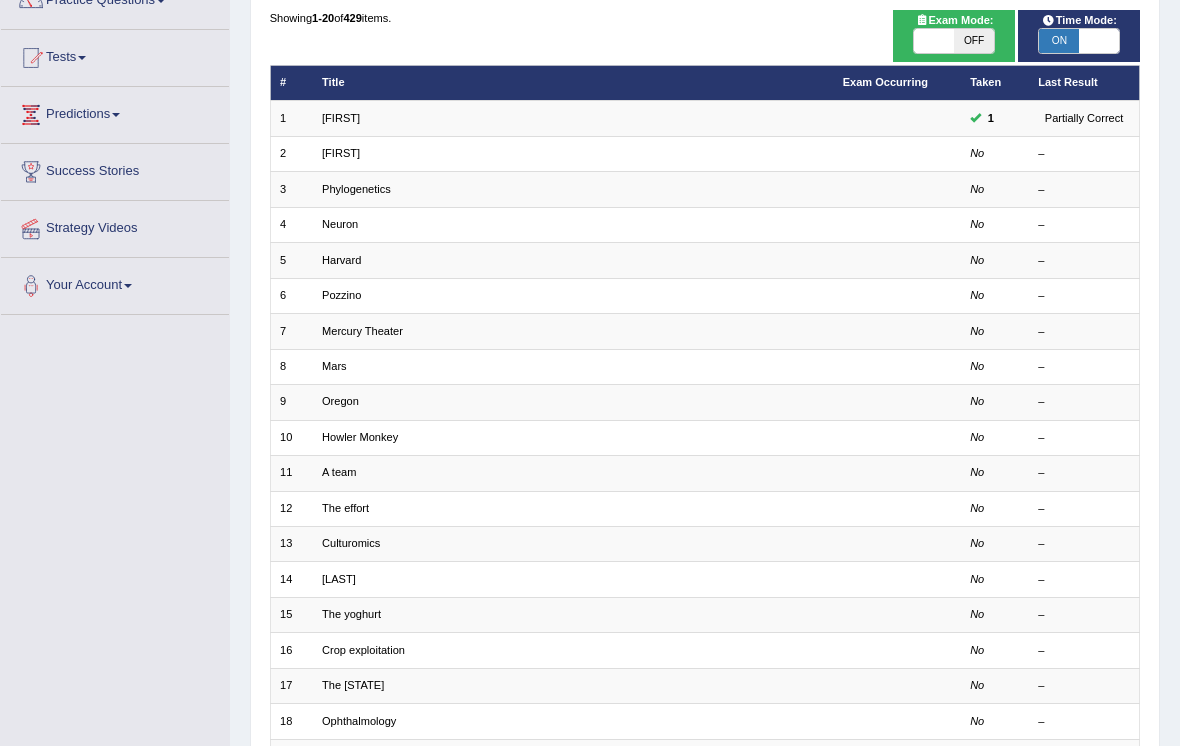scroll, scrollTop: 0, scrollLeft: 0, axis: both 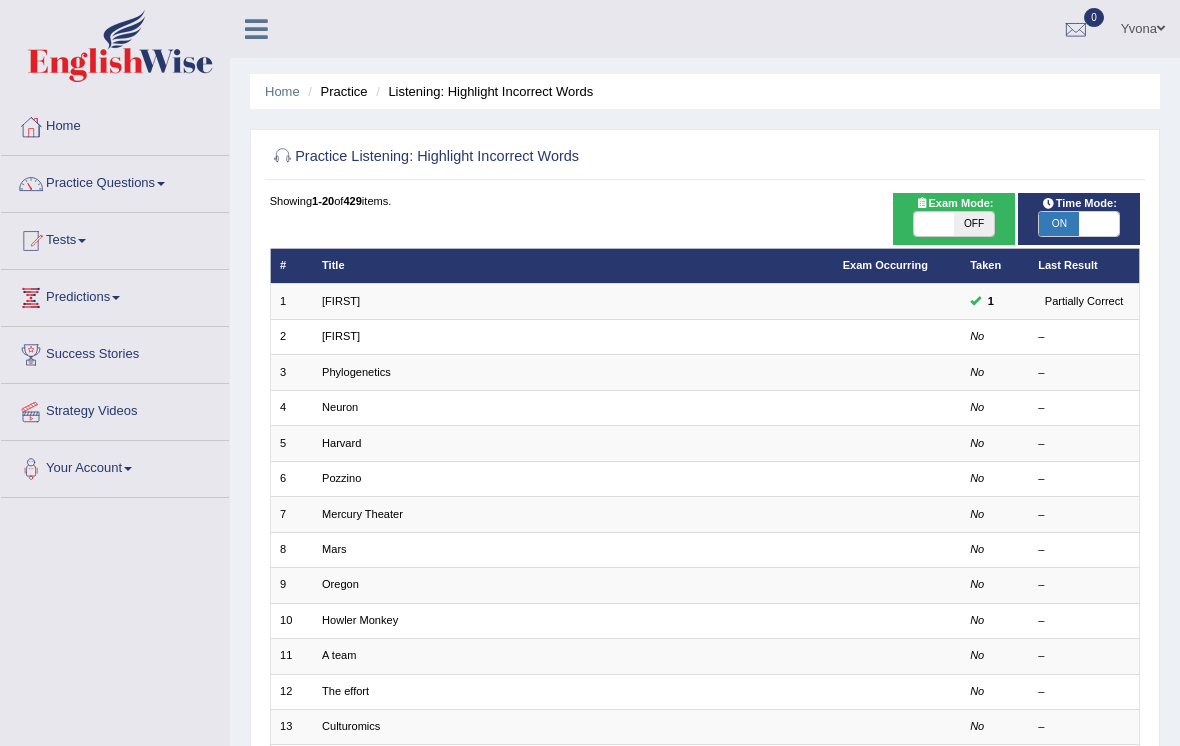 click on "OFF" at bounding box center [974, 224] 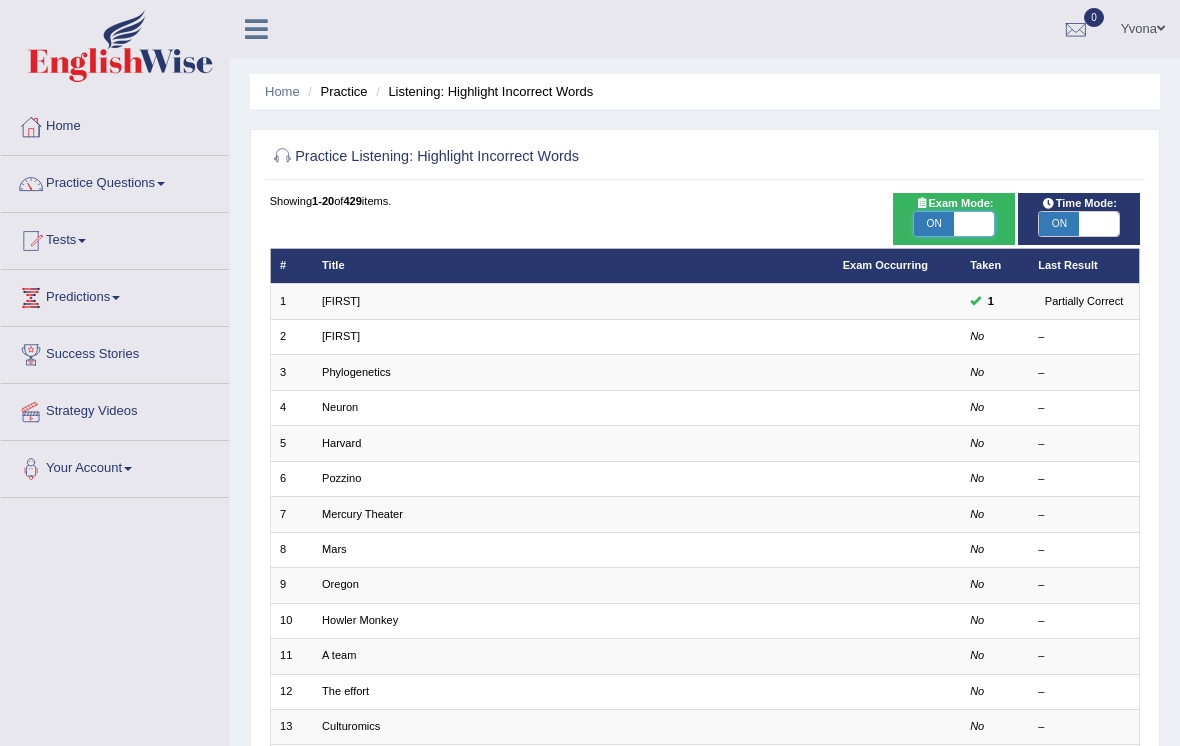 click at bounding box center (1099, 224) 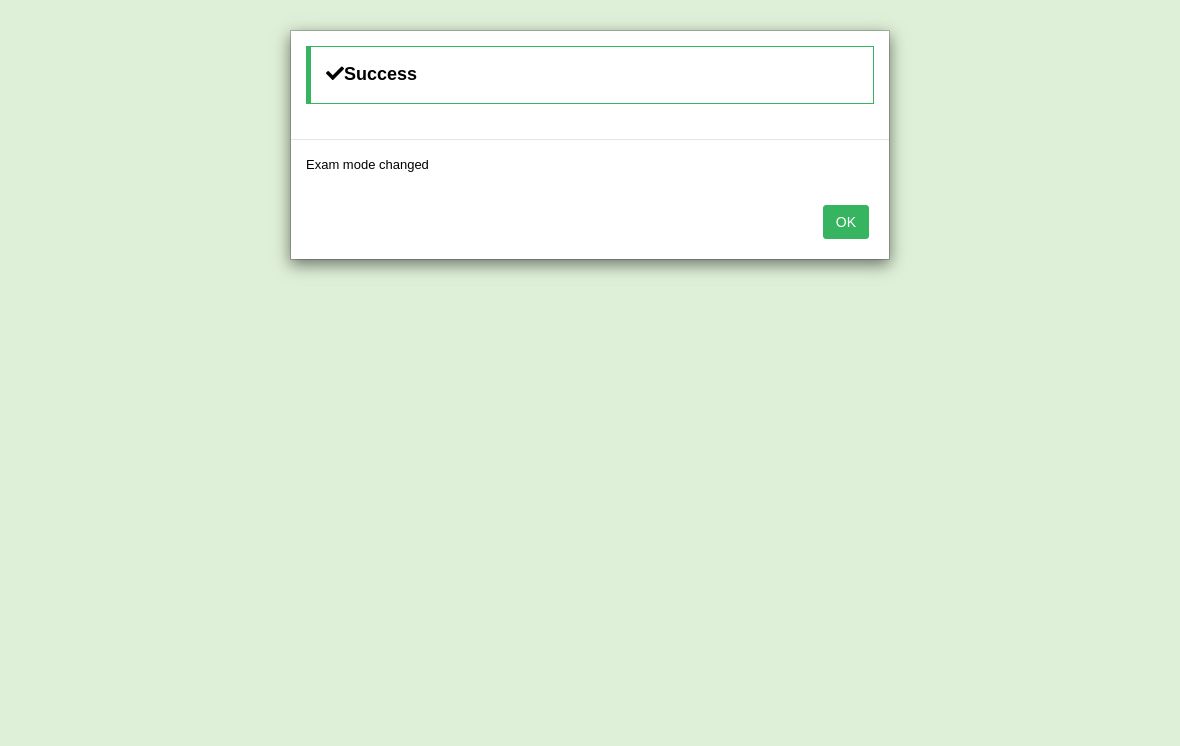 click on "OK" at bounding box center (0, 0) 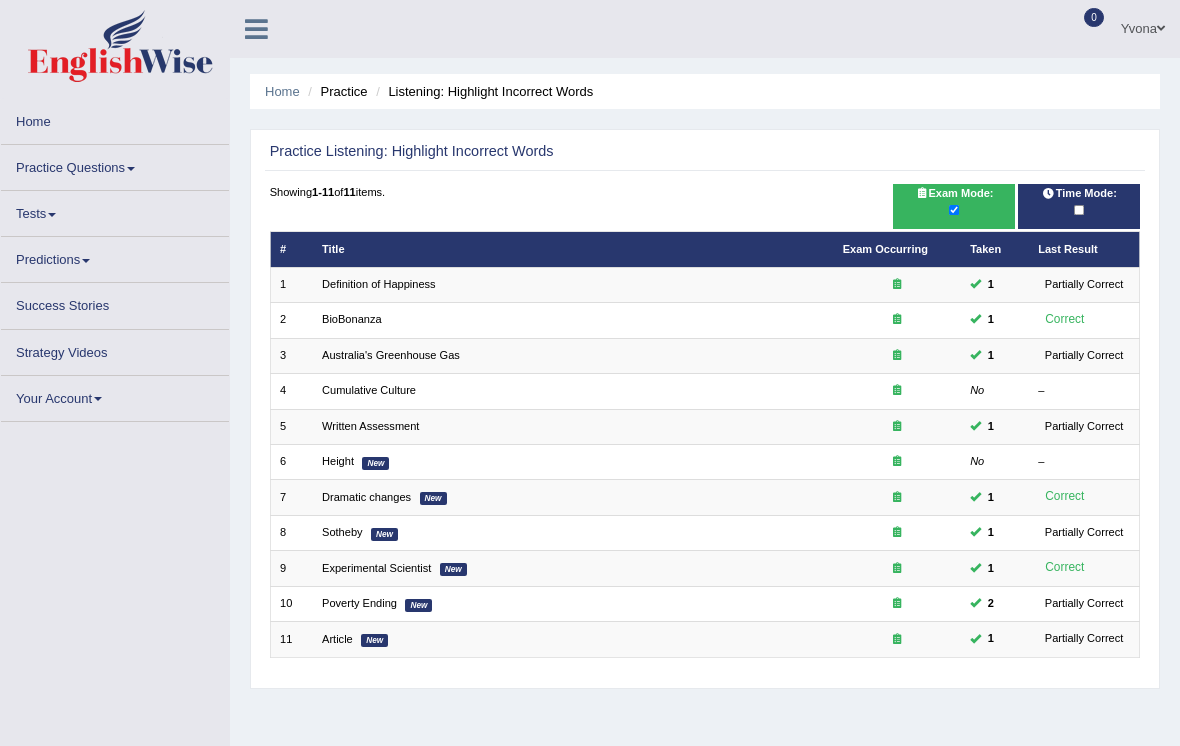 scroll, scrollTop: 0, scrollLeft: 0, axis: both 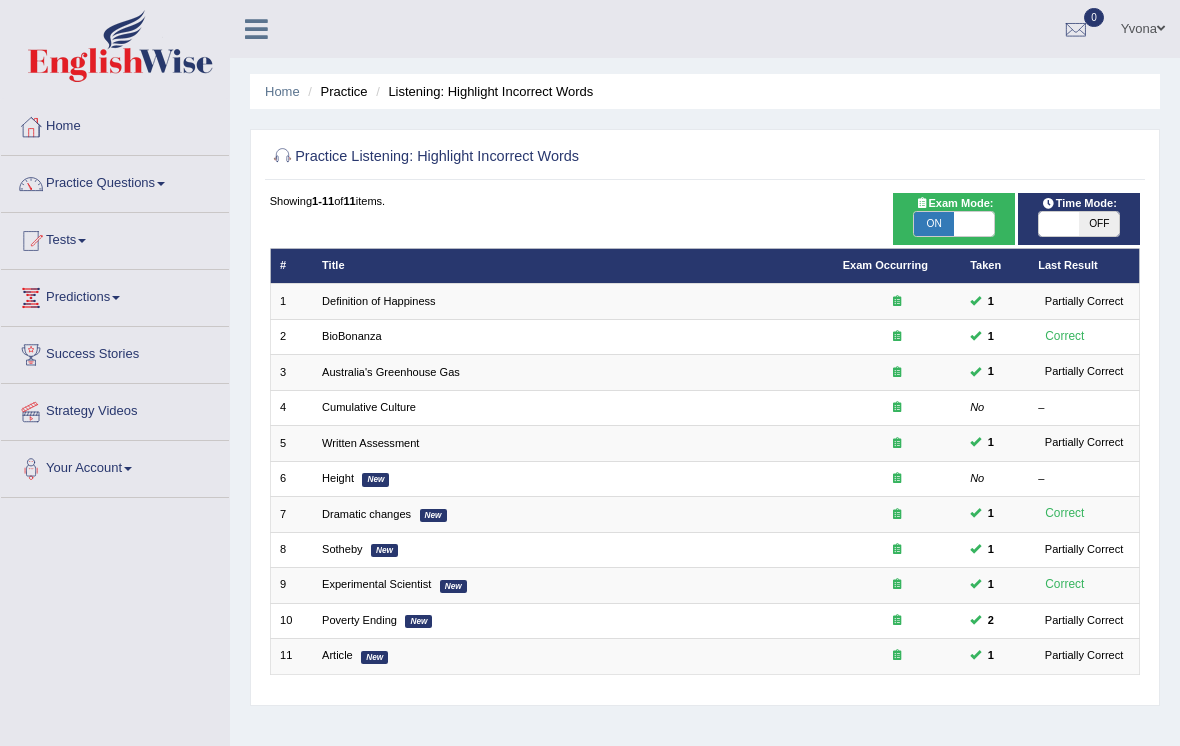 click on "Tests" at bounding box center (115, 238) 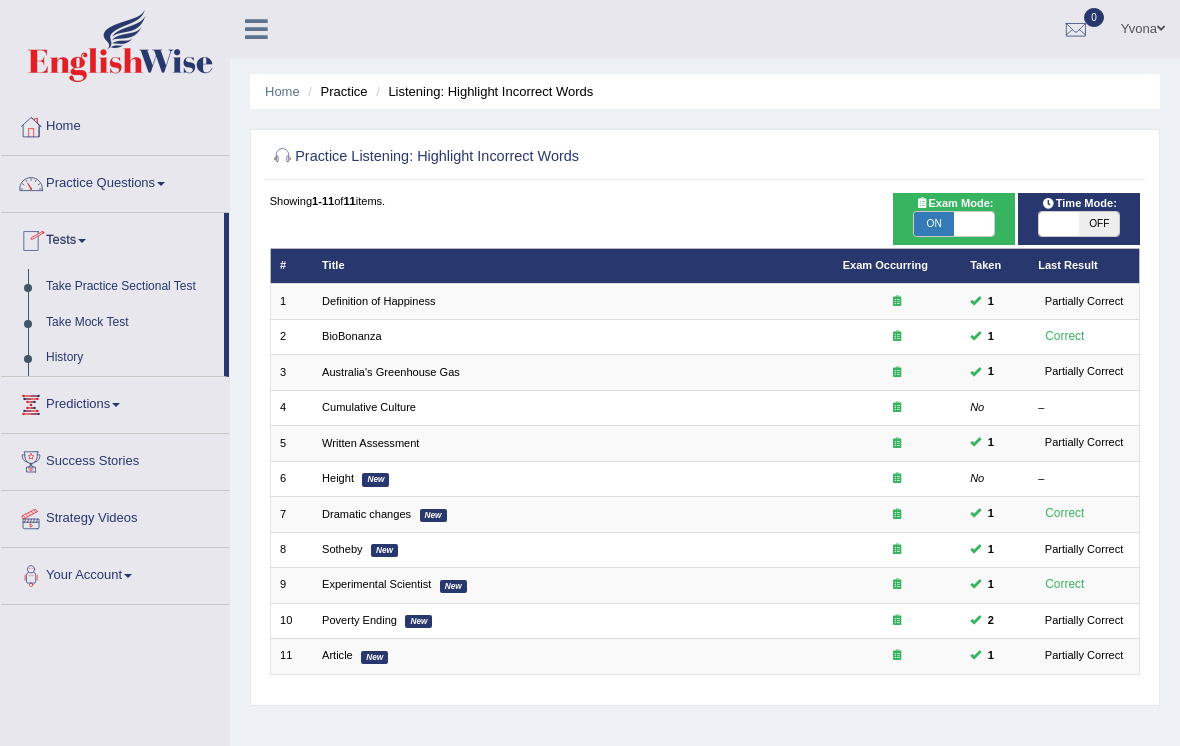 click at bounding box center [590, 373] 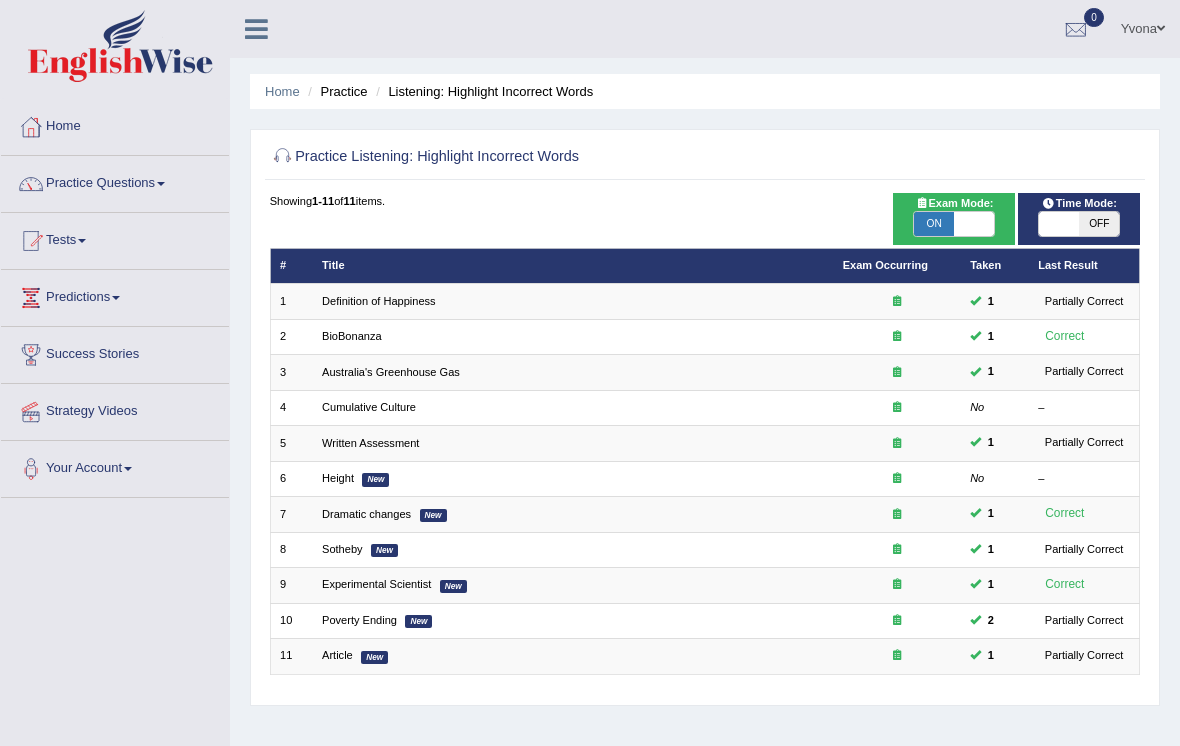click on "Practice Questions" at bounding box center (115, 181) 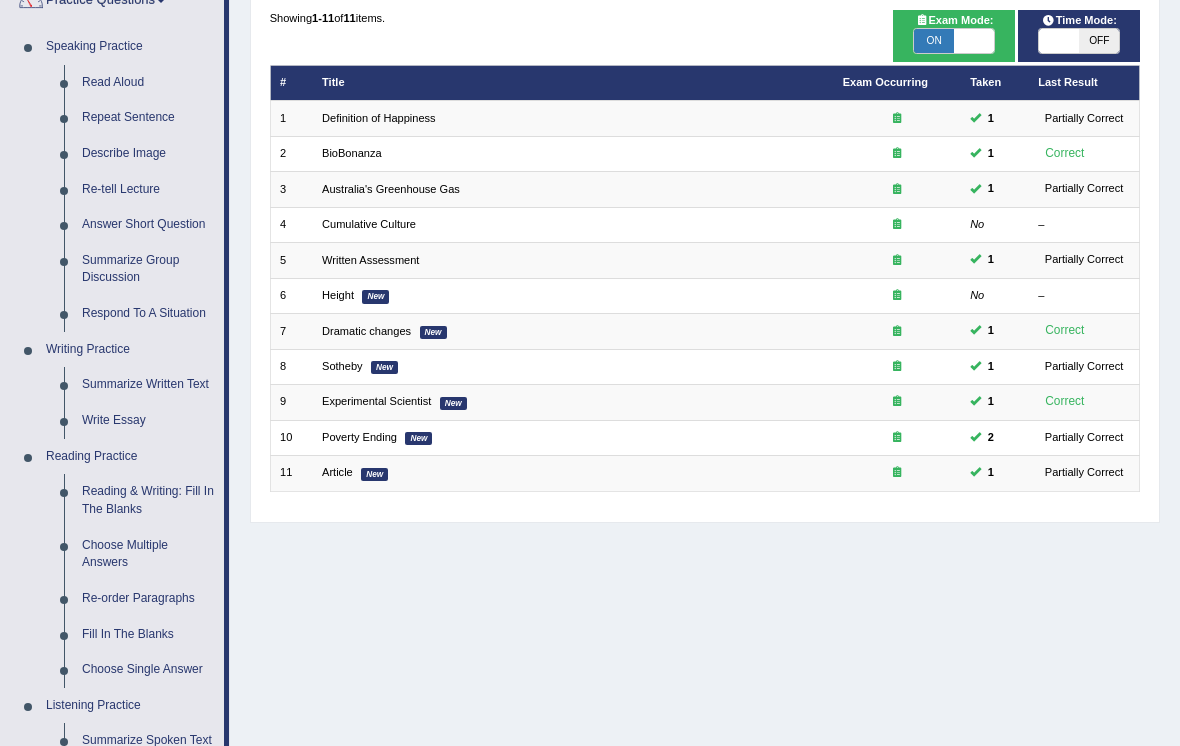 scroll, scrollTop: 185, scrollLeft: 0, axis: vertical 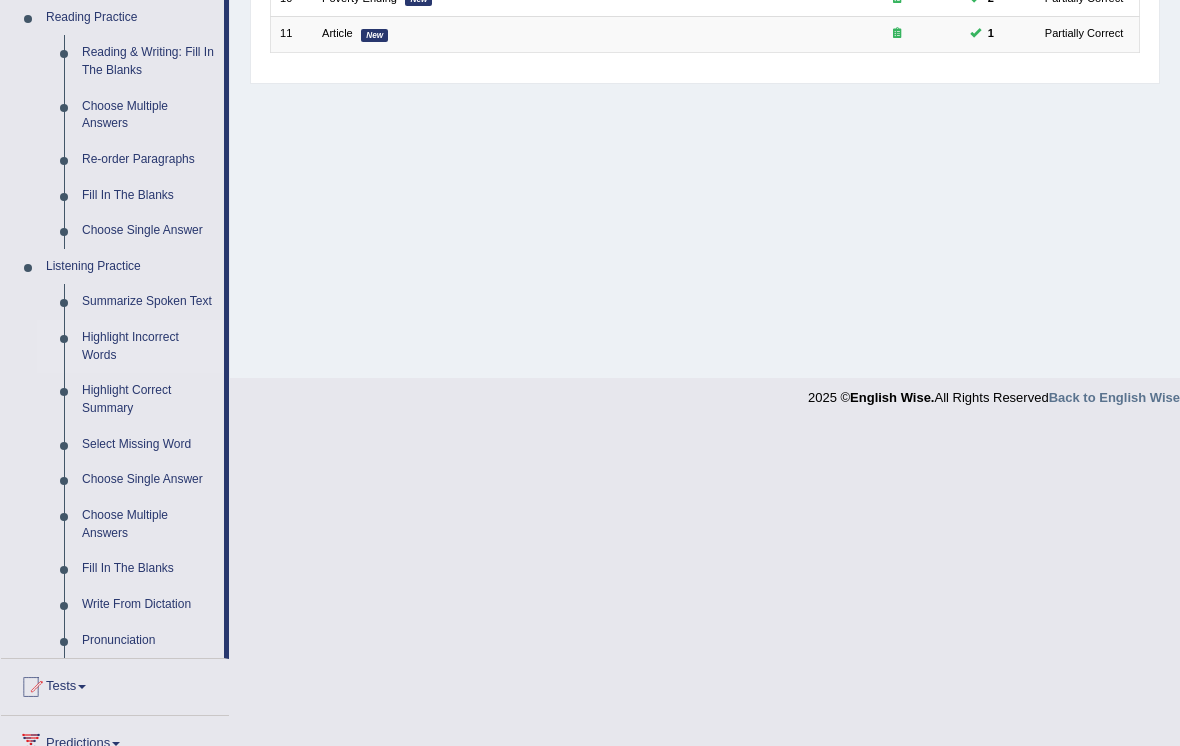 click at bounding box center [590, 373] 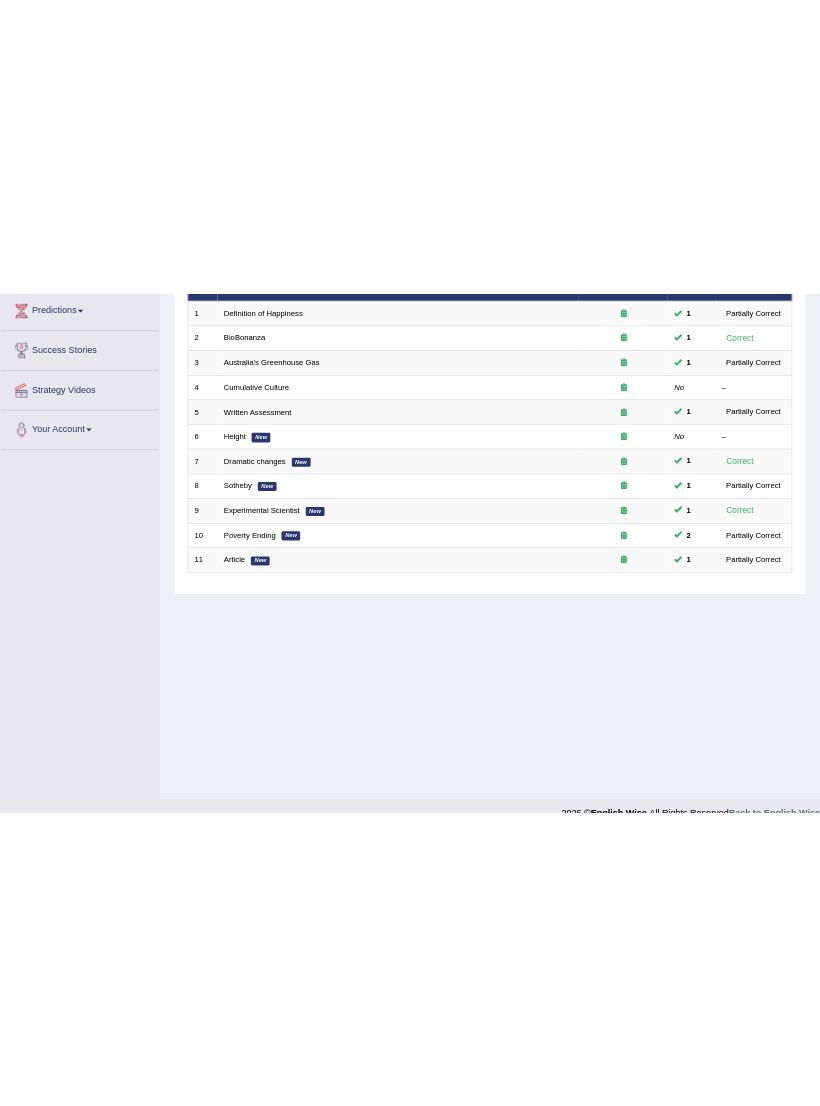 scroll, scrollTop: 0, scrollLeft: 0, axis: both 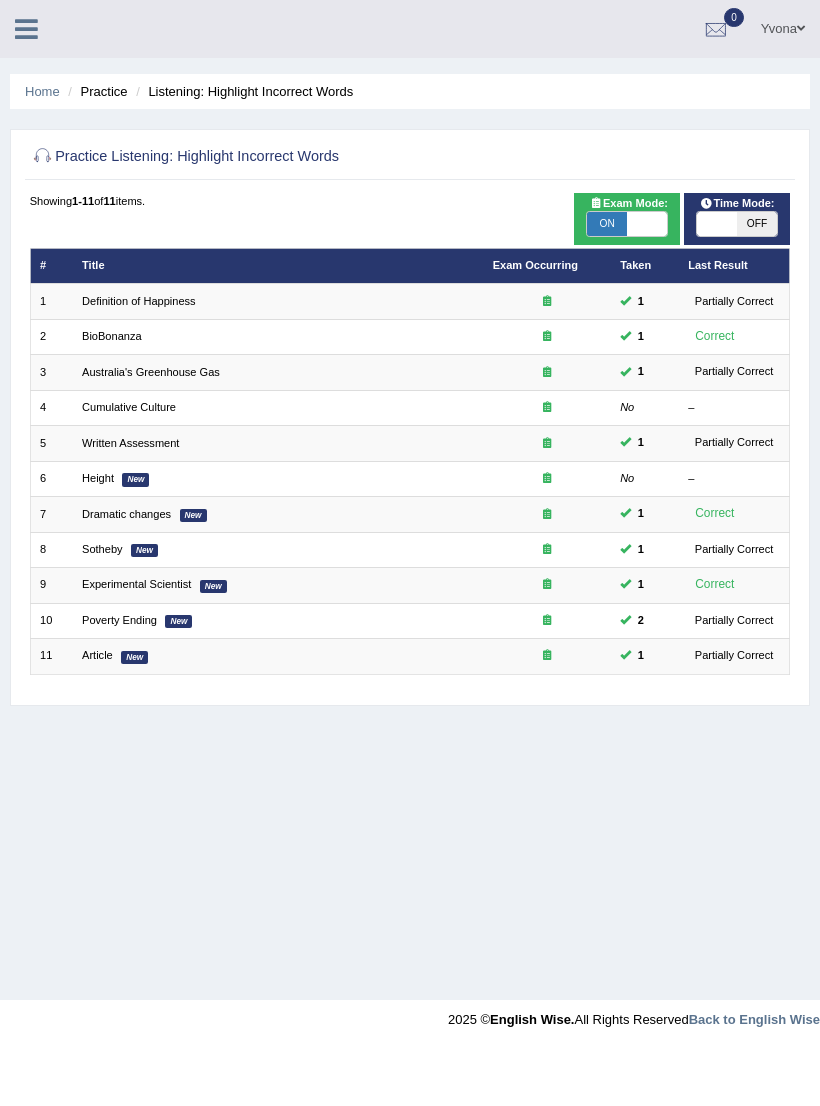 click at bounding box center (26, 27) 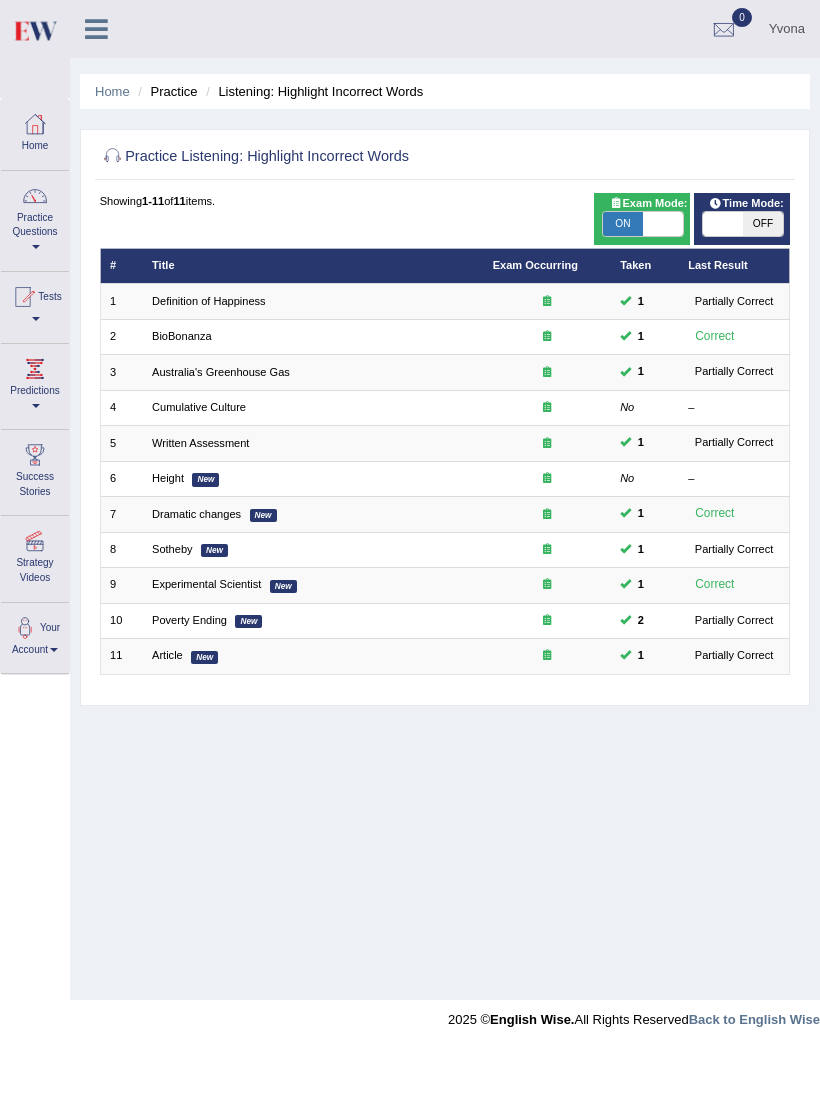 click on "Practice Questions" at bounding box center [35, 218] 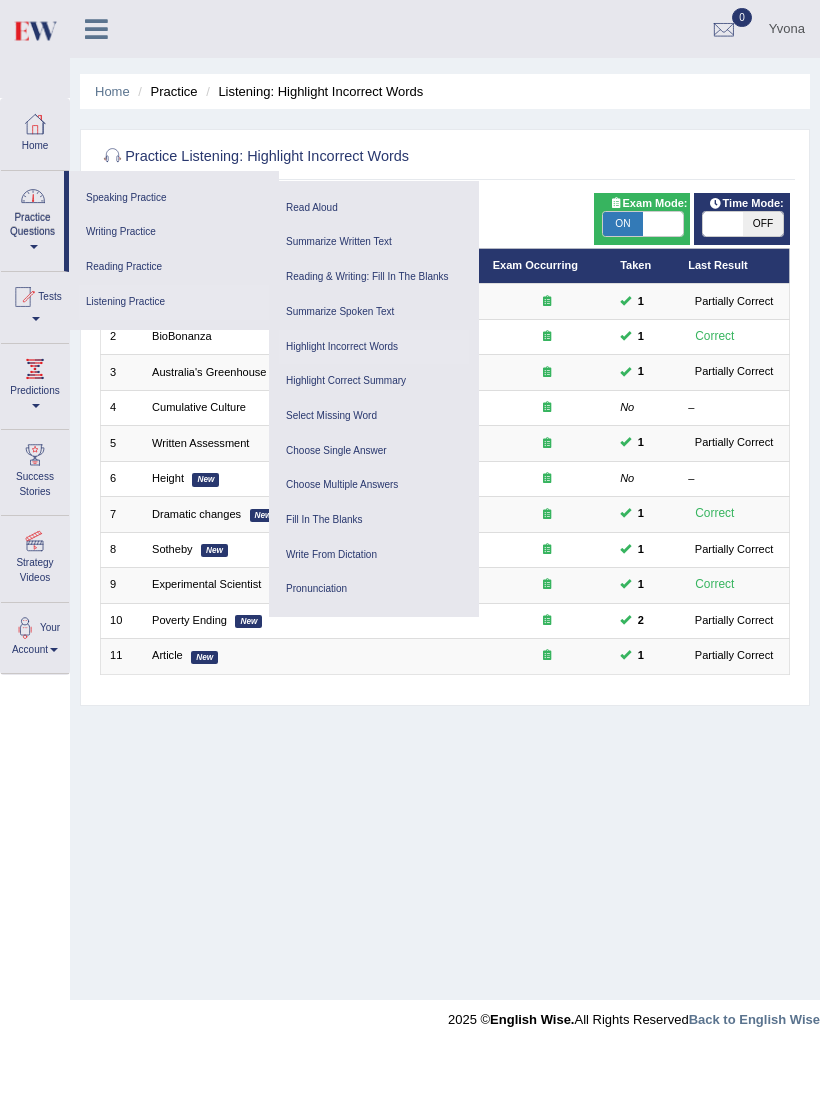click on "Listening Practice" at bounding box center [174, 302] 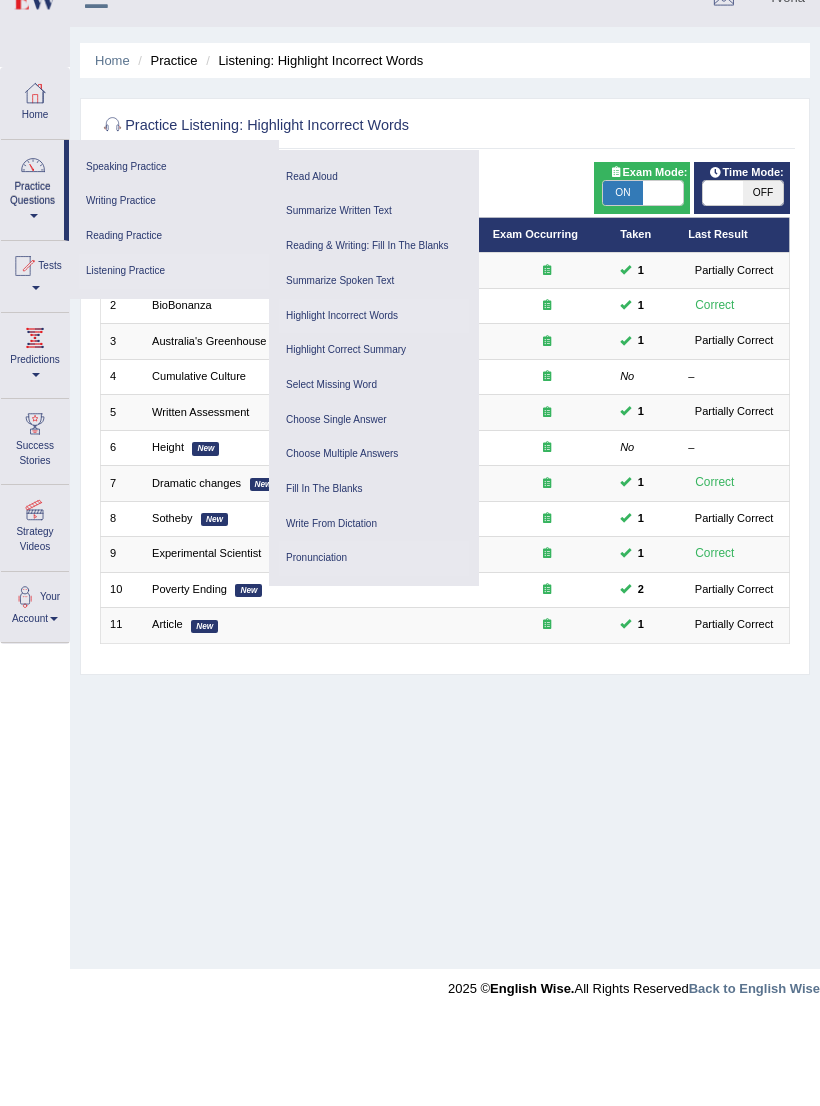 click on "Pronunciation" at bounding box center (374, 589) 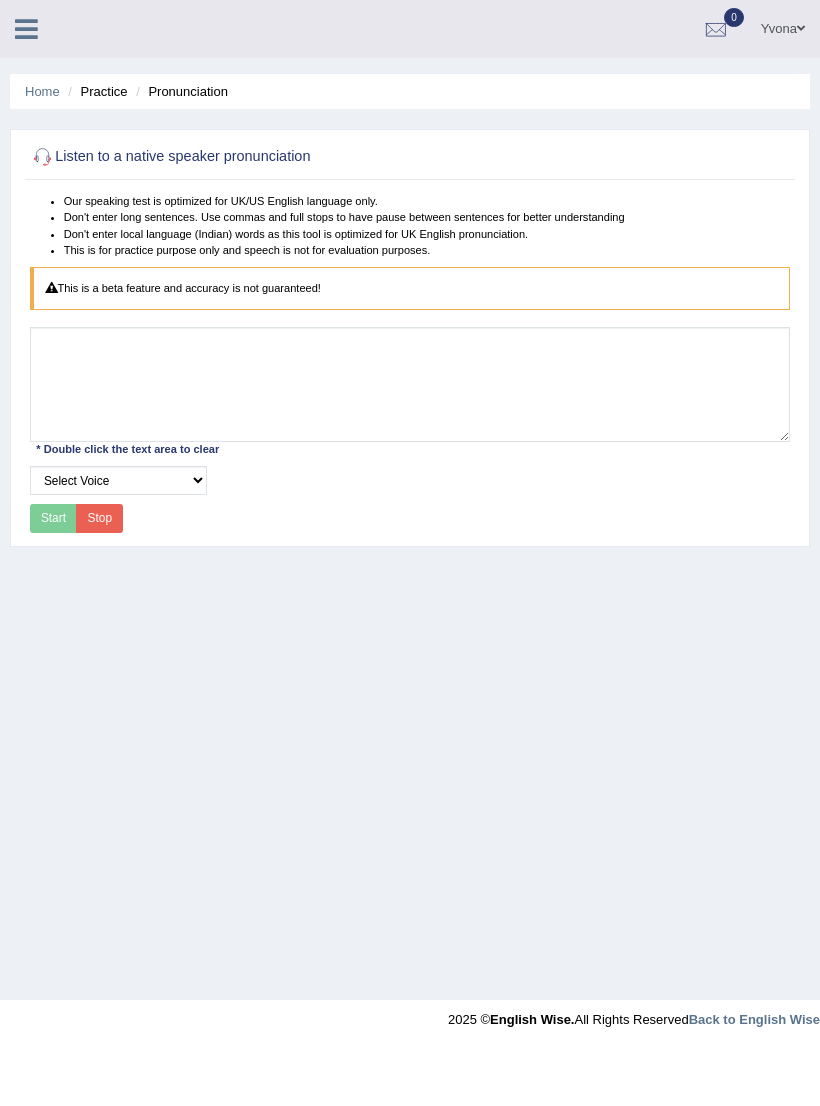 scroll, scrollTop: 0, scrollLeft: 0, axis: both 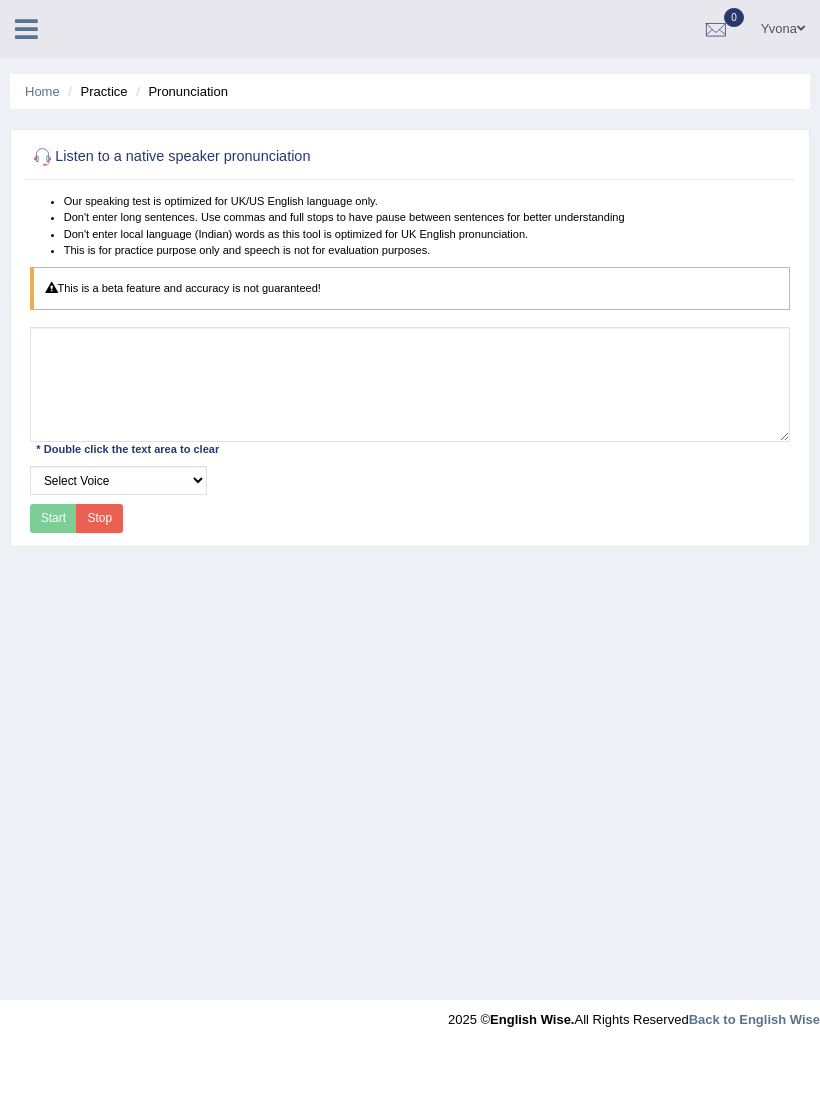 click on "Home
Practice
Pronunciation
Listen to a native speaker pronunciation
Our speaking test is optimized for UK/US English language only.
Don't enter long sentences. Use commas and full stops to have pause between sentences for better understanding
Don't enter local language (Indian) words as this tool is optimized for UK English pronunciation.
This is for practice purpose only and speech is not for evaluation purposes.
This is a beta feature and accuracy is not guaranteed!
* Double click the text area to clear
Select Voice
Start
Stop" at bounding box center [410, 500] 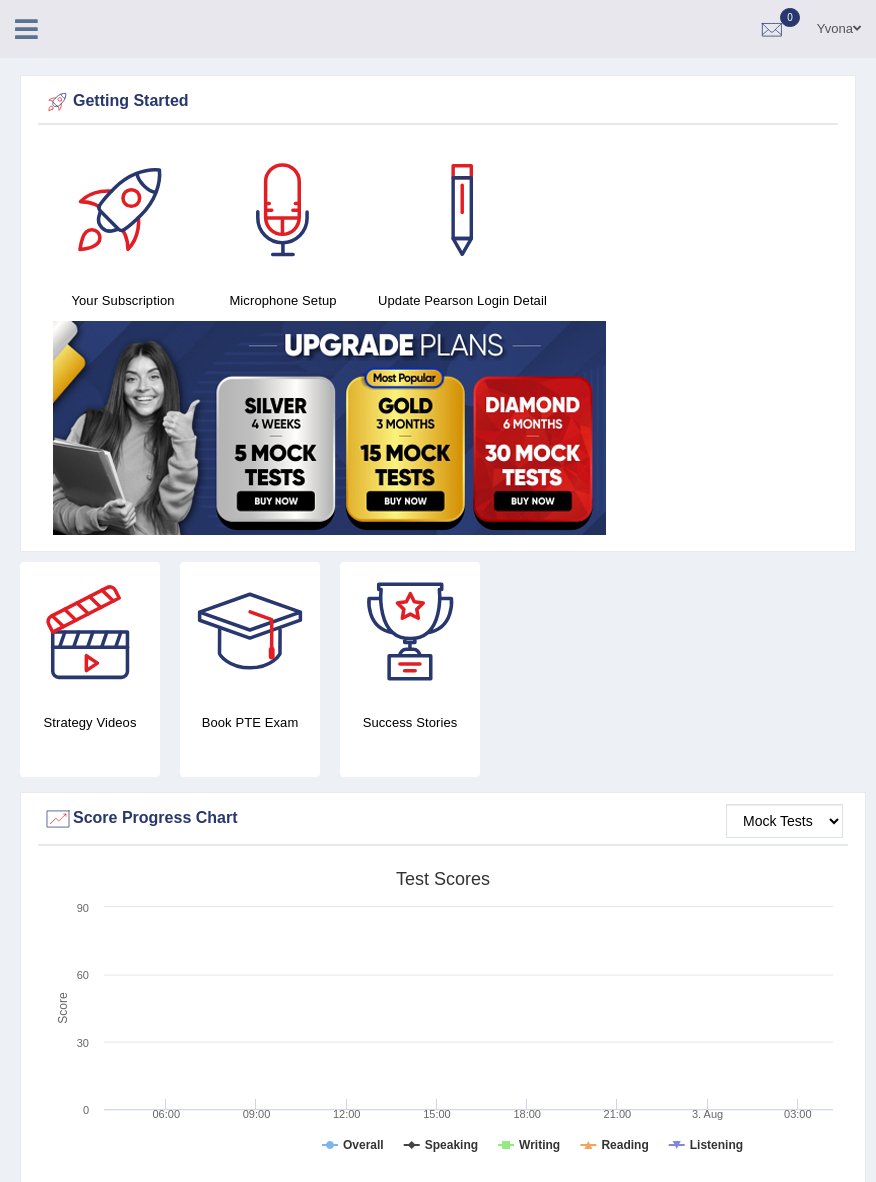 scroll, scrollTop: 5, scrollLeft: 0, axis: vertical 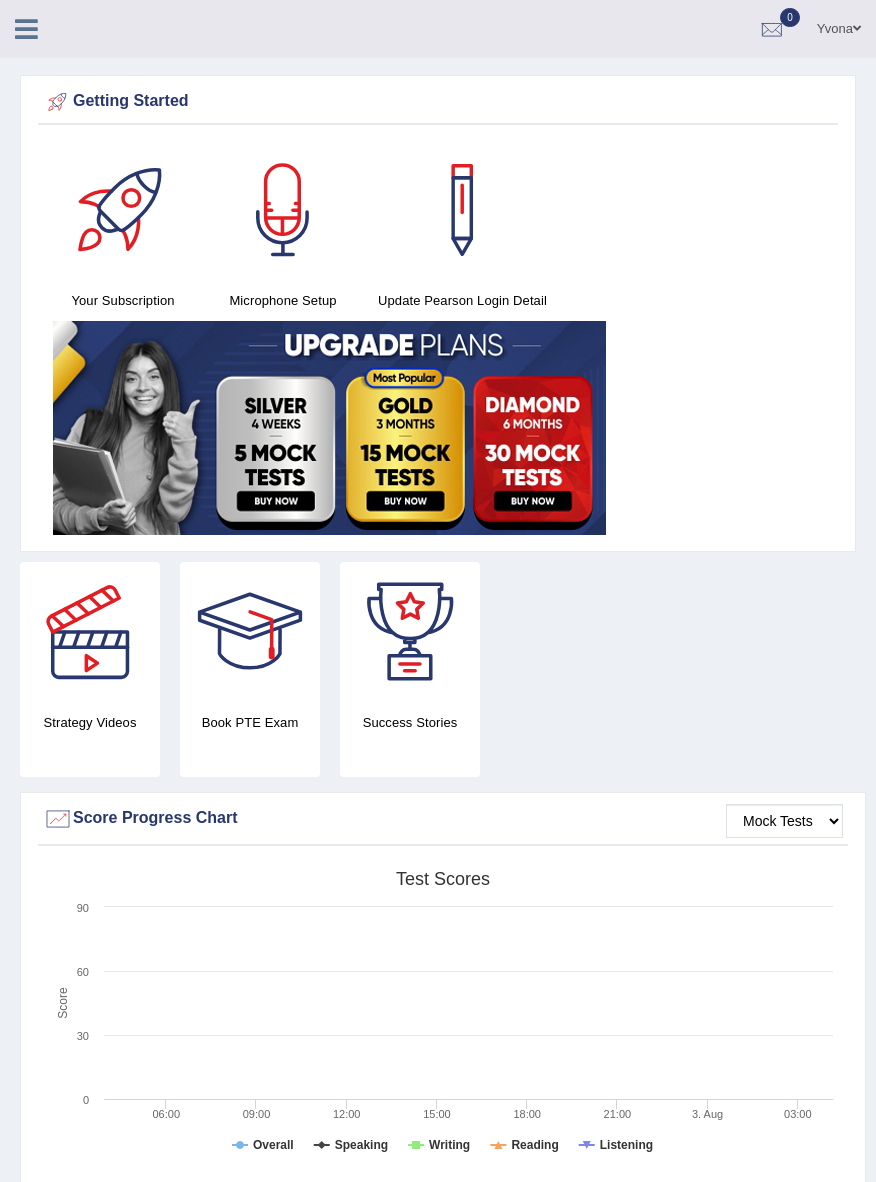 click at bounding box center (26, 27) 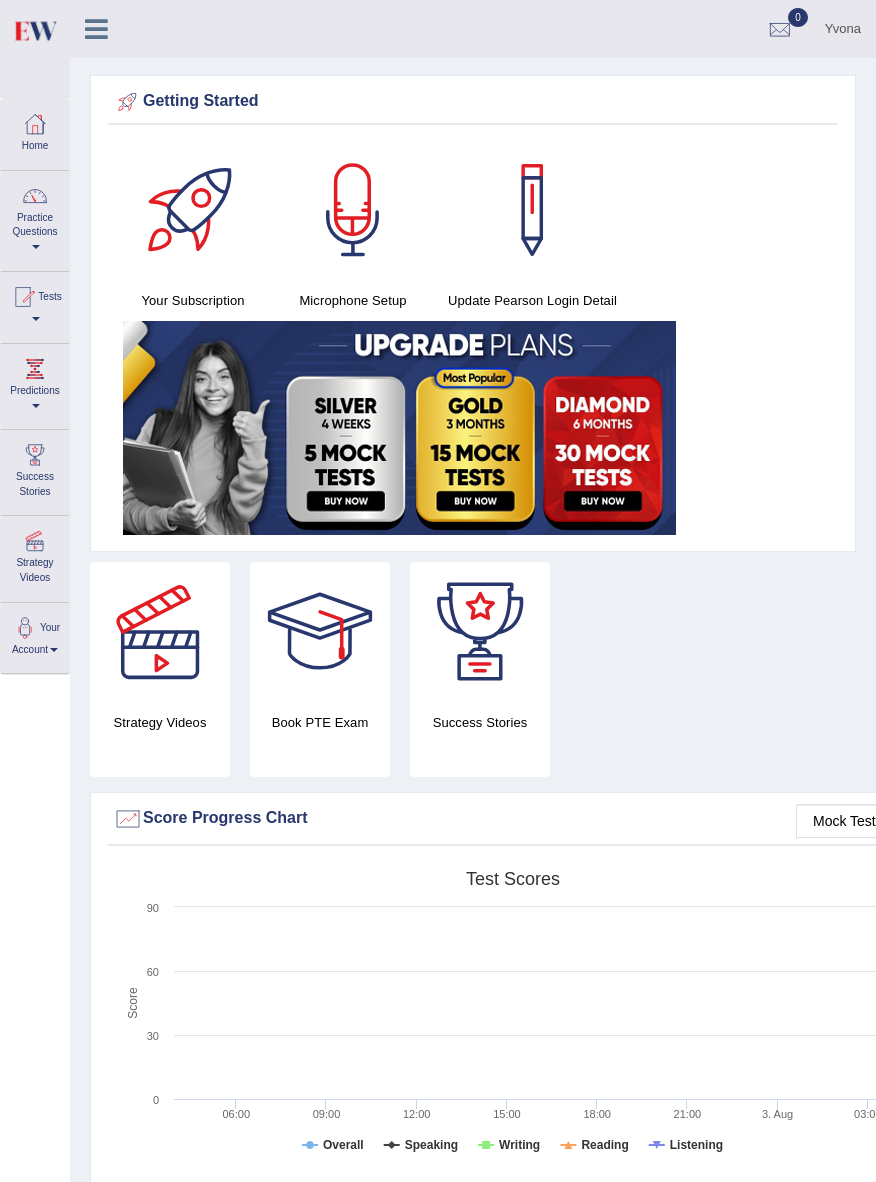 click at bounding box center (34, 30) 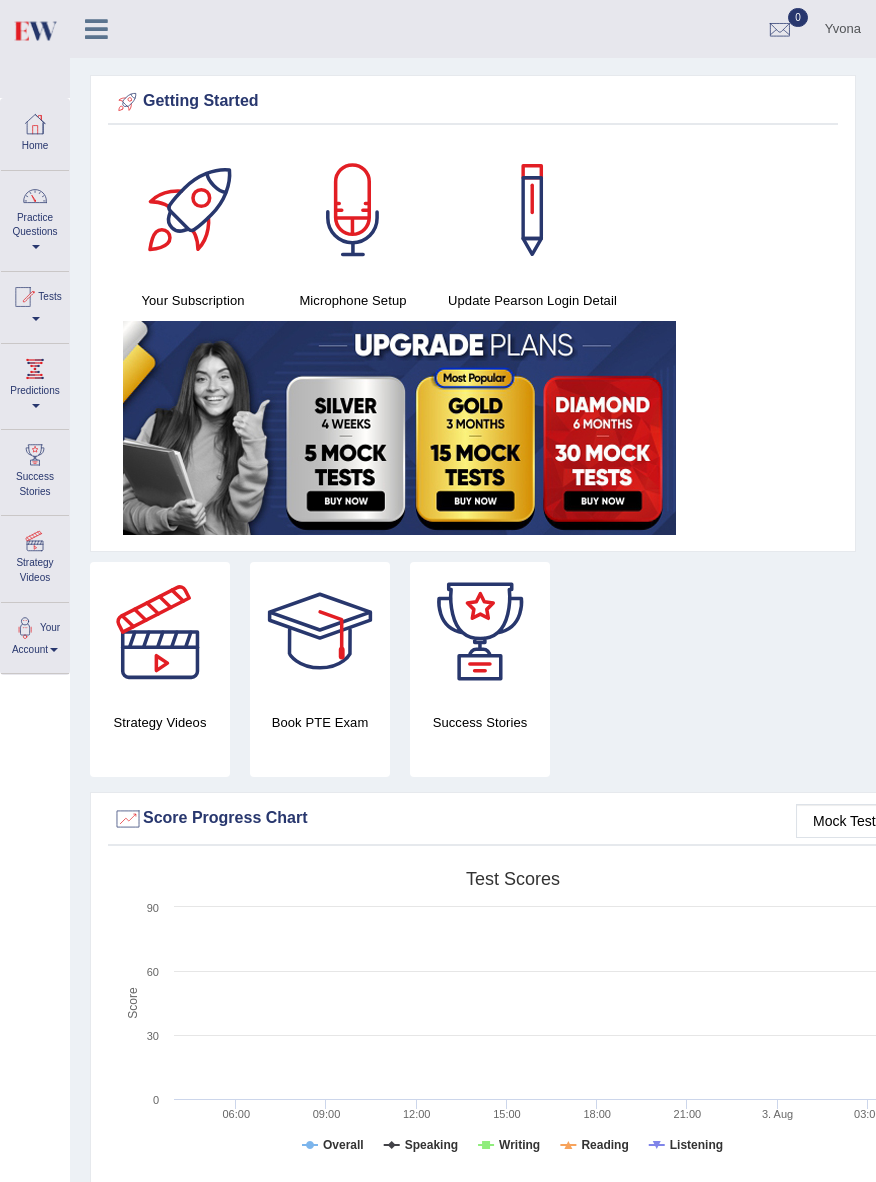 click at bounding box center [35, 196] 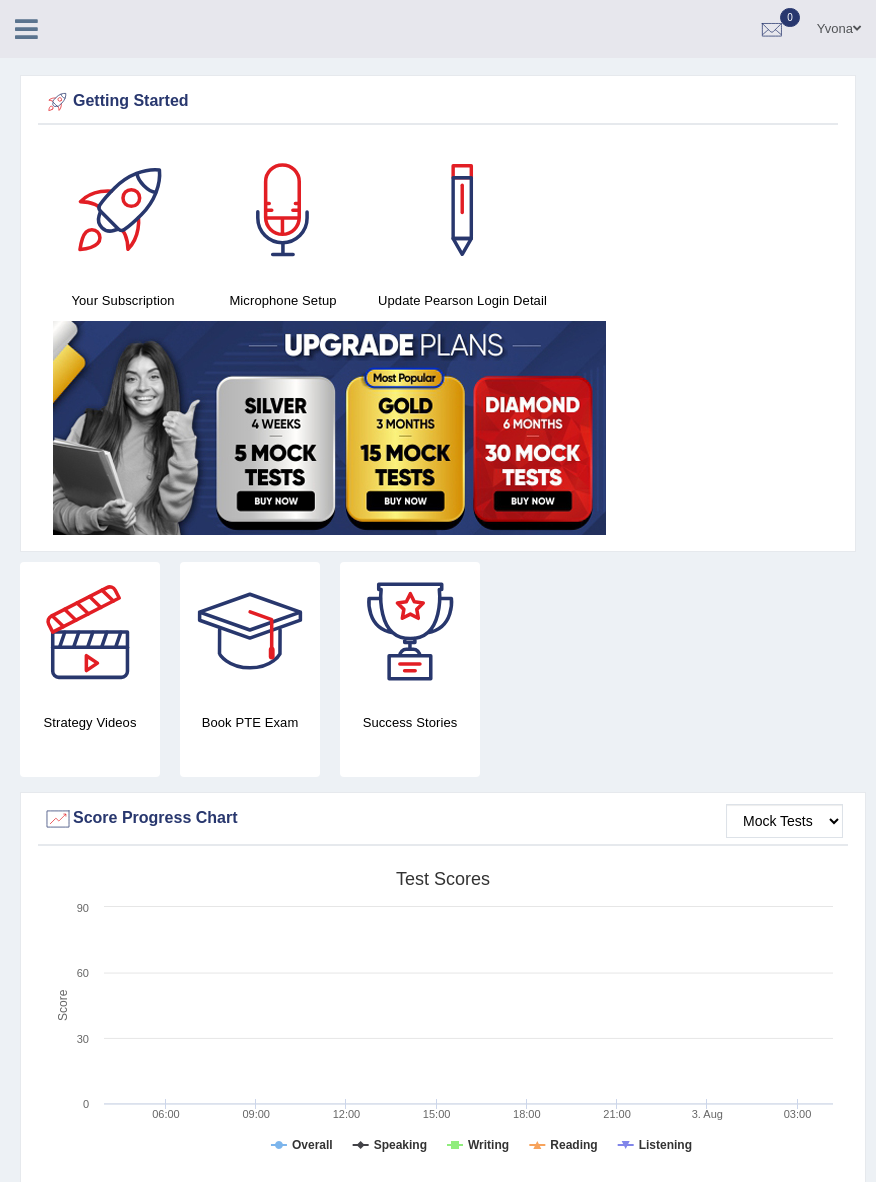 scroll, scrollTop: 5, scrollLeft: 0, axis: vertical 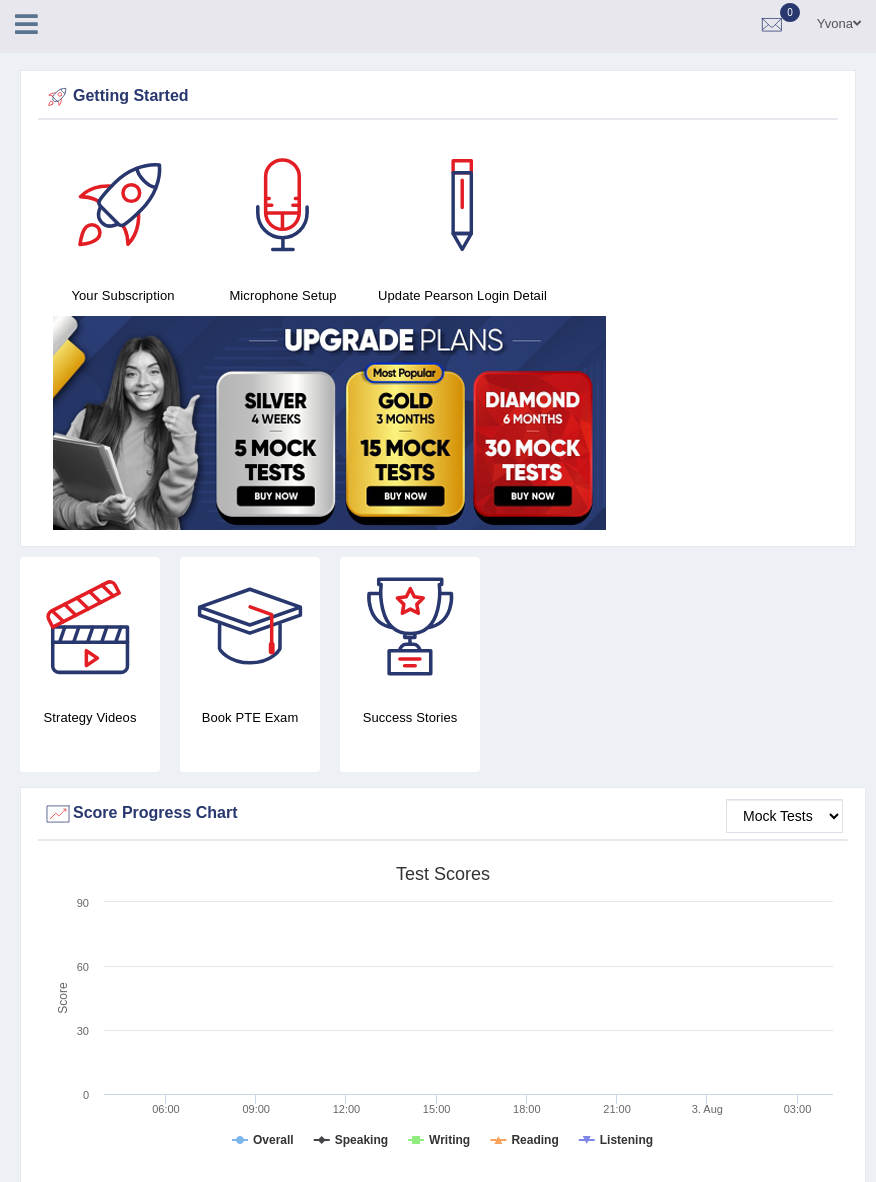 click at bounding box center [26, 24] 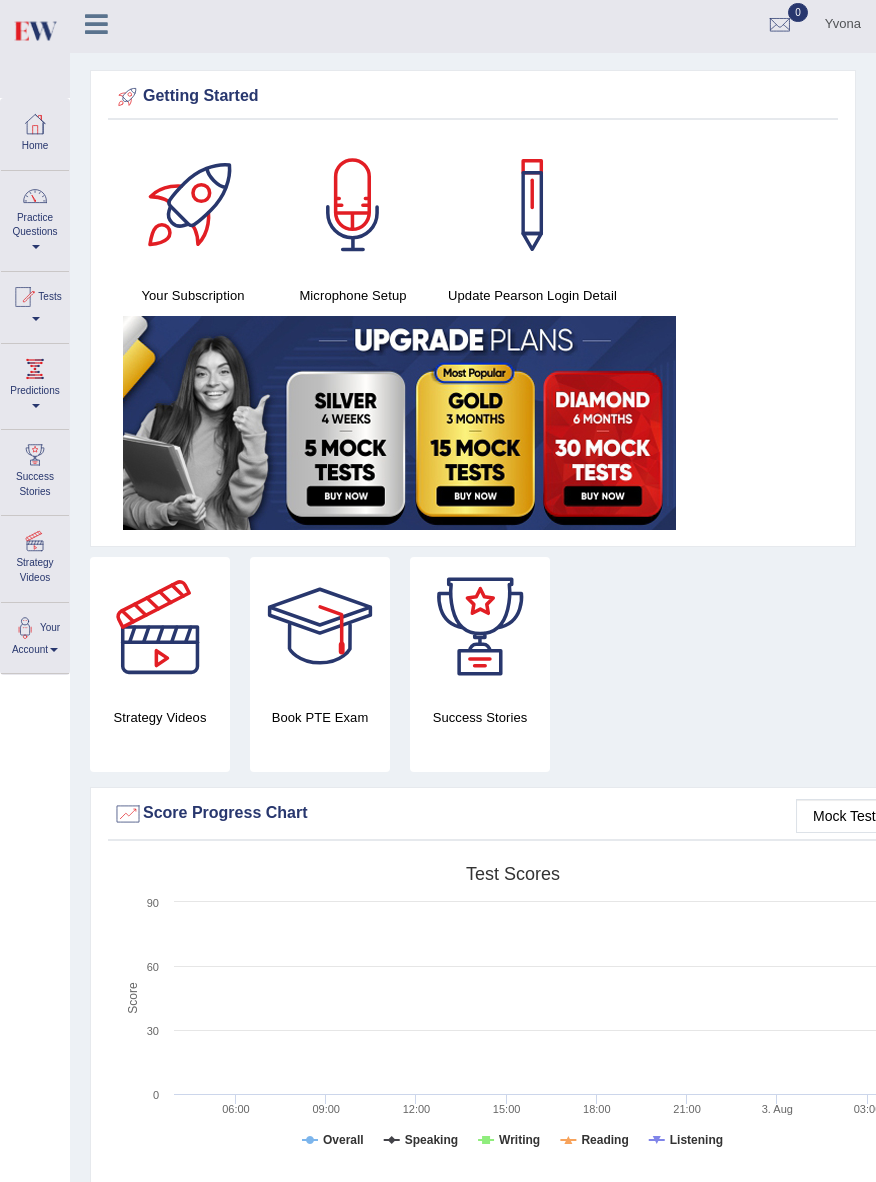 click on "Practice Questions" at bounding box center (35, 218) 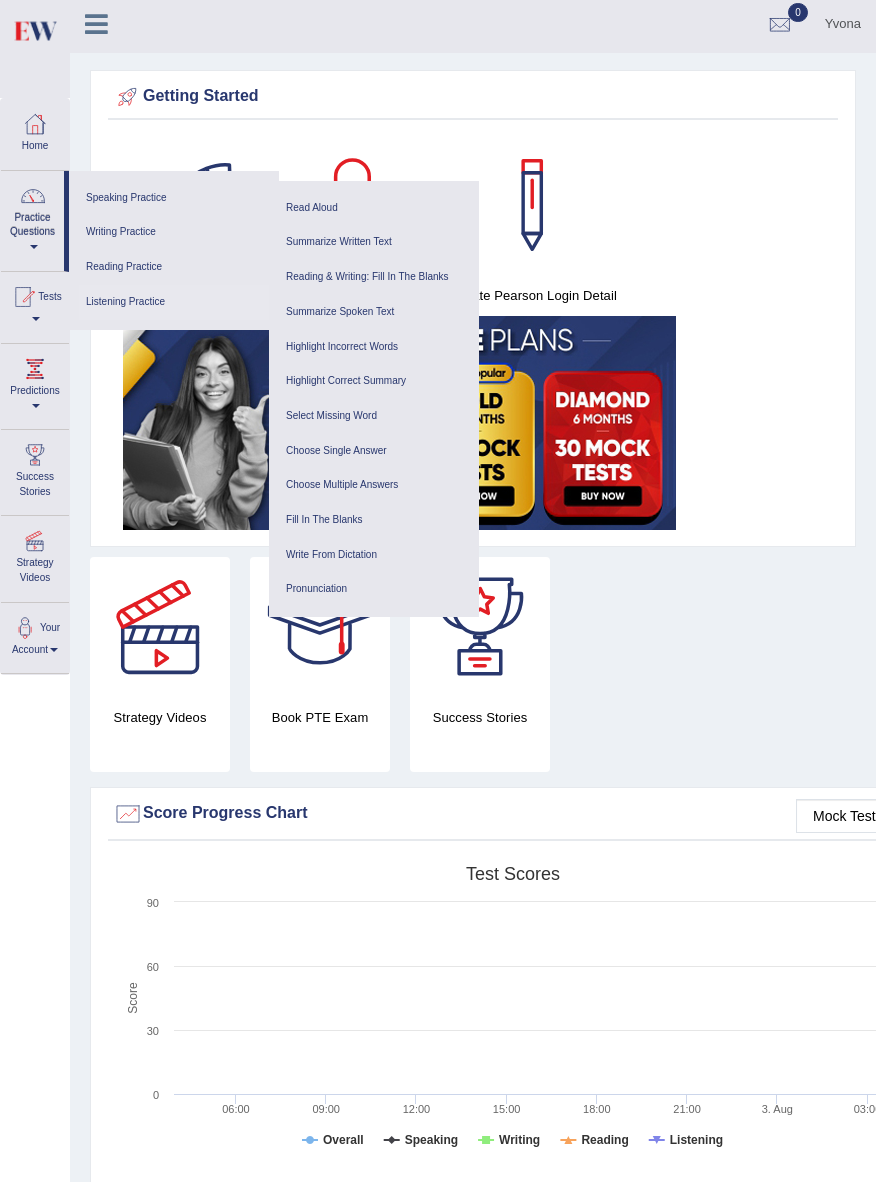 click on "Listening Practice" at bounding box center [174, 302] 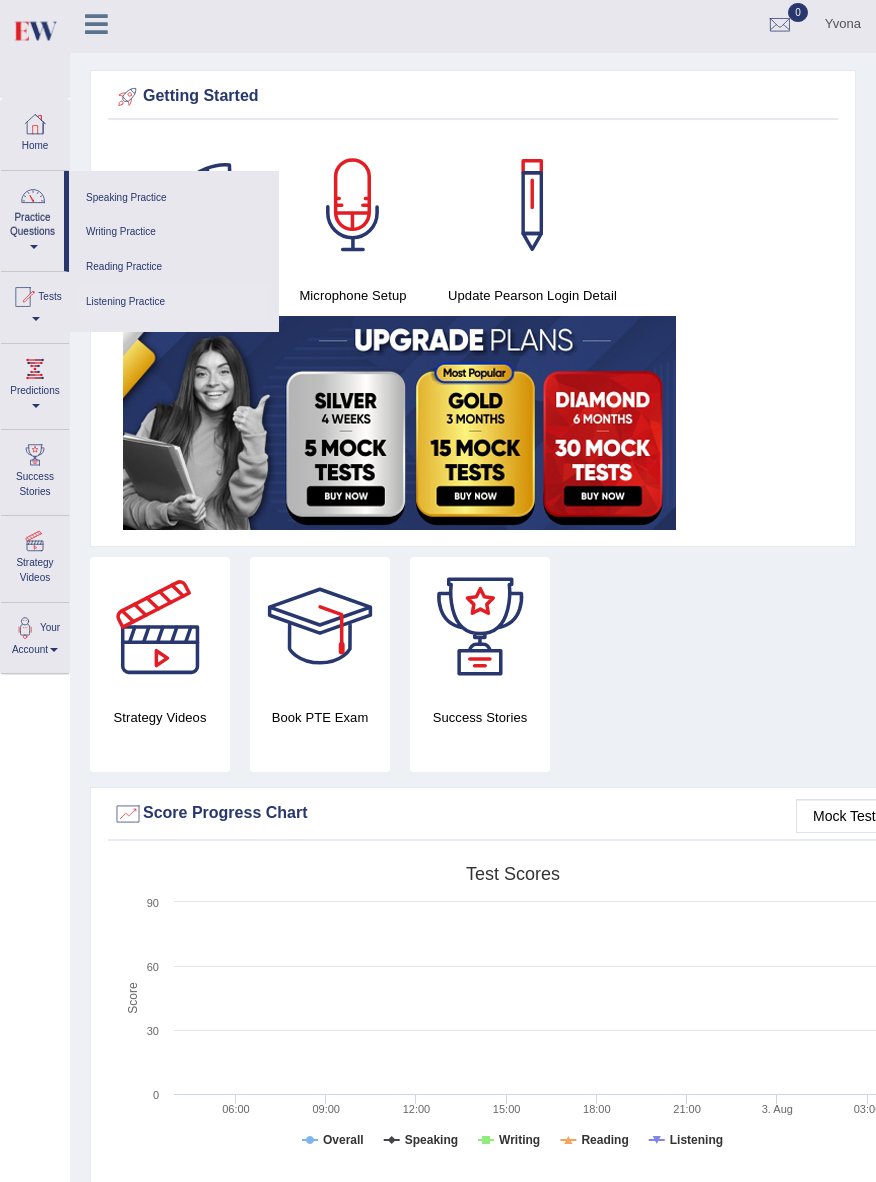 scroll, scrollTop: 0, scrollLeft: 0, axis: both 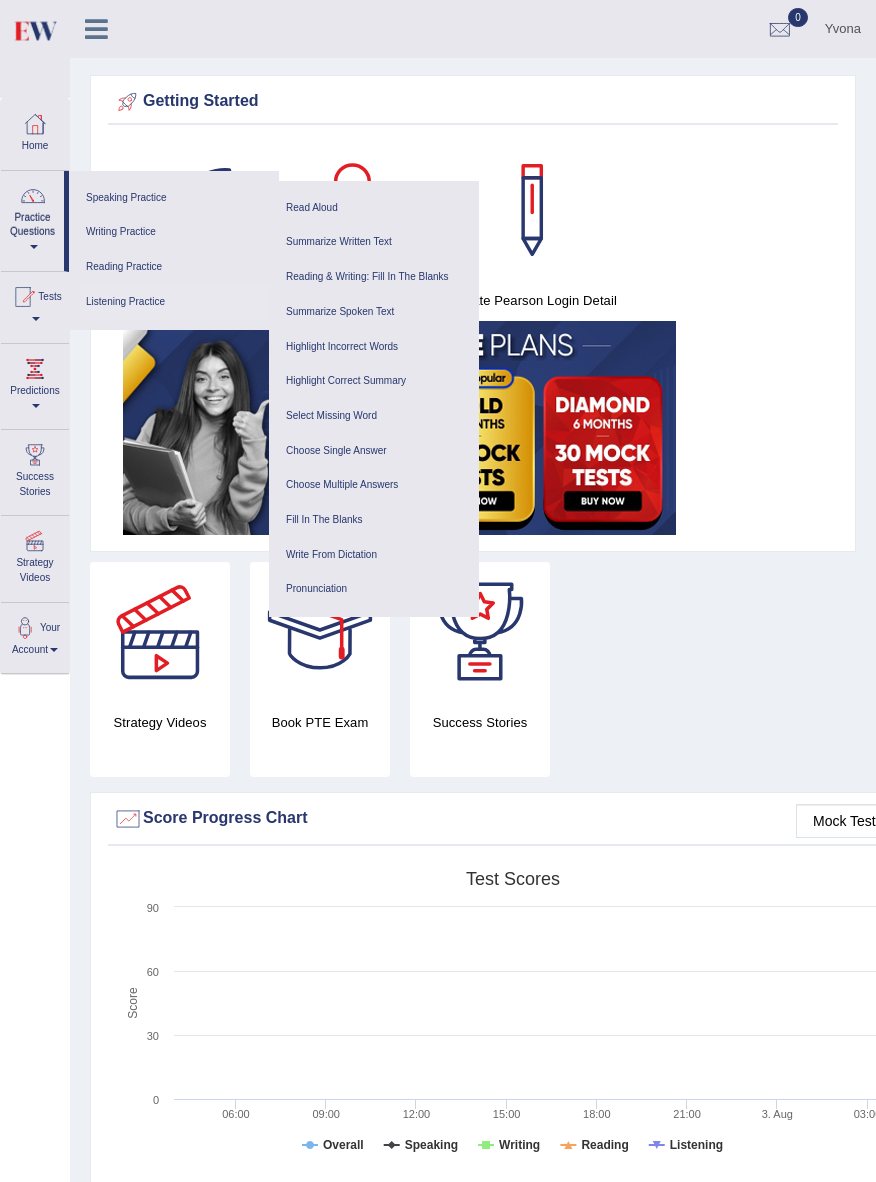 click on "Listening Practice" at bounding box center [174, 302] 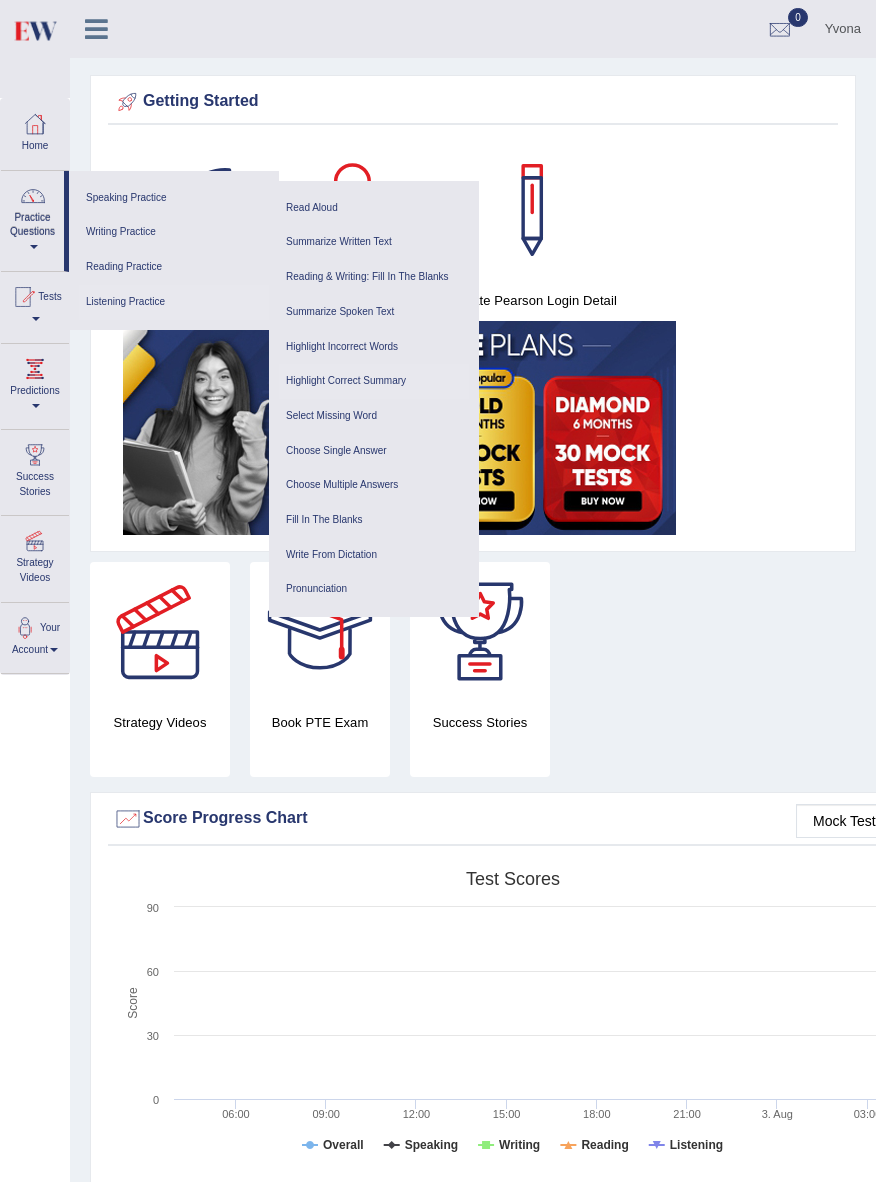 click on "Highlight Correct Summary" at bounding box center [374, 381] 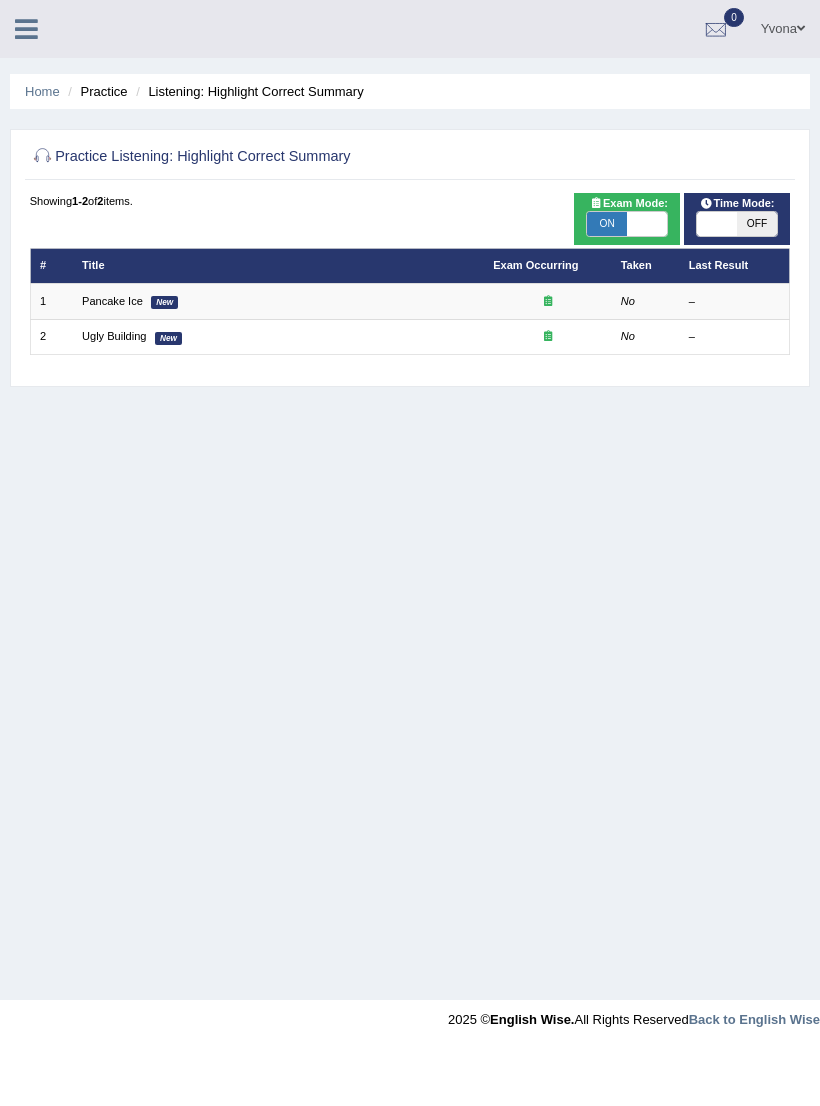 scroll, scrollTop: 0, scrollLeft: 0, axis: both 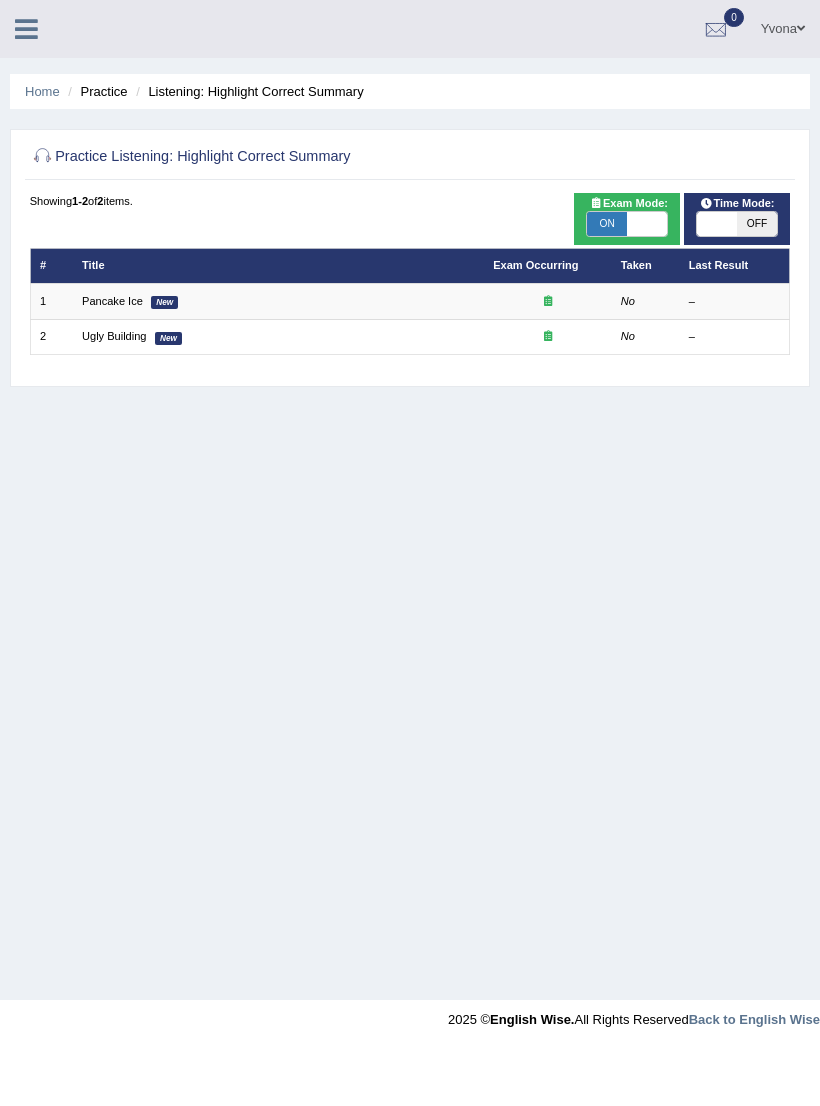 click on "ON" at bounding box center [607, 224] 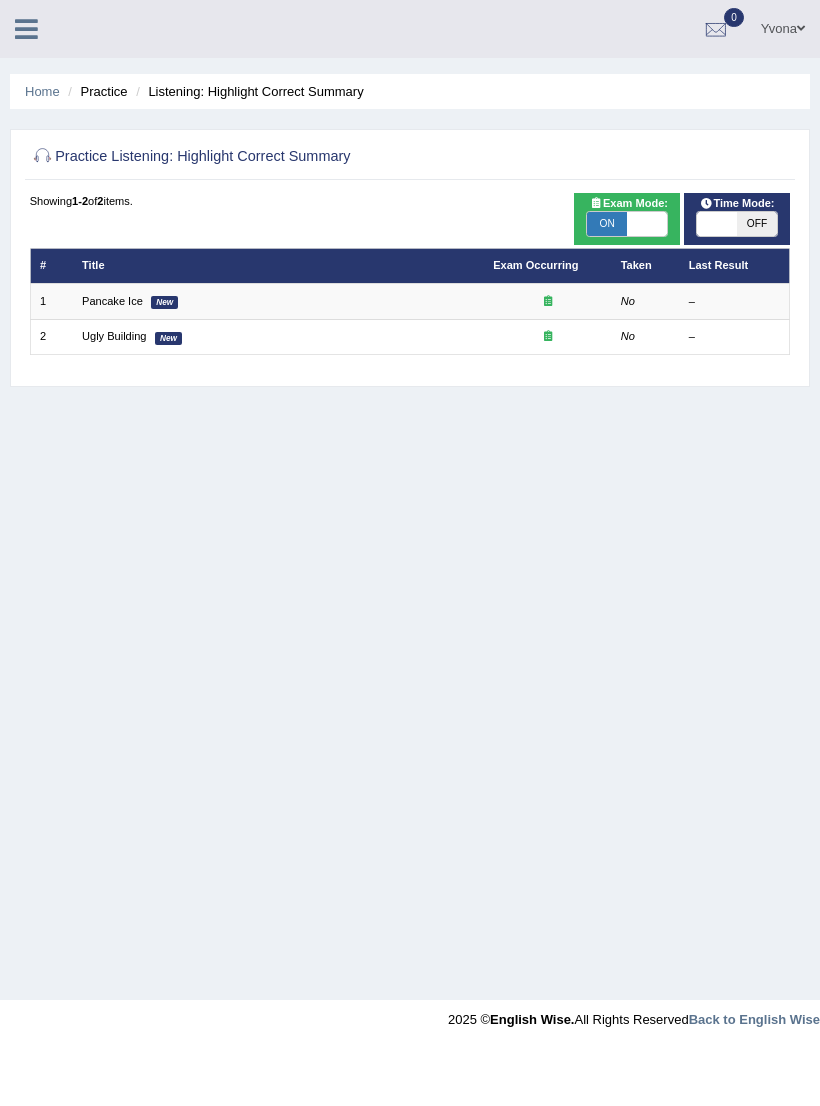 checkbox on "false" 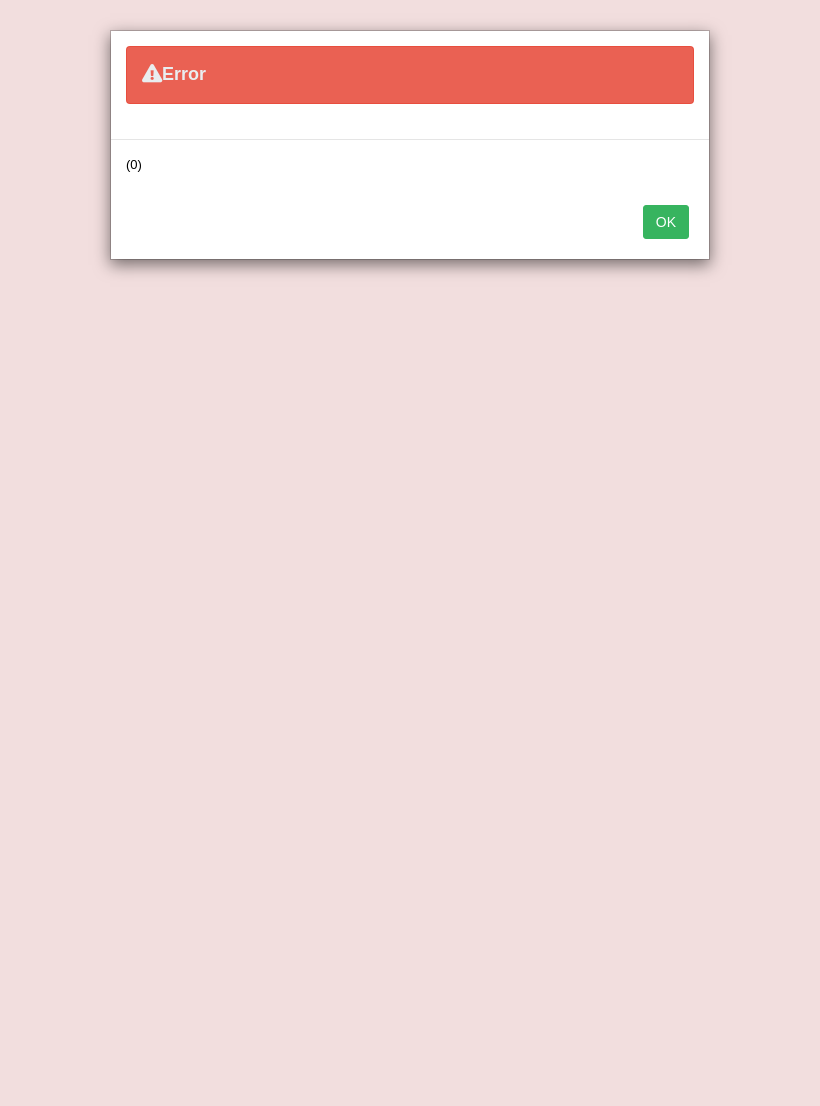 click on "Error (0)  OK" at bounding box center [410, 553] 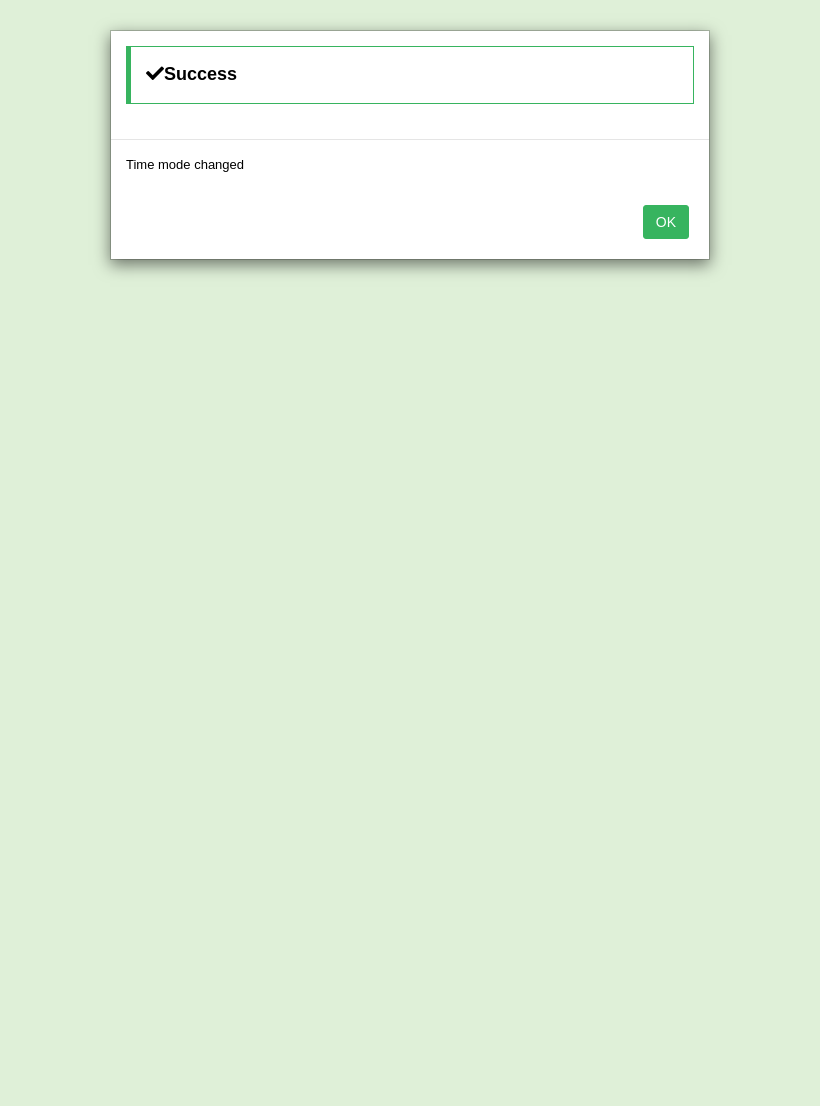click on "Success Time mode changed OK" at bounding box center [410, 553] 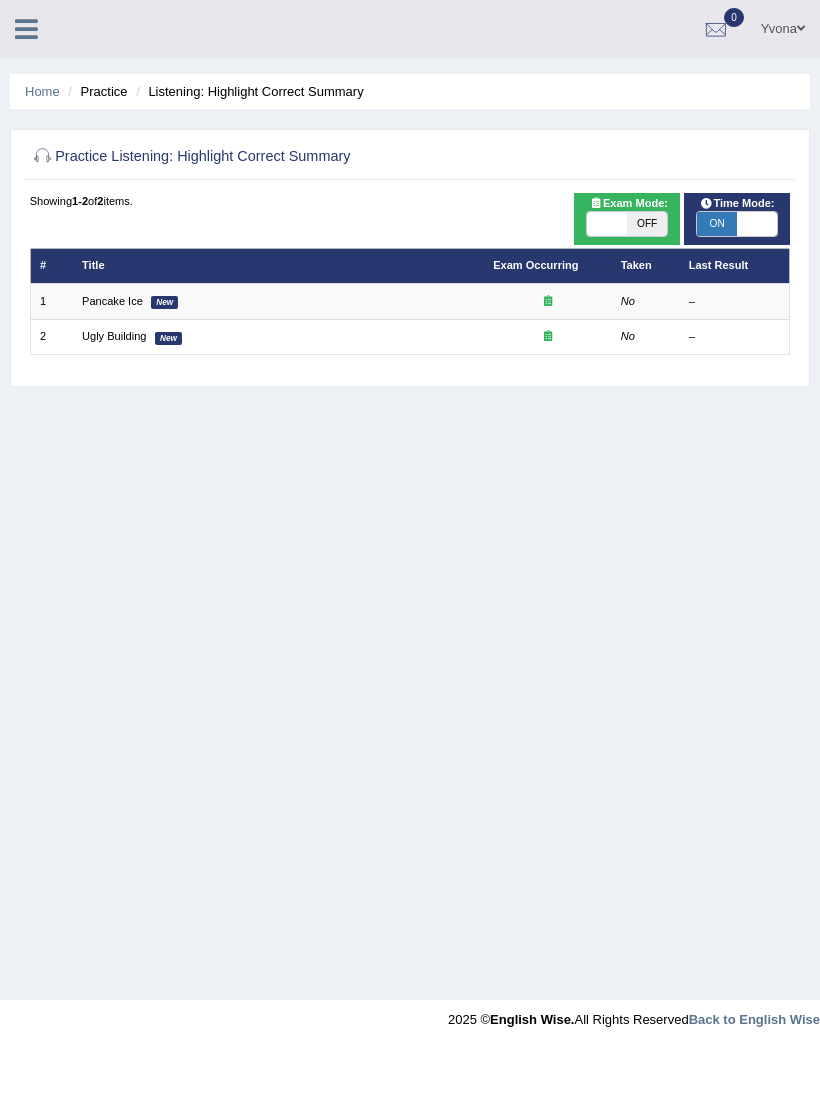 click on "ON" at bounding box center [717, 224] 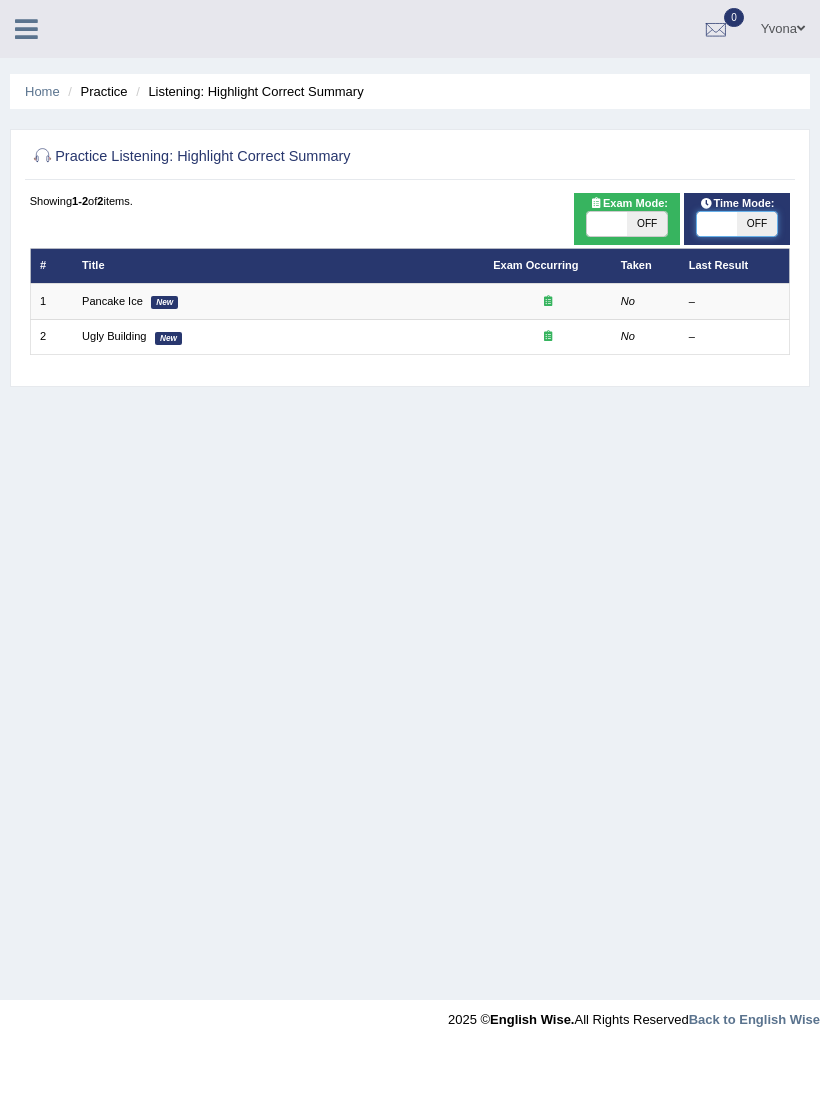 checkbox on "false" 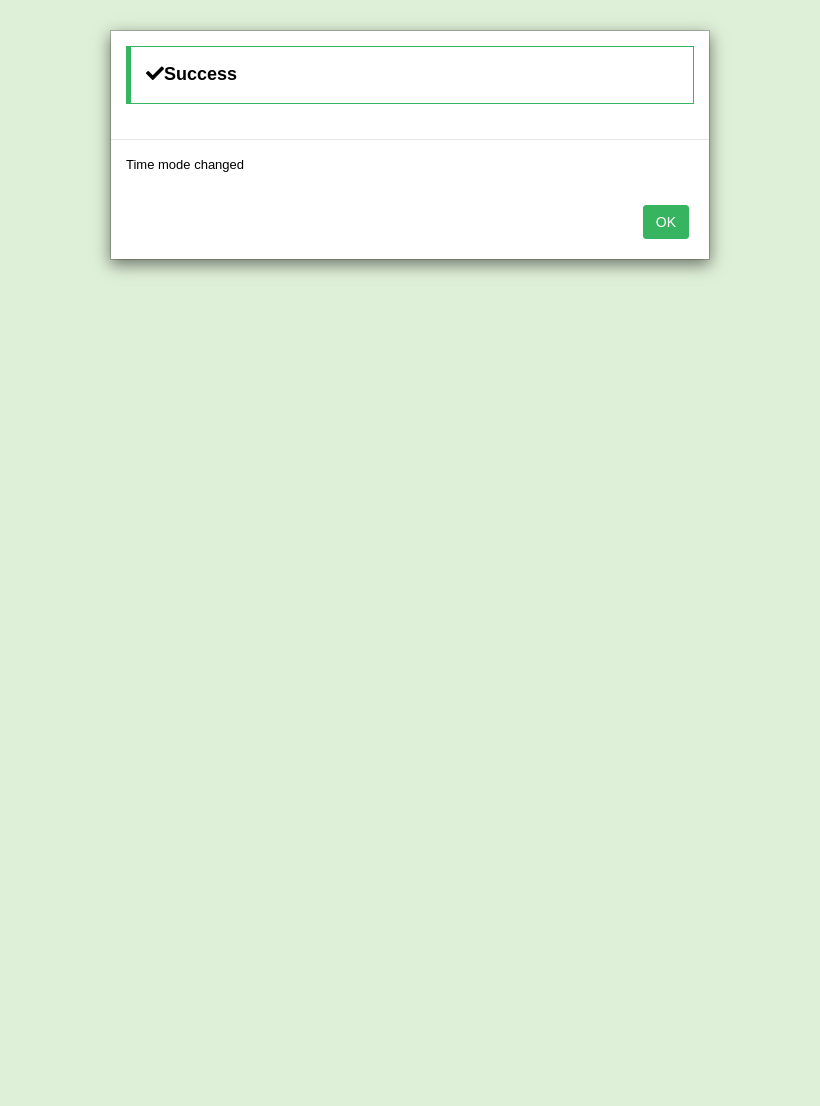 click on "OK" at bounding box center (666, 222) 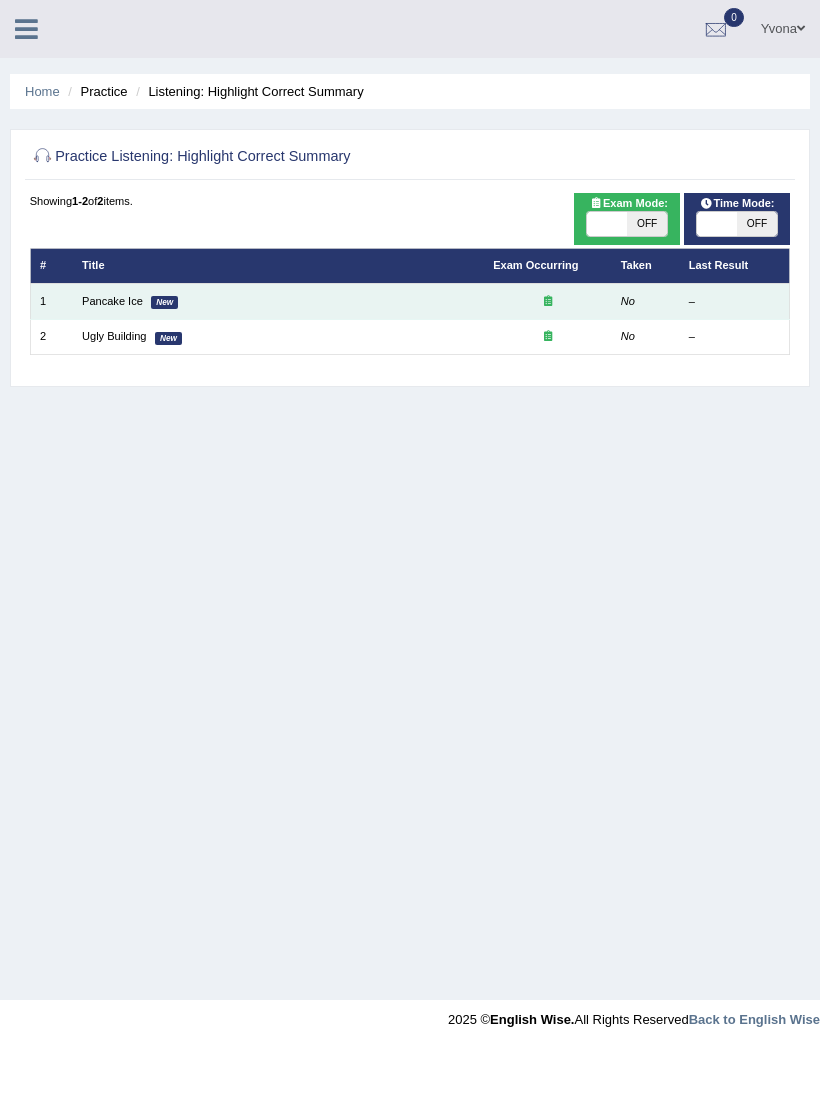 click on "Pancake Ice New" at bounding box center (278, 301) 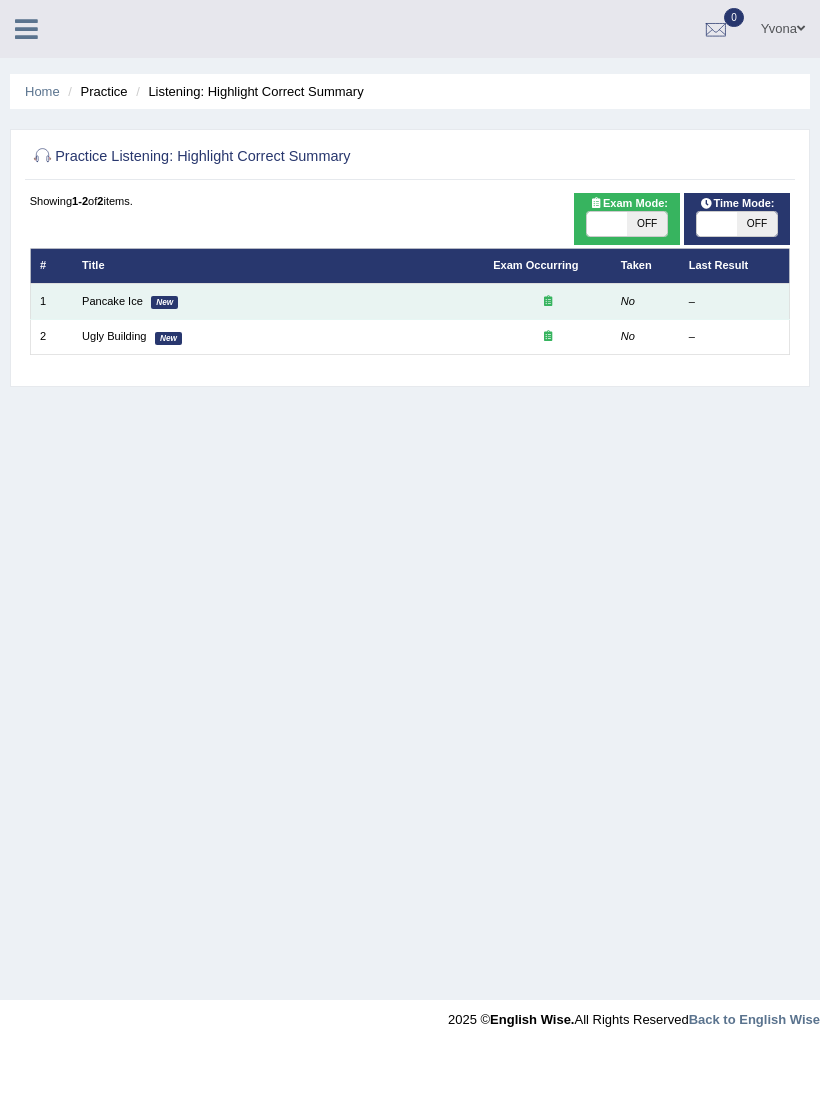 click on "Pancake Ice New" at bounding box center (278, 301) 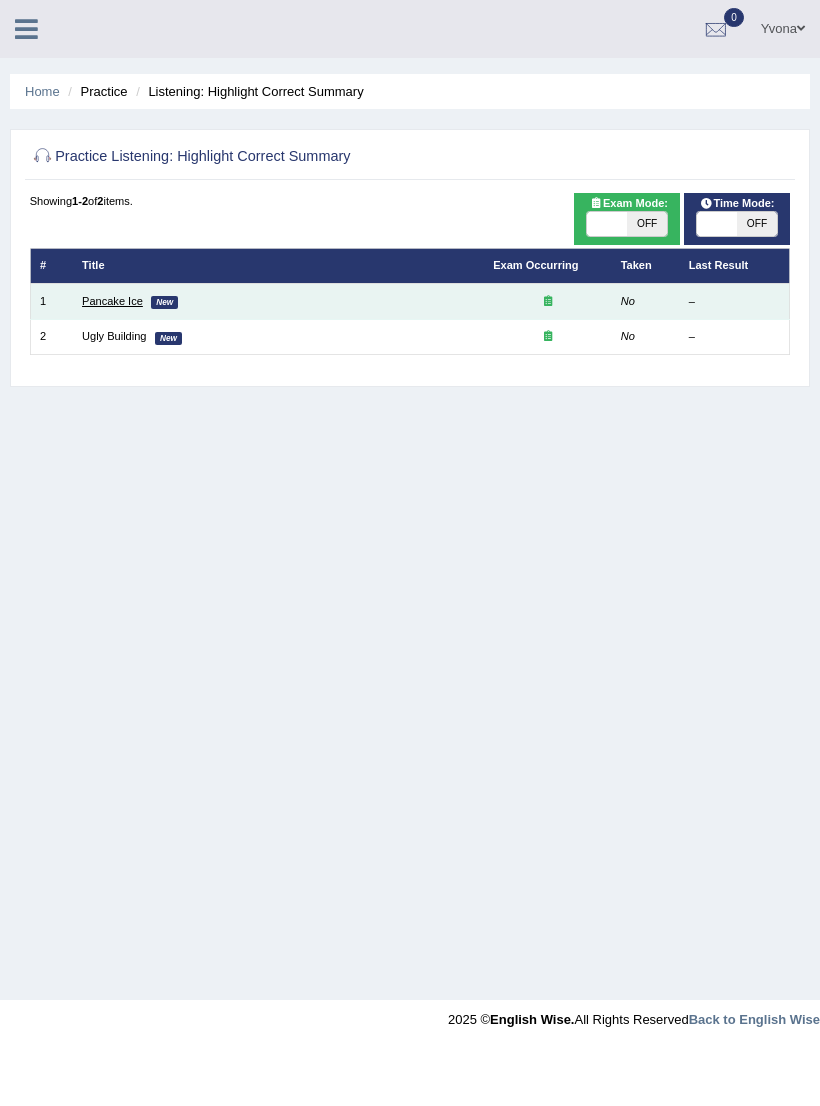 click on "Pancake Ice" at bounding box center (112, 301) 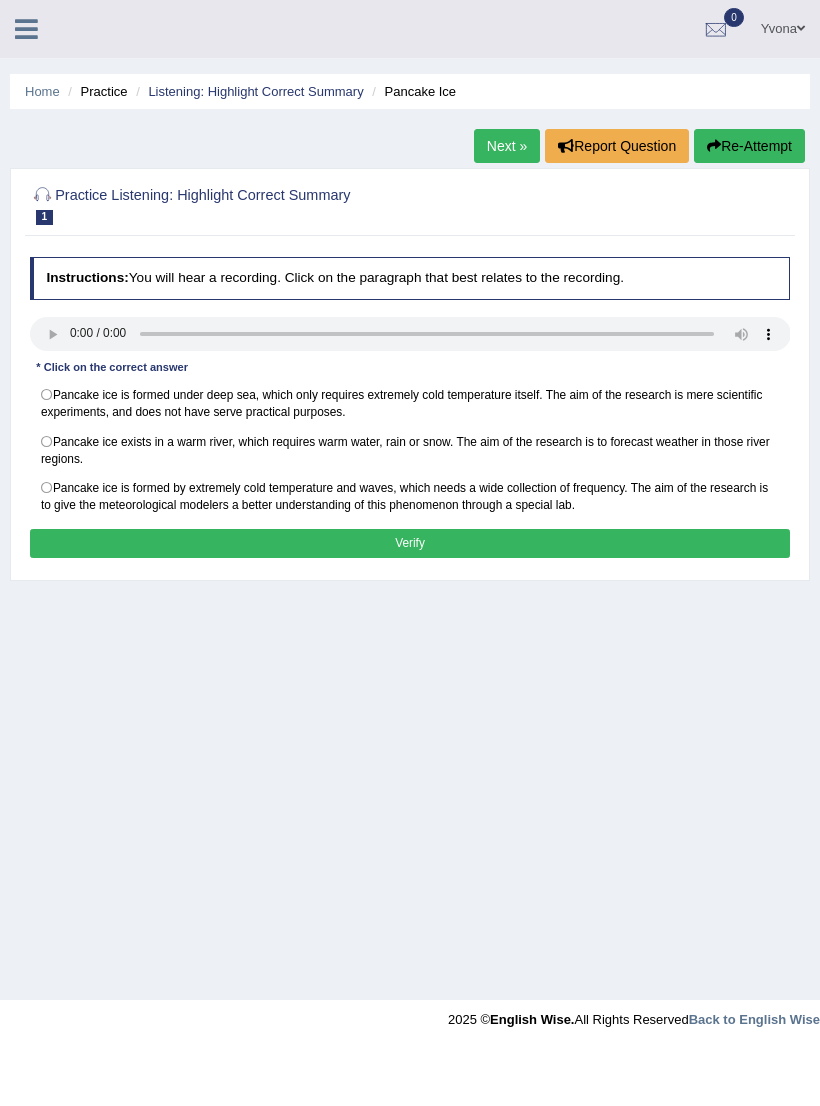 scroll, scrollTop: 0, scrollLeft: 0, axis: both 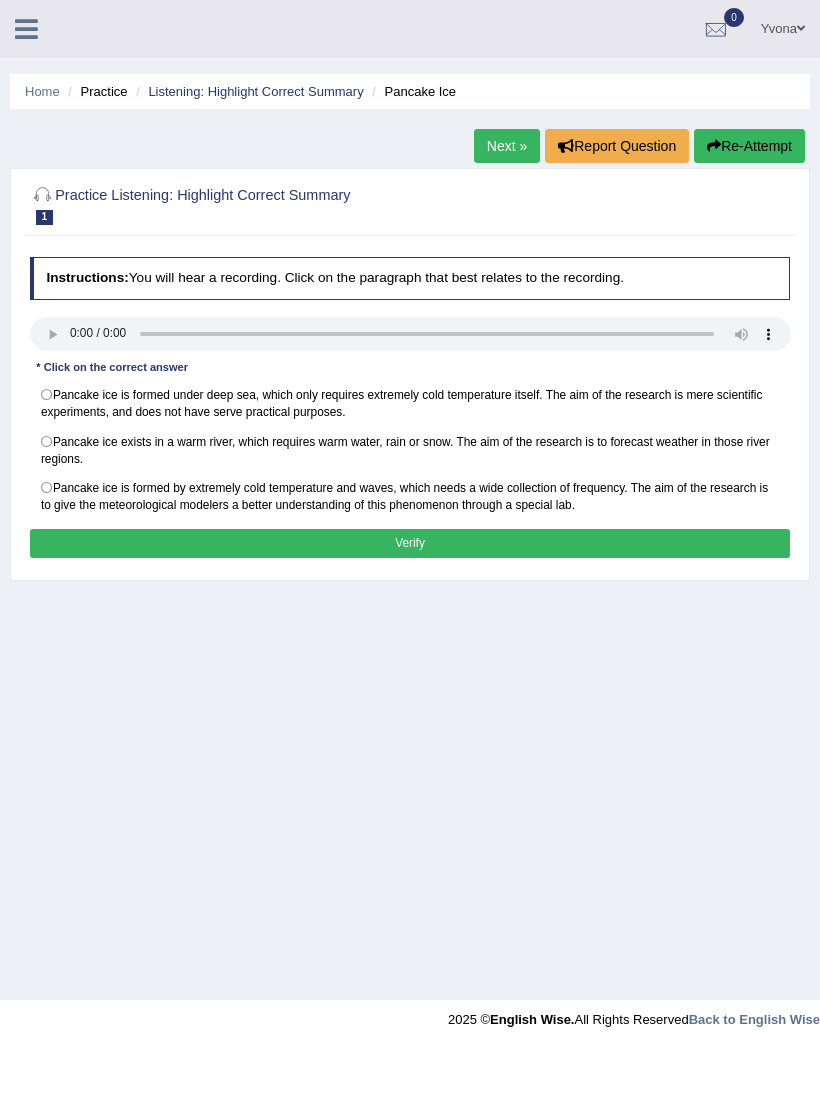 click on "Home
Practice
Listening: Highlight Correct Summary
Pancake Ice" at bounding box center (410, 91) 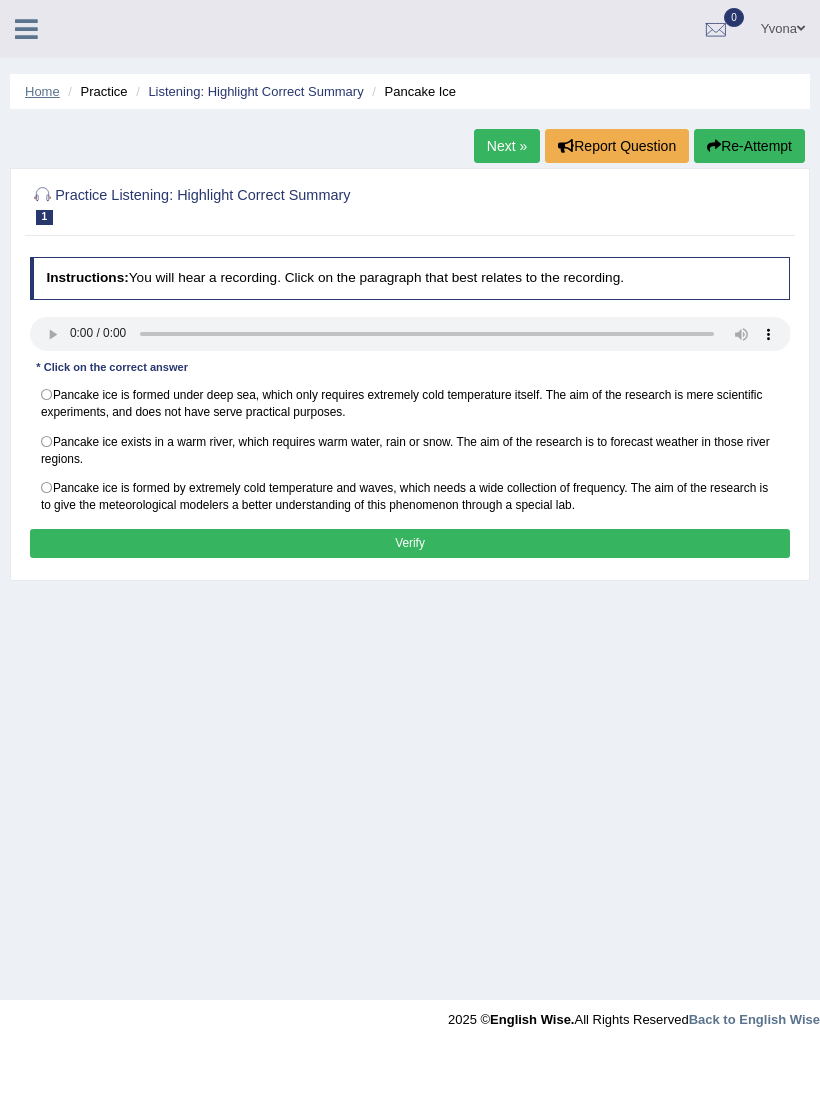 click on "Home" at bounding box center (42, 91) 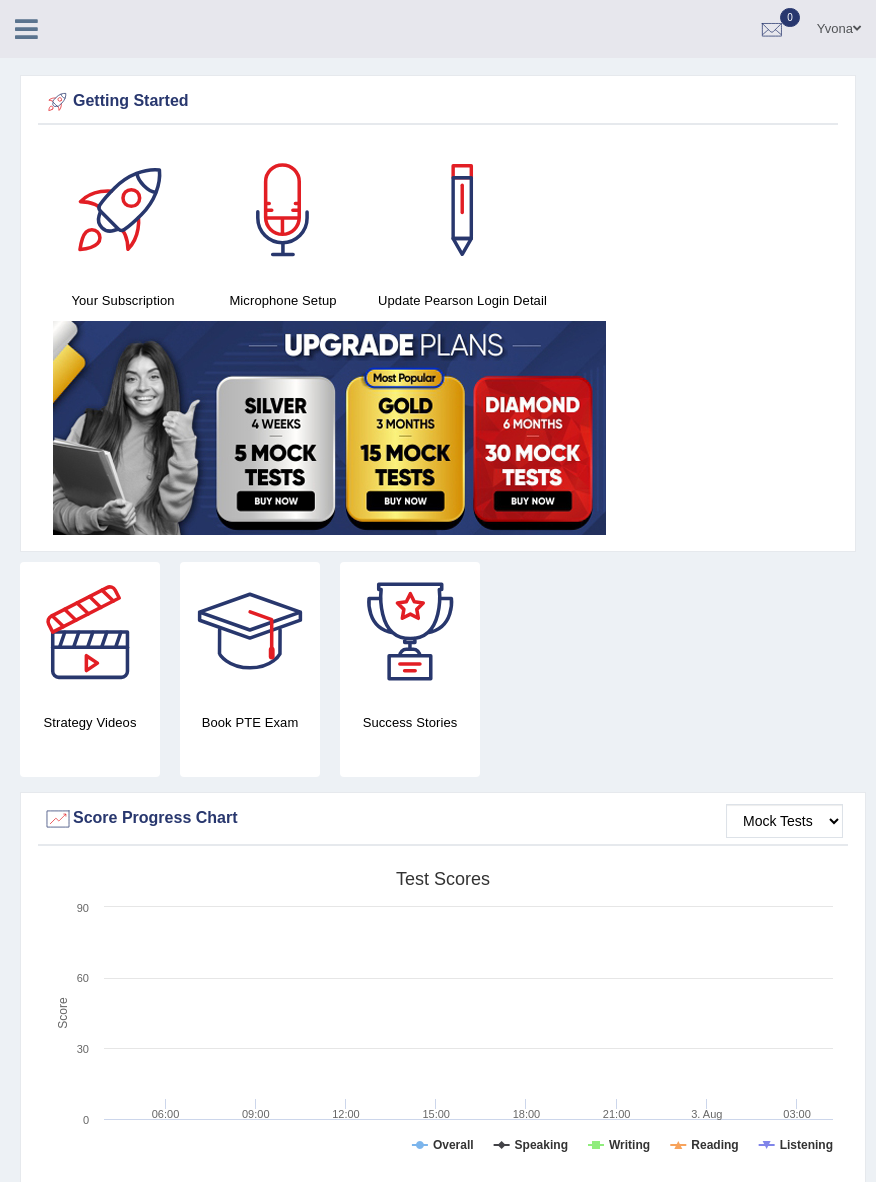 scroll, scrollTop: 5, scrollLeft: 0, axis: vertical 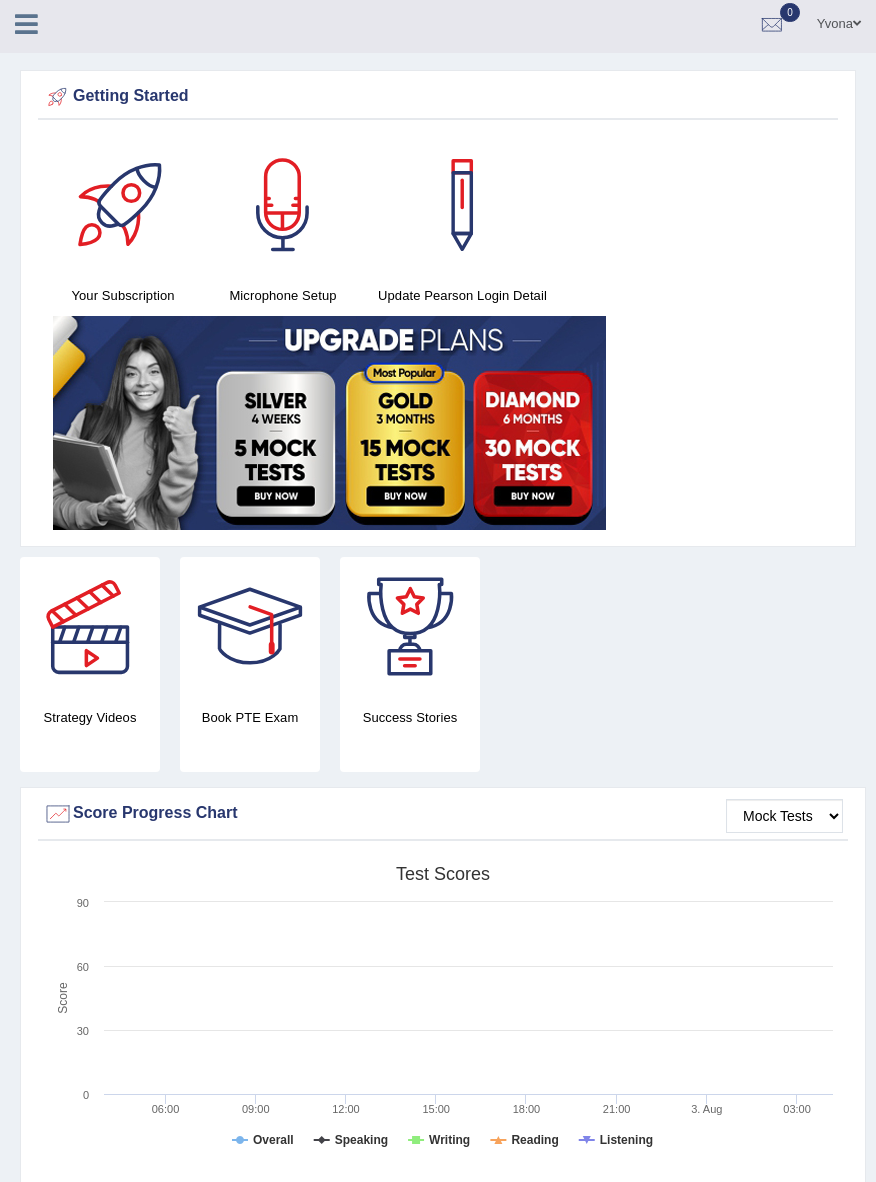 click at bounding box center (26, 24) 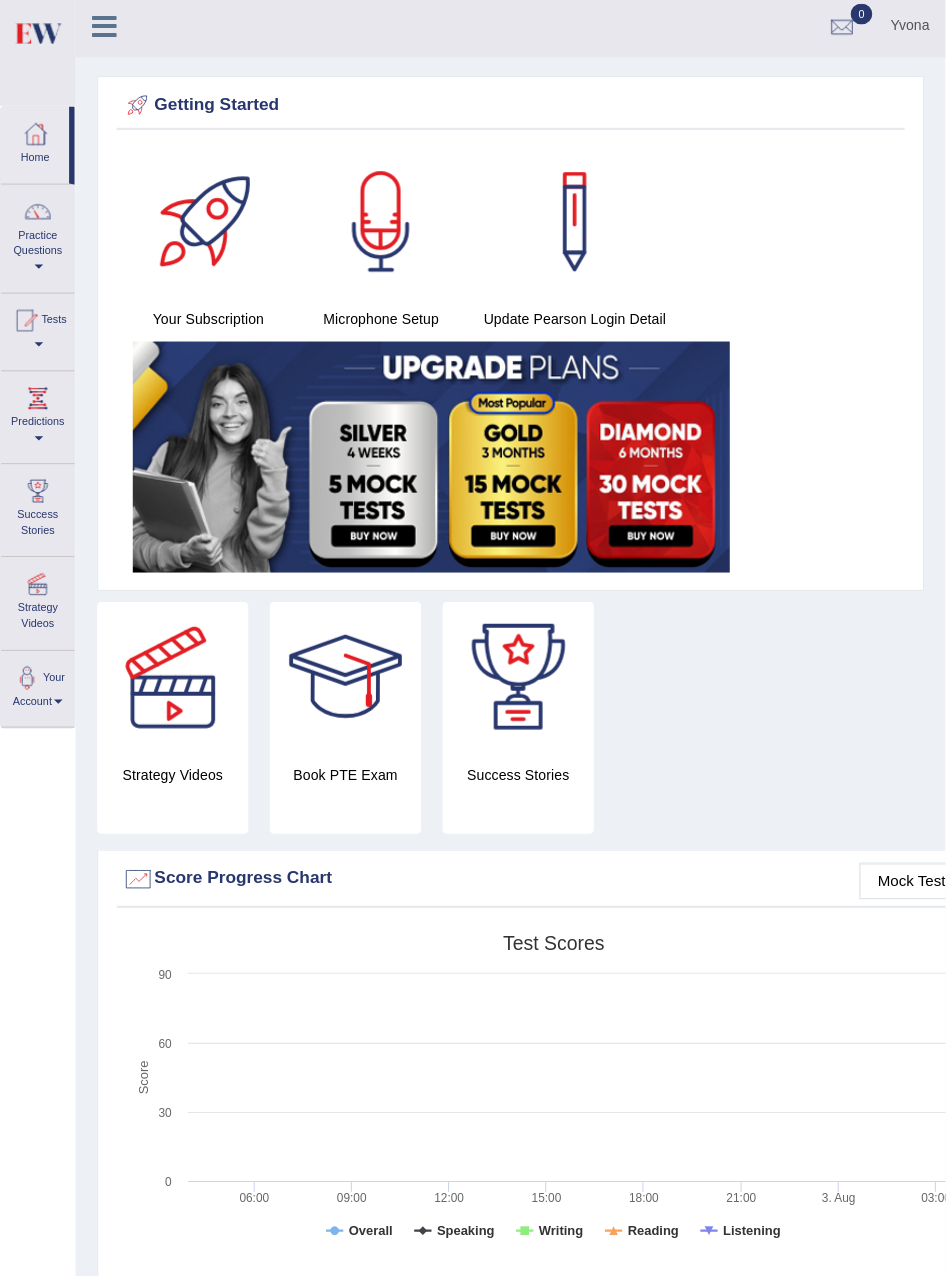 scroll, scrollTop: 59, scrollLeft: 0, axis: vertical 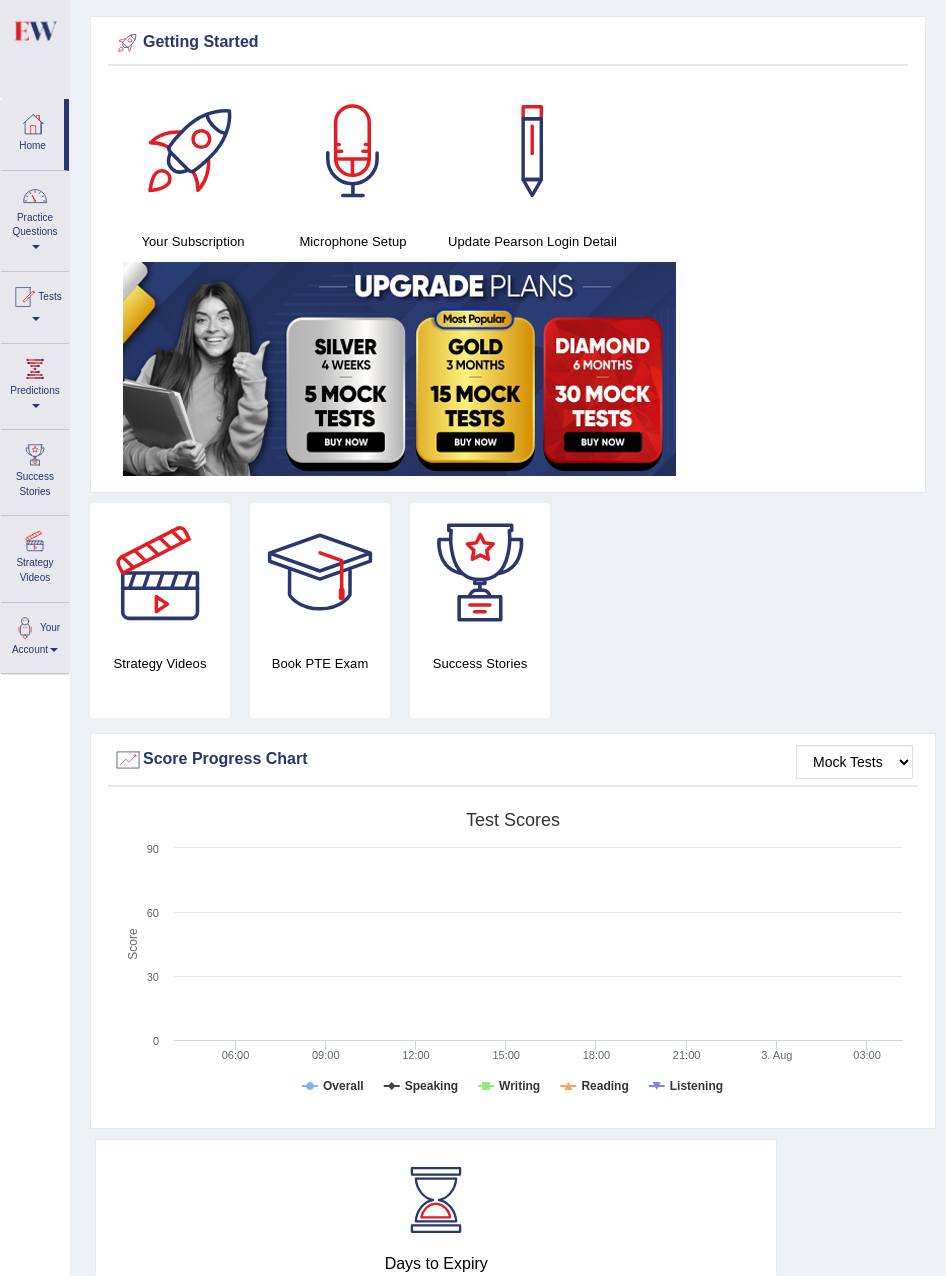 click on "Practice Questions" at bounding box center (35, 218) 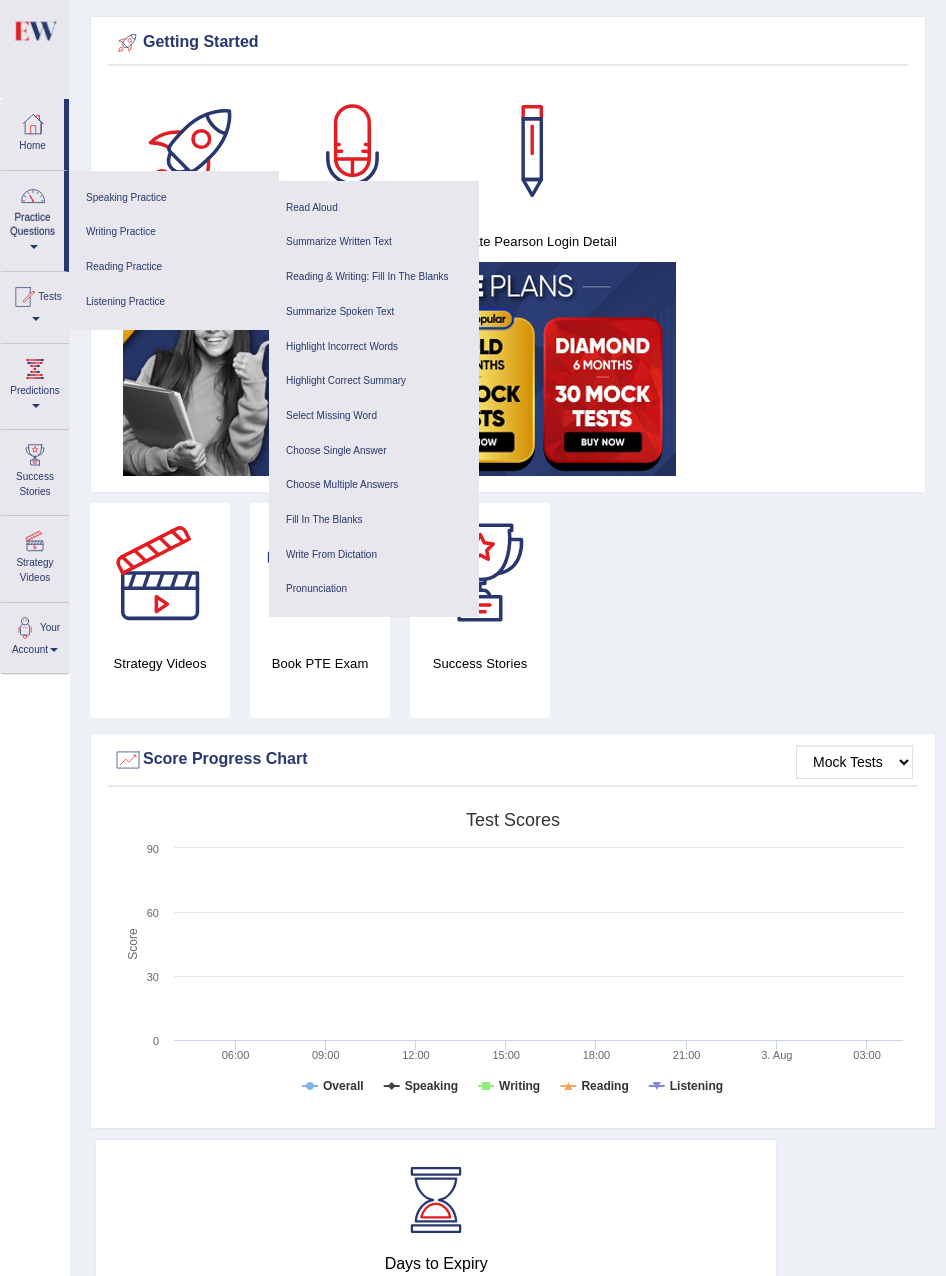 click on "Reading Practice" at bounding box center [174, 267] 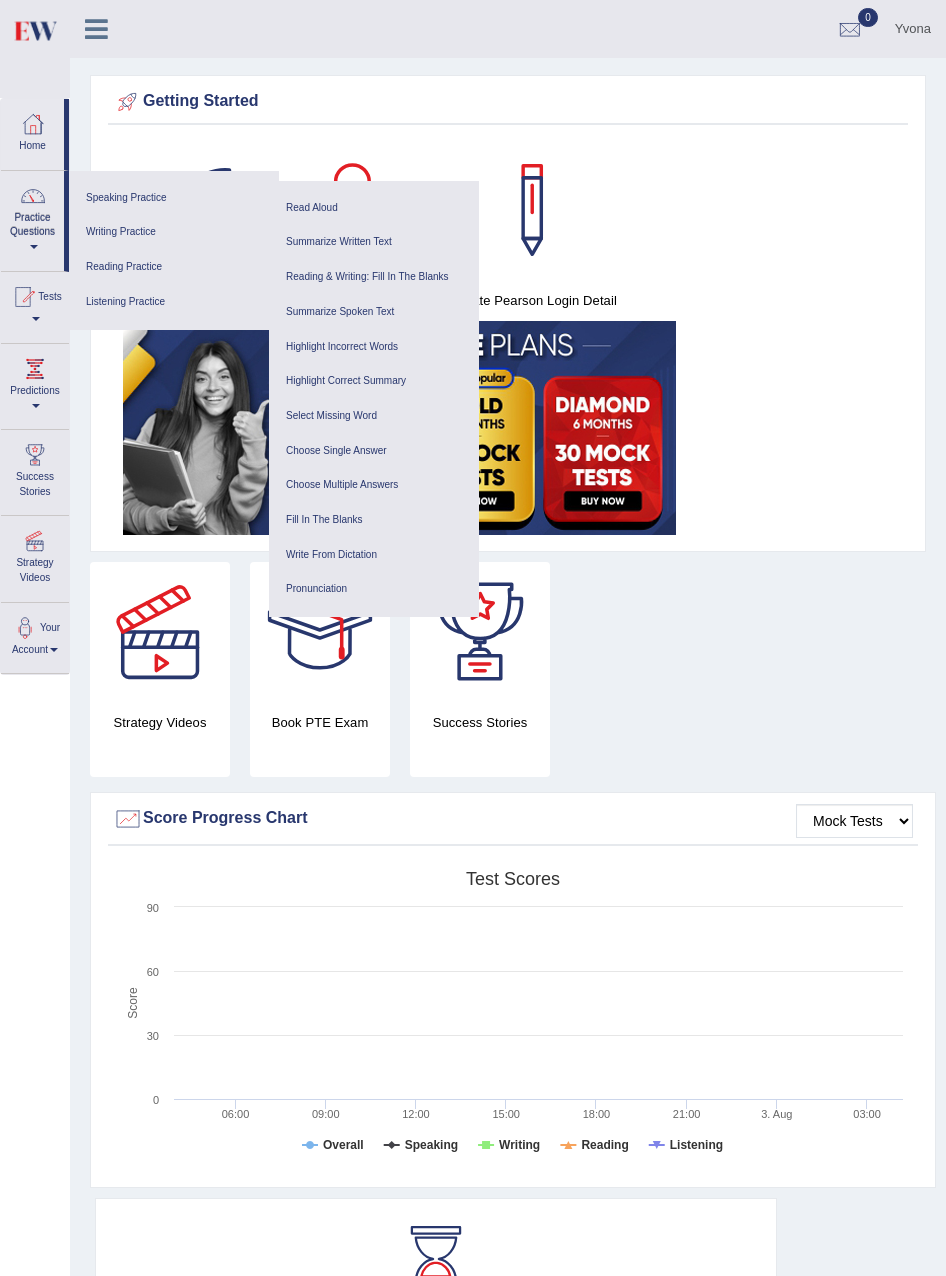 click on "Highlight Incorrect Words" at bounding box center [374, 347] 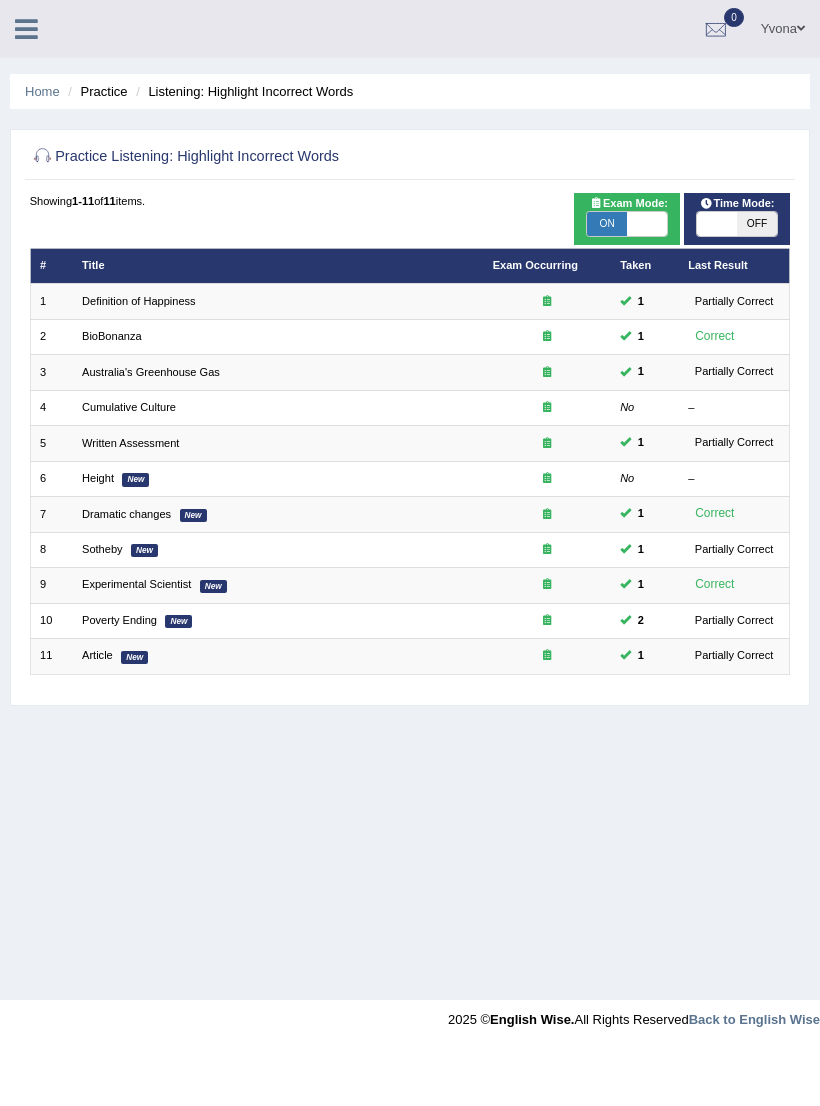 scroll, scrollTop: 0, scrollLeft: 0, axis: both 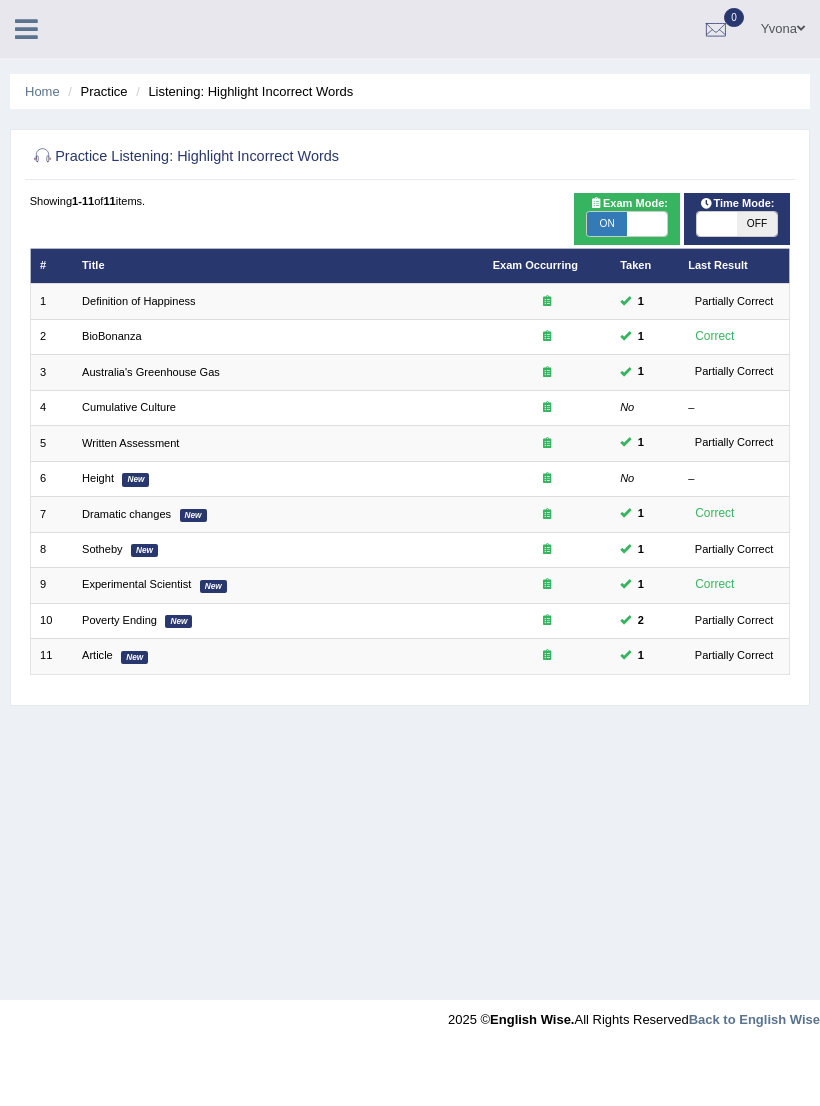 click on "Home
Practice
Listening: Highlight Incorrect Words" at bounding box center [410, 91] 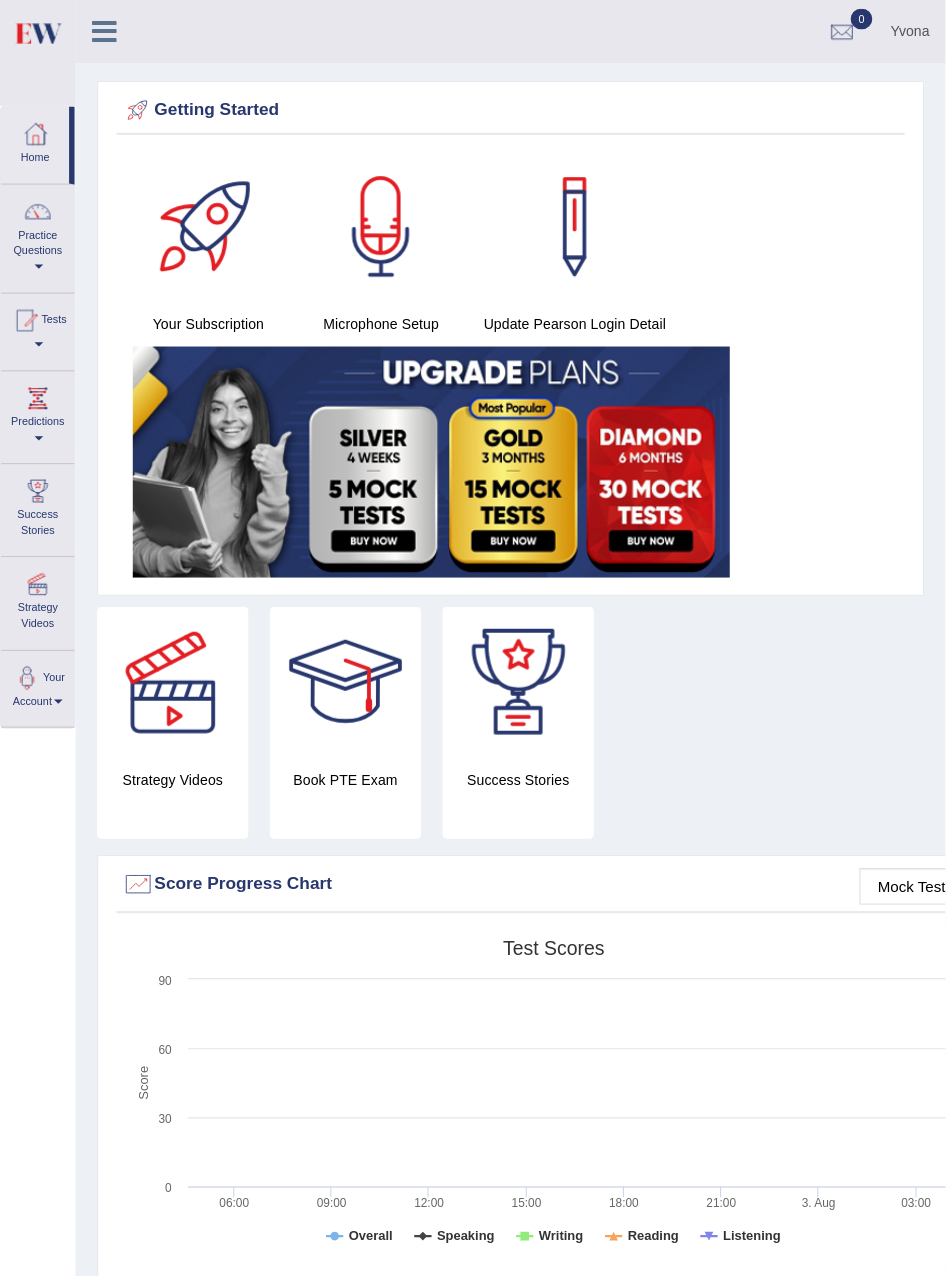 scroll, scrollTop: 11, scrollLeft: 0, axis: vertical 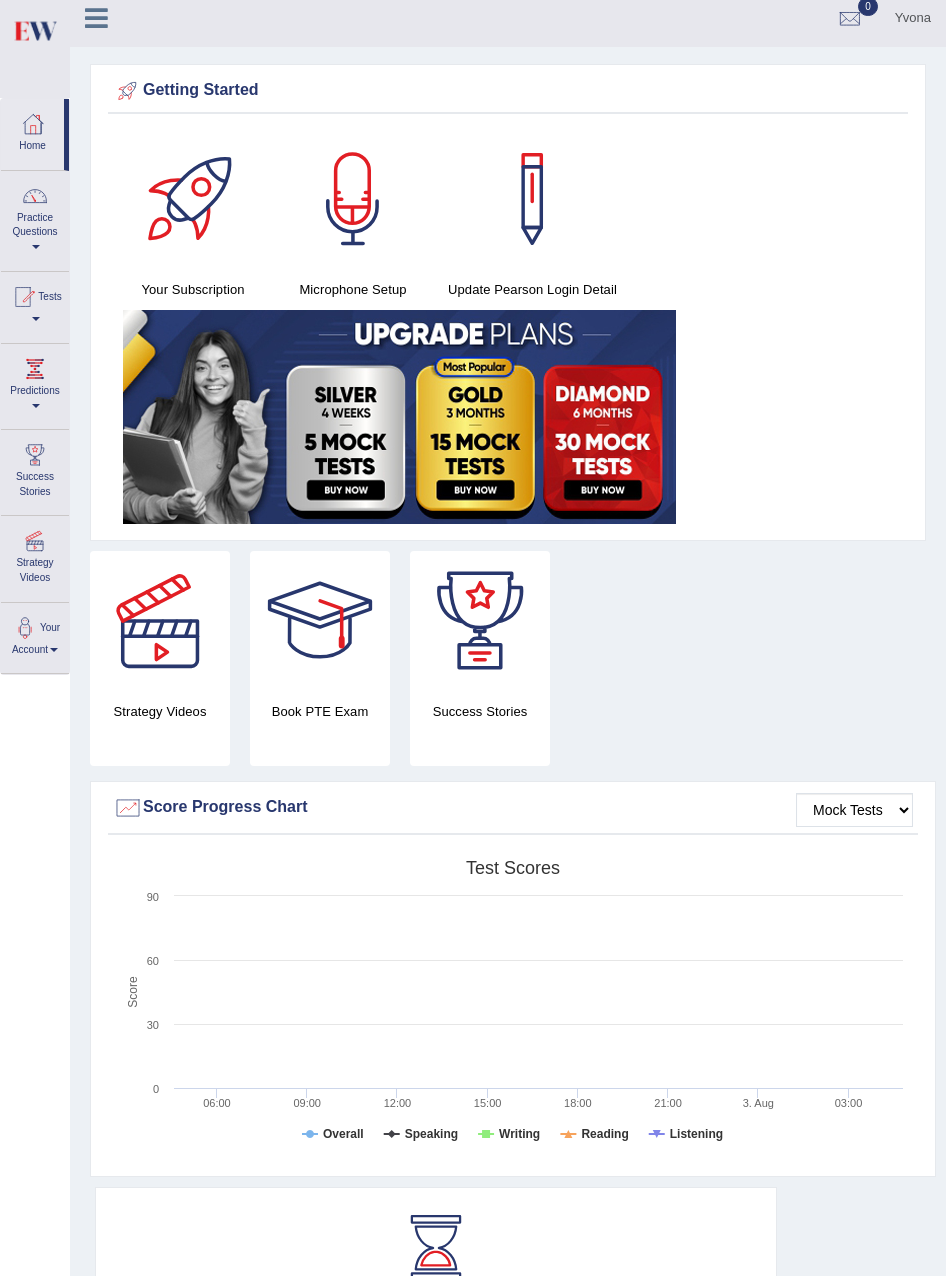click at bounding box center (35, 196) 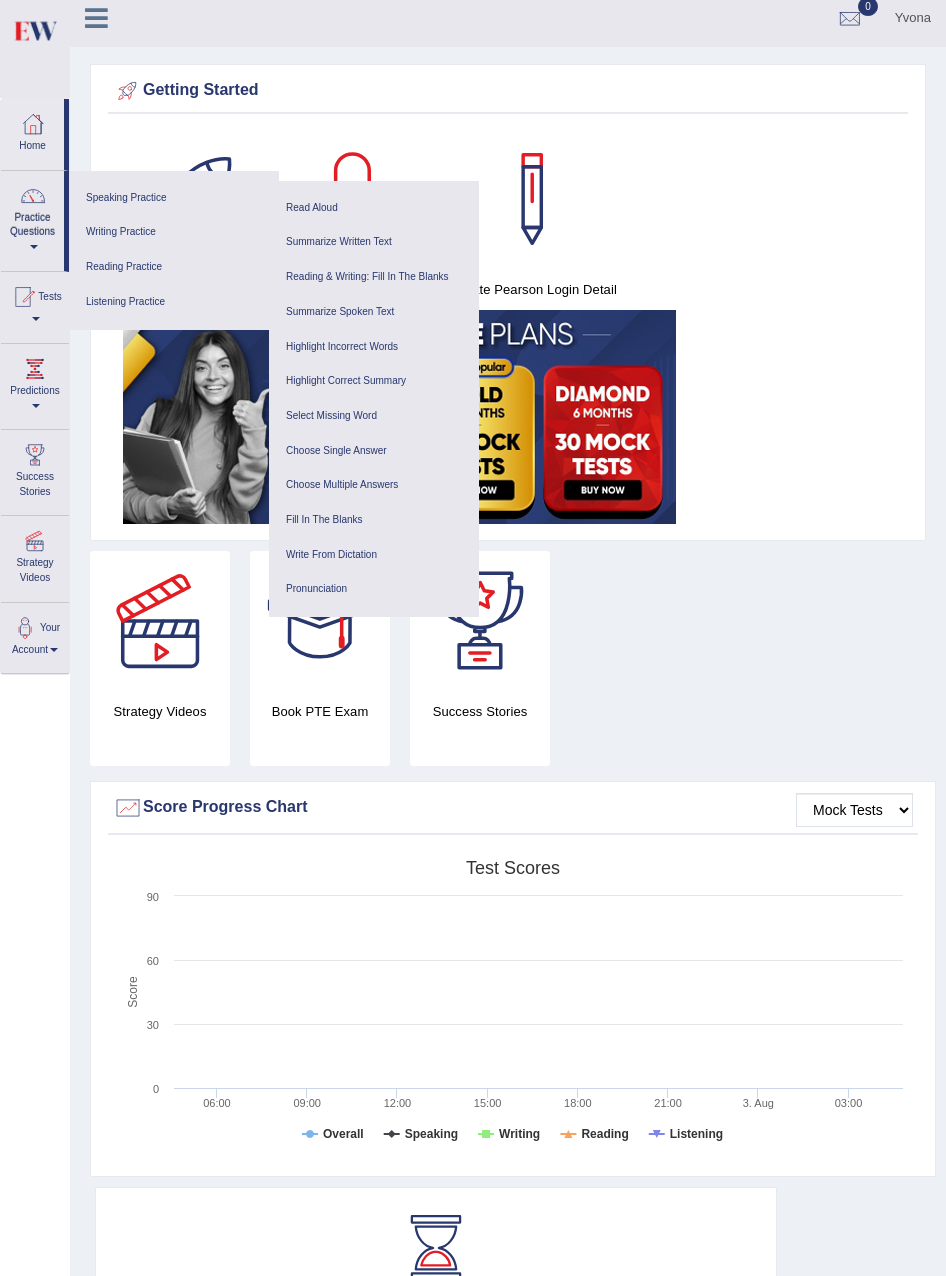 click on "Reading Practice" at bounding box center [174, 267] 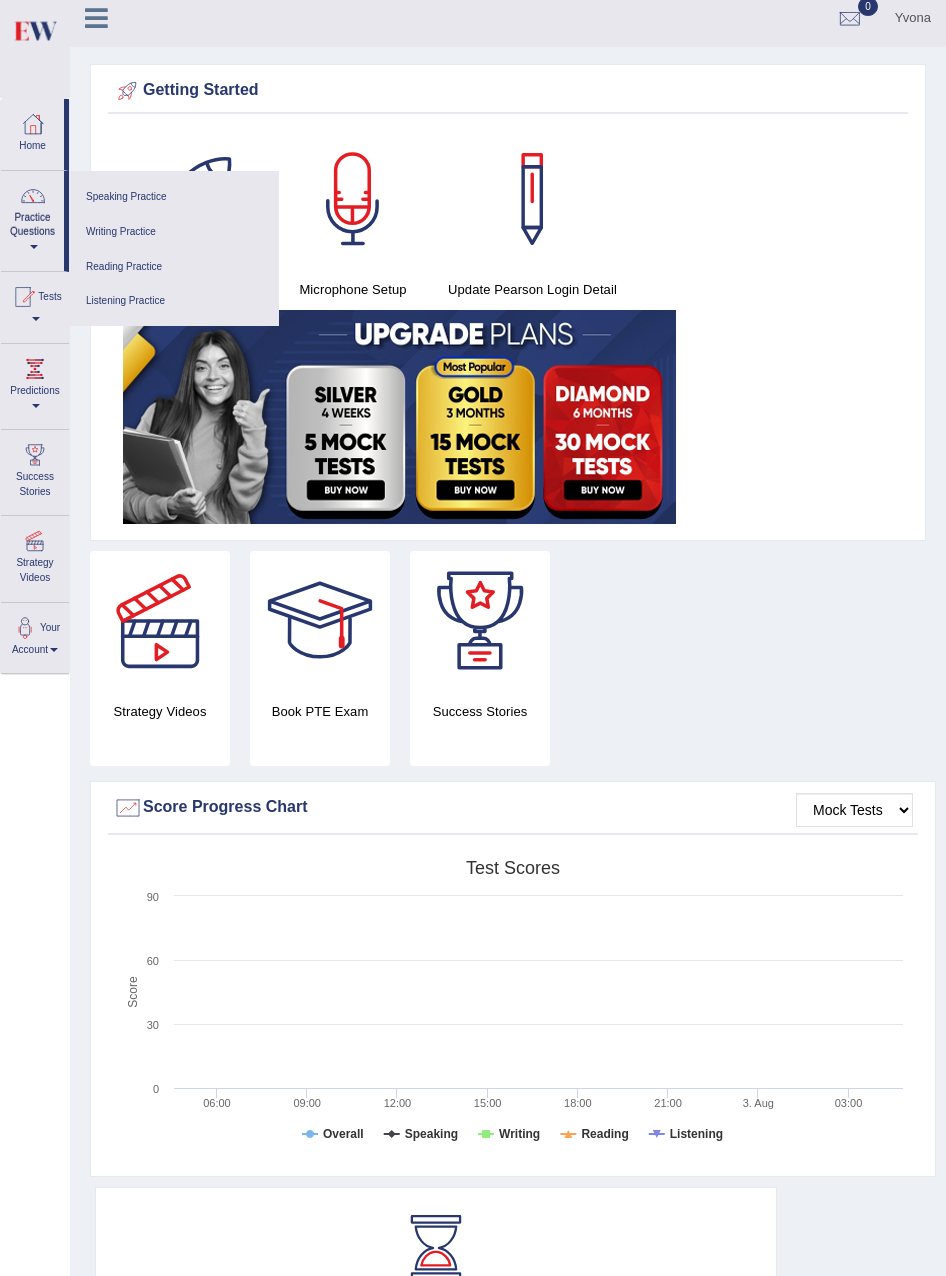scroll, scrollTop: 0, scrollLeft: 0, axis: both 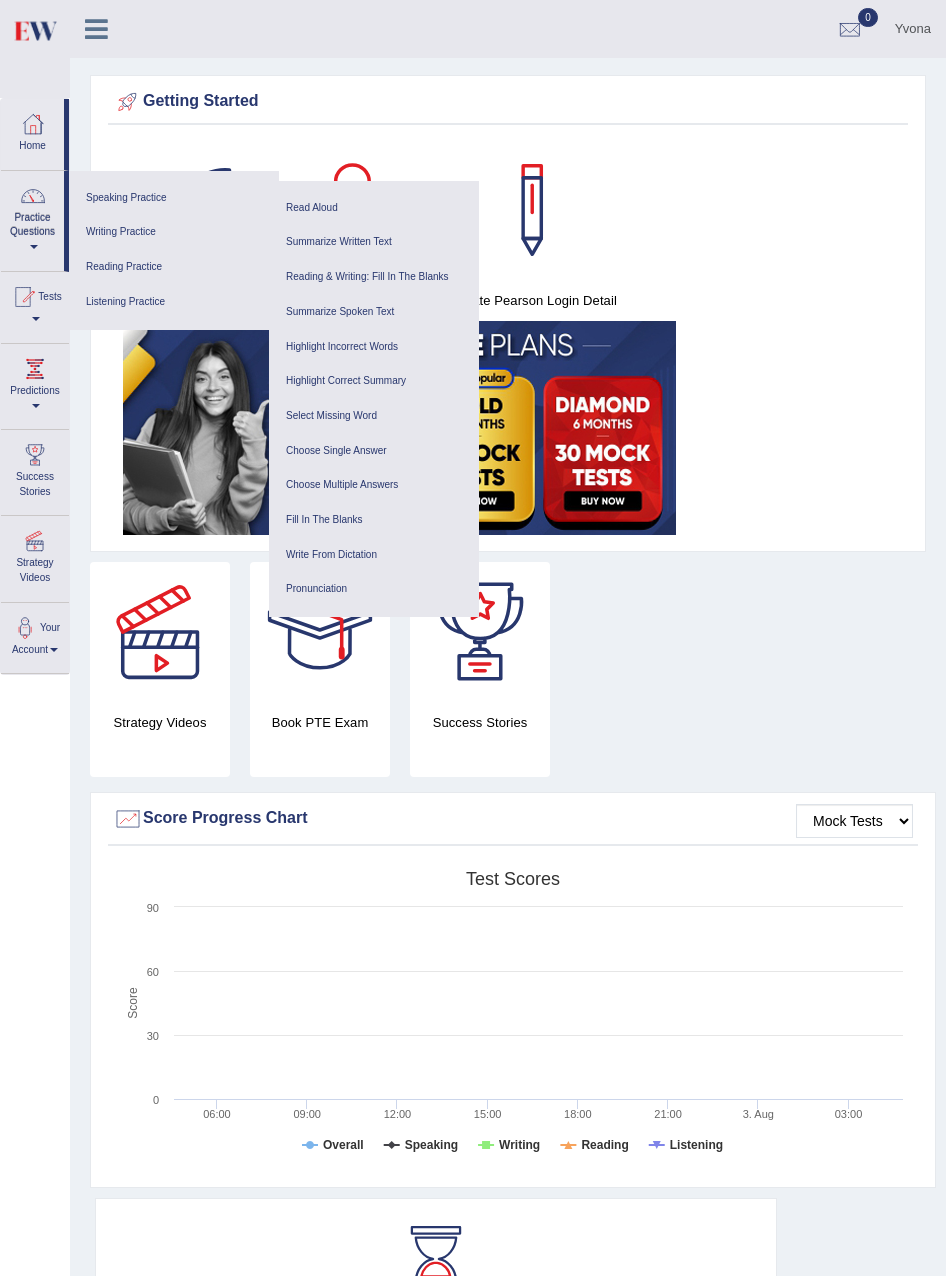 click on "Summarize Spoken Text
Highlight Incorrect Words
Highlight Correct Summary
Select Missing Word
Choose Single Answer
Choose Multiple Answers
Fill In The Blanks
Write From Dictation
Pronunciation" at bounding box center (374, 451) 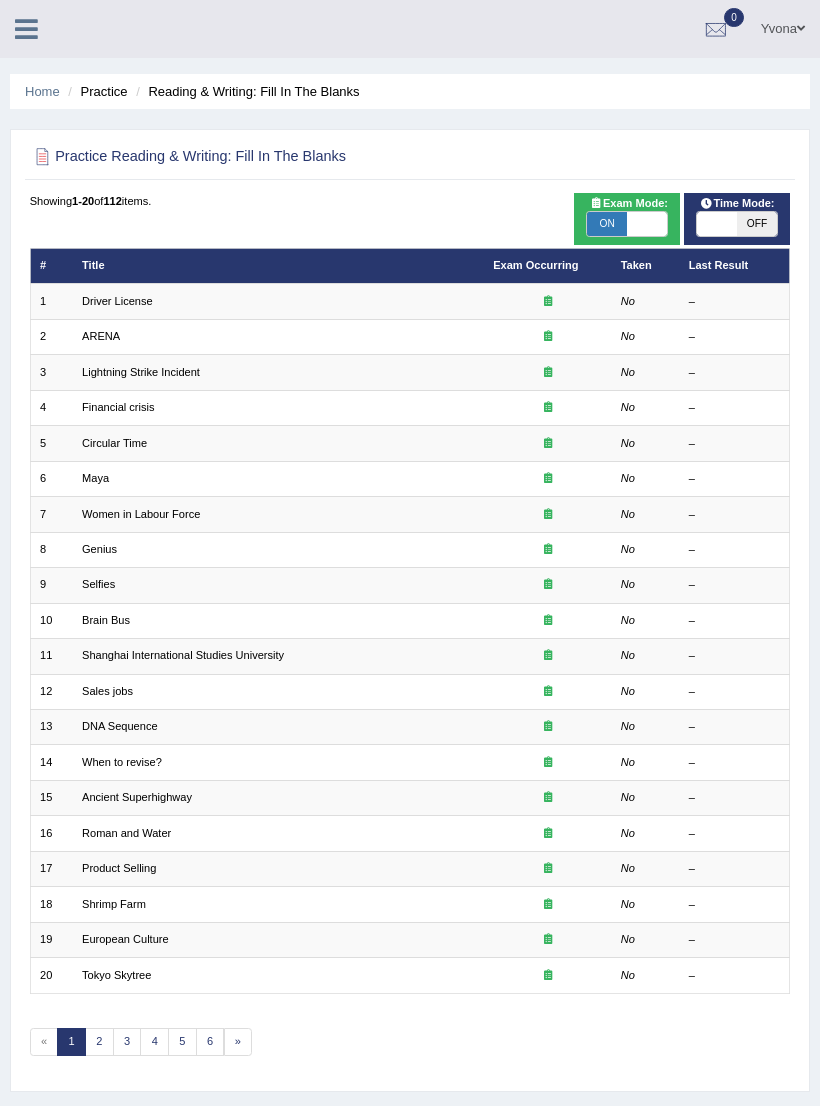 scroll, scrollTop: 0, scrollLeft: 0, axis: both 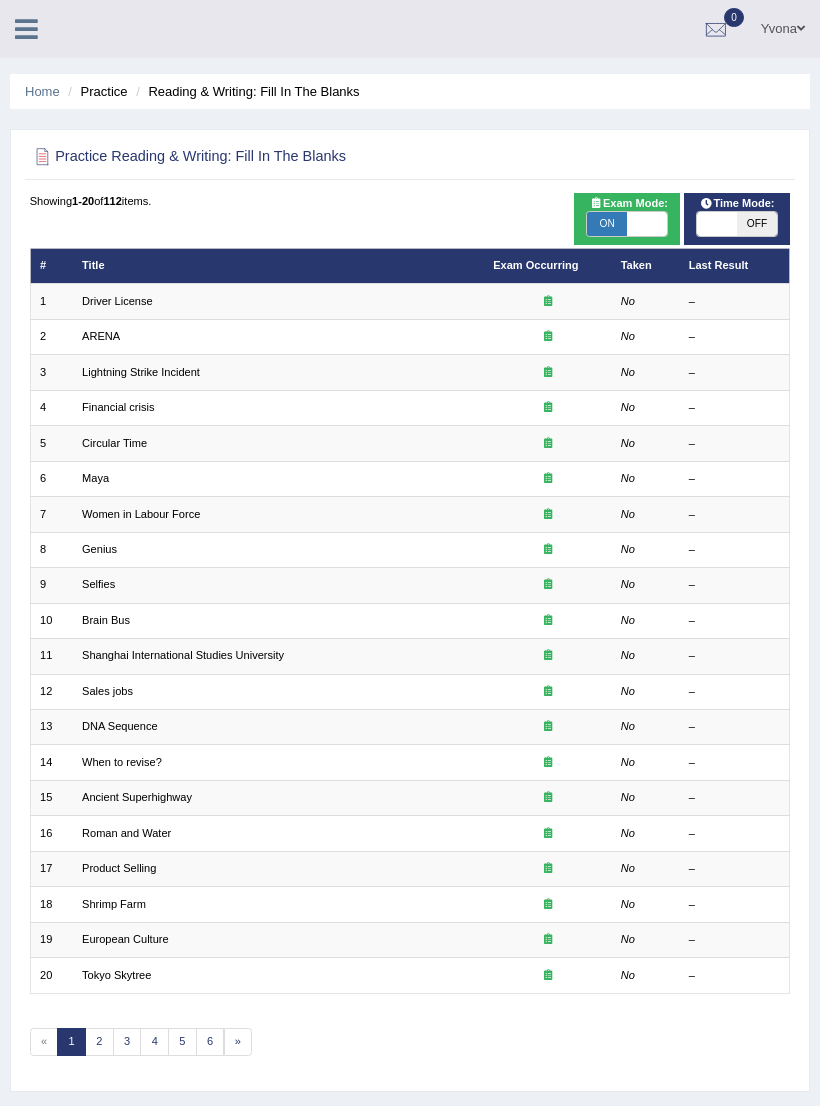 click on "OFF" at bounding box center (757, 224) 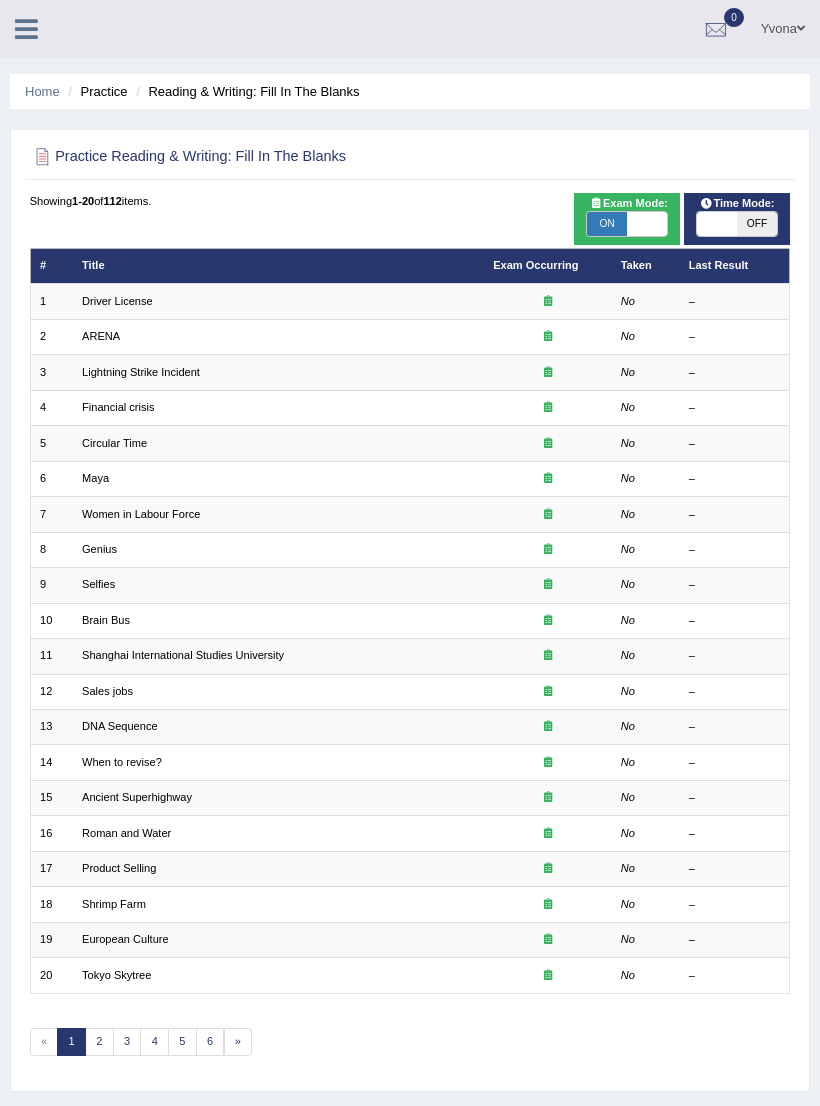 checkbox on "true" 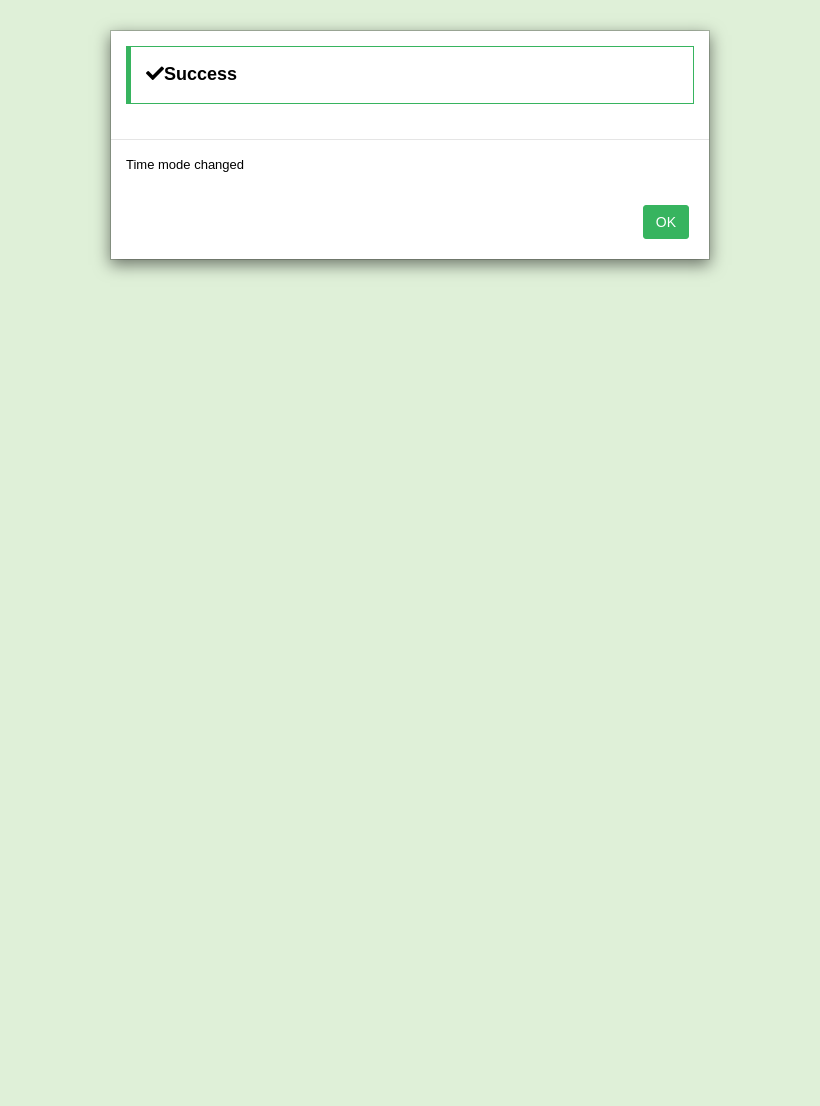 click on "OK" at bounding box center (410, 224) 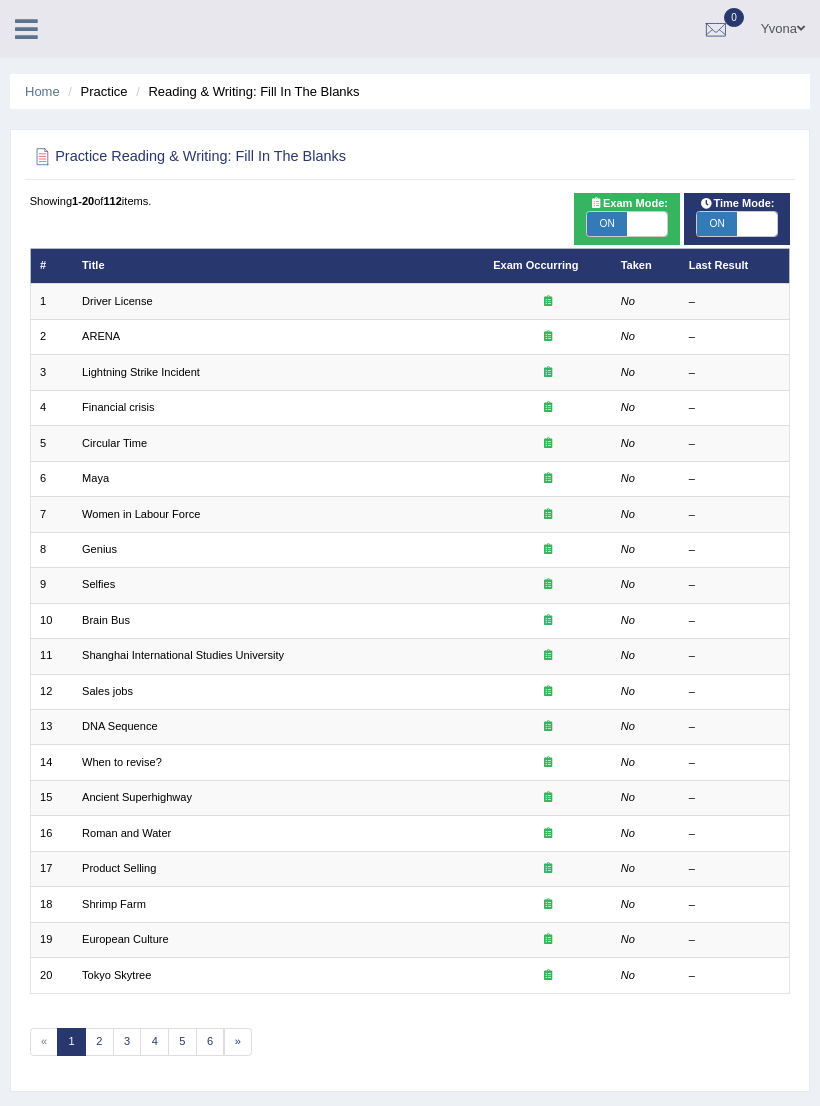 click on "Driver License" at bounding box center (117, 301) 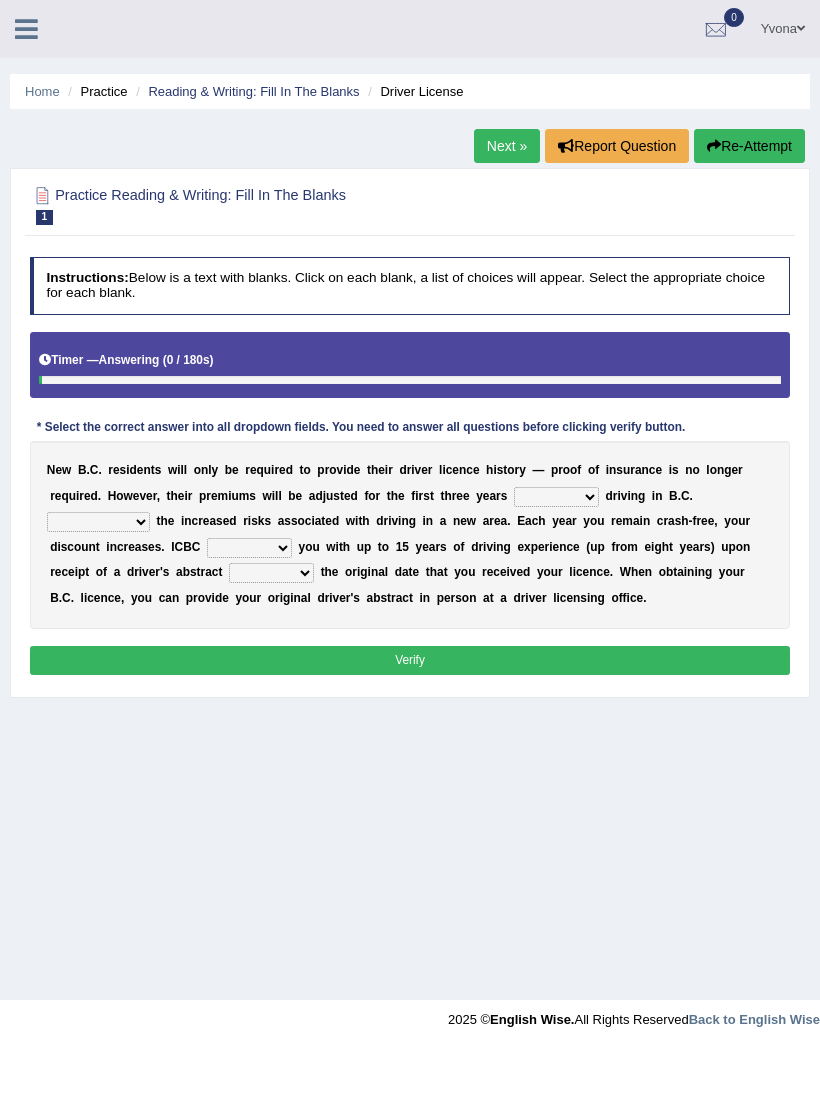 scroll, scrollTop: 0, scrollLeft: 0, axis: both 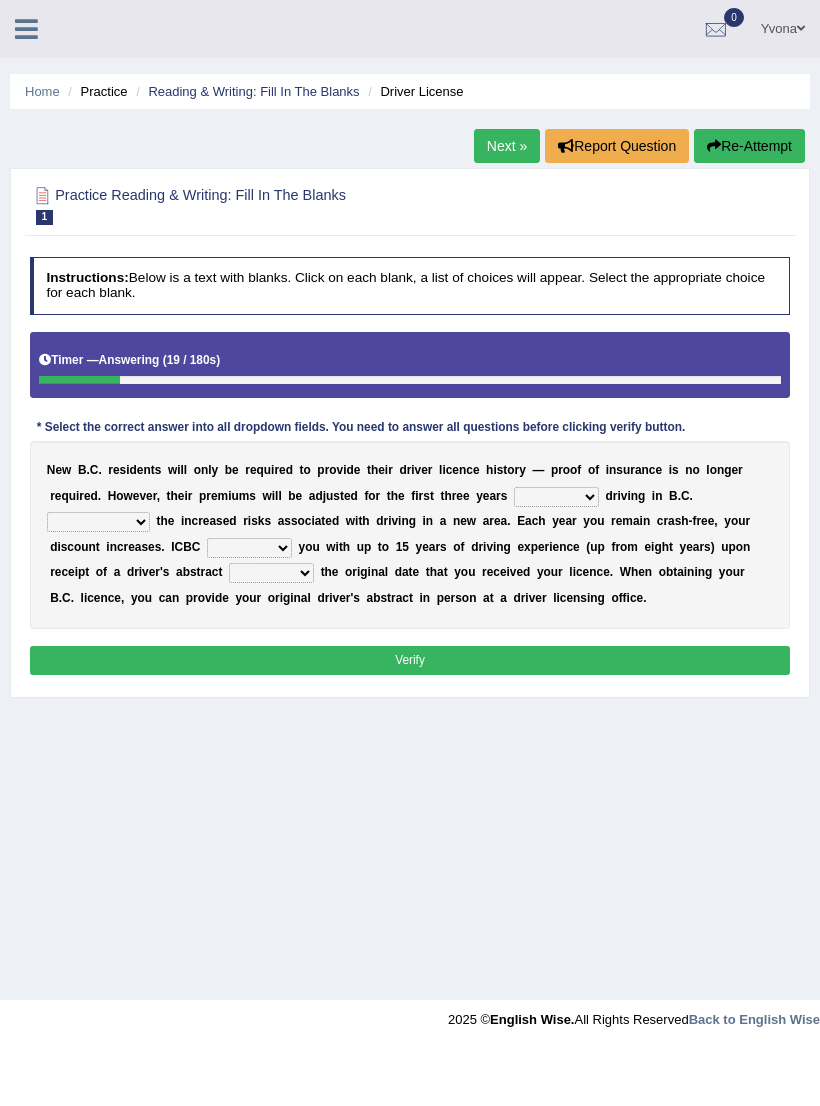 click on "within among against of" at bounding box center (556, 497) 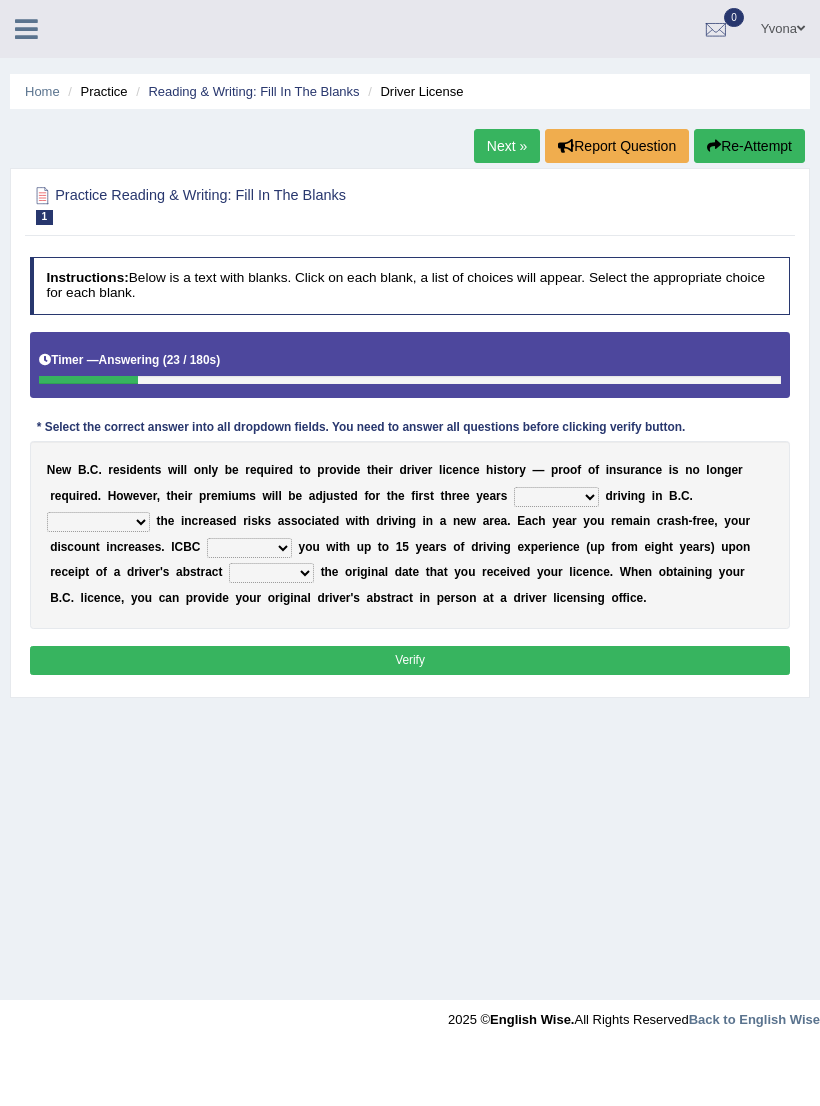 select on "of" 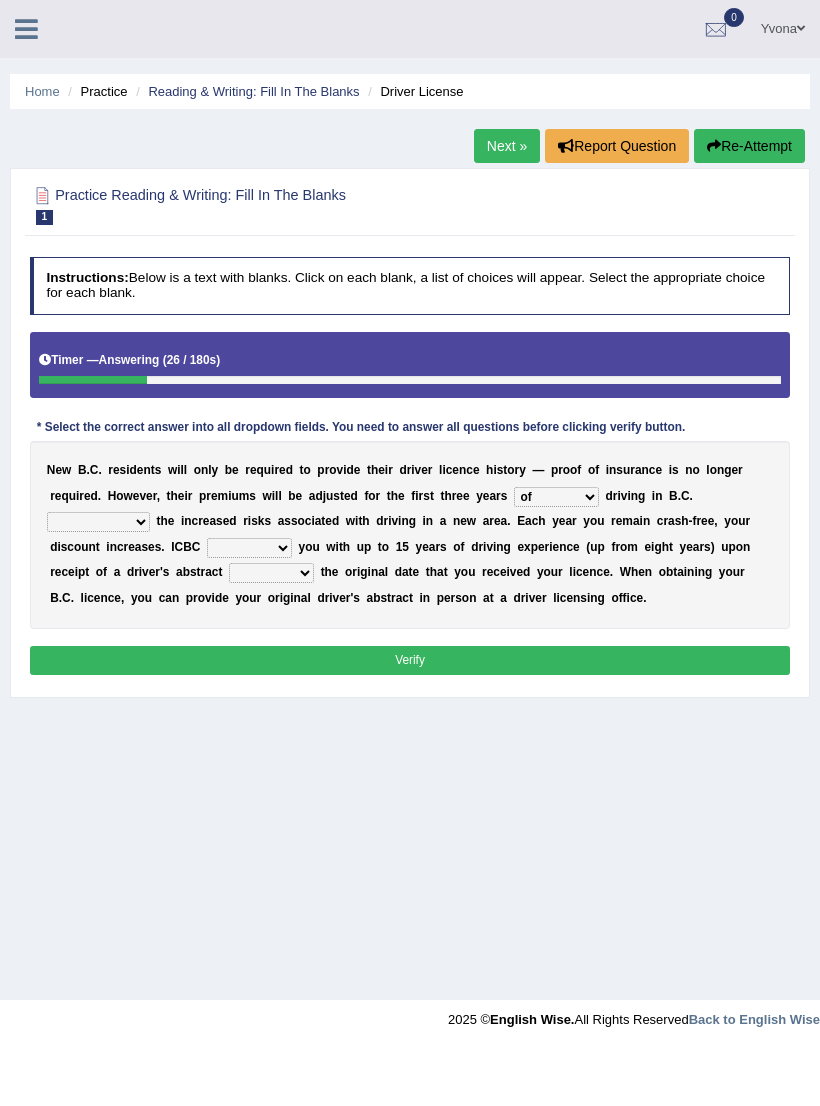 click on "N e w    [PROVINCE_CODE]    r e s i d e n t s    w i l l    o n l y    b e    r e q u i r e d    t o    p r o v i d e    t h e i r    [LICENSE]    h i s t o r y    —    p r o o f    o f    i n s u r a n c e    i s    n o    l o n g e r    r e q u i r e d .    H o w e v e r ,    t h e i r    p r e m i u m s    w i l l    b e    a d j u s t e d    f o r    t h e    f i r s t    t h r e e    y e a r s    d r i v i n g    i n    [PROVINCE_CODE]    t h e    i n c r e a s e d    r i s k s    a s s o c i a t e d    w i t h    d r i v i n g    i n    a    n e w    a r e a .    E a c h    y e a r    y o u    r e m a i n    c r a s h - f r e e ,    y o u r    d i s c o u n t    i n c r e a s e s .    I C B C    y o u    w i t h    u p    t o    1 5    y e a r s    o f    d r i v i n g    e x p e r i e n c e    ( u p    f r o m    e i g h t y" at bounding box center [410, 534] 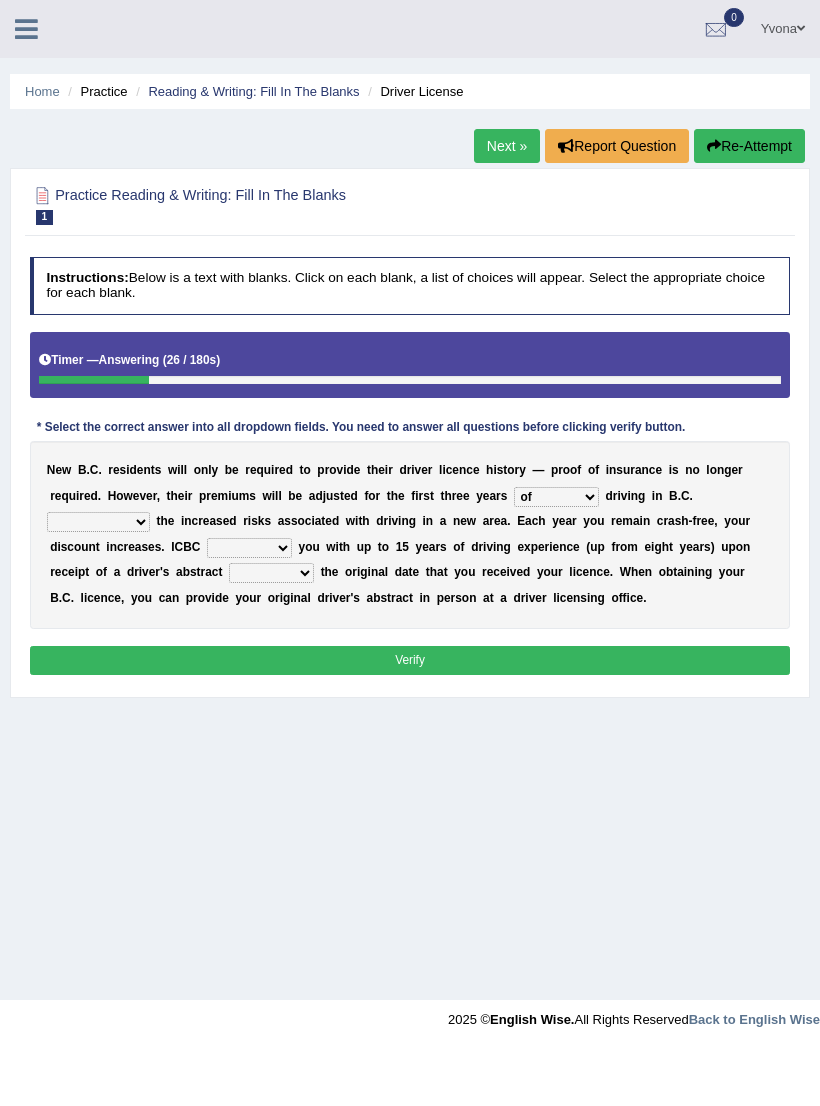 click on "depending on as for due to thanks to" at bounding box center [98, 522] 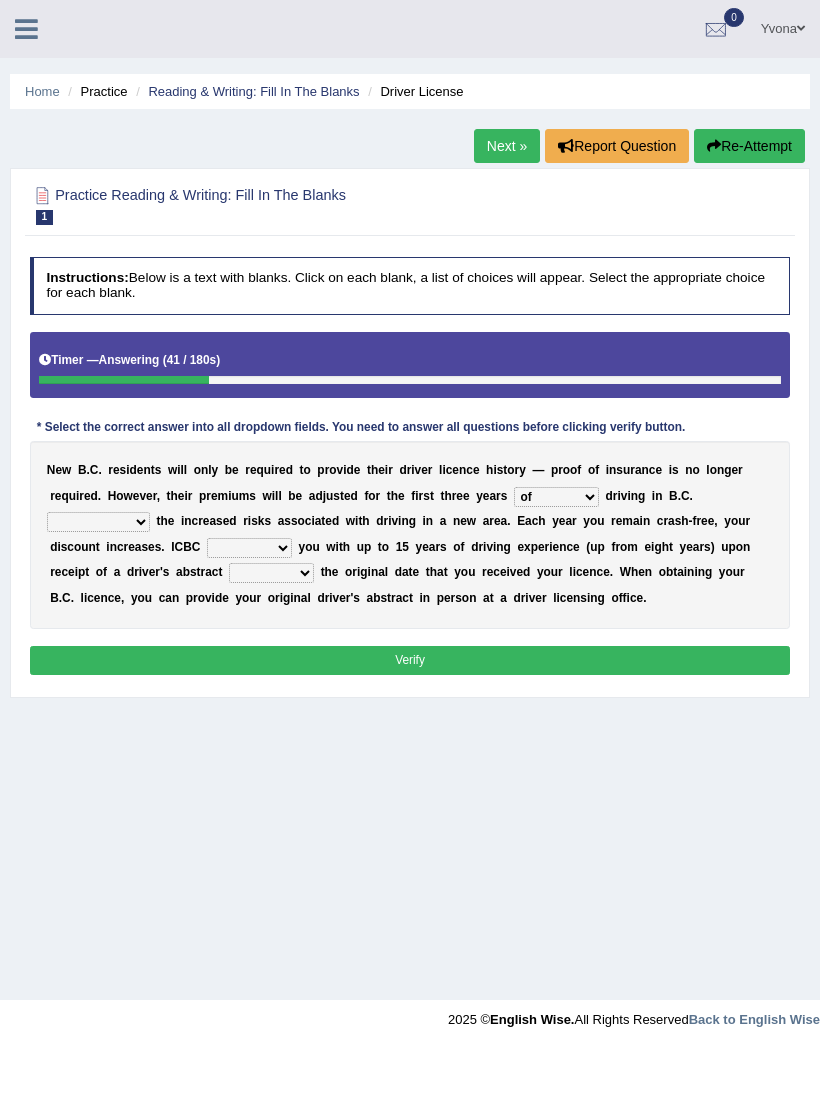 select on "due to" 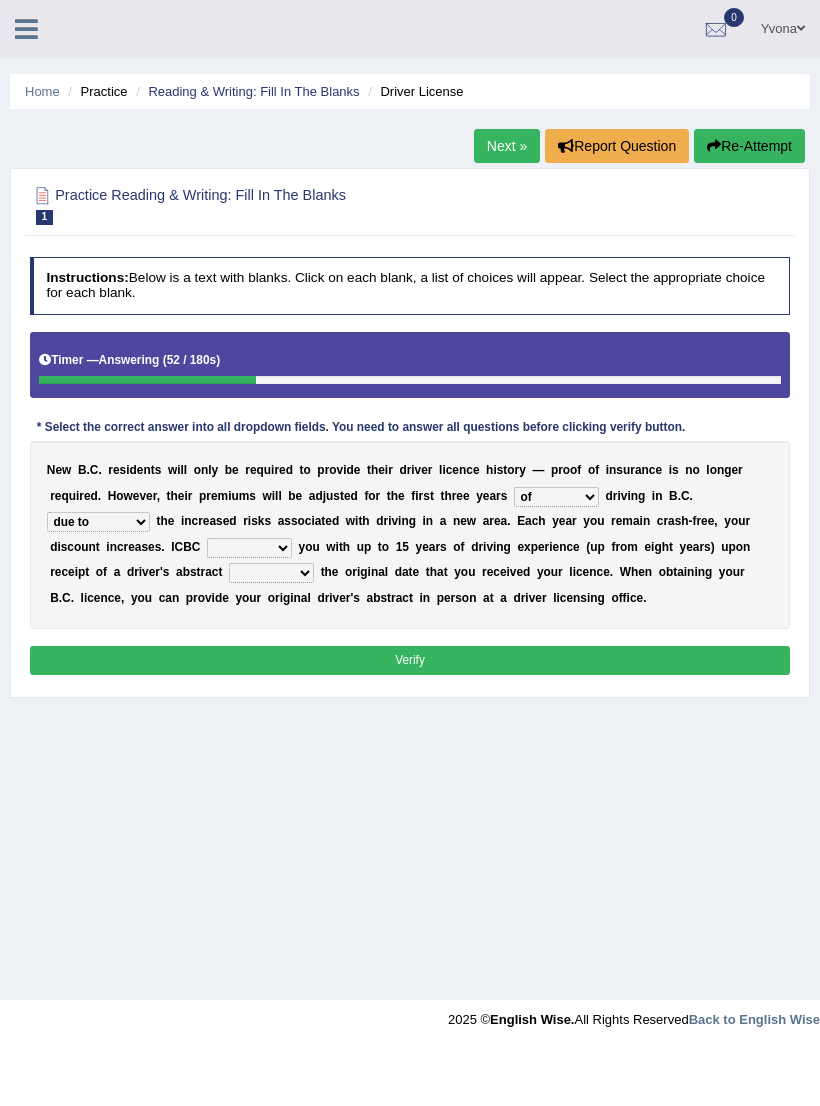 click on "credited crediting credit will credit" at bounding box center [249, 548] 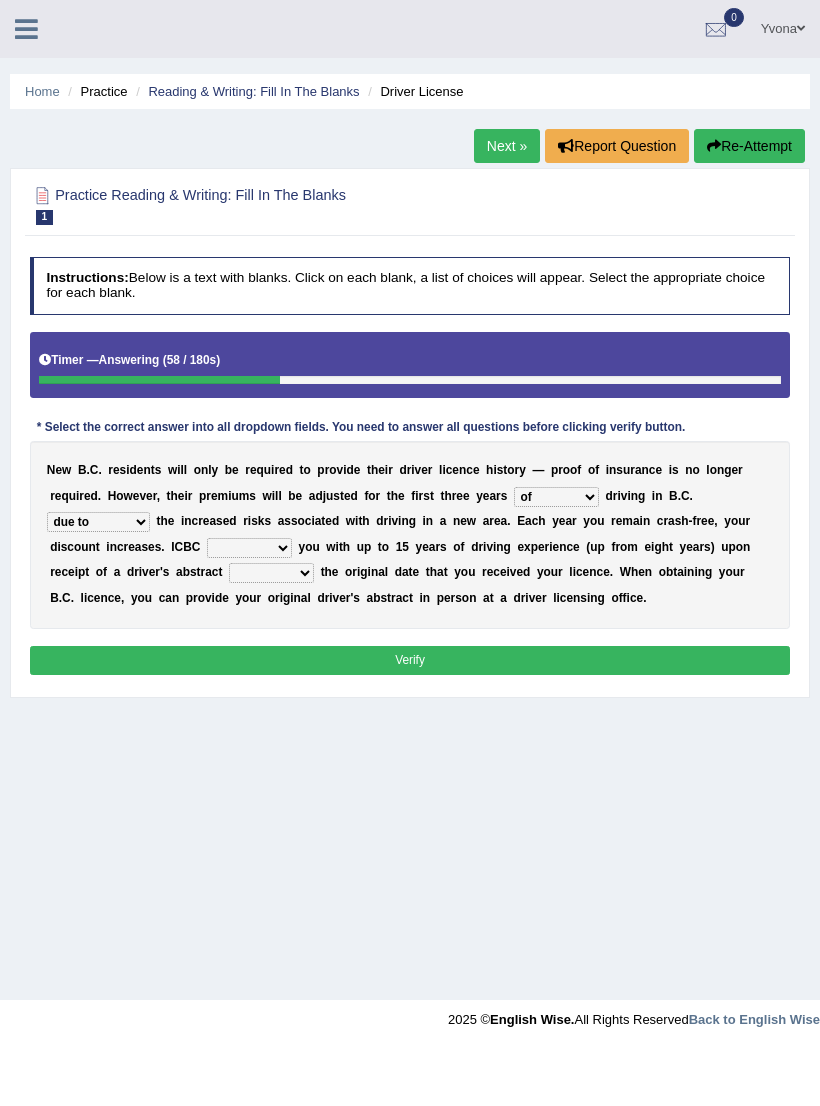 select on "will credit" 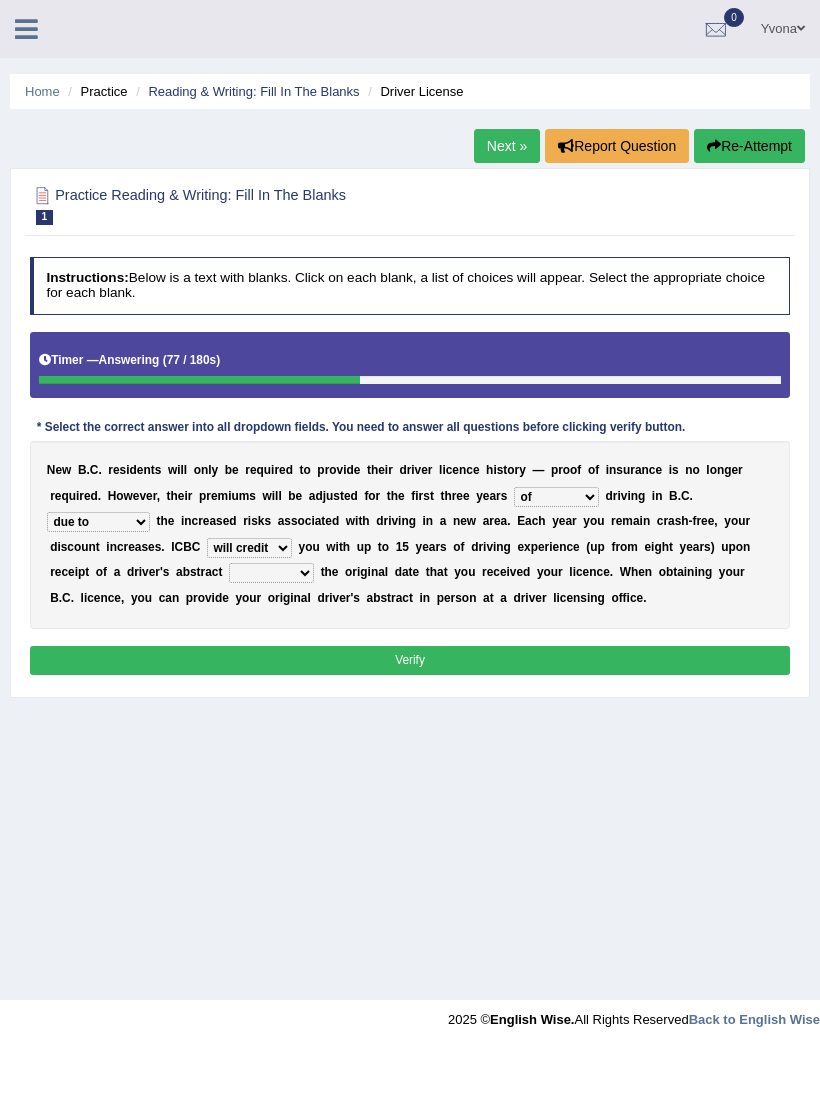 click on "showing show shows shown" at bounding box center [271, 573] 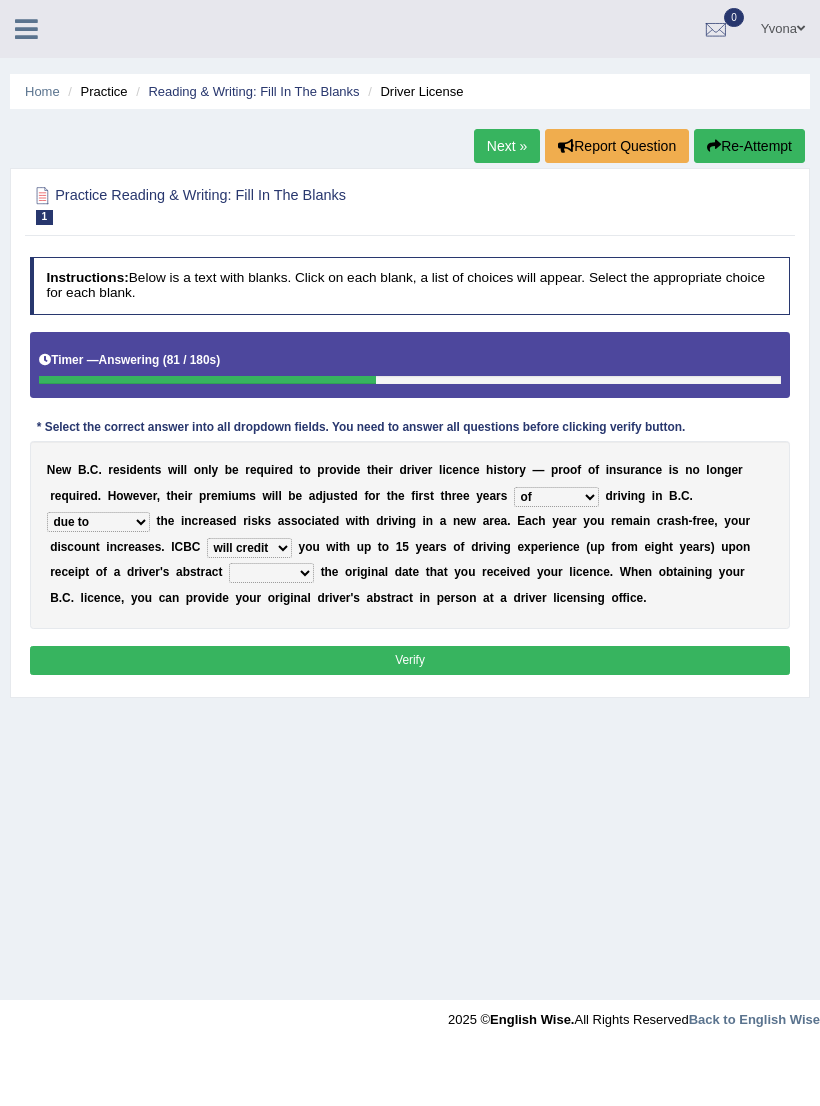 select on "shows" 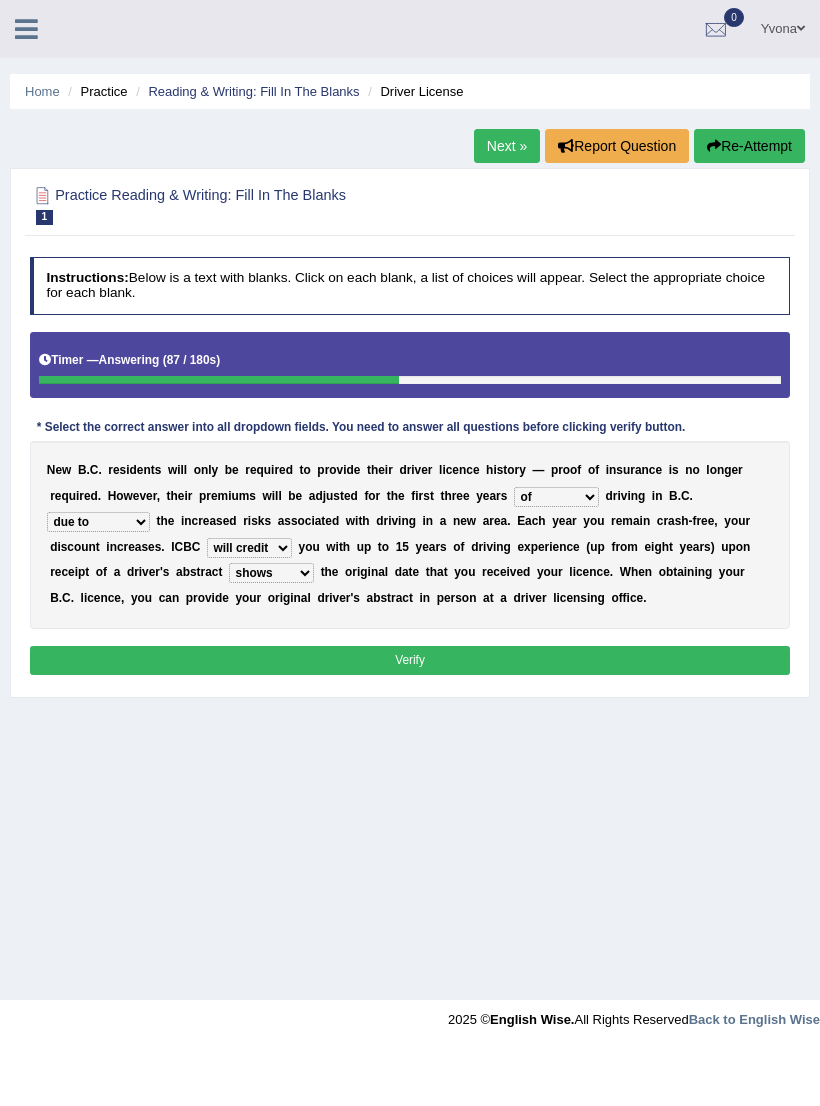 click on "Verify" at bounding box center (410, 660) 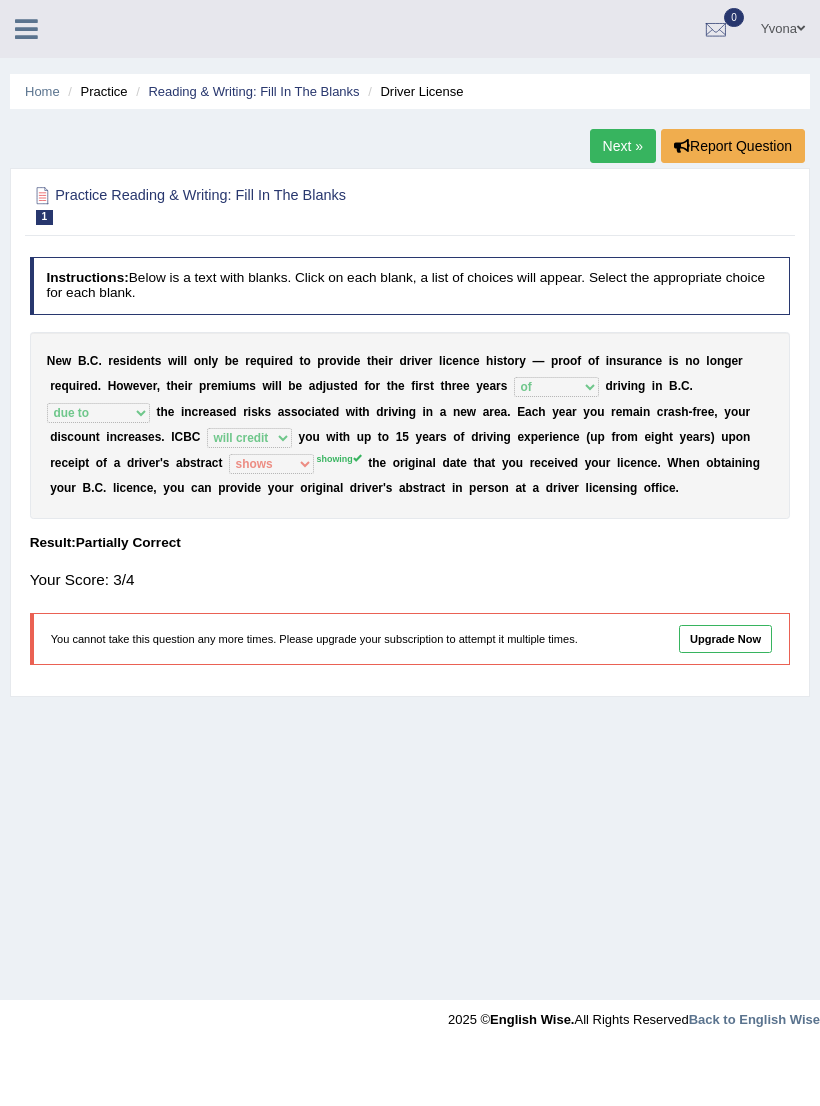 click on "Reading & Writing: Fill In The Blanks" at bounding box center [253, 91] 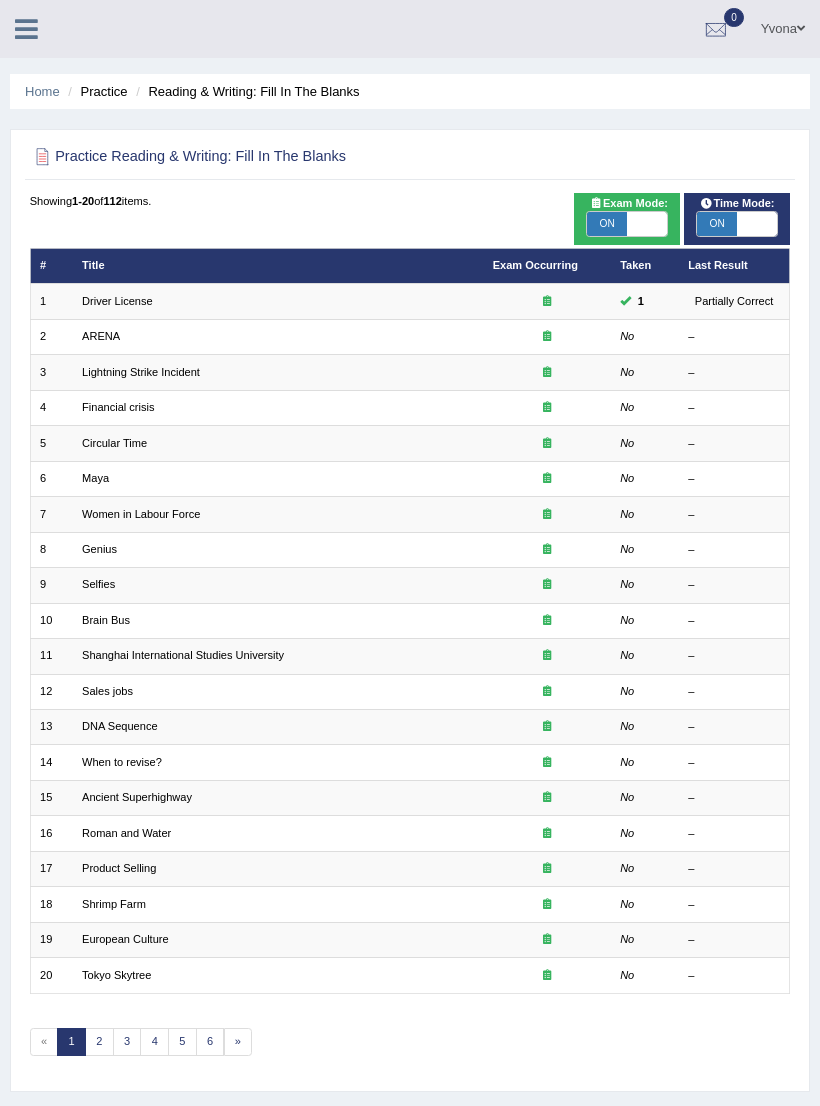 scroll, scrollTop: 0, scrollLeft: 0, axis: both 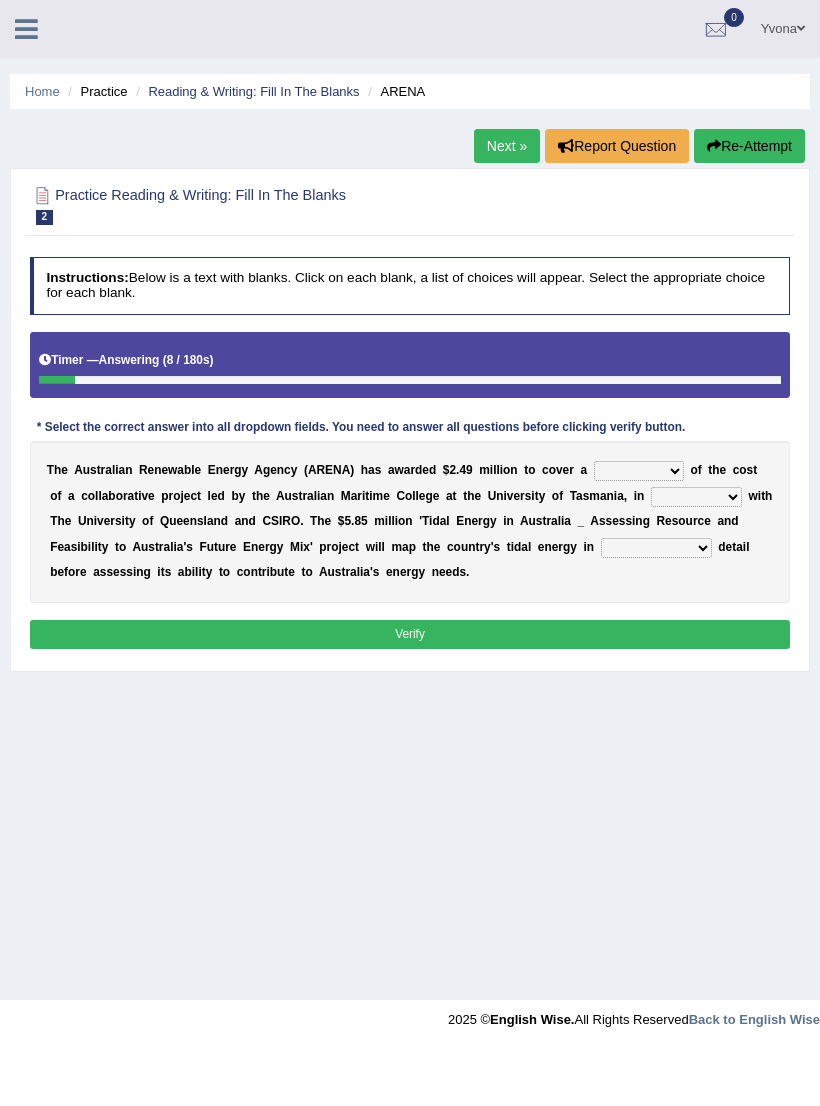 click on "wholesome total portion worth" at bounding box center [639, 471] 